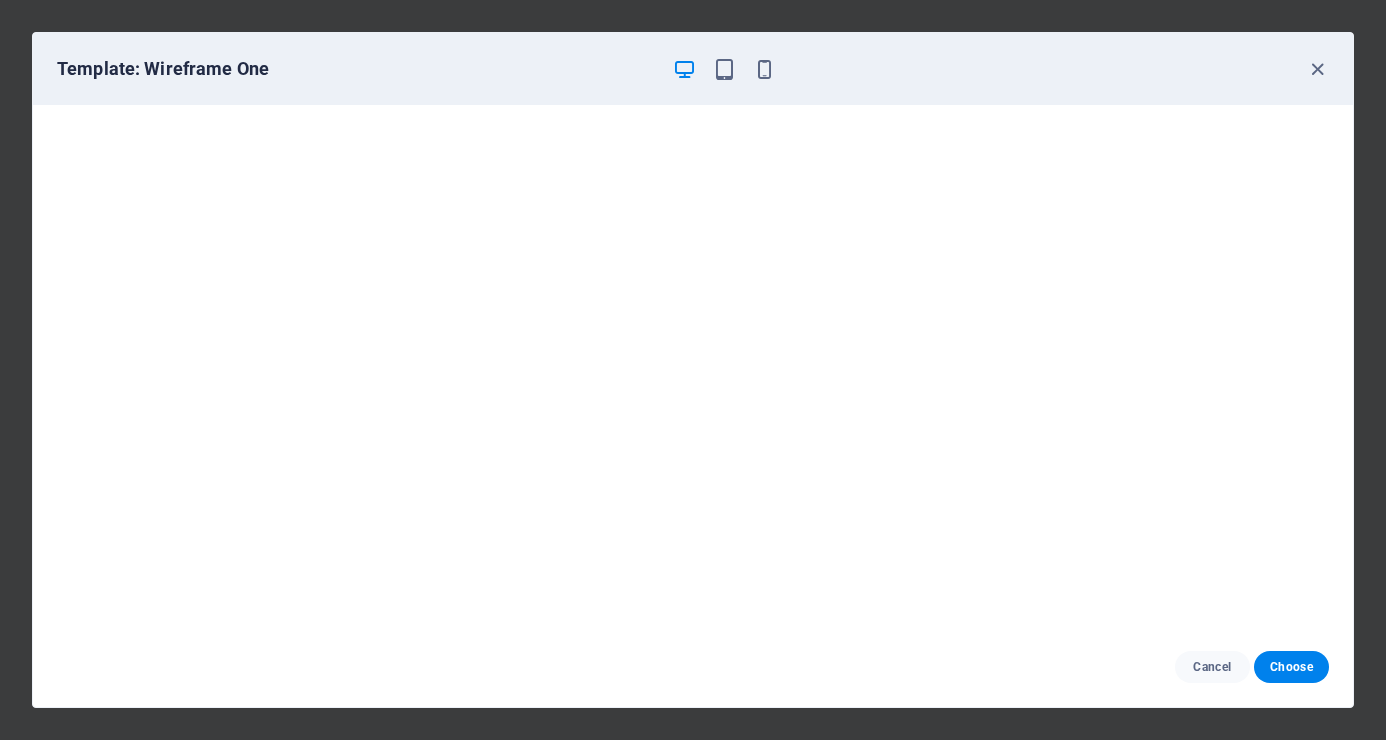 scroll, scrollTop: 0, scrollLeft: 0, axis: both 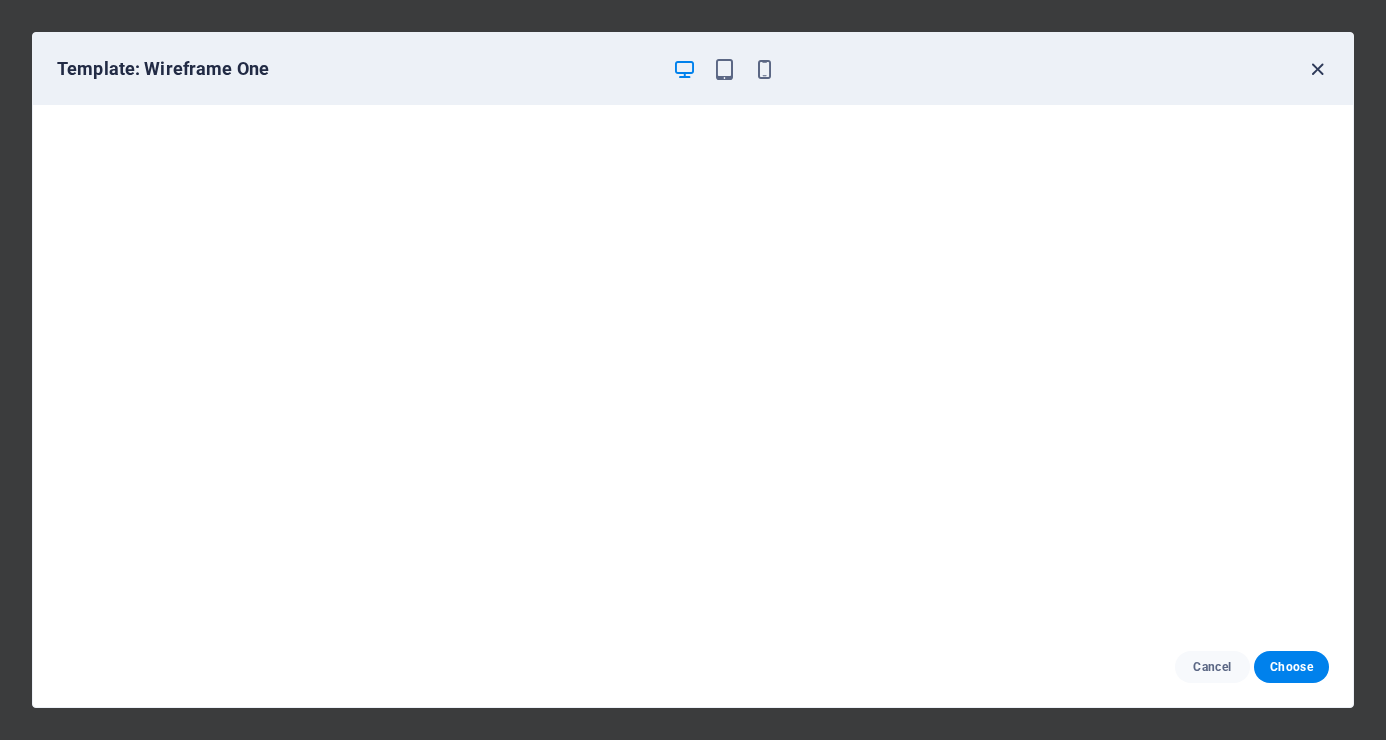 click at bounding box center [1317, 69] 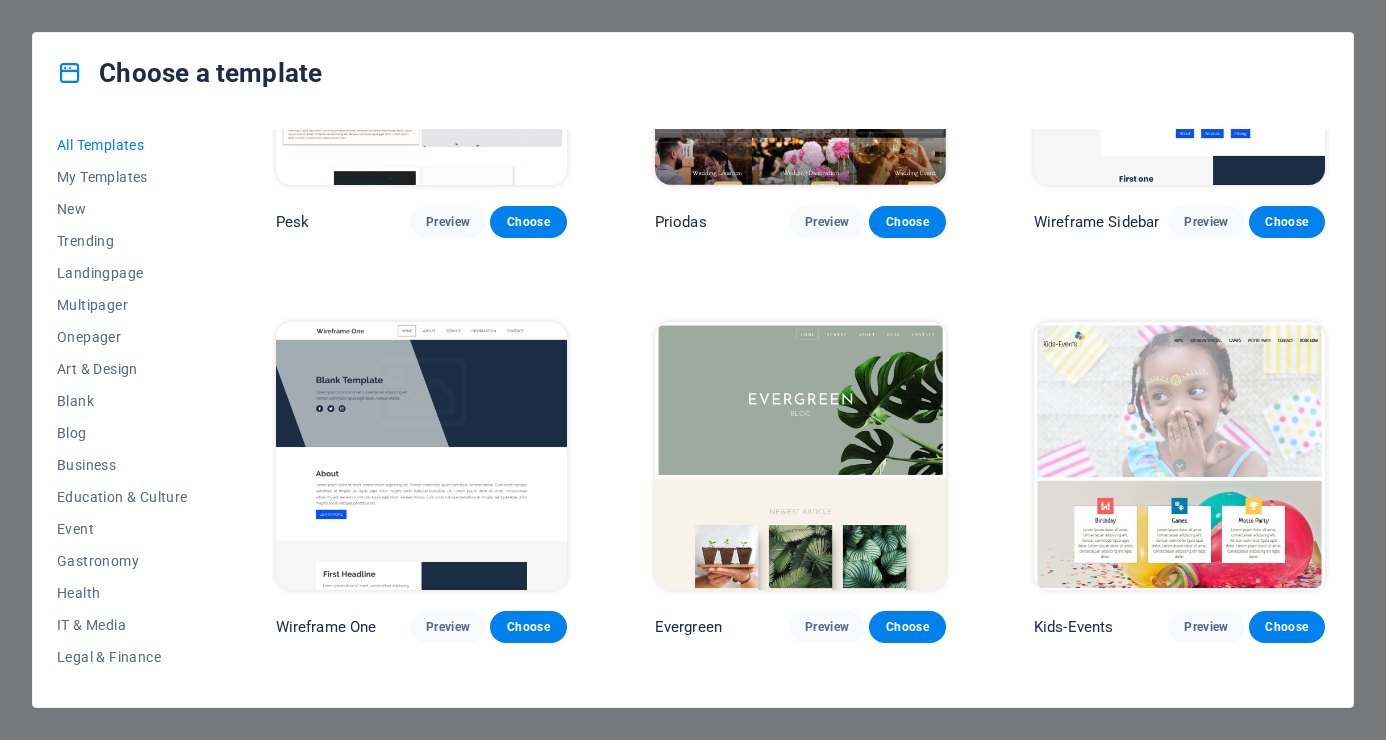 scroll, scrollTop: 7100, scrollLeft: 0, axis: vertical 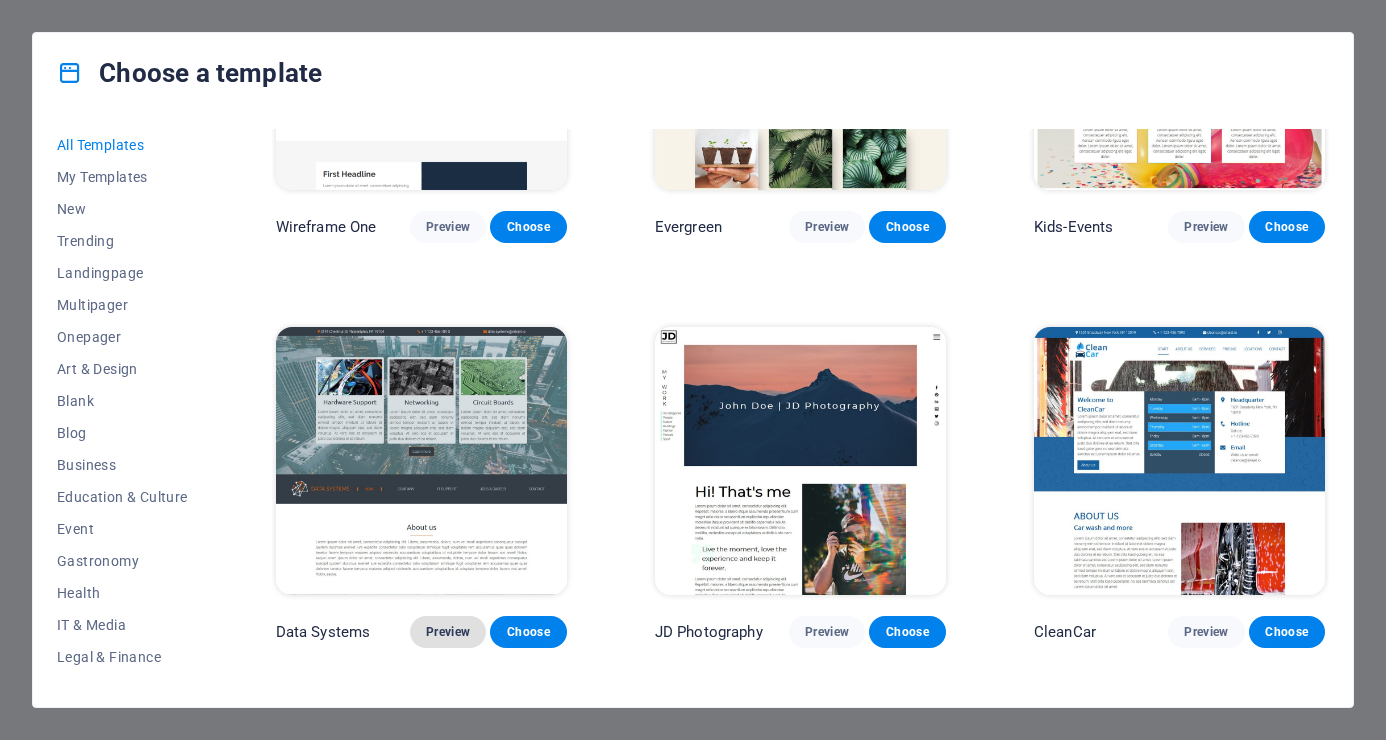 click on "Preview" at bounding box center (448, 632) 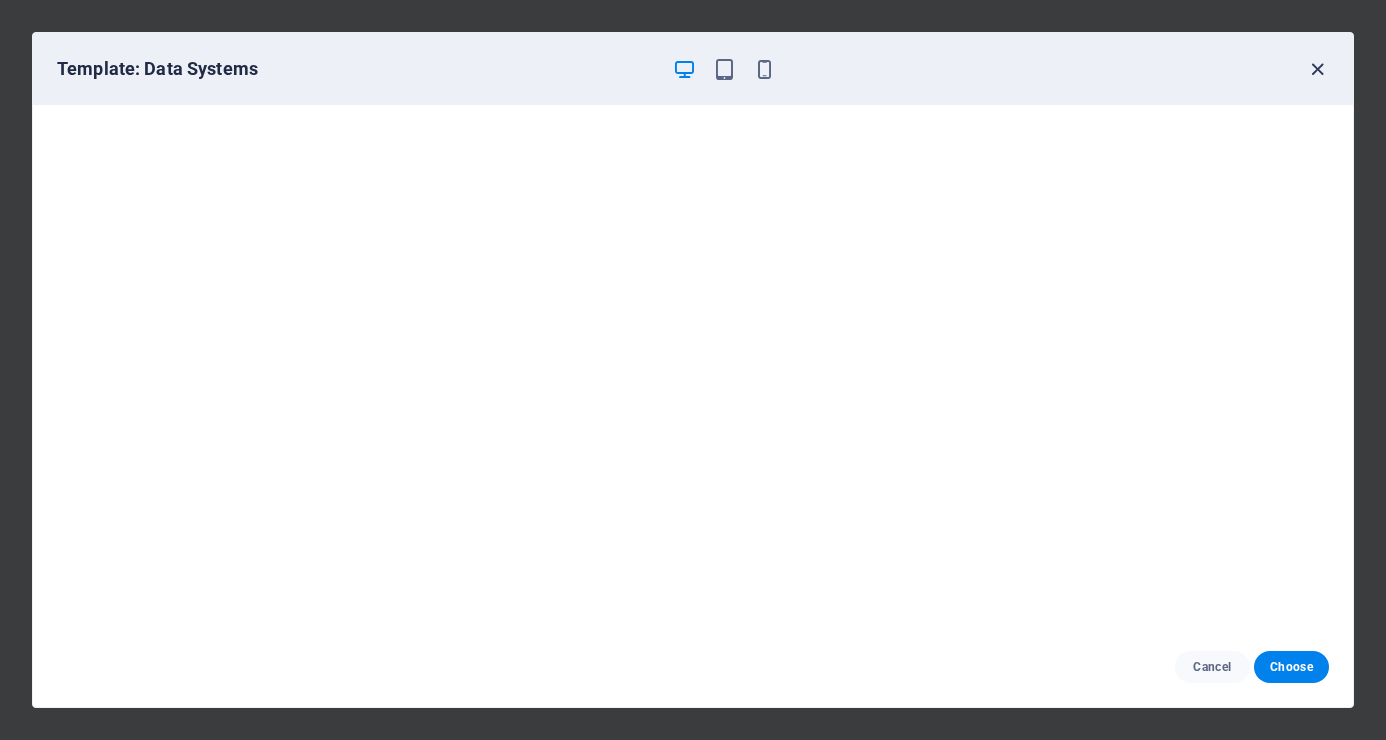 click at bounding box center [1317, 69] 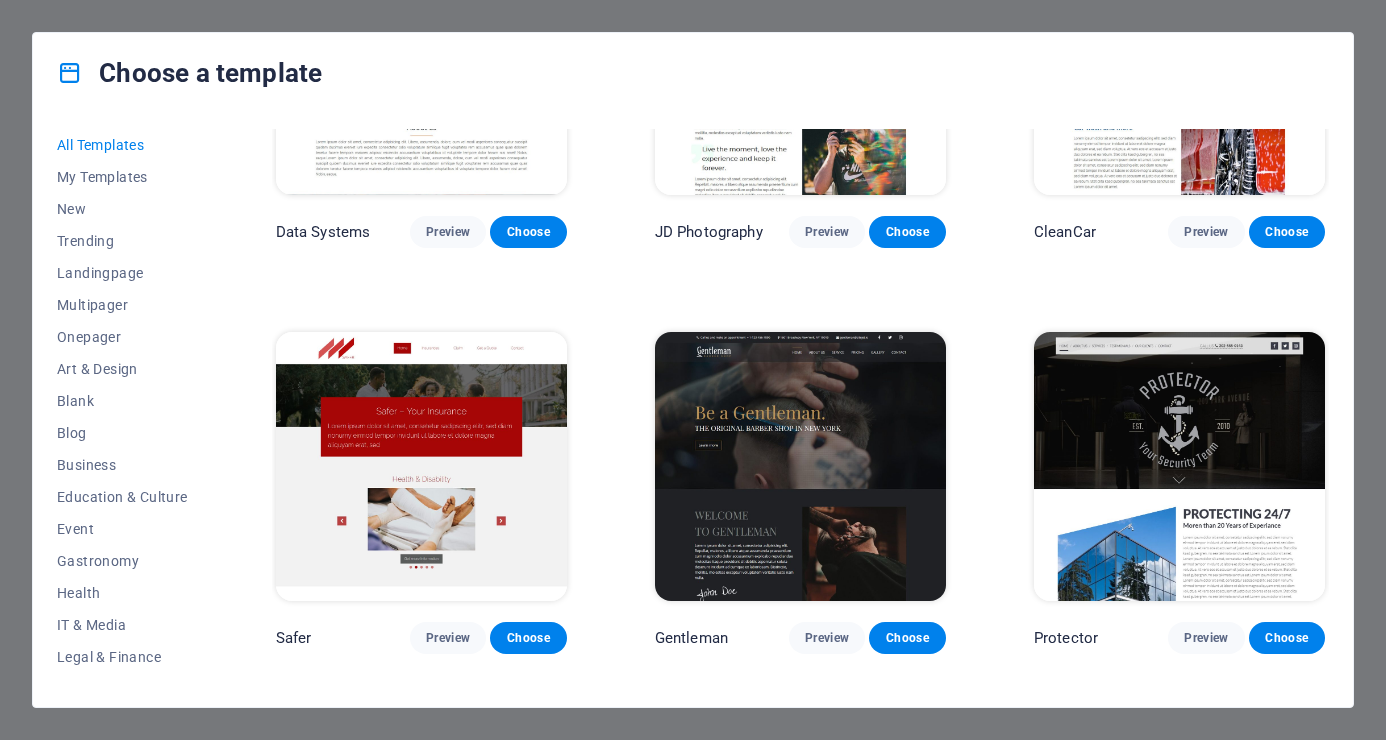 scroll, scrollTop: 7600, scrollLeft: 0, axis: vertical 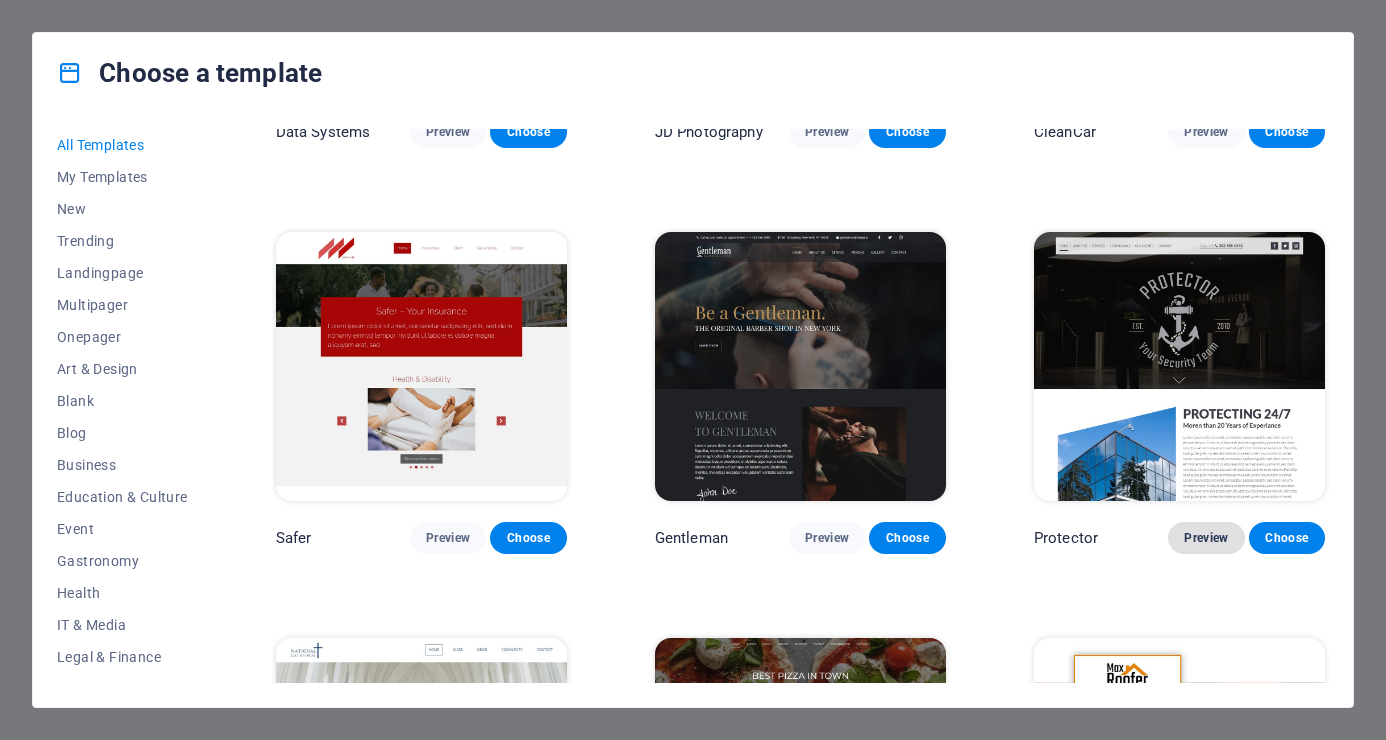 click on "Preview" at bounding box center (1206, 538) 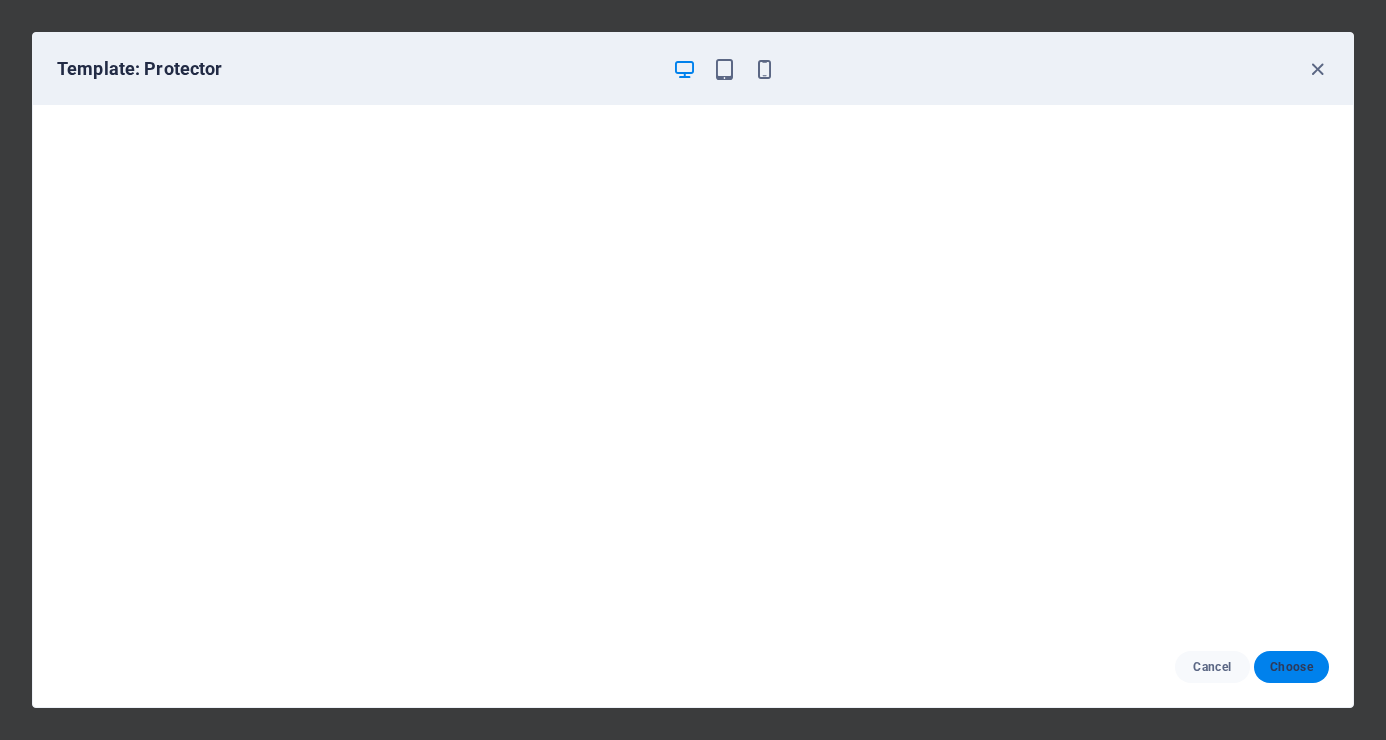 click on "Choose" at bounding box center [1291, 667] 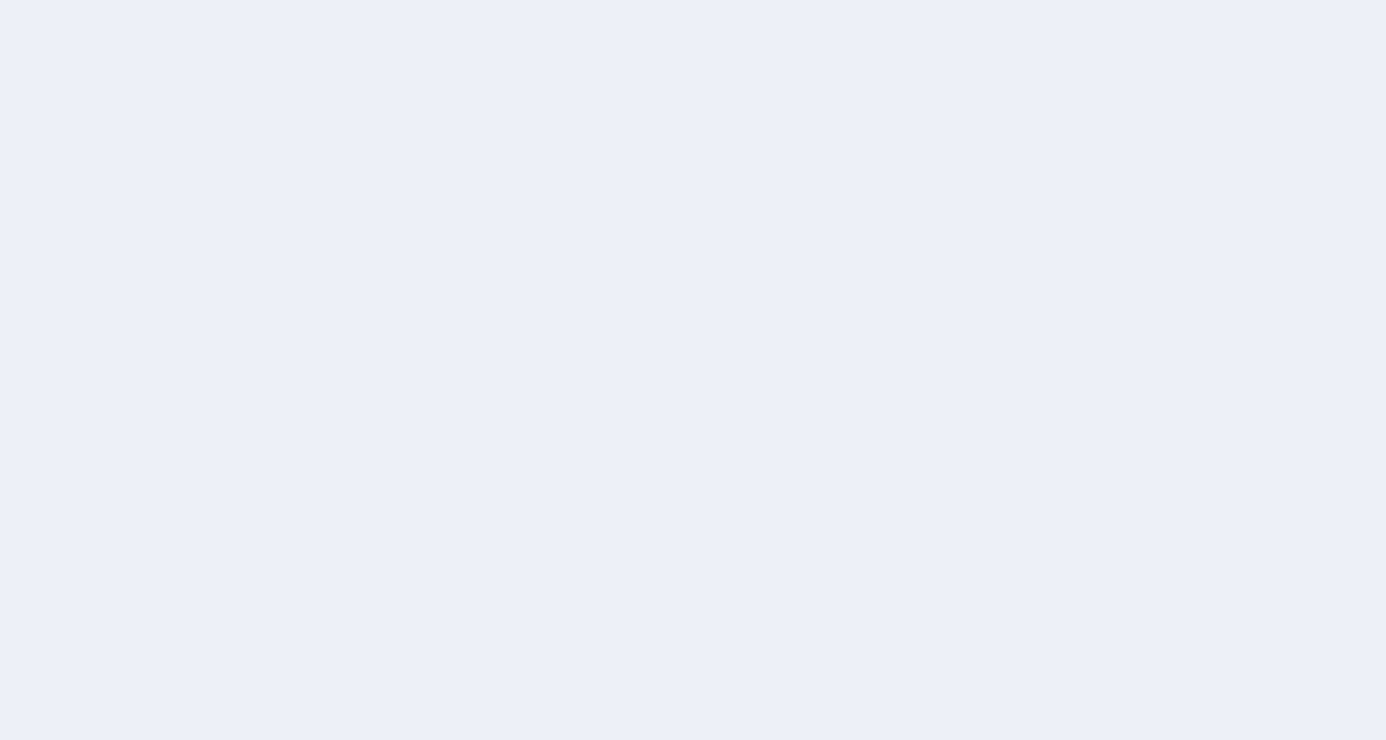 scroll, scrollTop: 0, scrollLeft: 0, axis: both 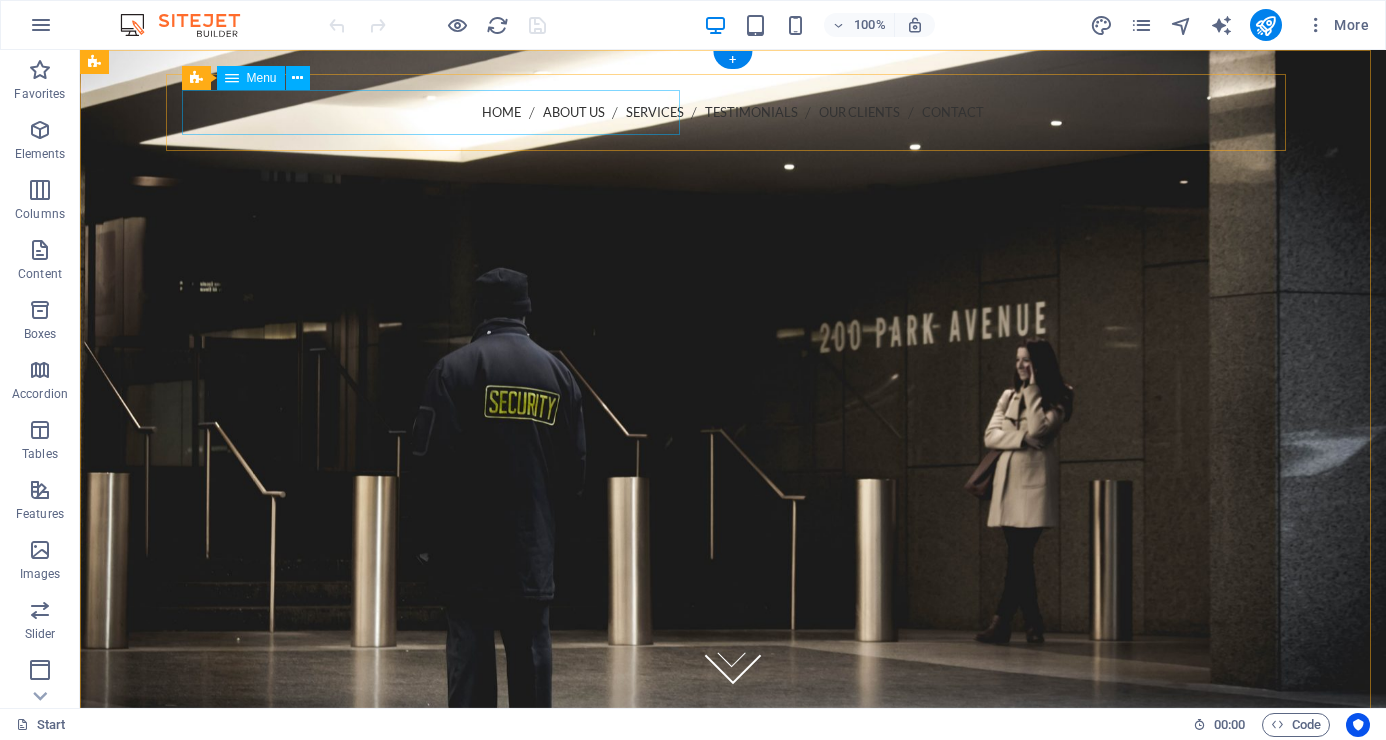 click on "Home About us Services Testimonials Our Clients Contact" at bounding box center [733, 112] 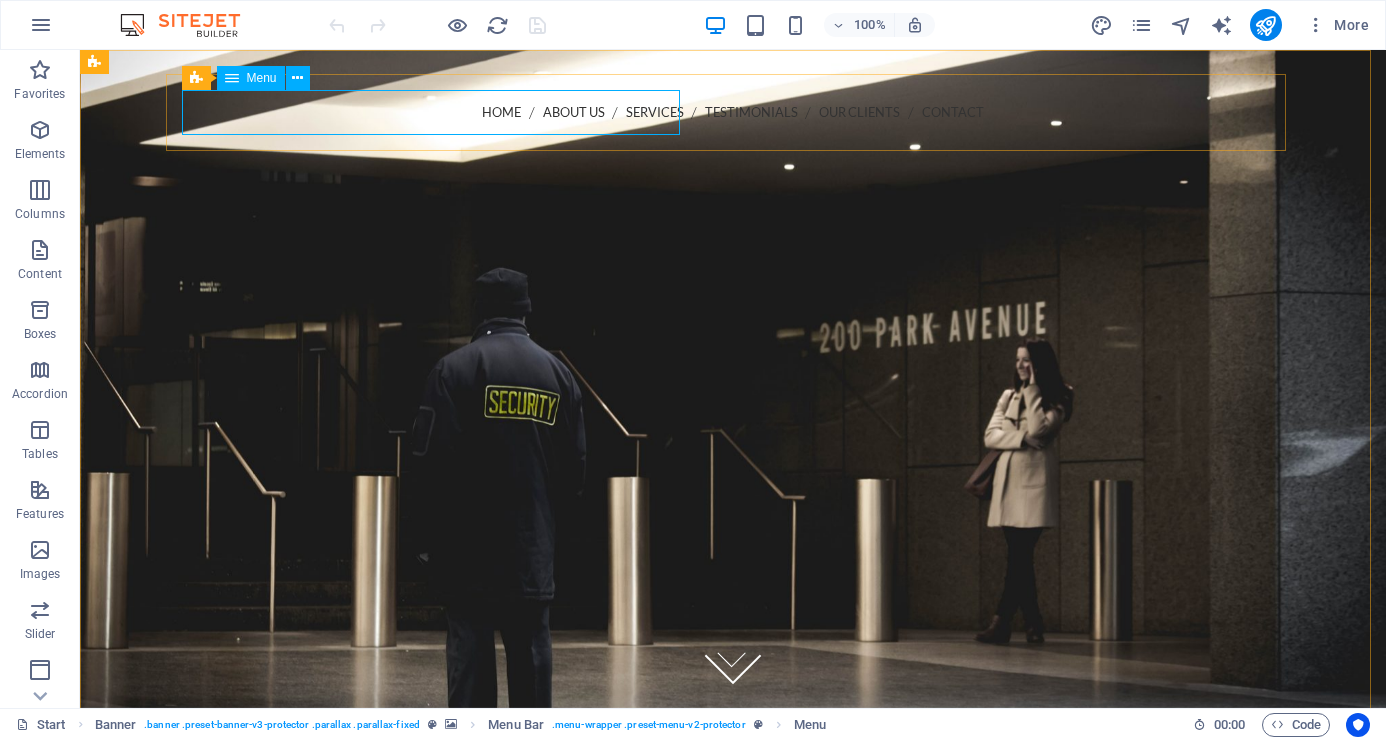 click on "Menu" at bounding box center (262, 78) 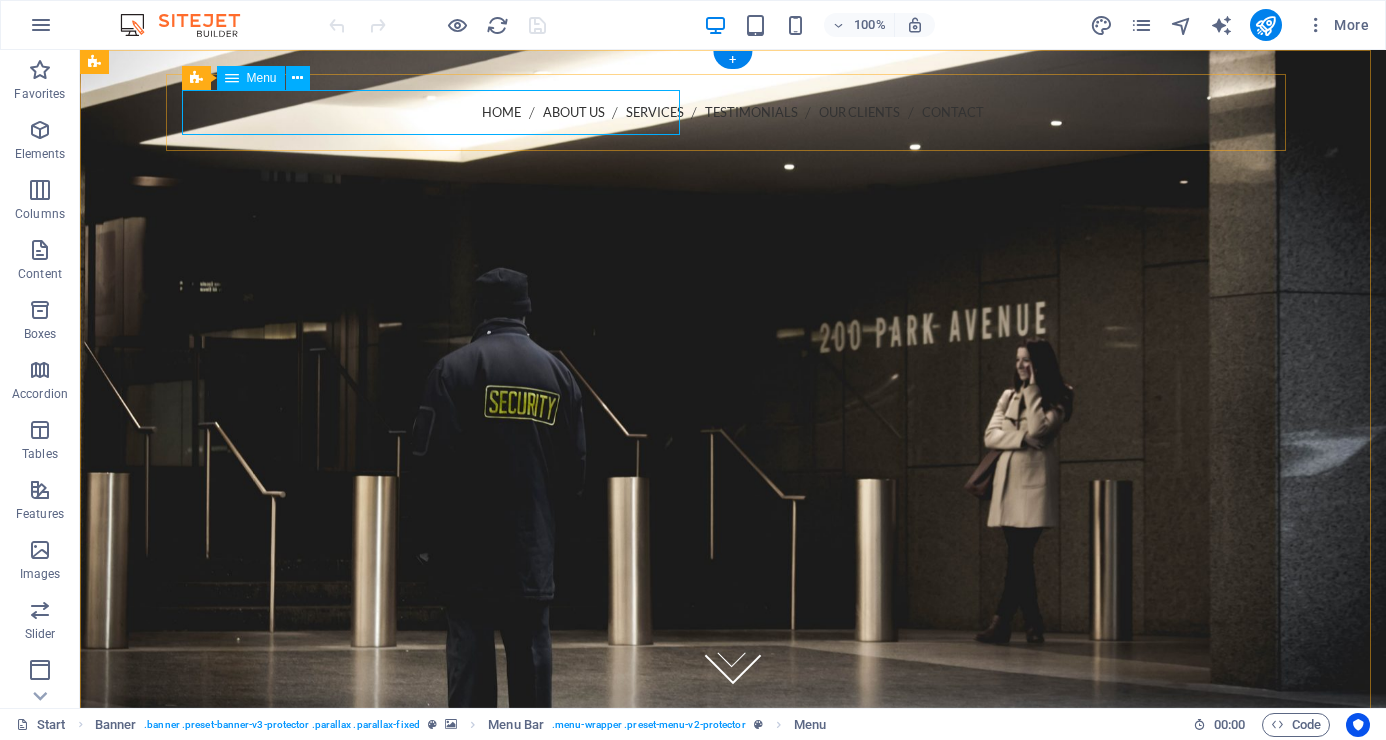 click on "Home About us Services Testimonials Our Clients Contact" at bounding box center (733, 112) 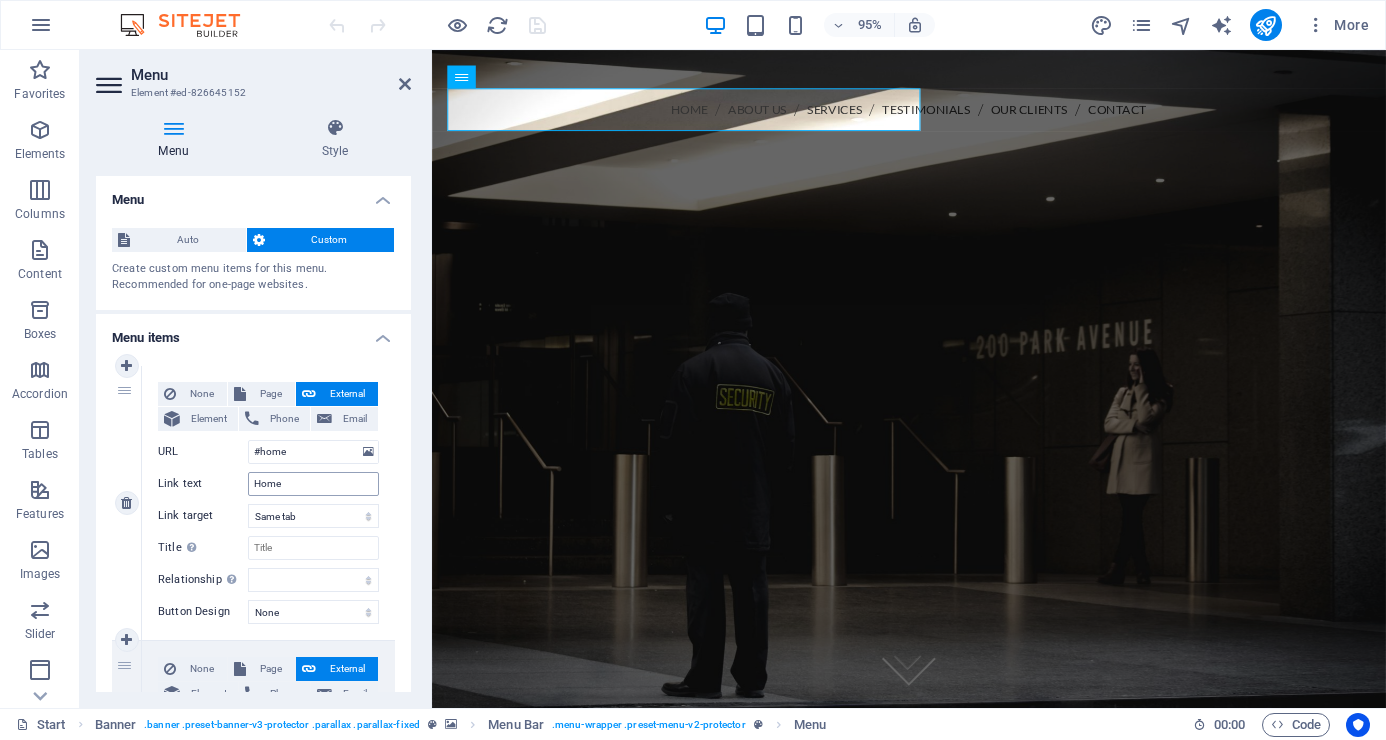 scroll, scrollTop: 300, scrollLeft: 0, axis: vertical 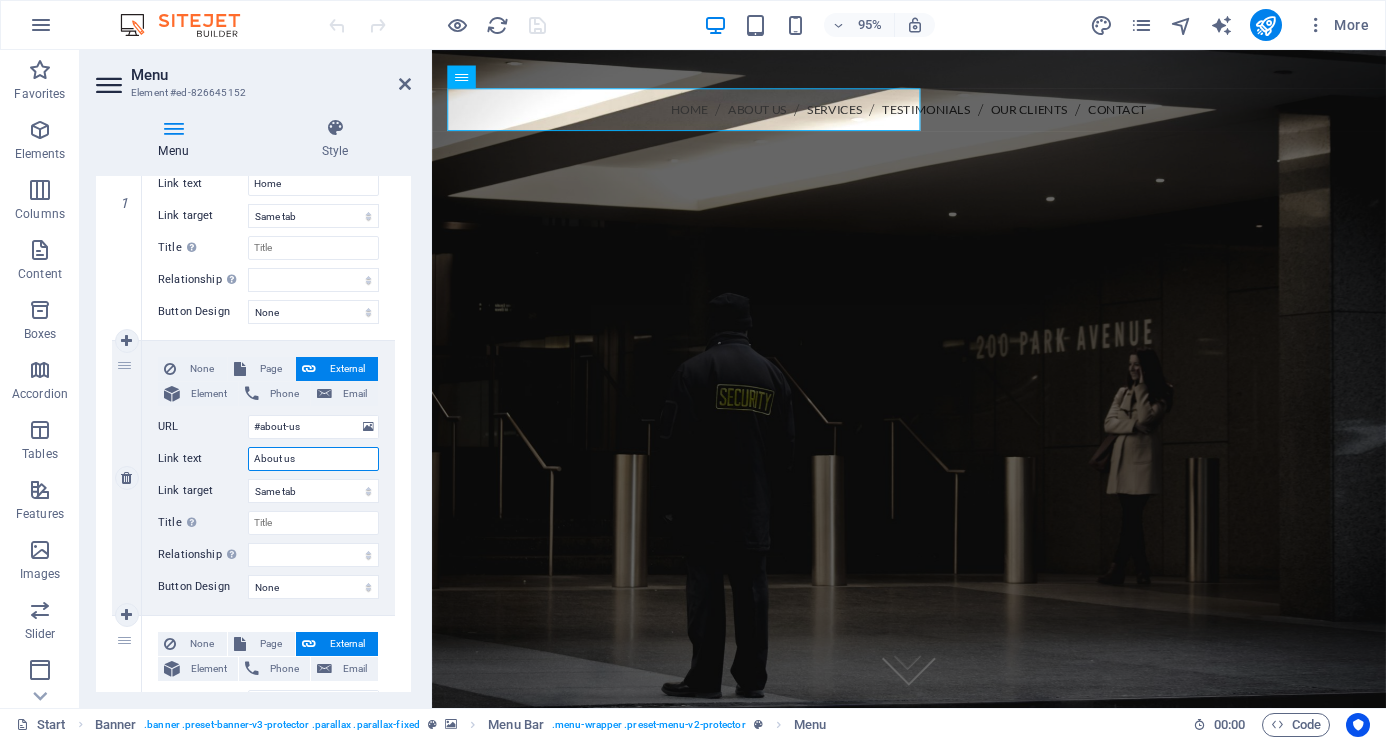 drag, startPoint x: 324, startPoint y: 461, endPoint x: 251, endPoint y: 457, distance: 73.109505 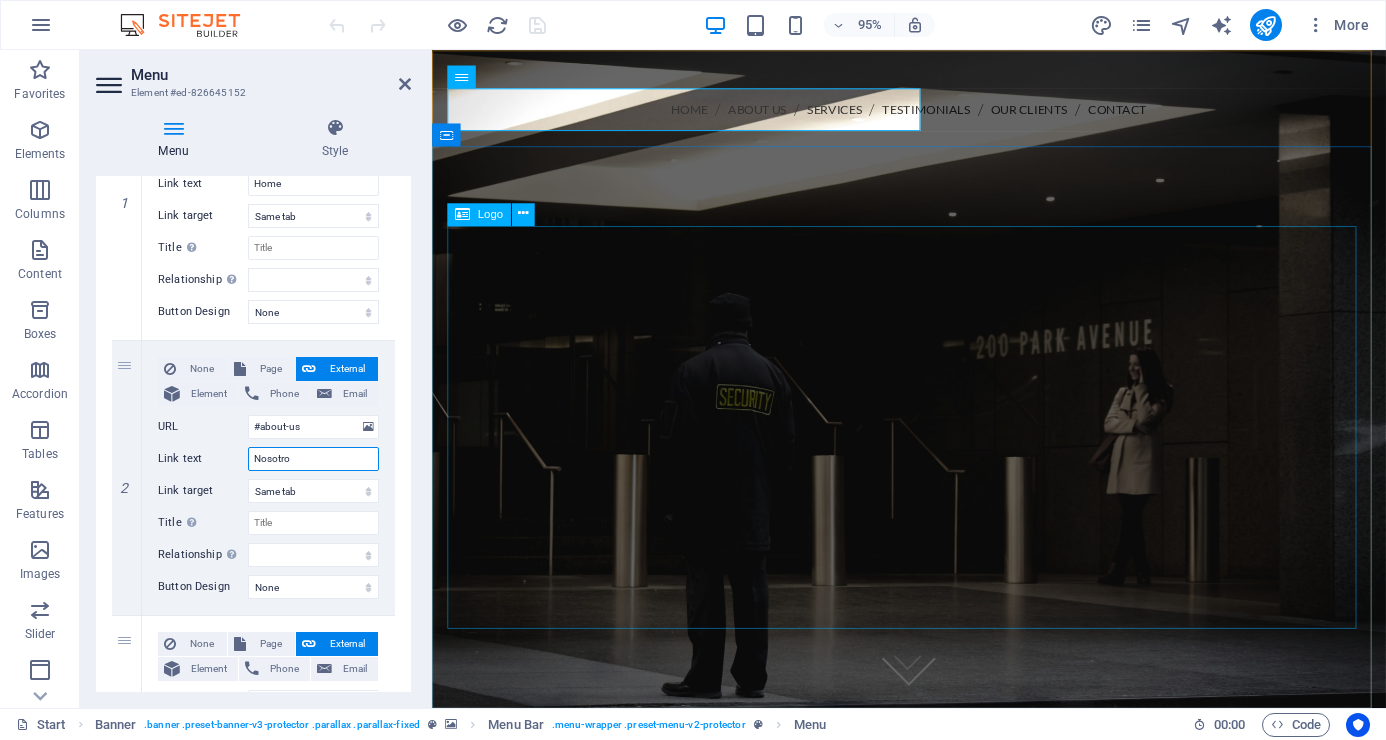 type on "Nosotros" 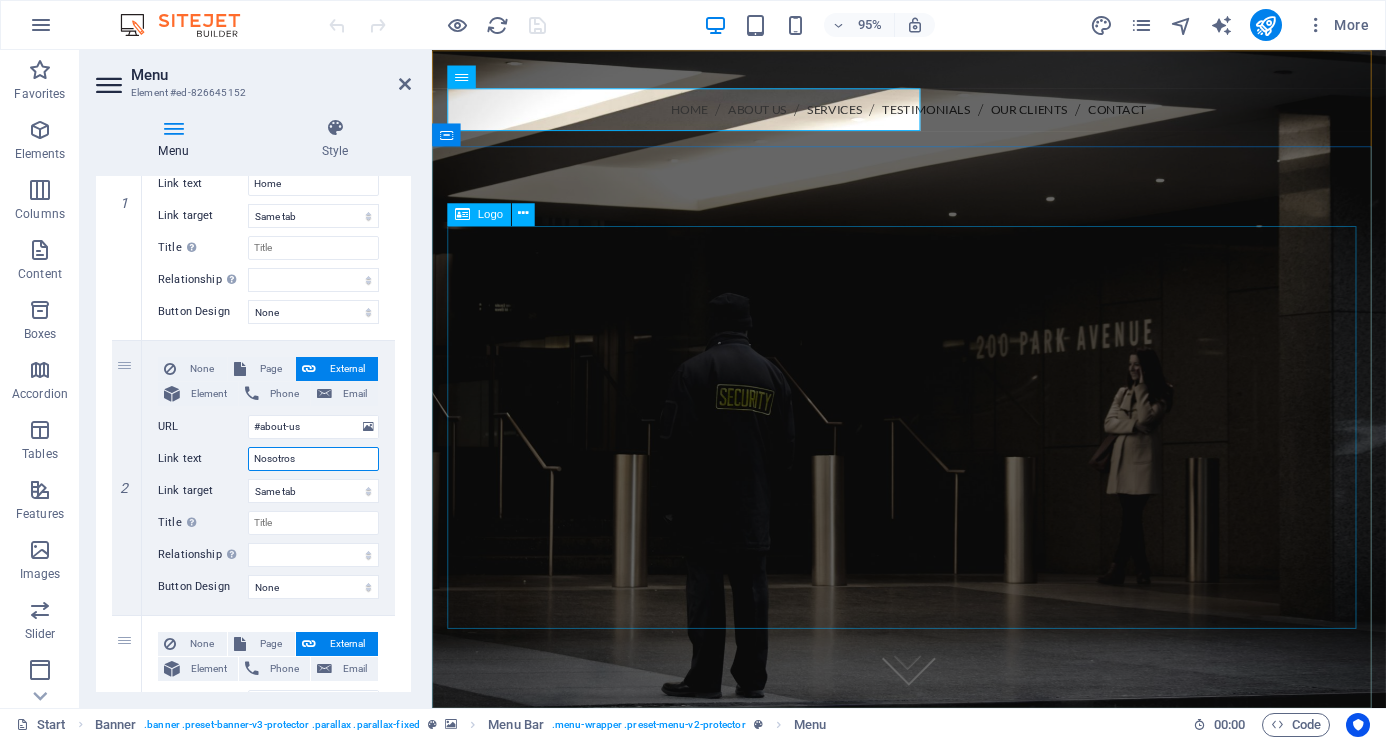 select 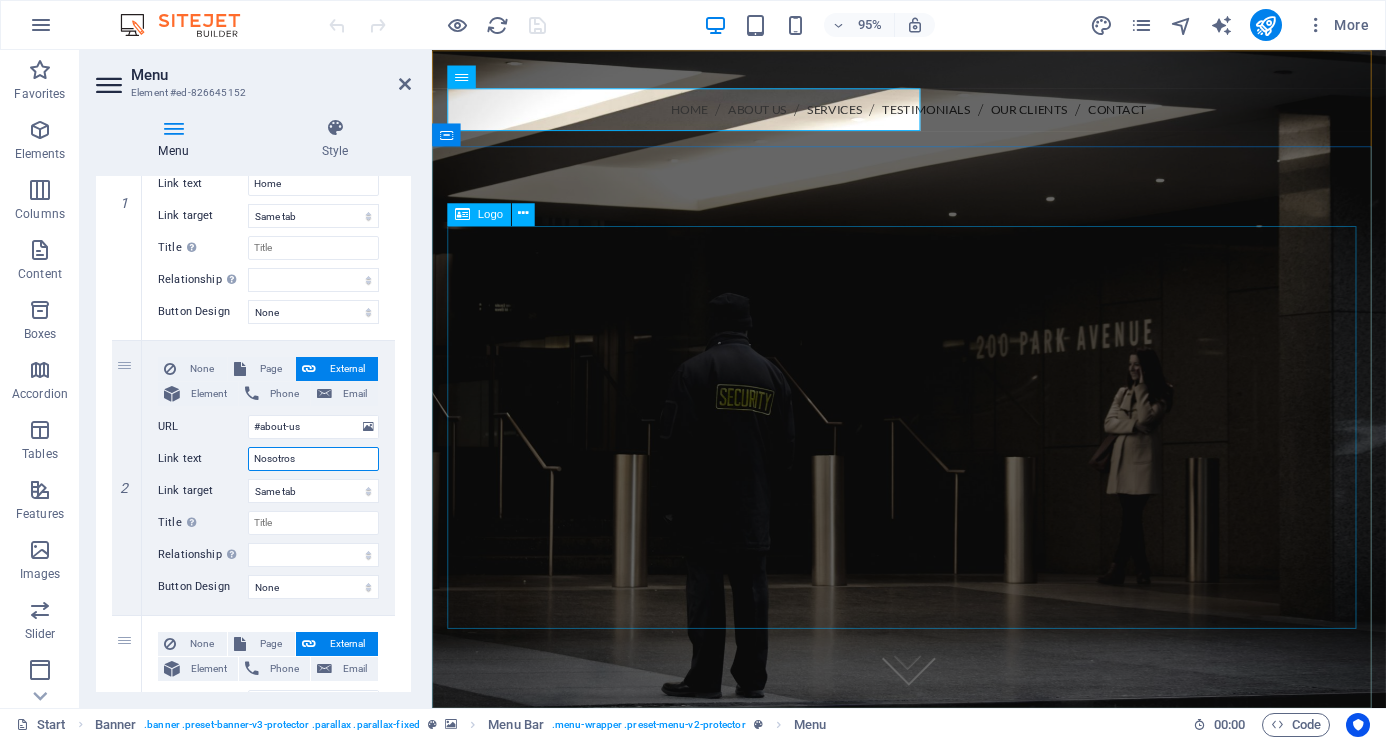select 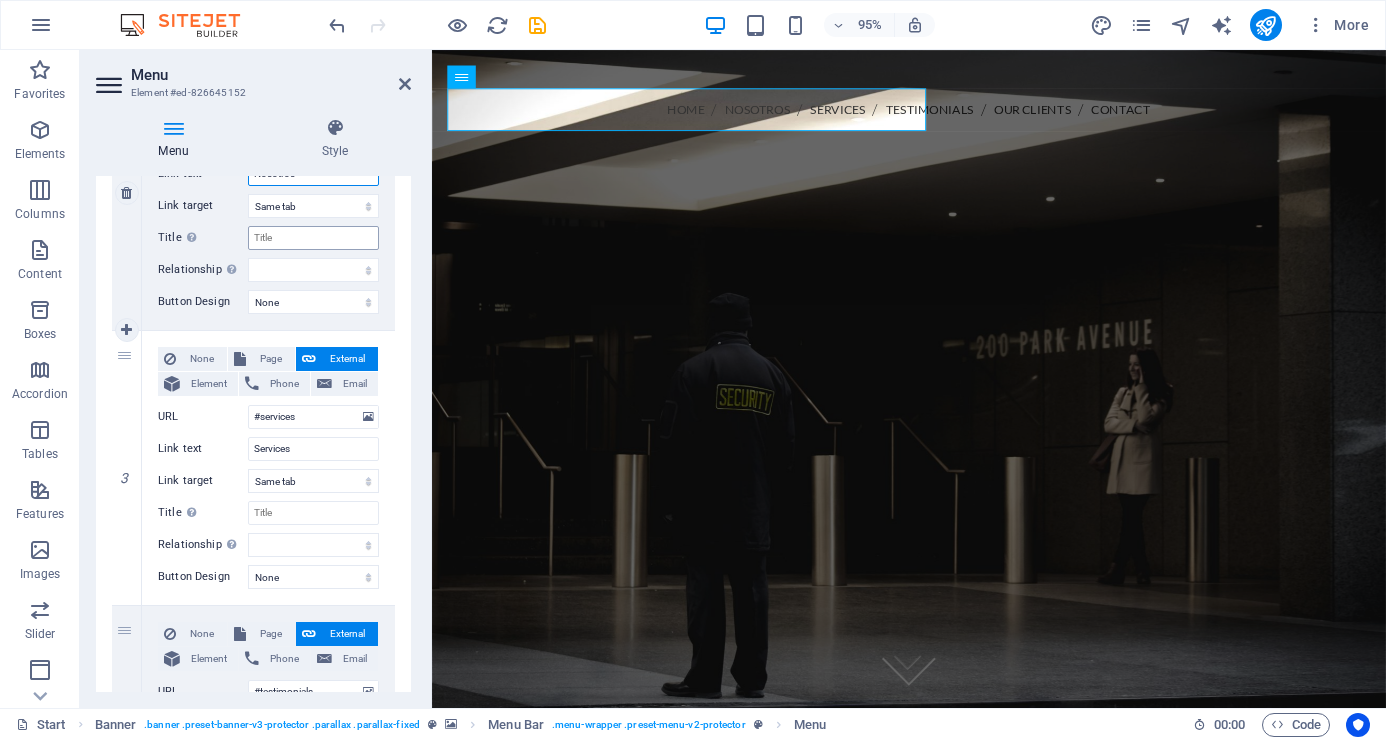 scroll, scrollTop: 600, scrollLeft: 0, axis: vertical 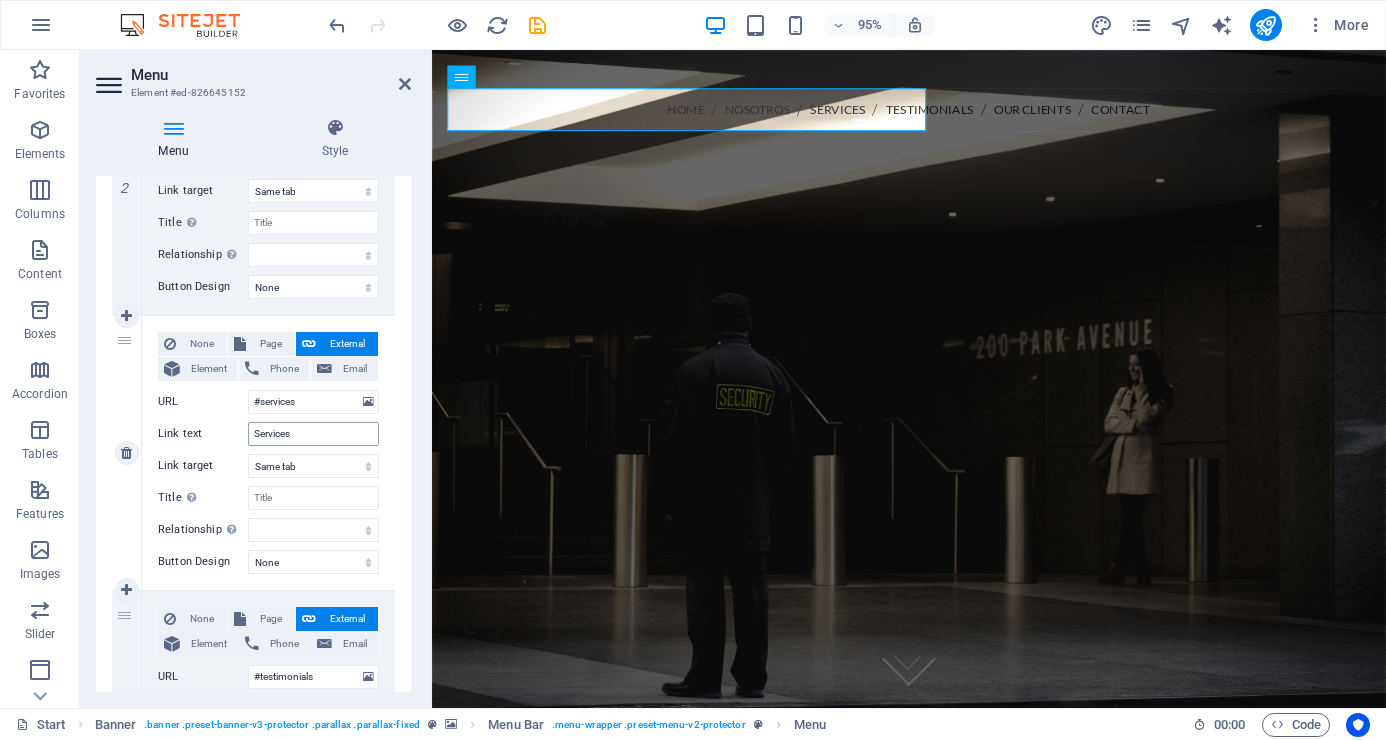 type on "Nosotros" 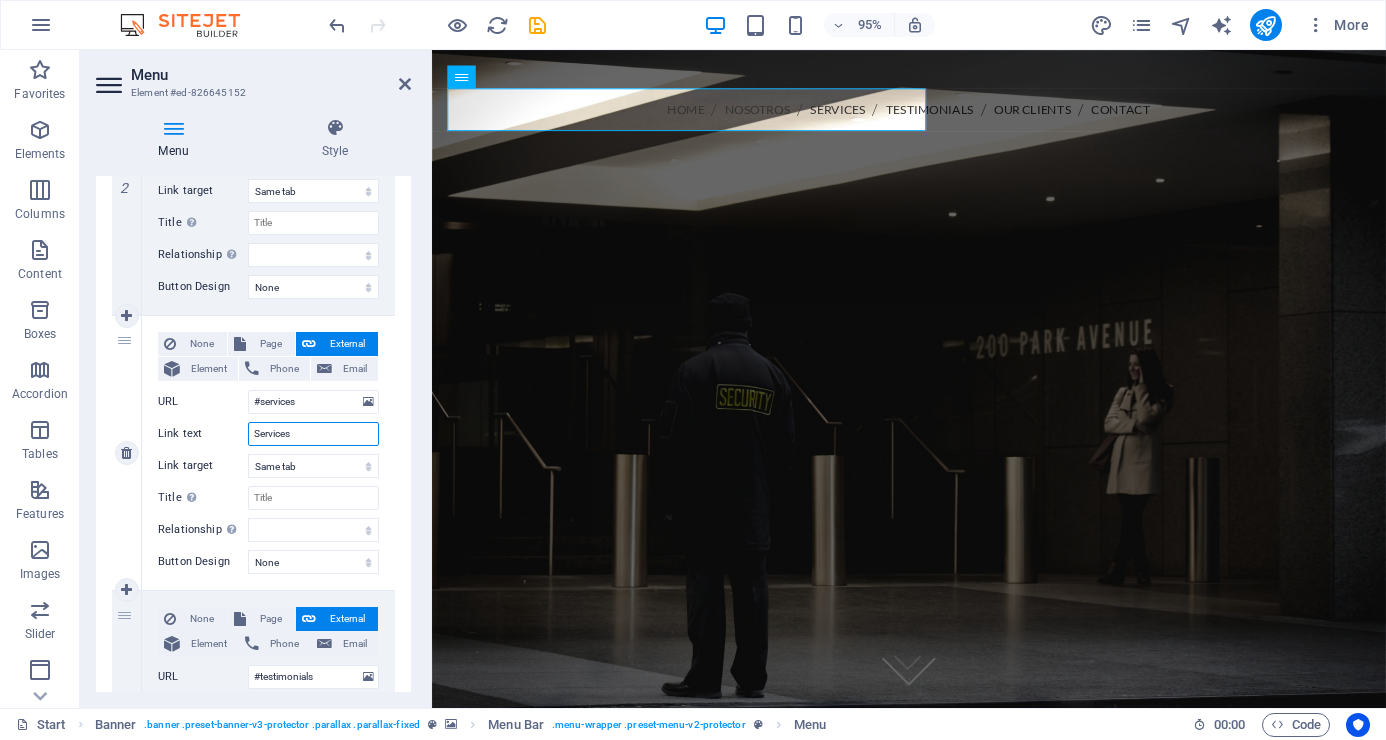 drag, startPoint x: 310, startPoint y: 437, endPoint x: 244, endPoint y: 444, distance: 66.37017 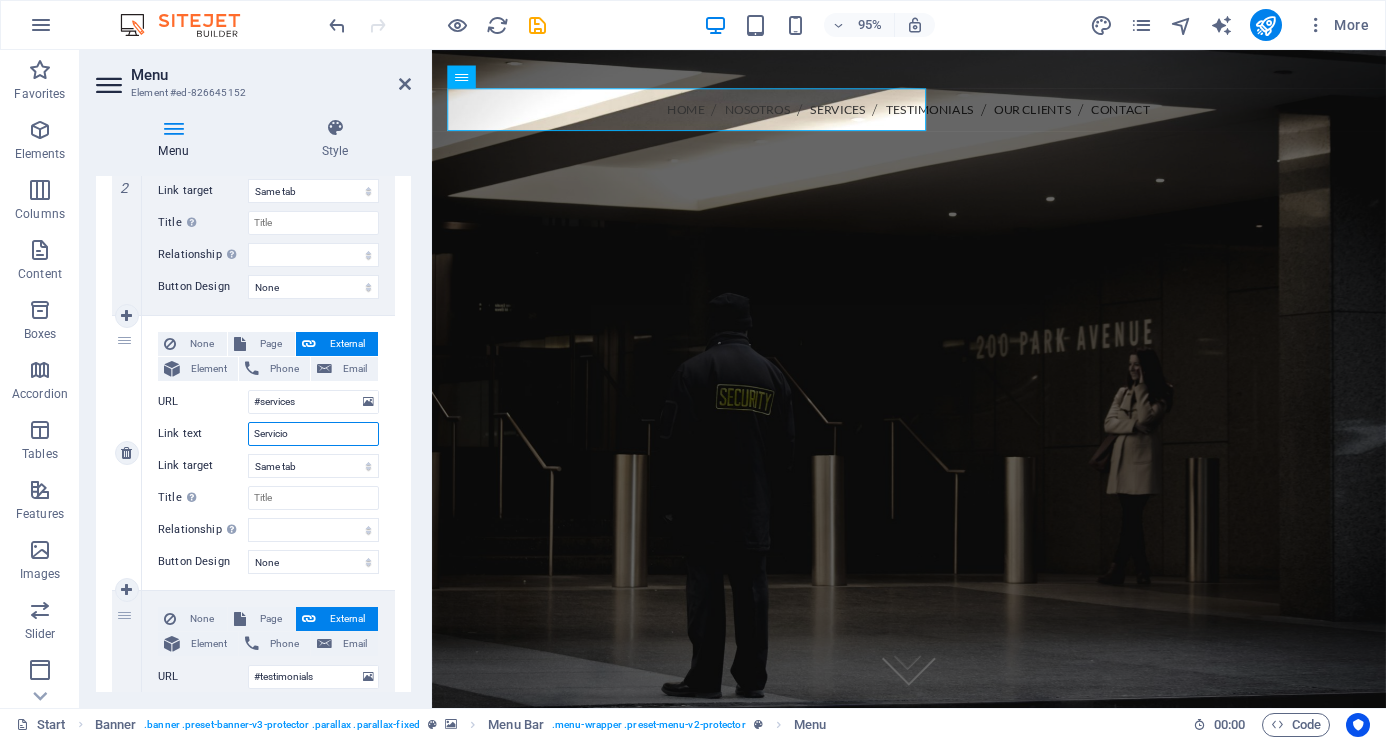 type on "Servicios" 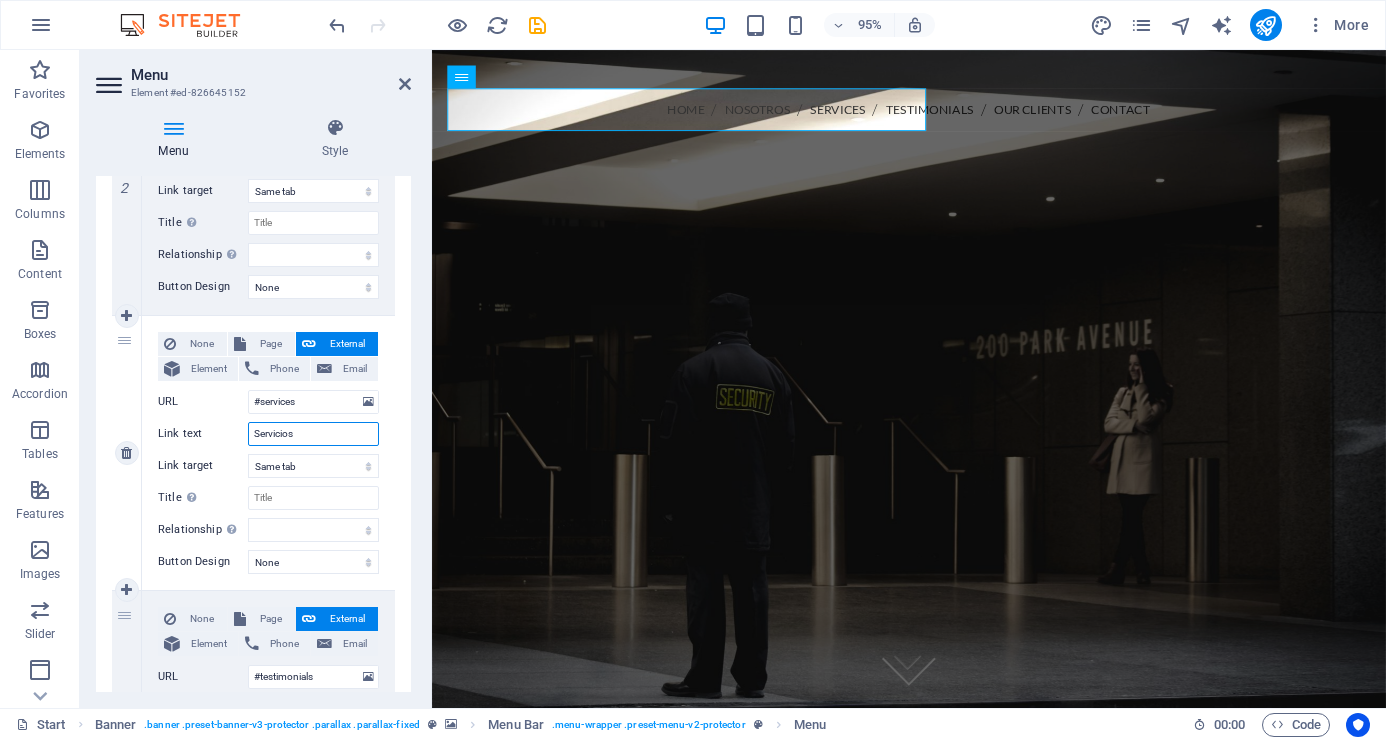 select 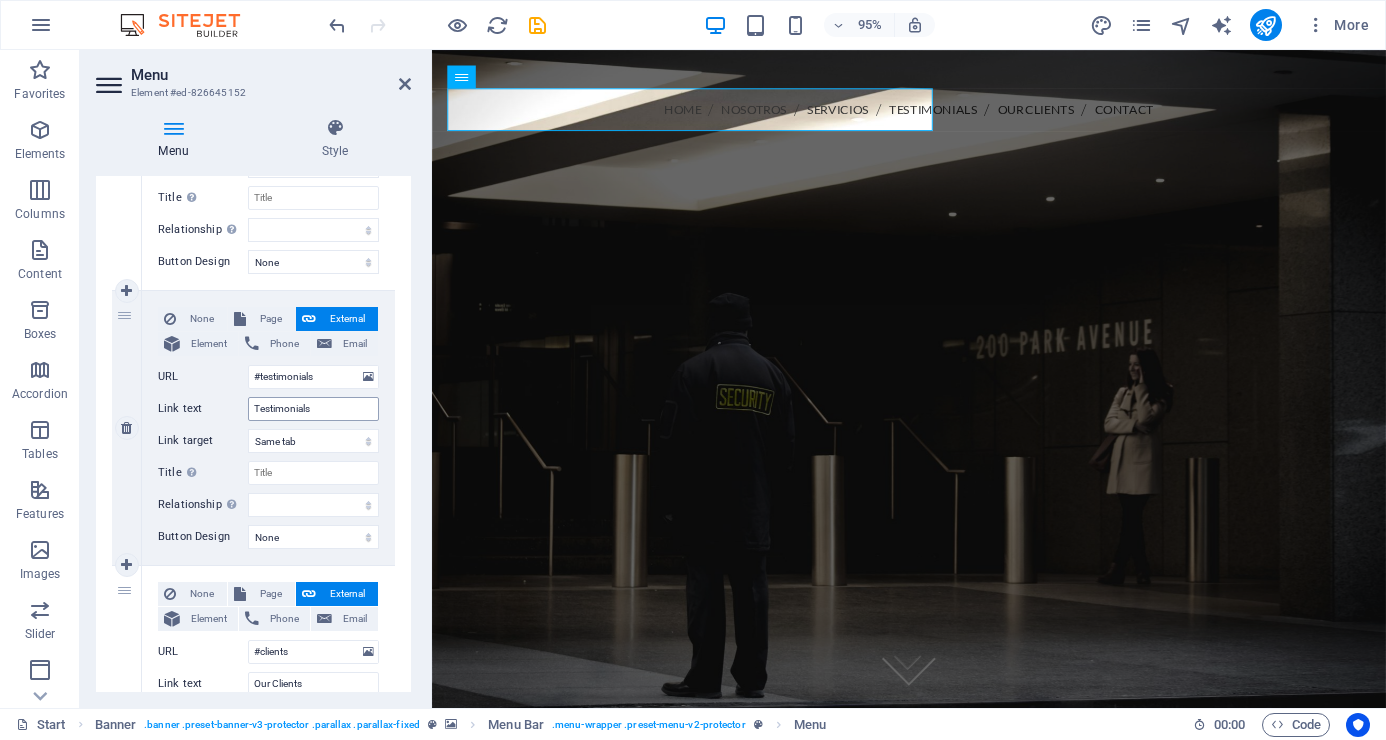 scroll, scrollTop: 1100, scrollLeft: 0, axis: vertical 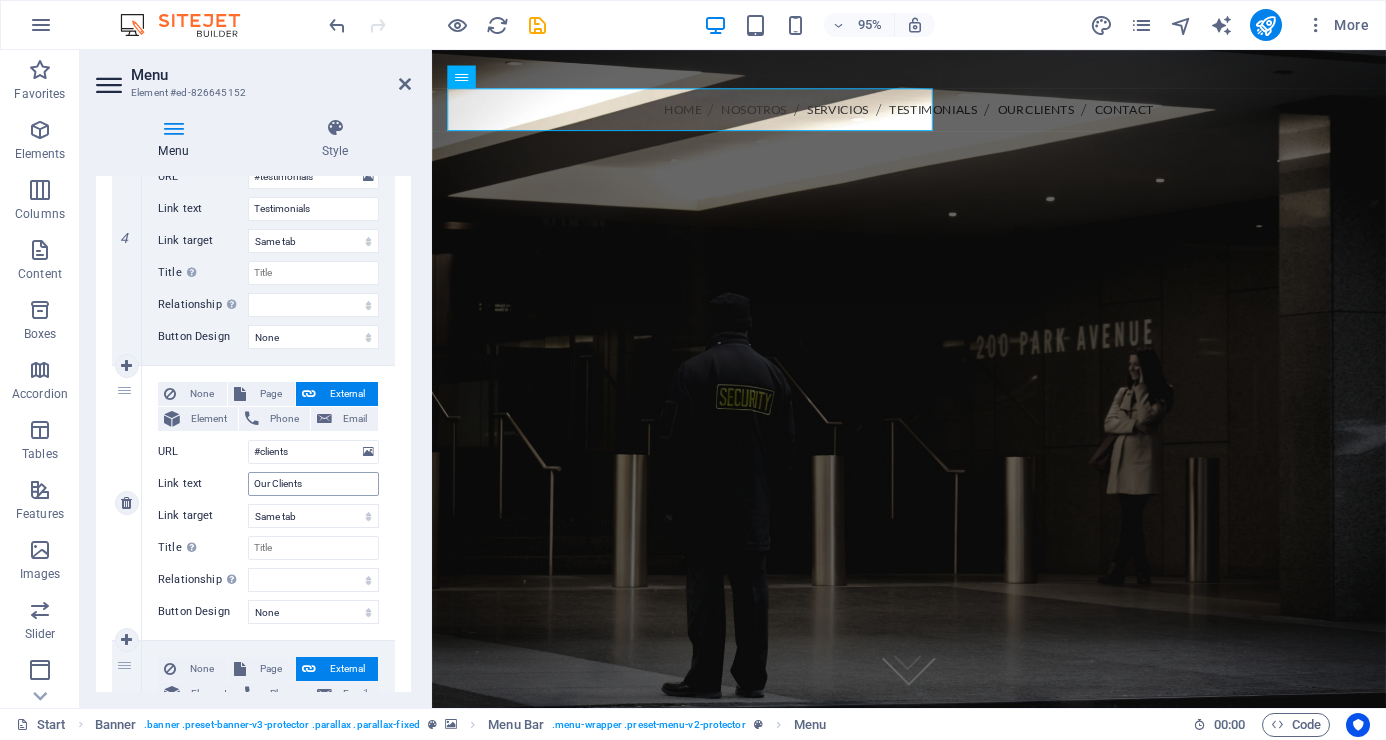 type on "Servicios" 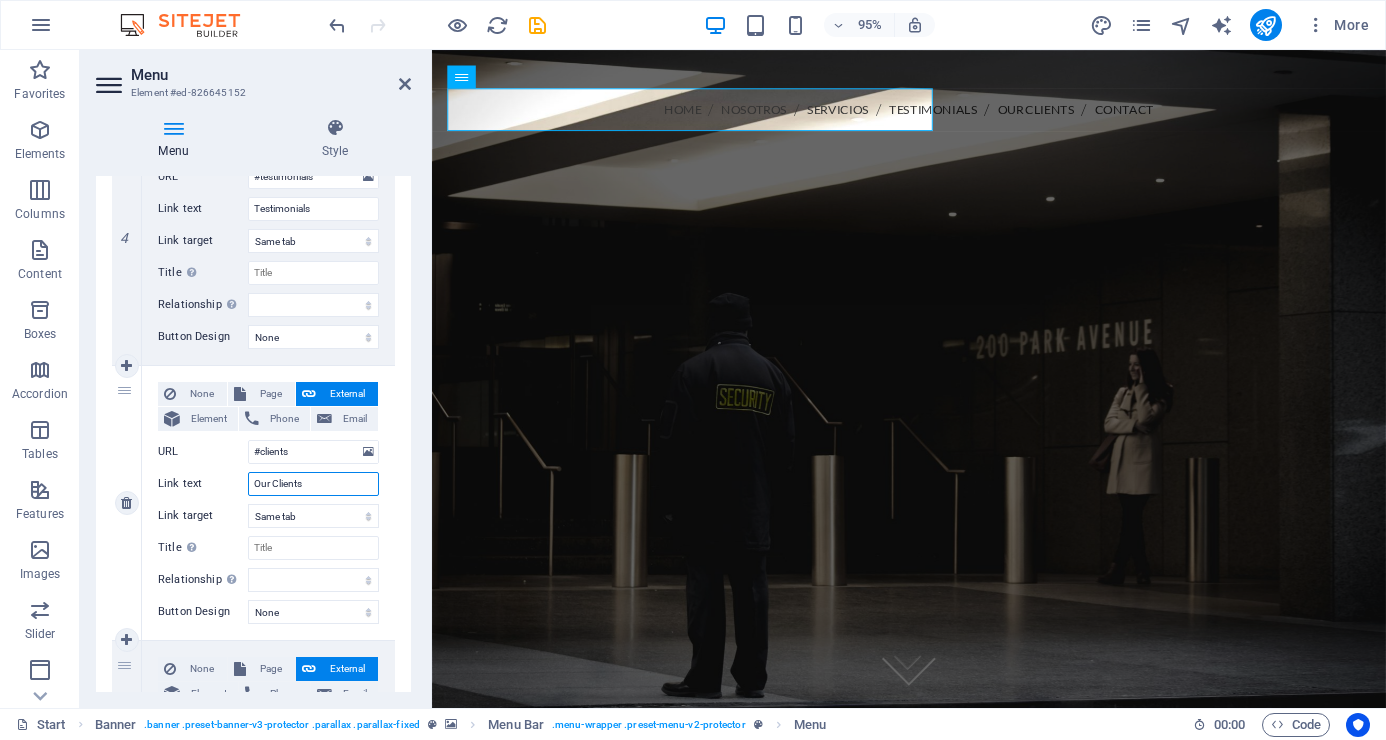 drag, startPoint x: 307, startPoint y: 479, endPoint x: 238, endPoint y: 479, distance: 69 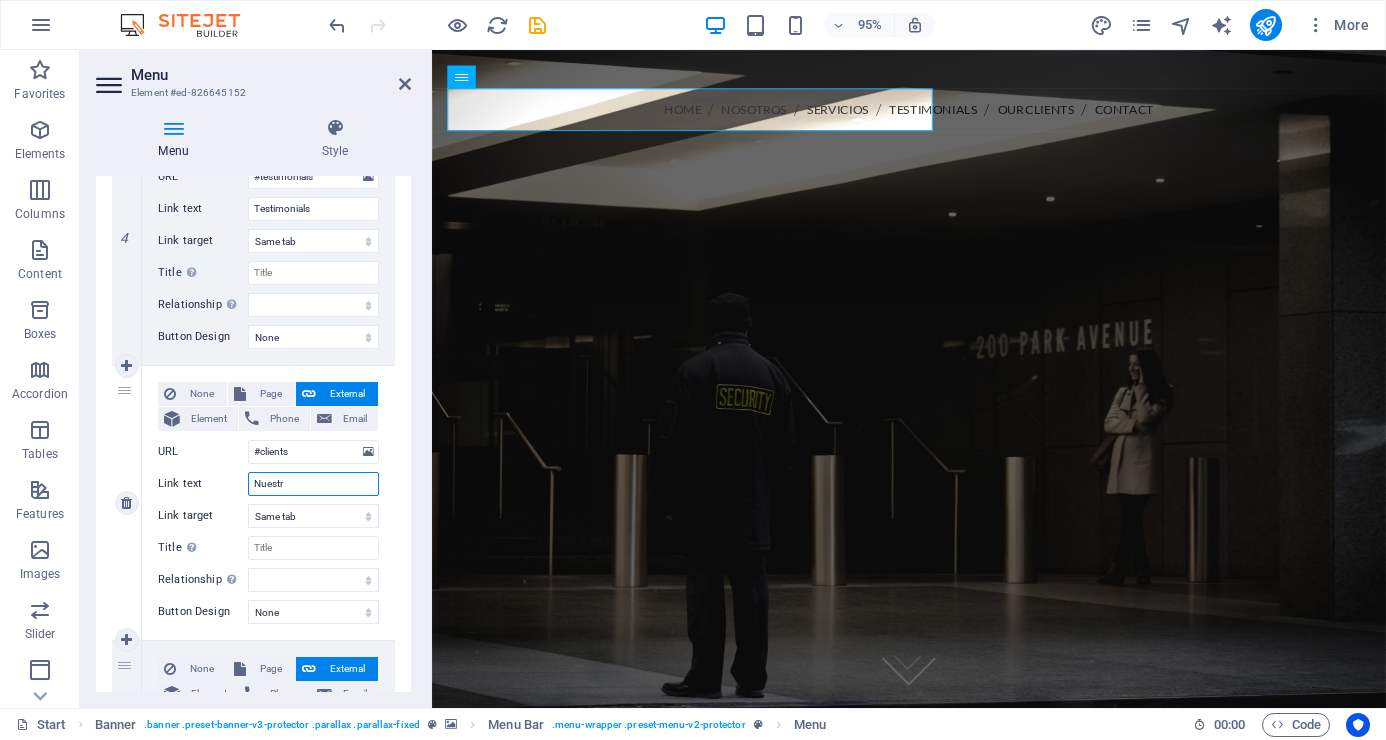 type on "Nuestrs" 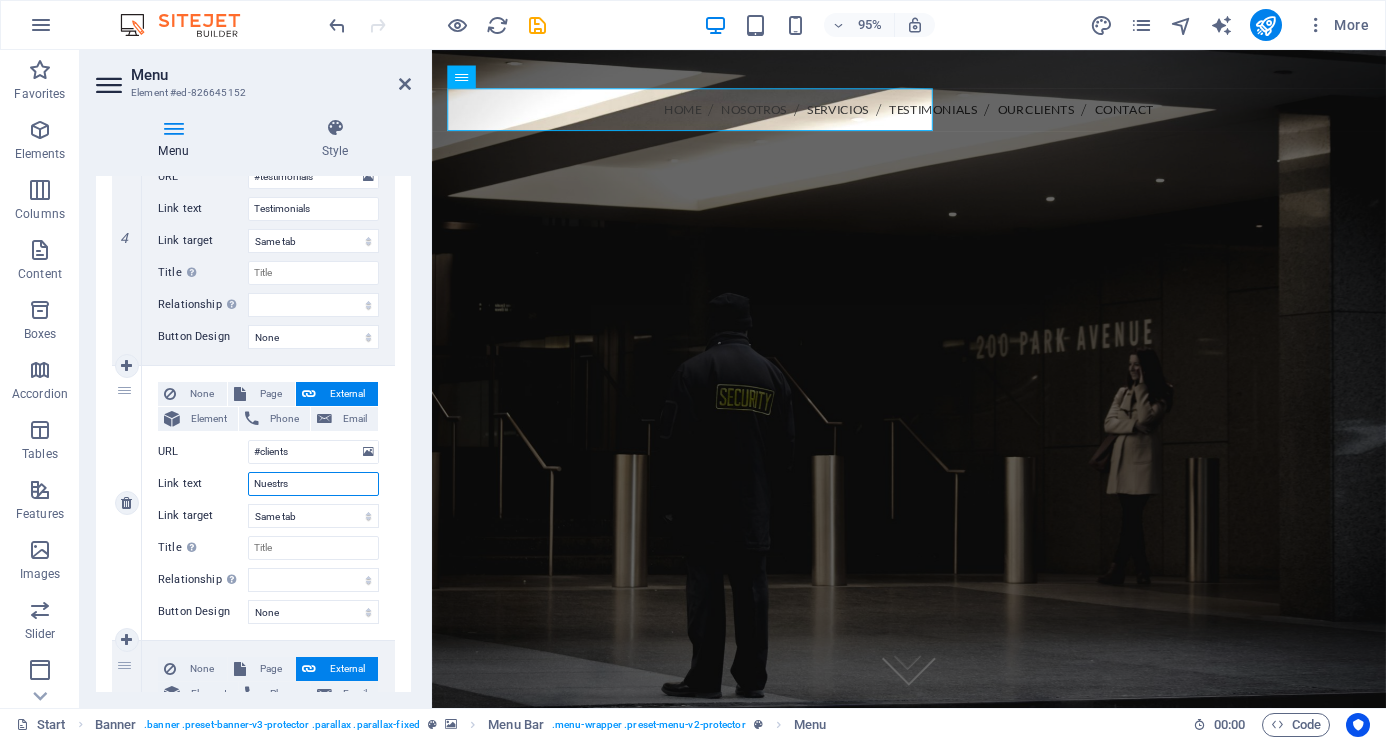 select 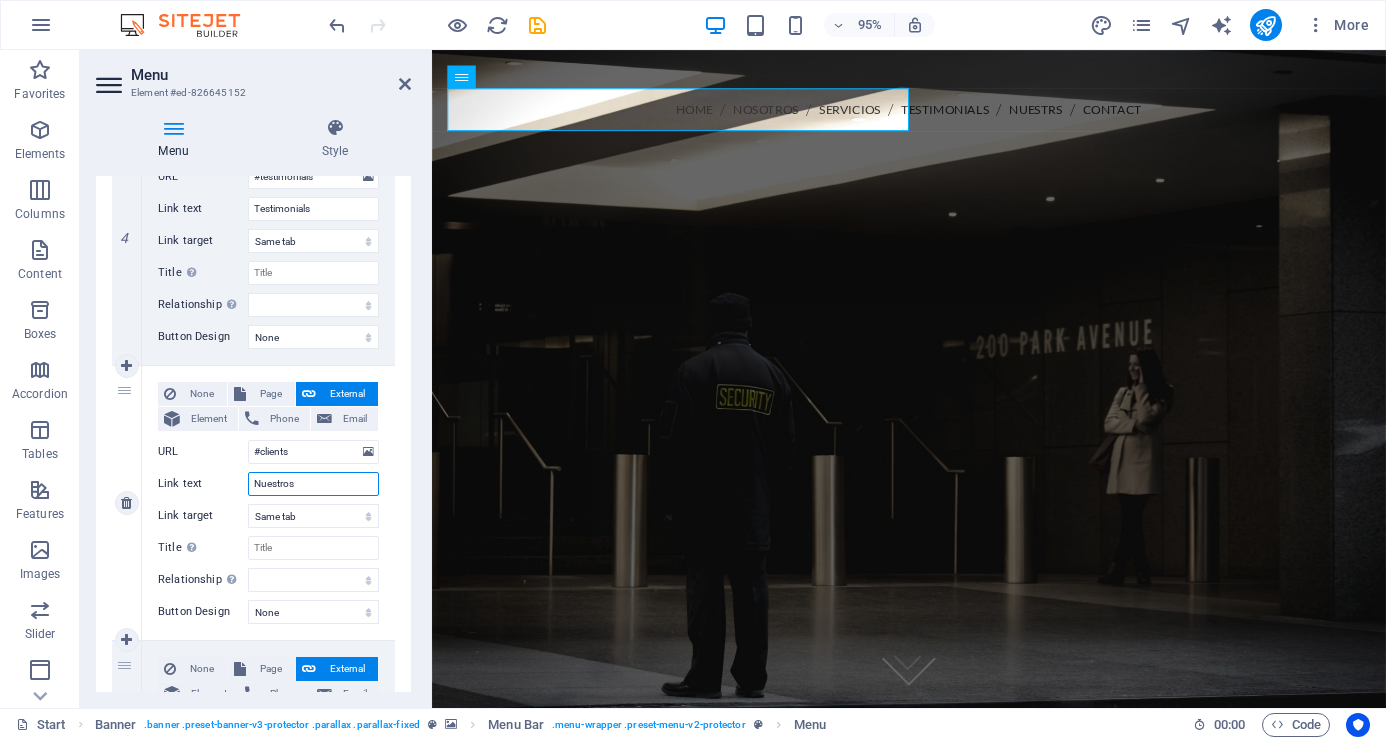 type on "Nuestros" 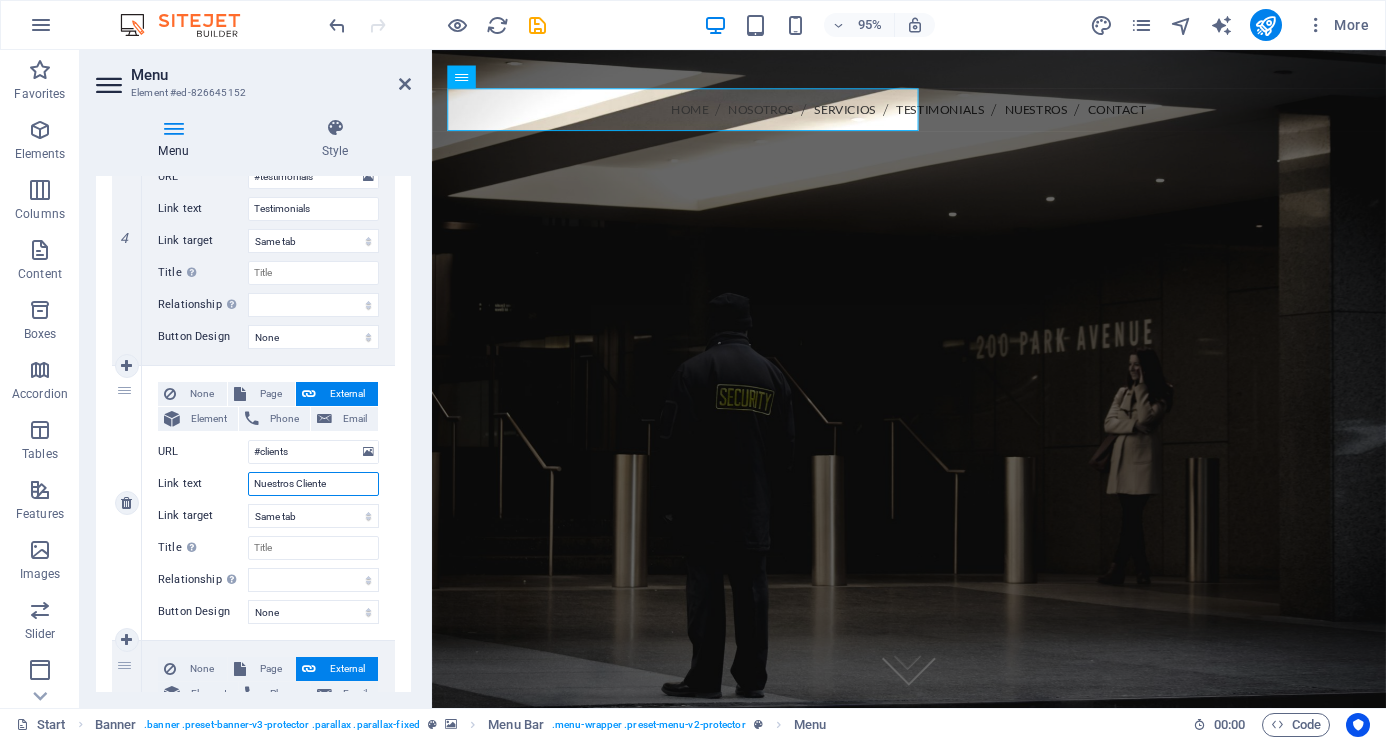 type on "Nuestros Clientes" 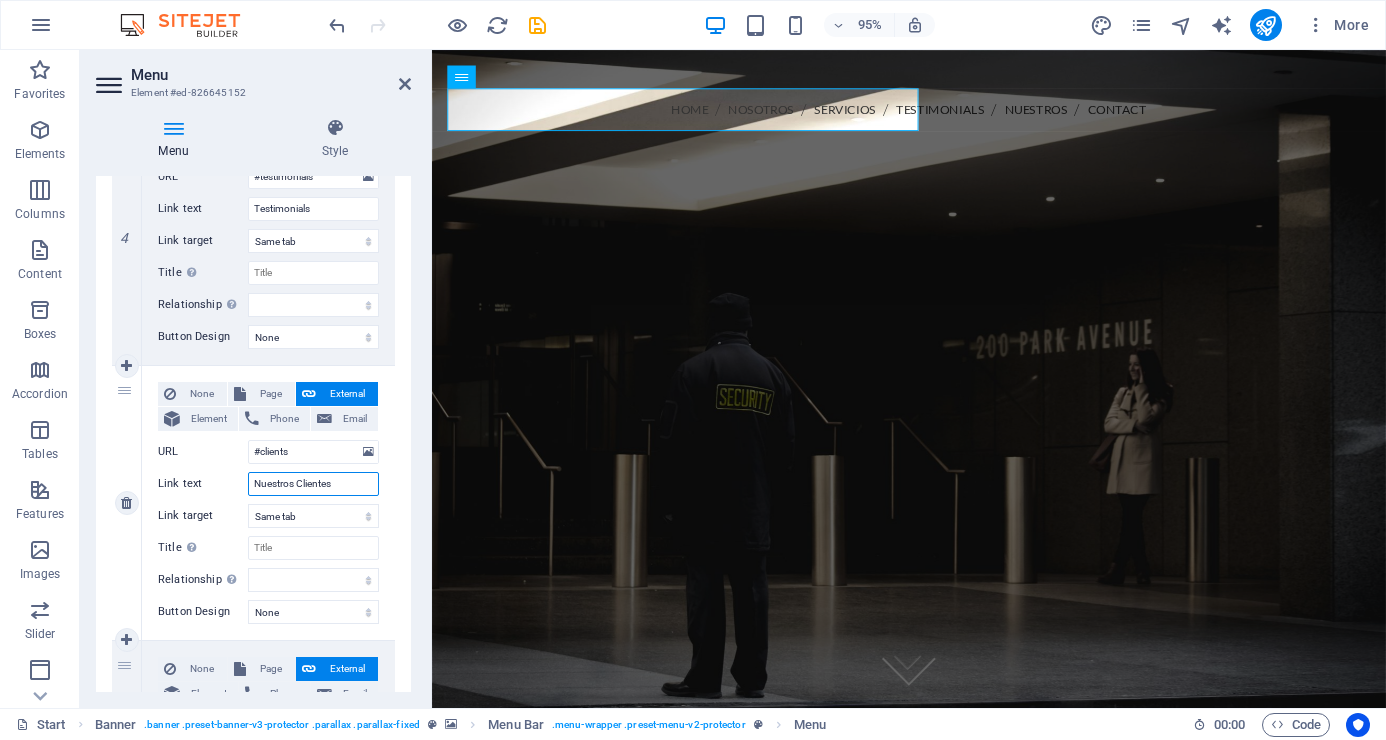 select 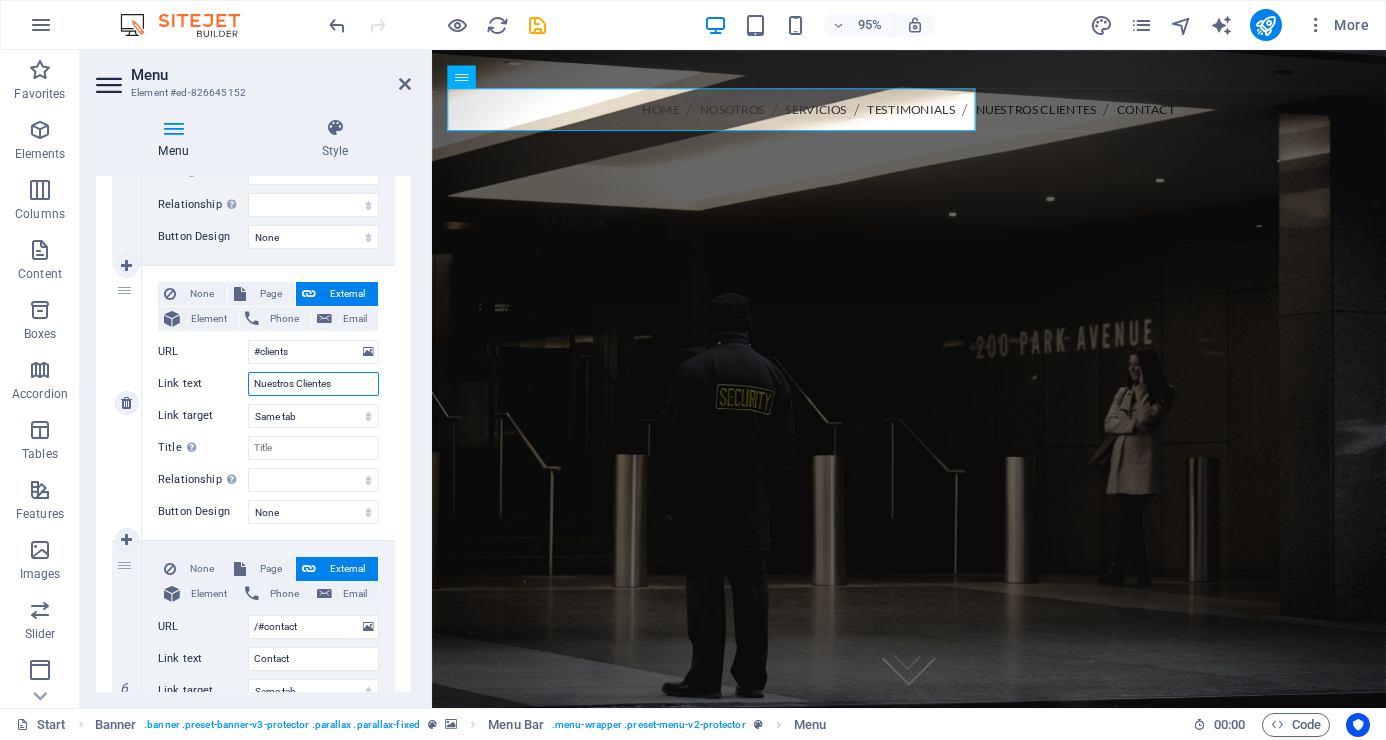 scroll, scrollTop: 1300, scrollLeft: 0, axis: vertical 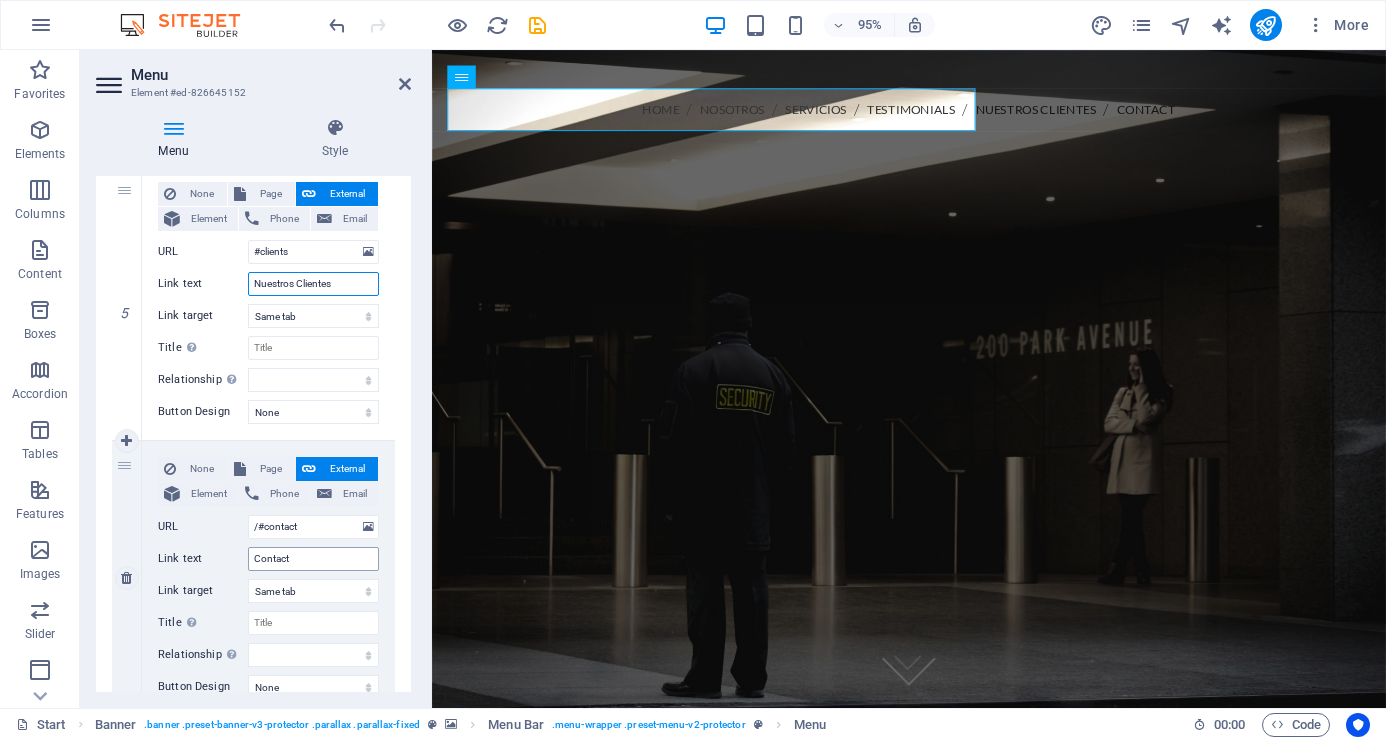 type on "Nuestros Clientes" 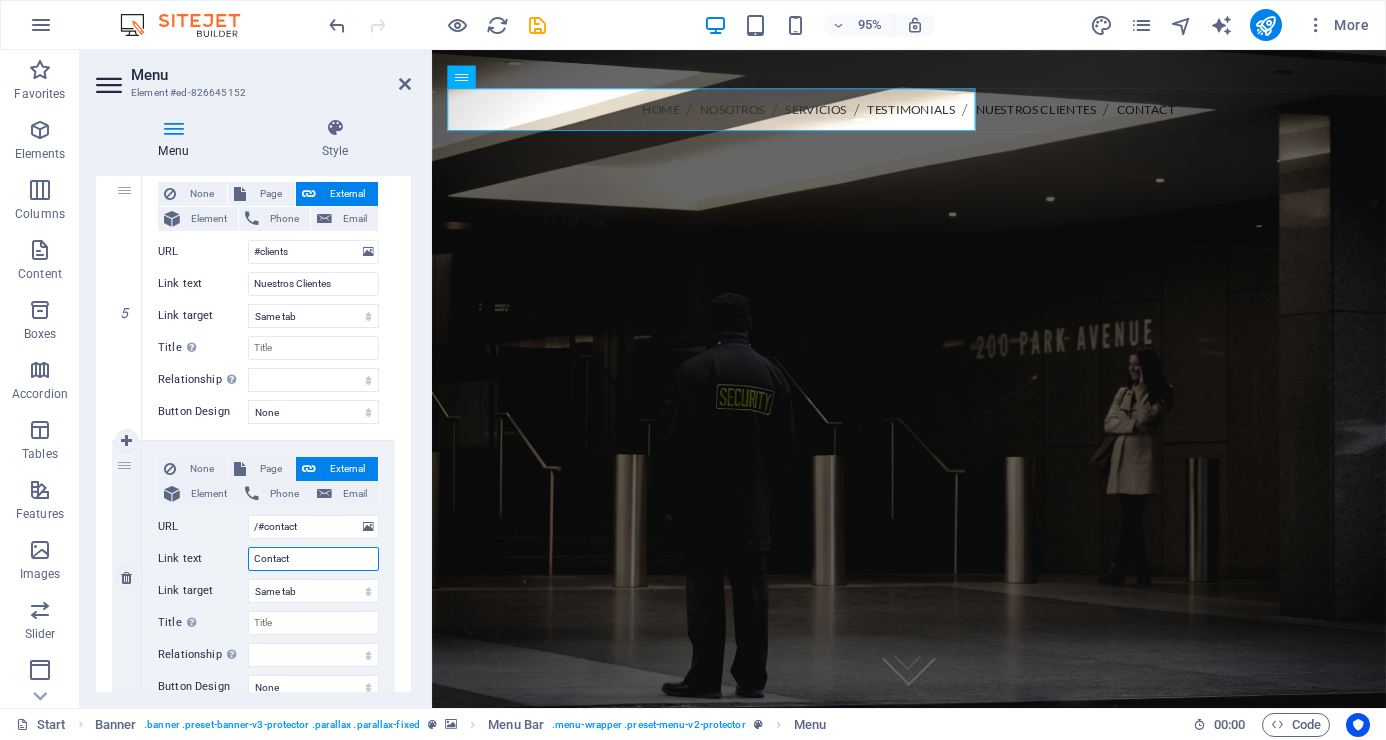 click on "Contact" at bounding box center (313, 559) 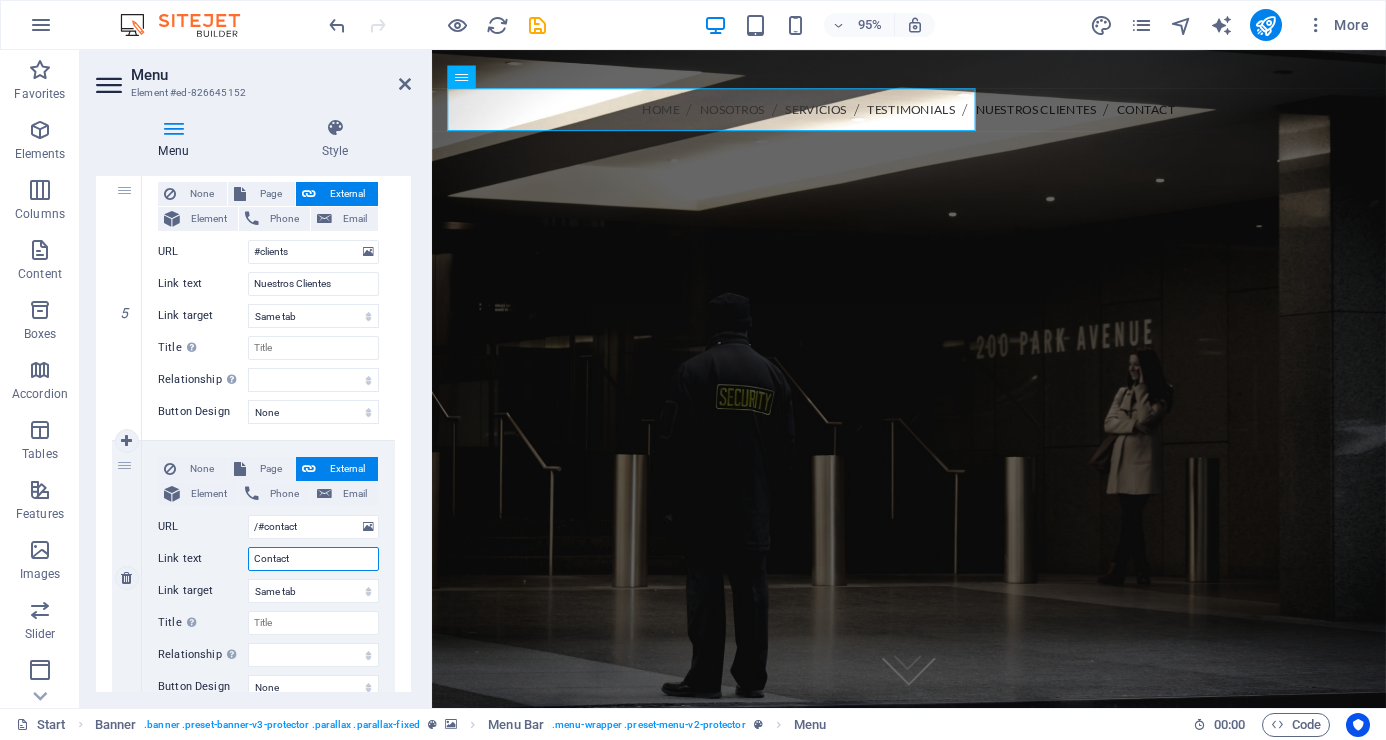type on "Contacto" 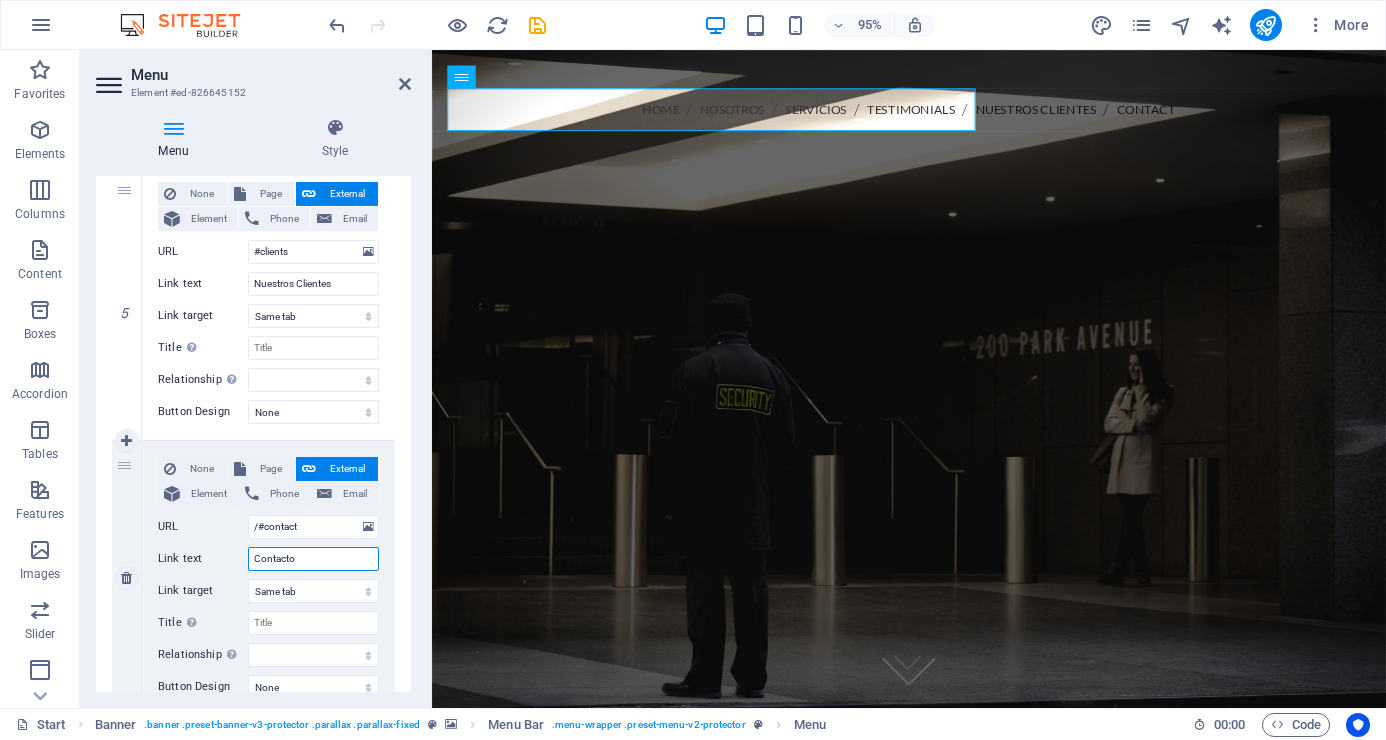 select 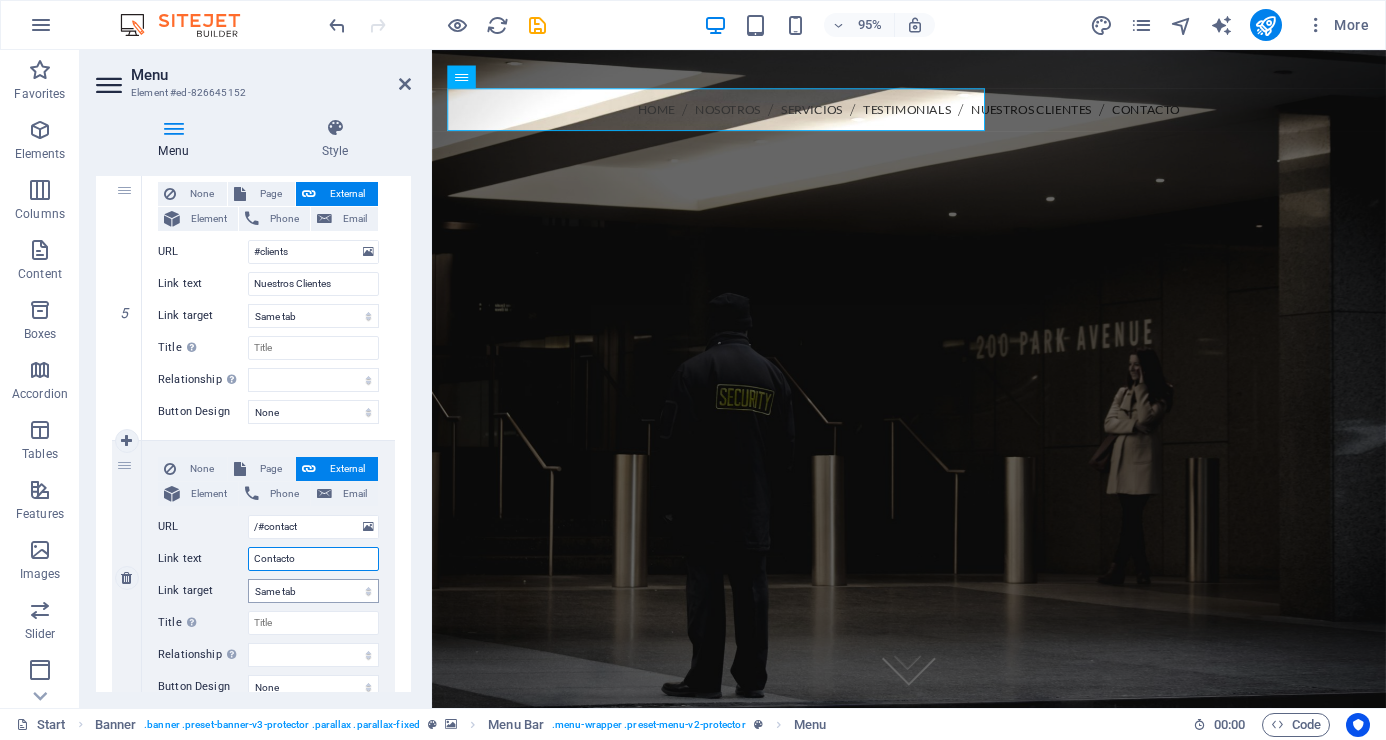 type on "Contacto" 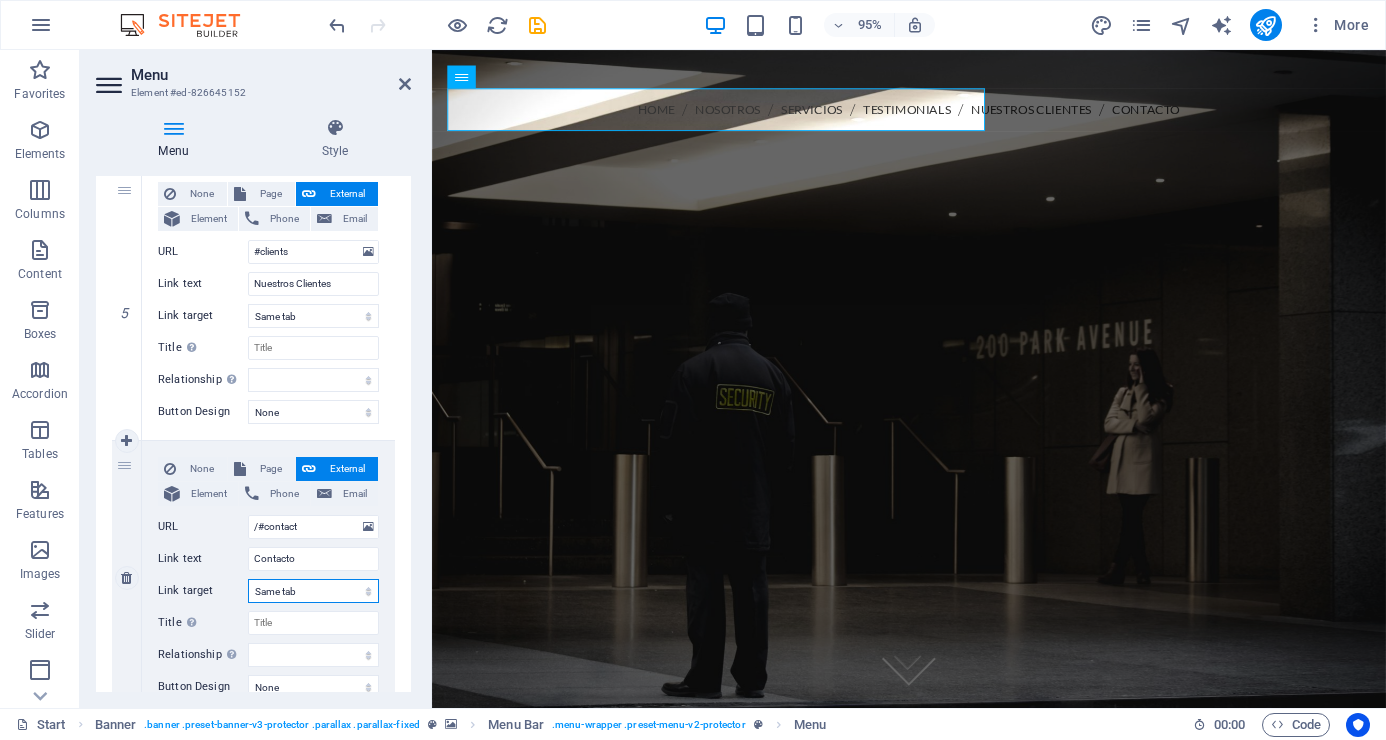 click on "New tab Same tab Overlay" at bounding box center [313, 591] 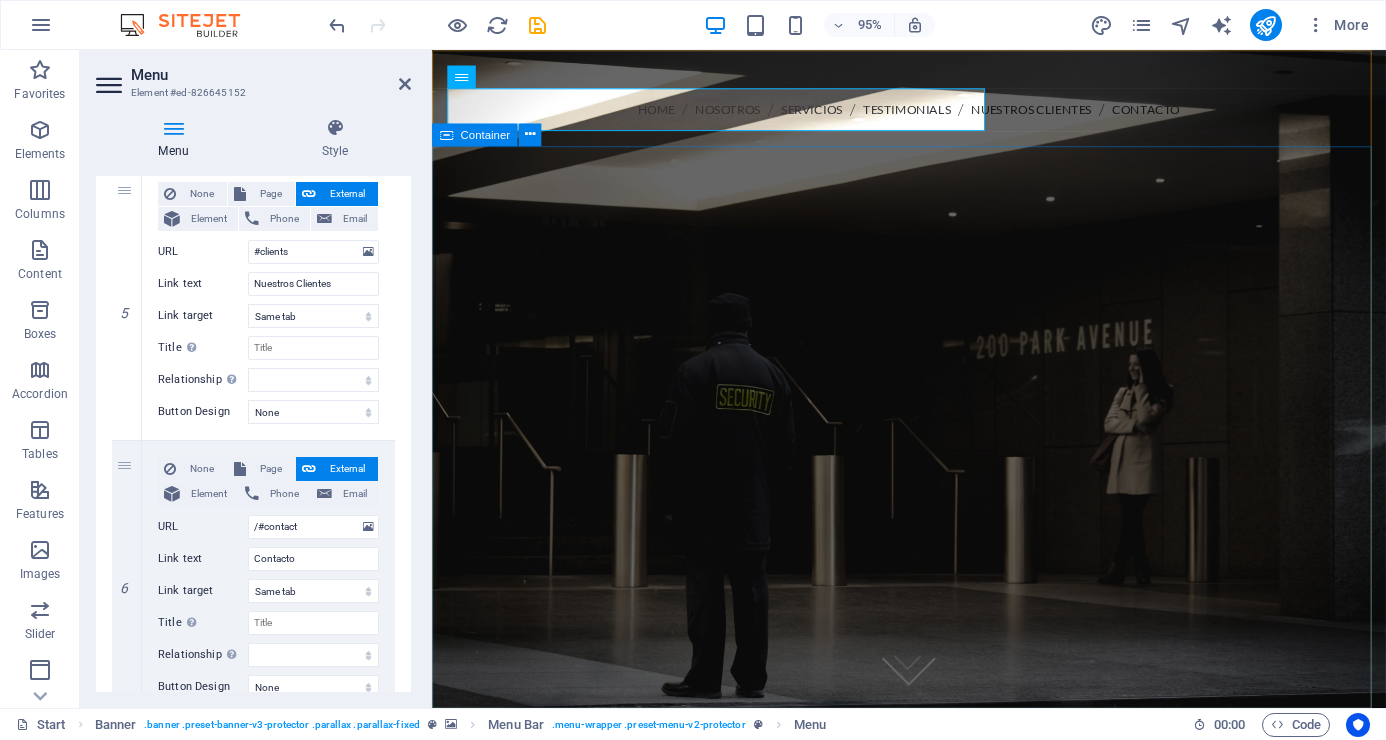 click at bounding box center (934, 581) 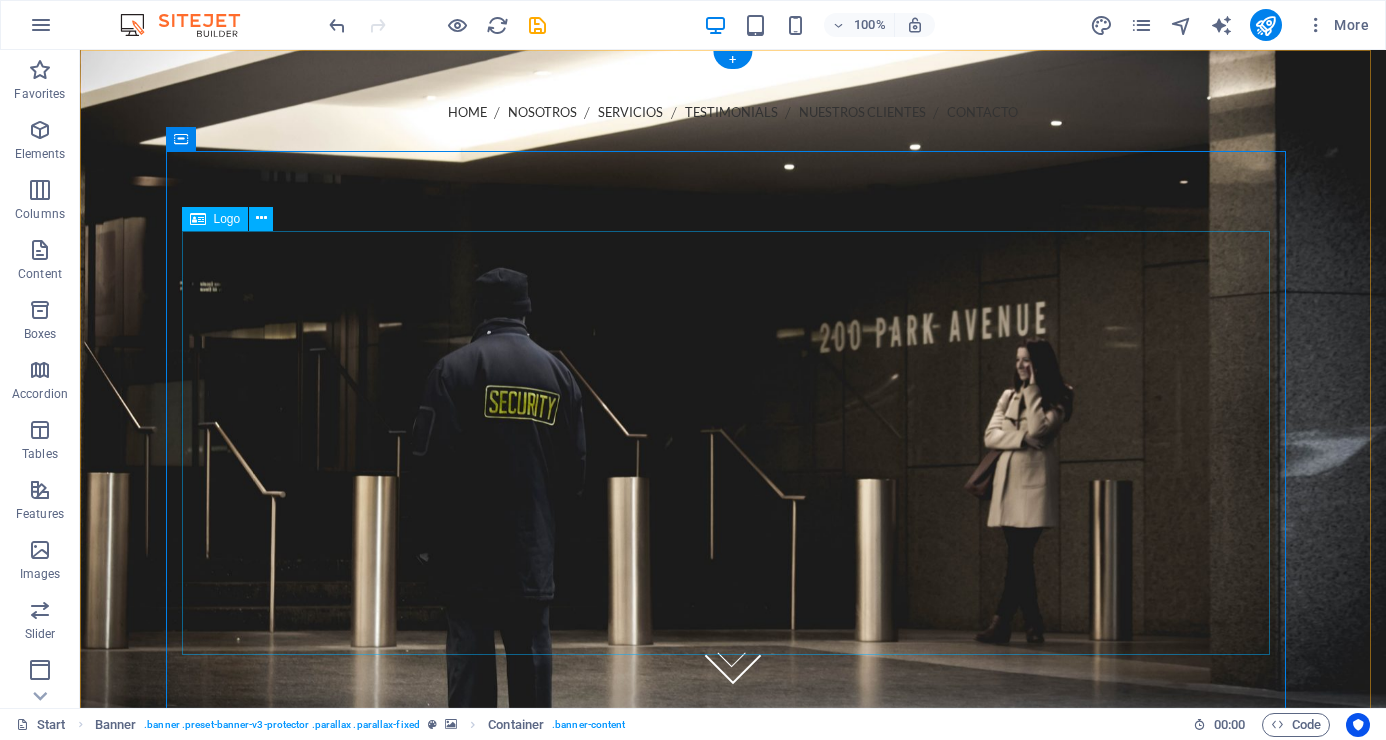 click at bounding box center (733, 581) 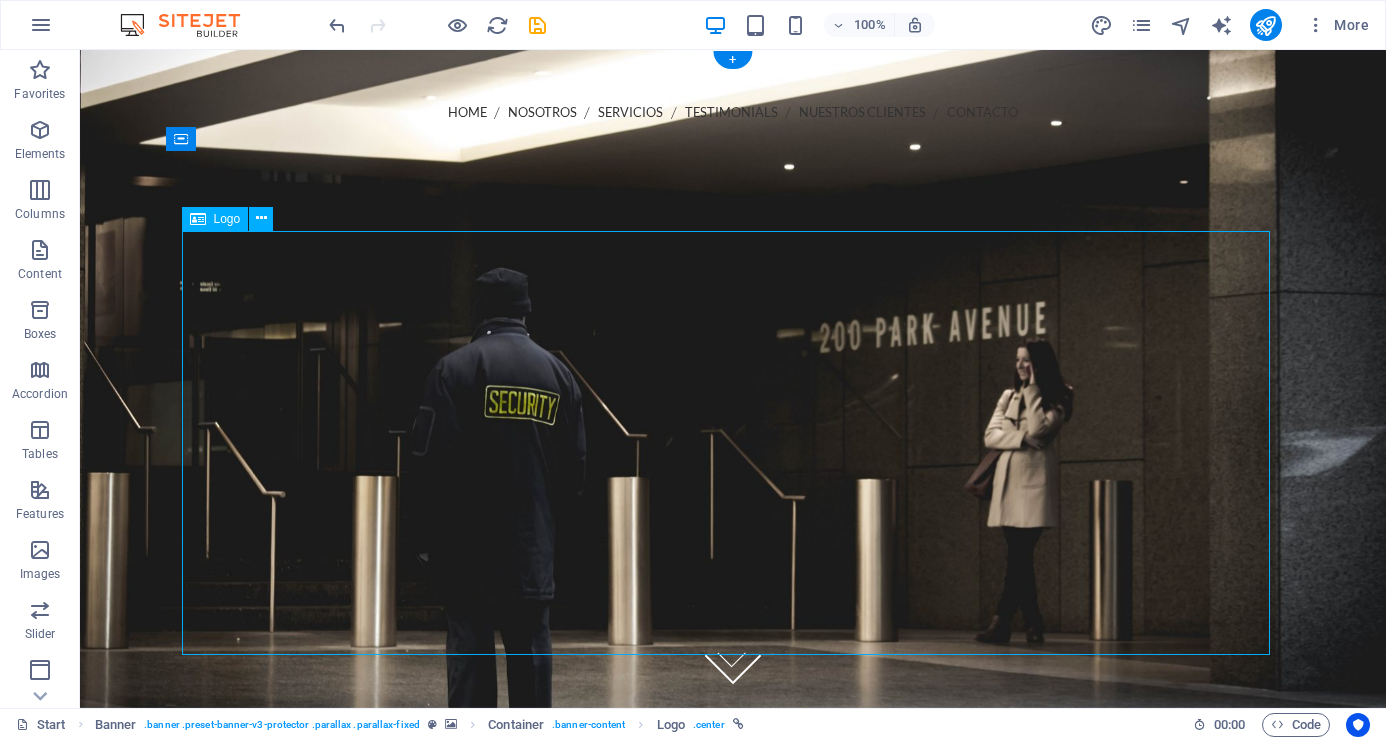 click at bounding box center (733, 581) 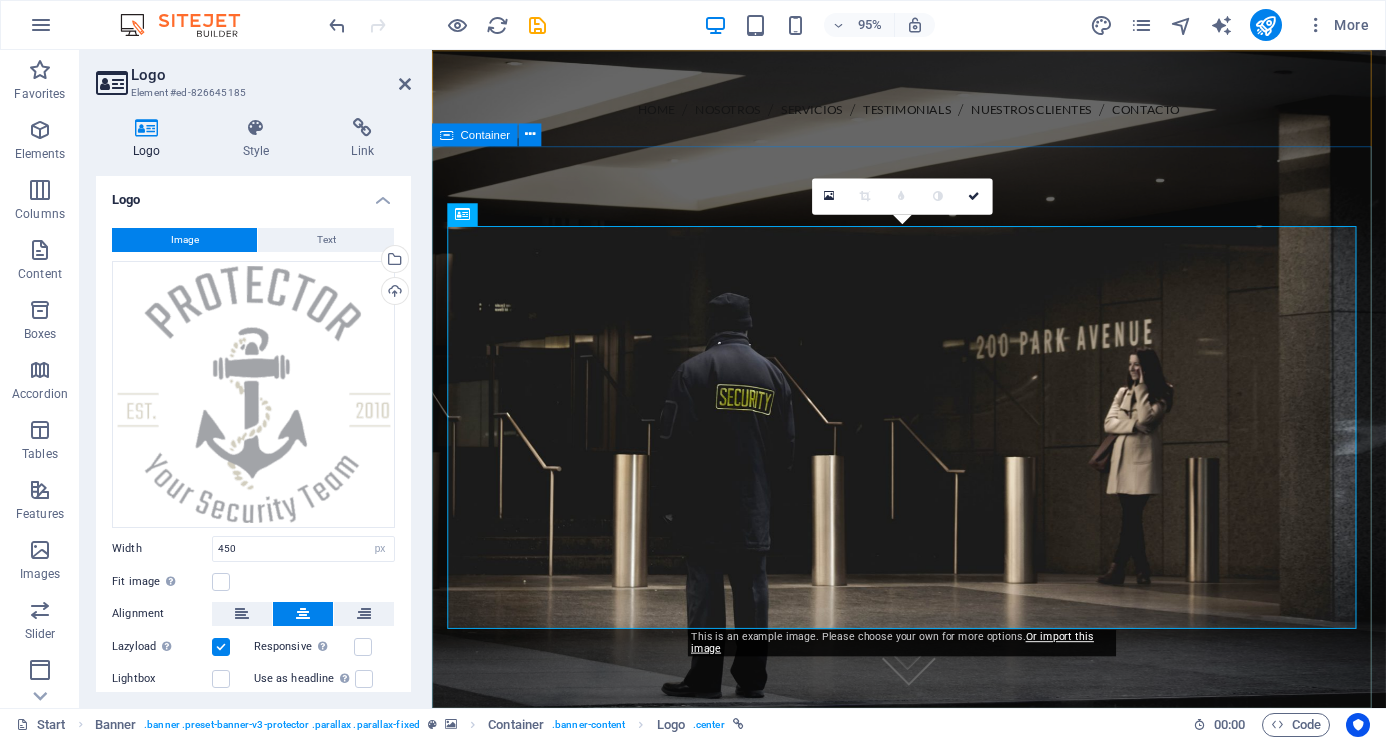 click at bounding box center (934, 581) 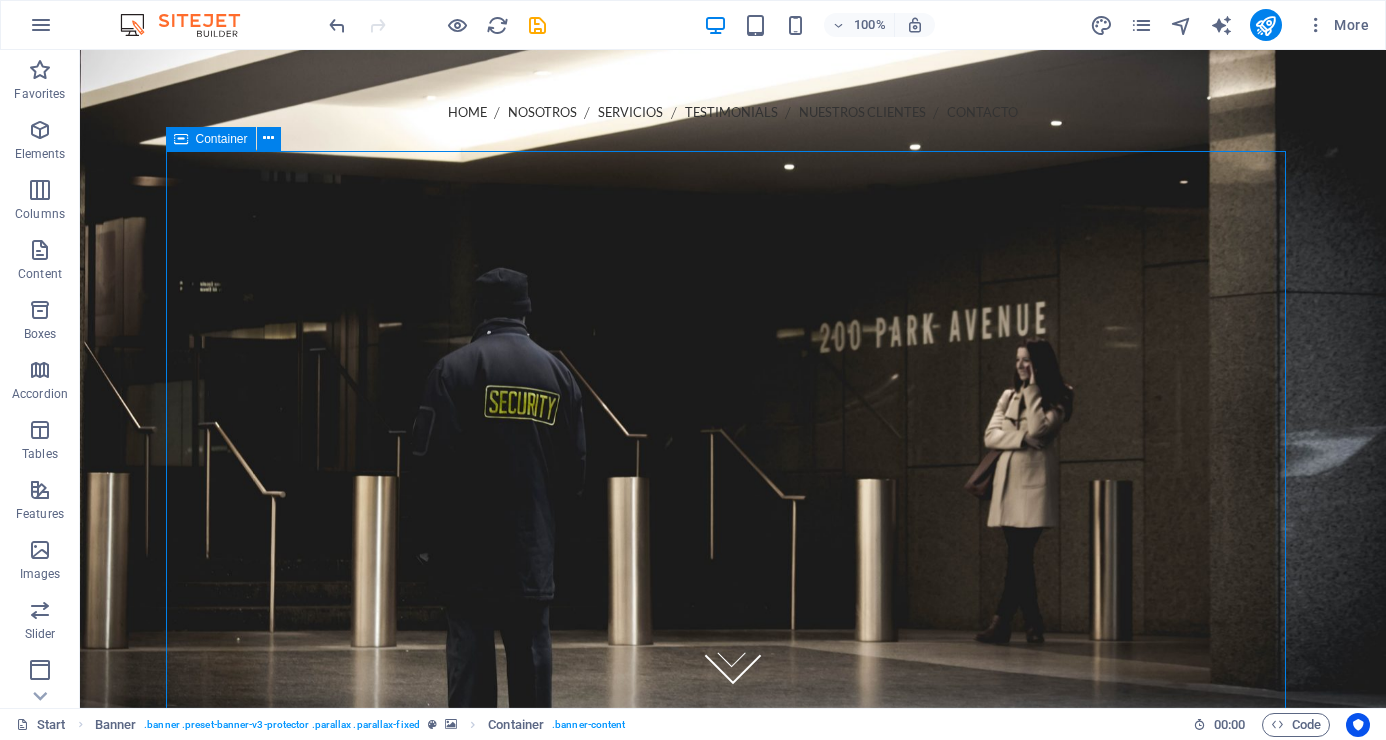 click at bounding box center (733, 581) 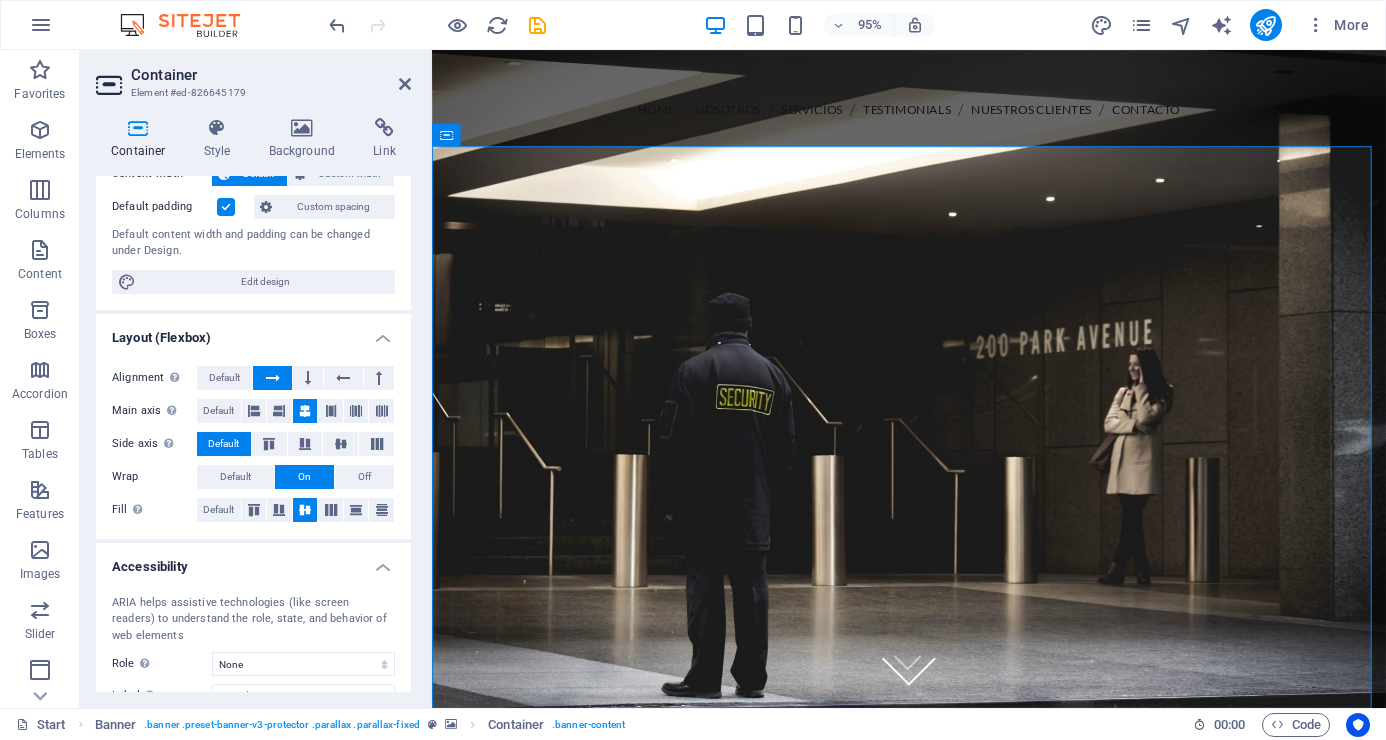 scroll, scrollTop: 0, scrollLeft: 0, axis: both 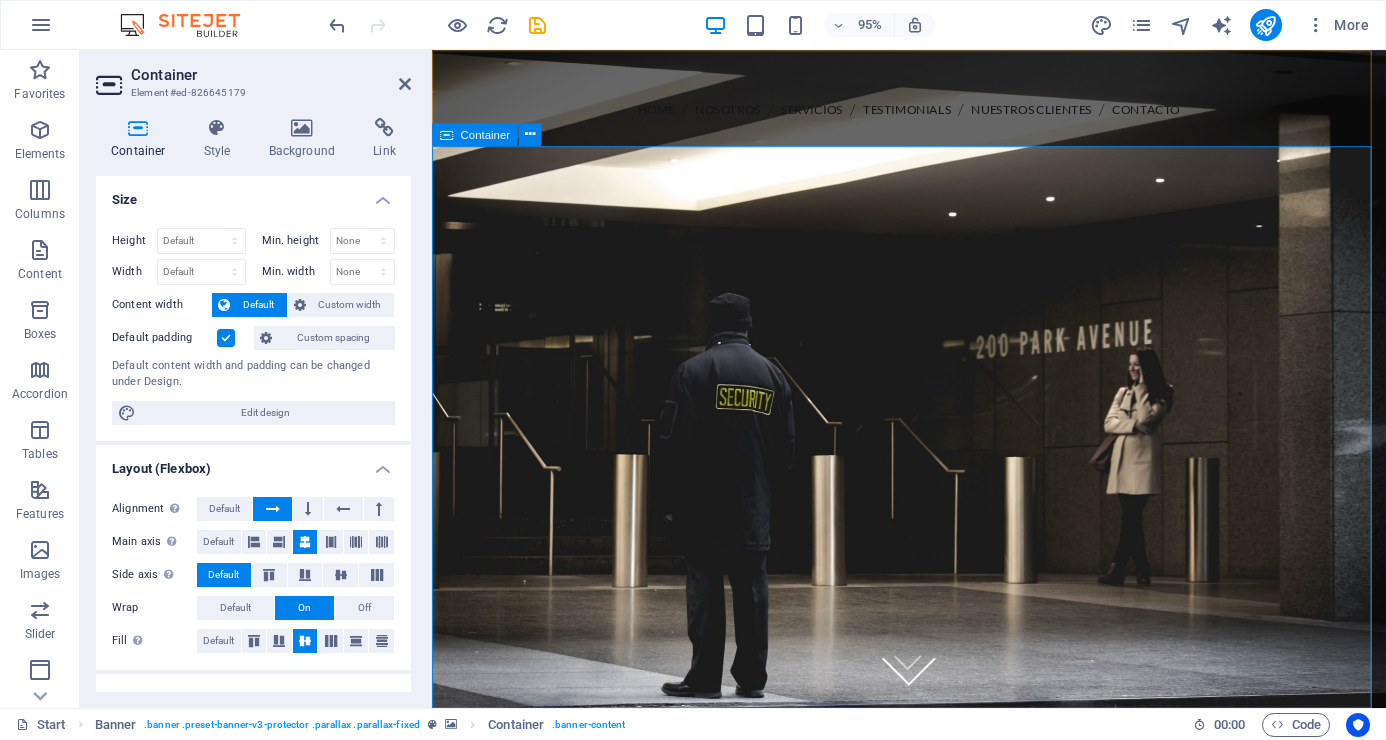 click at bounding box center [934, 581] 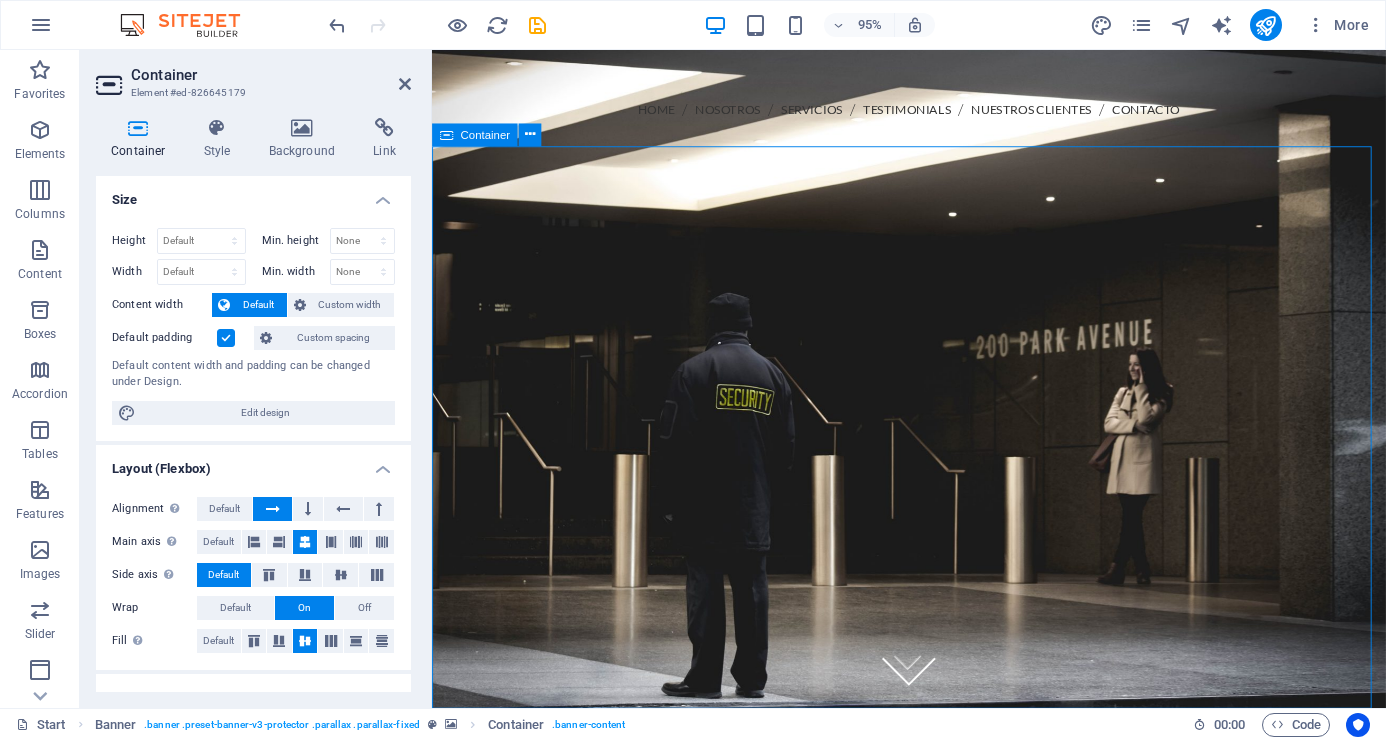 click at bounding box center (934, 581) 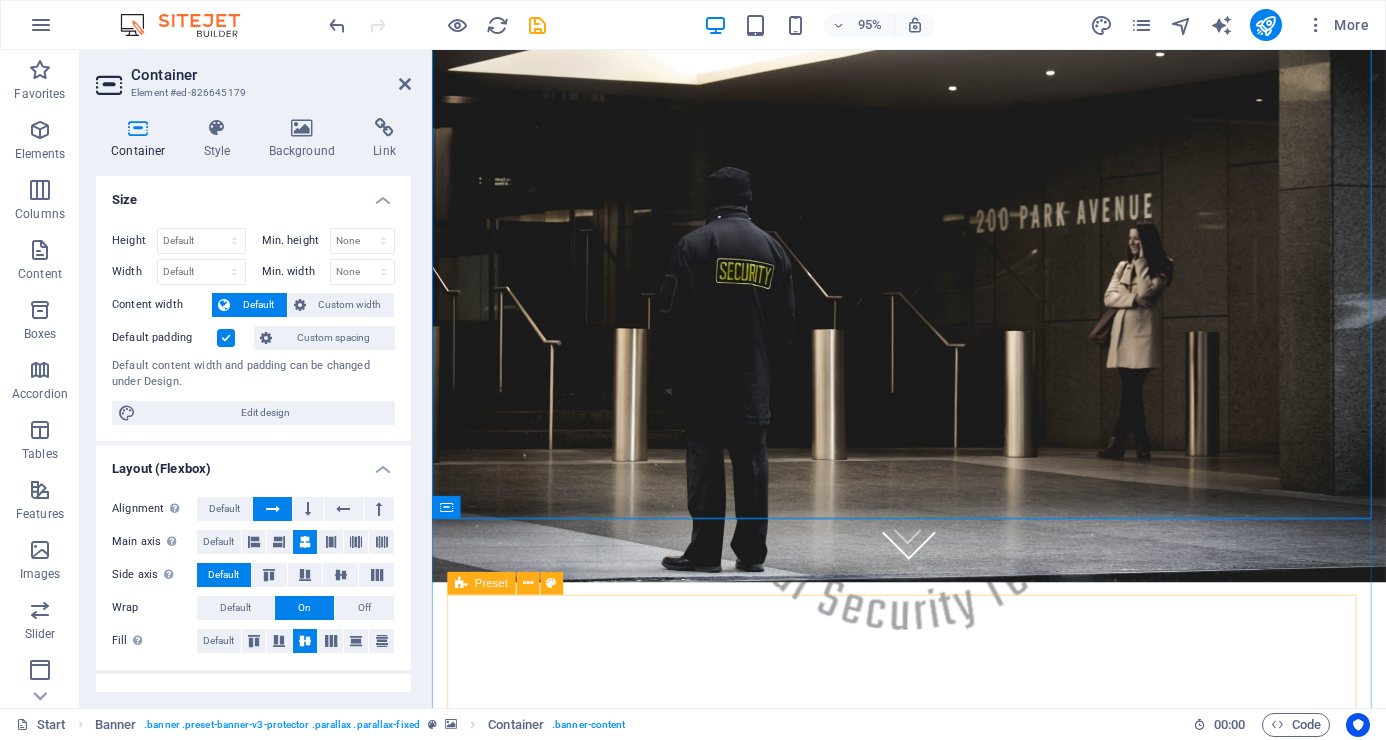 scroll, scrollTop: 200, scrollLeft: 0, axis: vertical 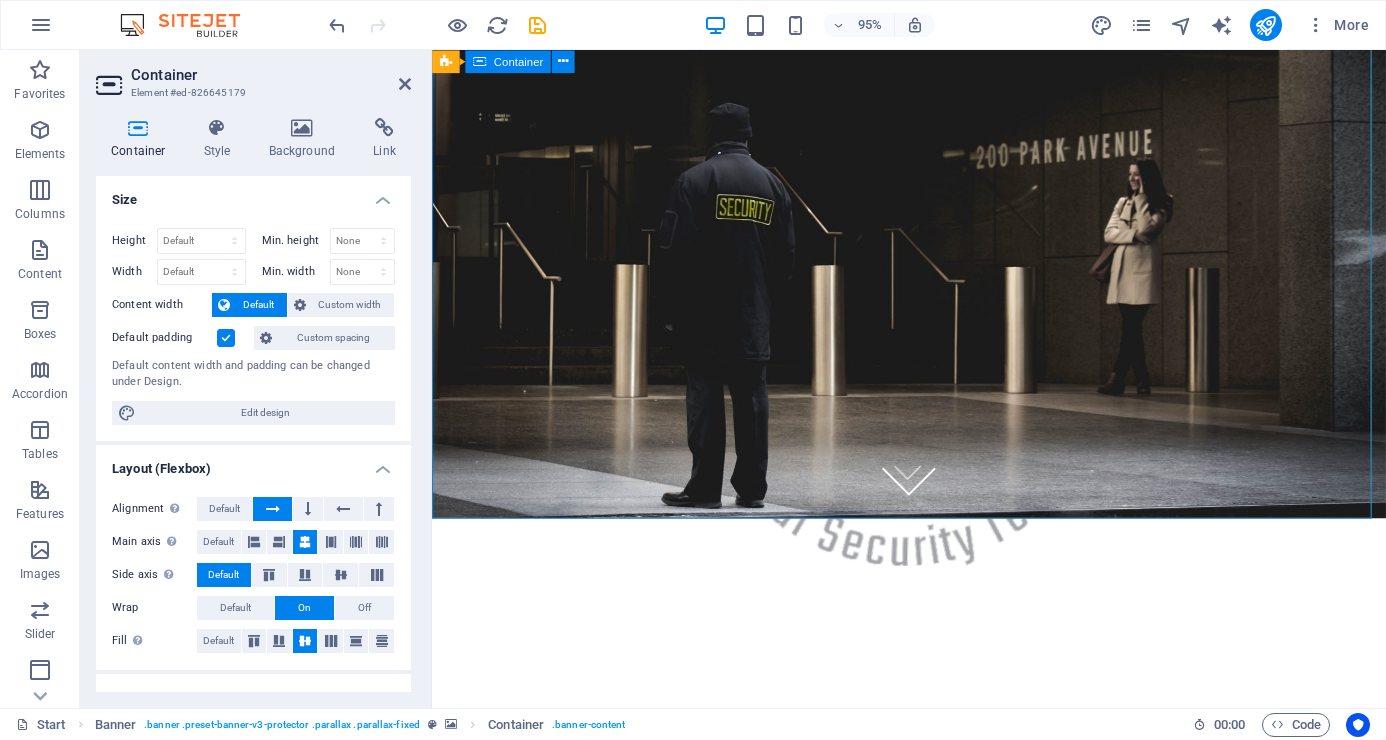 click at bounding box center [934, 381] 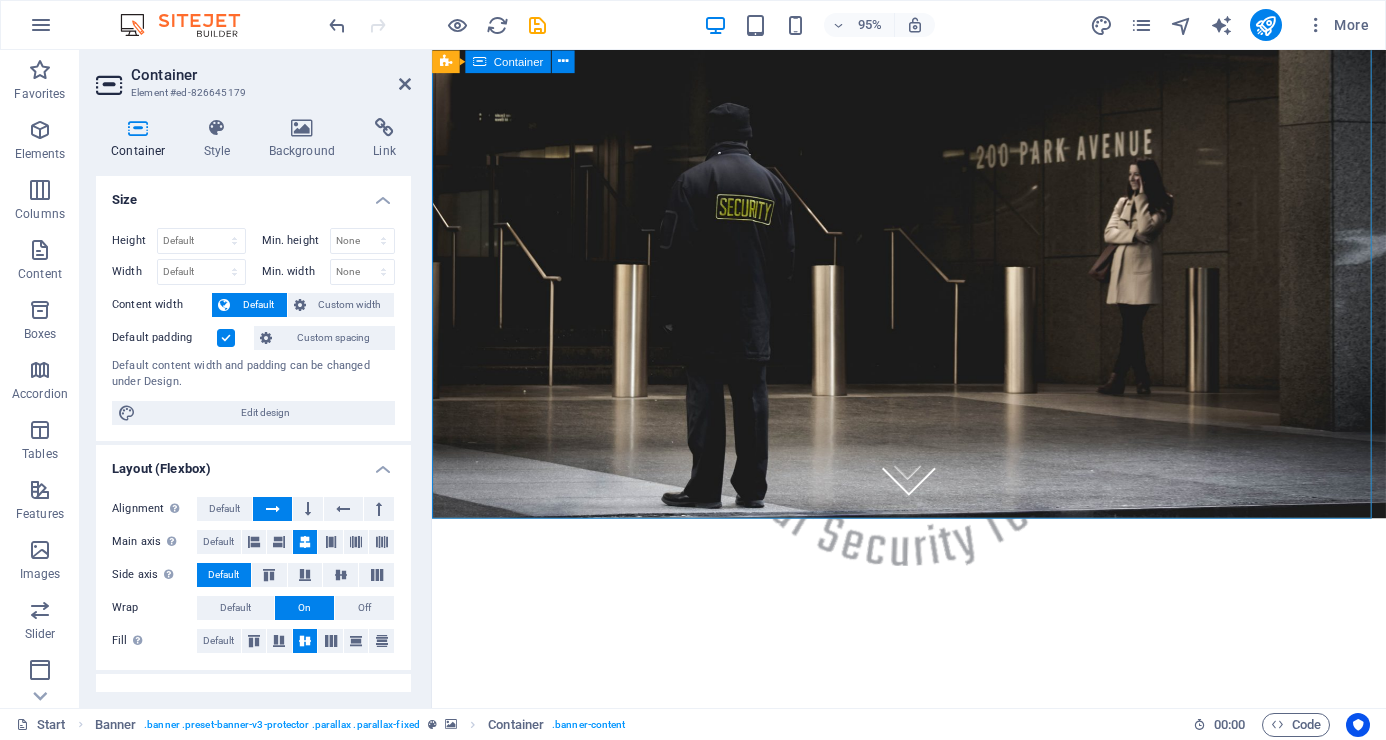 click at bounding box center (934, 381) 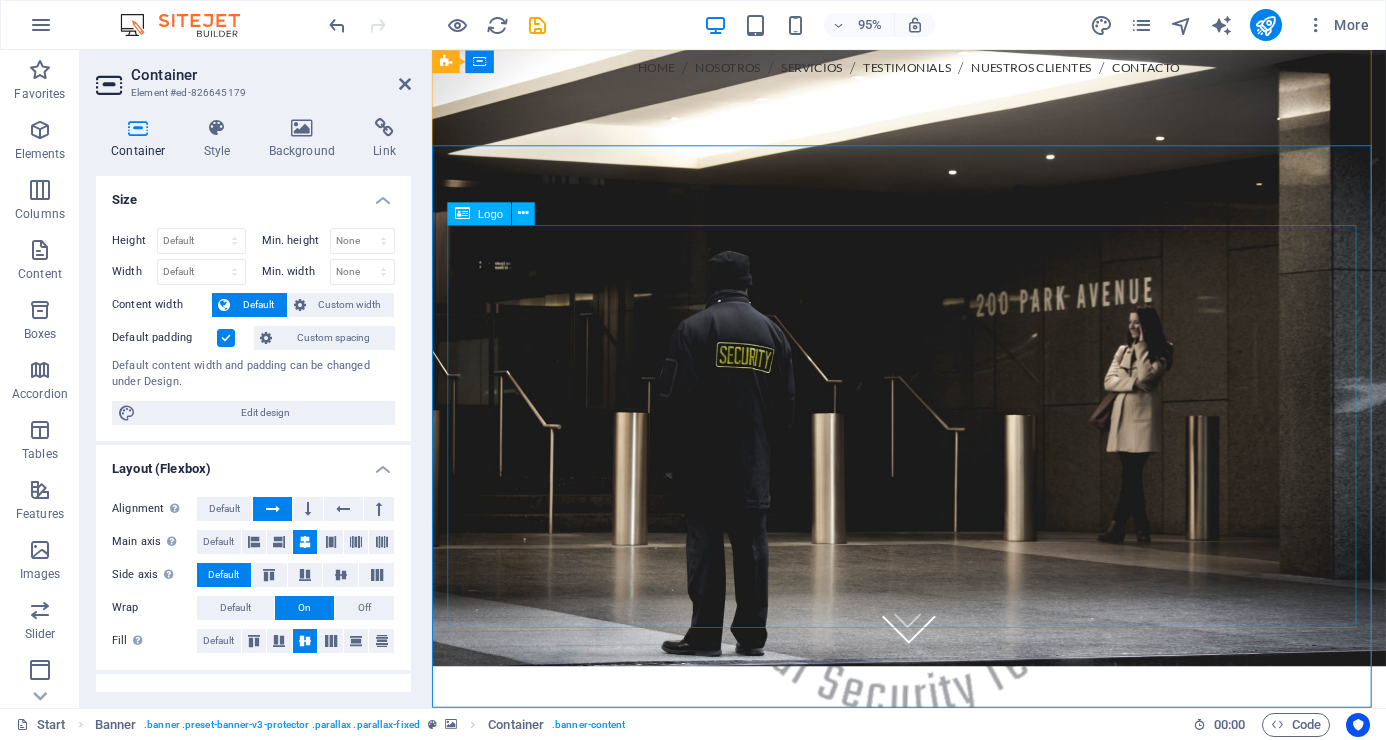 scroll, scrollTop: 0, scrollLeft: 0, axis: both 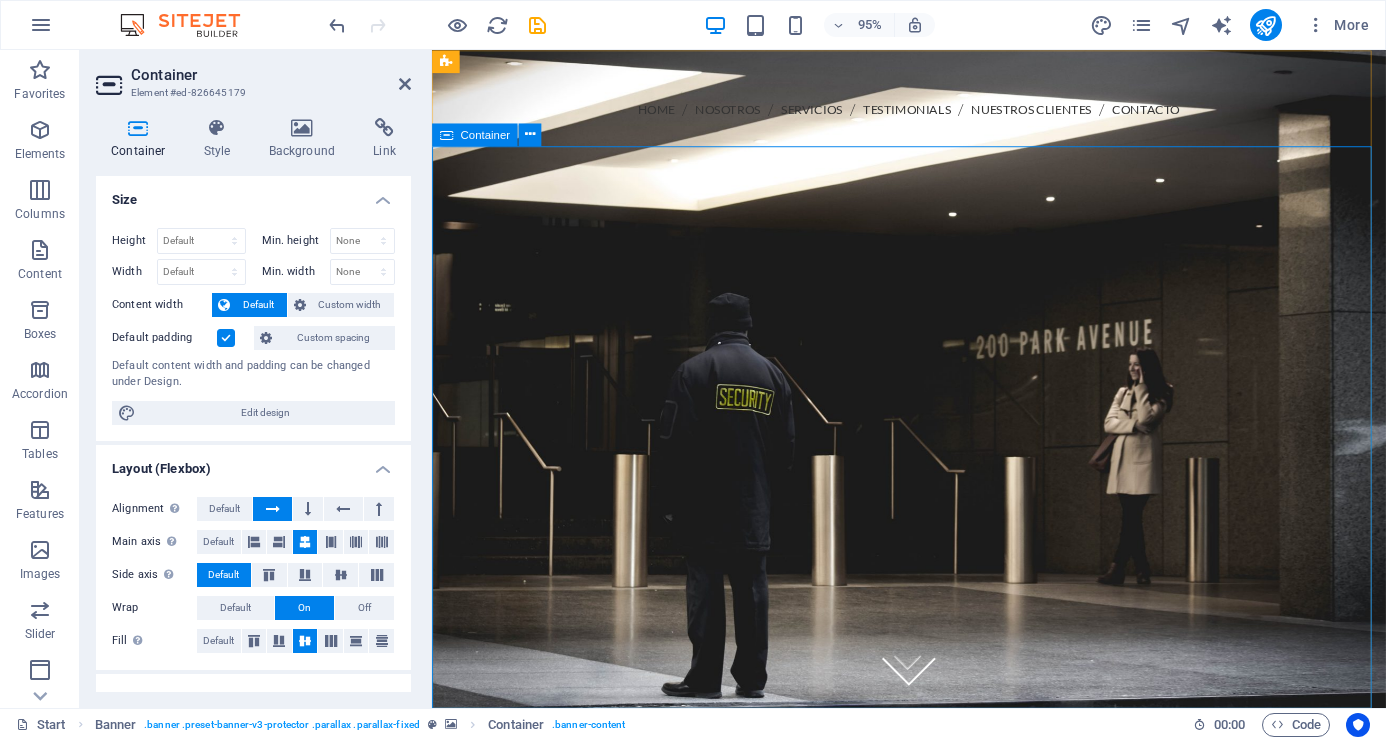 click at bounding box center (934, 581) 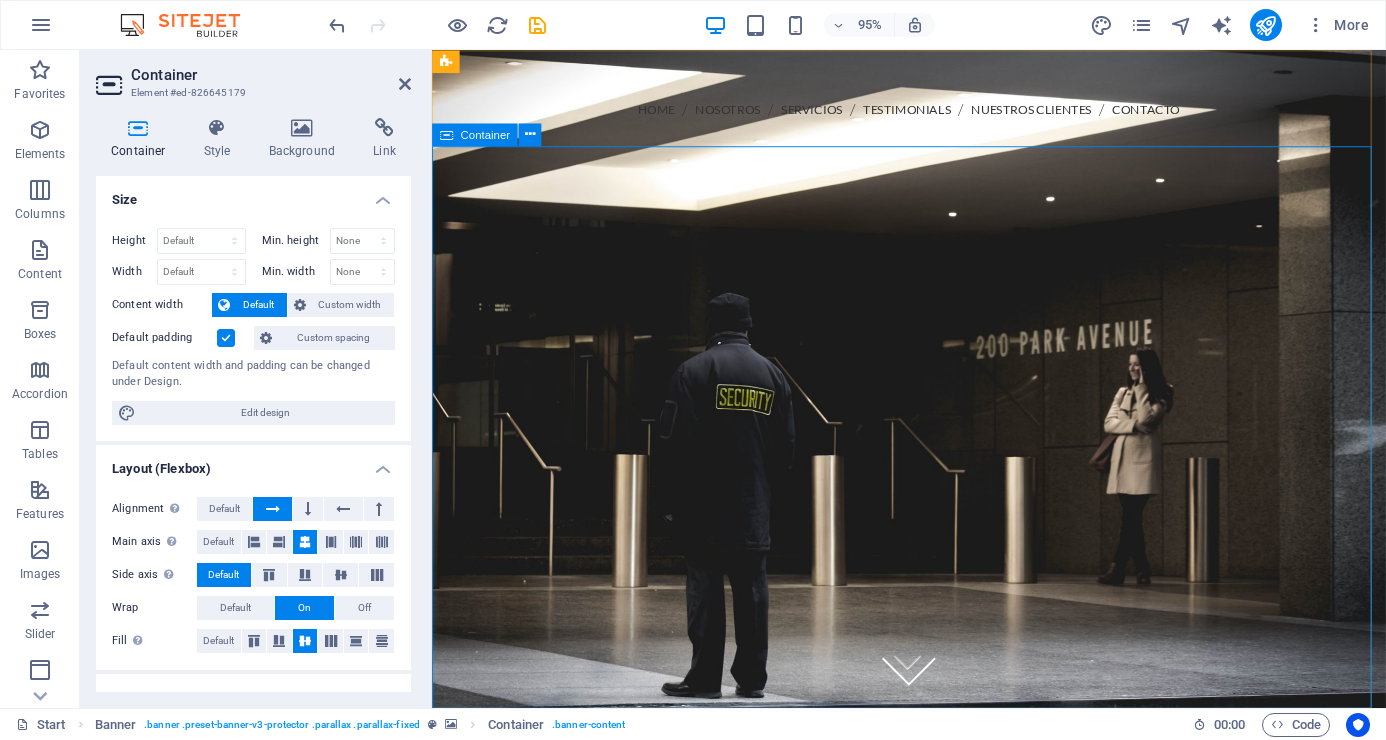 click at bounding box center [934, 581] 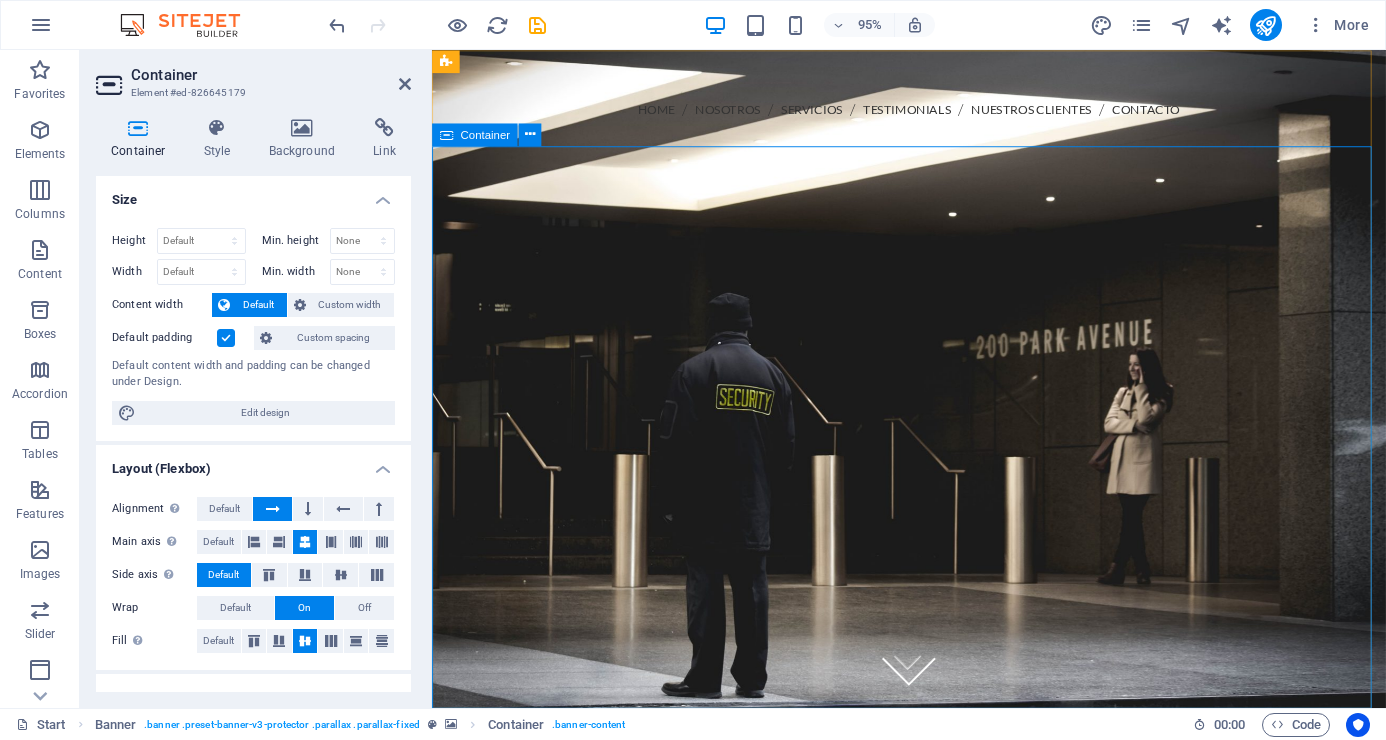 click at bounding box center [934, 581] 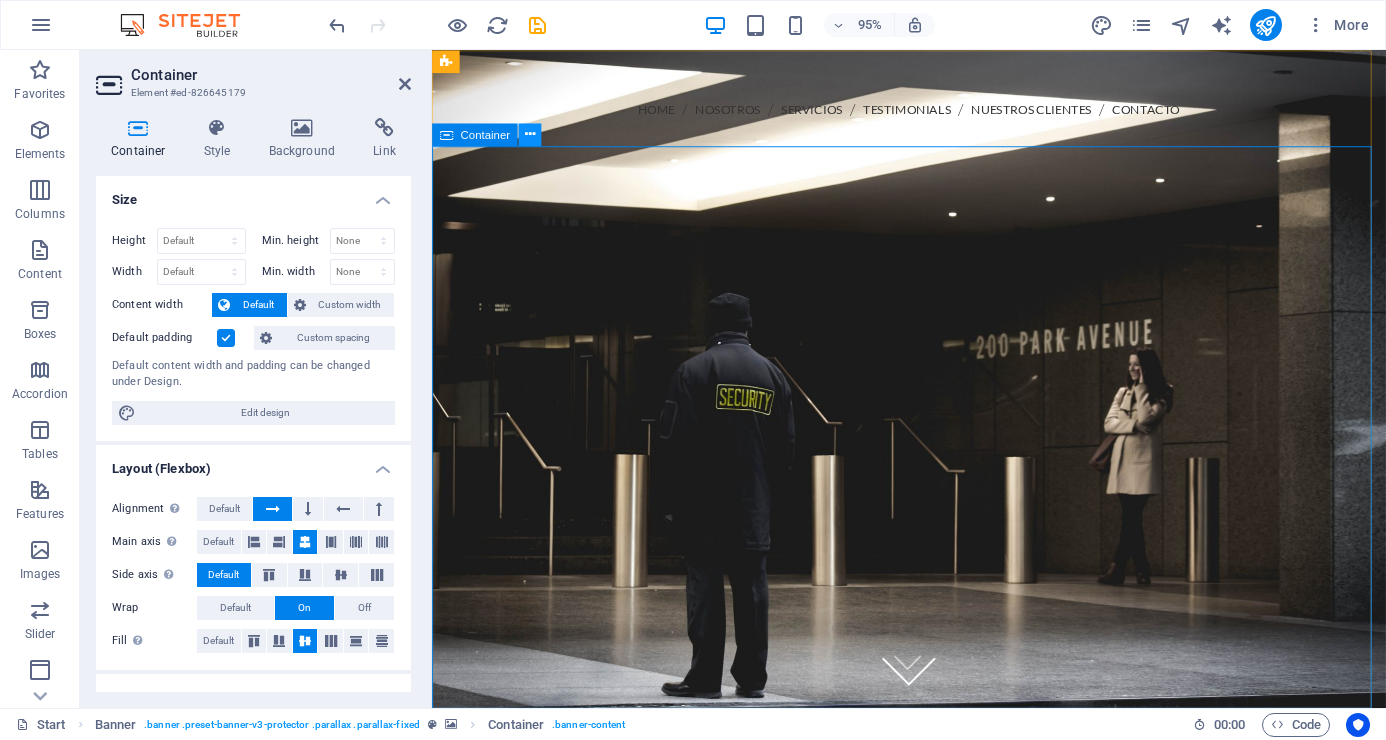 click at bounding box center [530, 134] 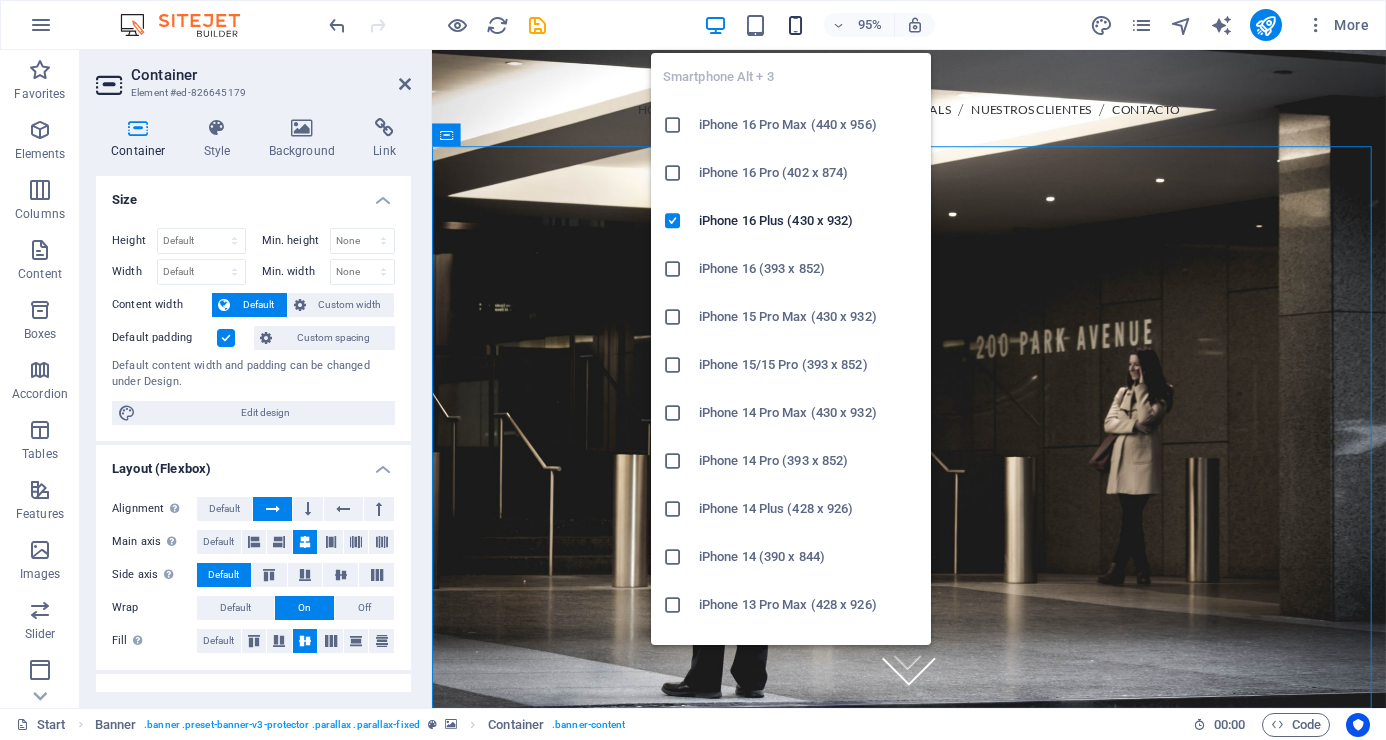 click at bounding box center (795, 25) 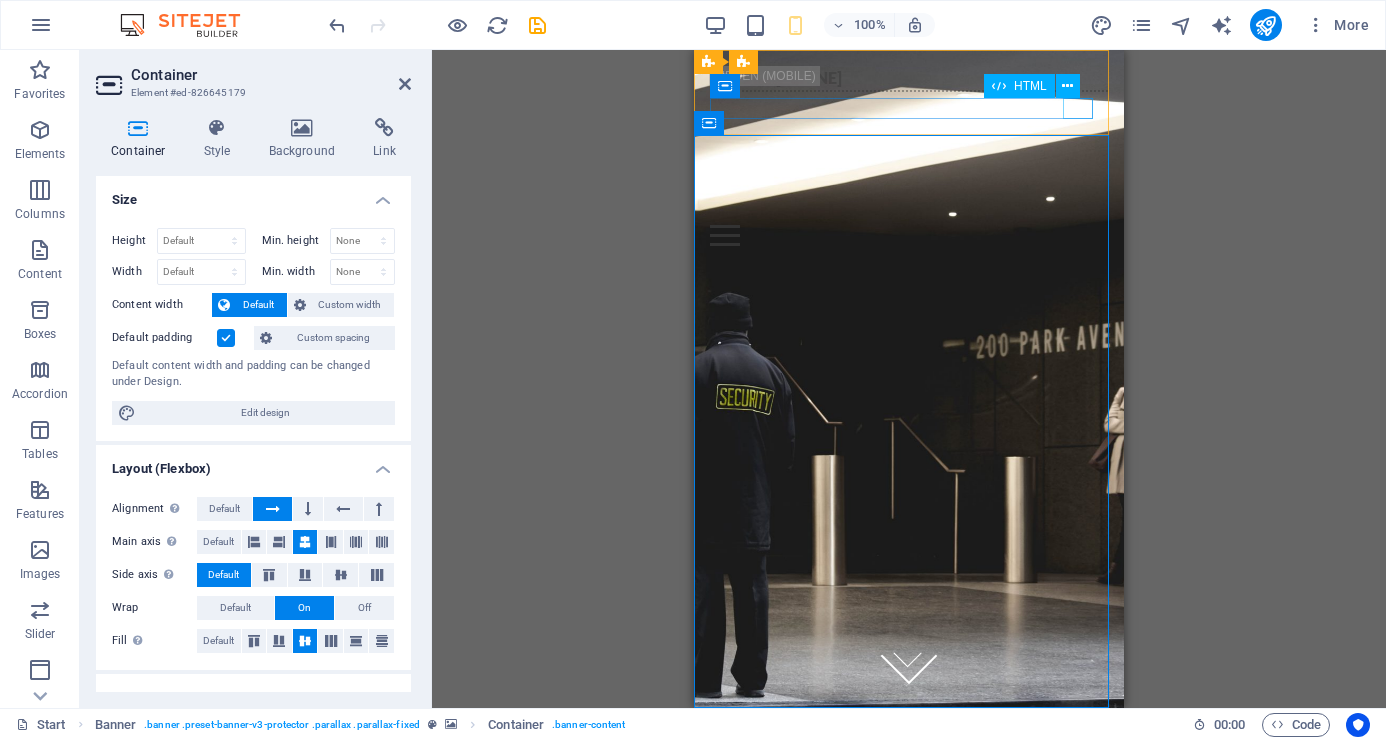 click on "Menu" at bounding box center [909, 235] 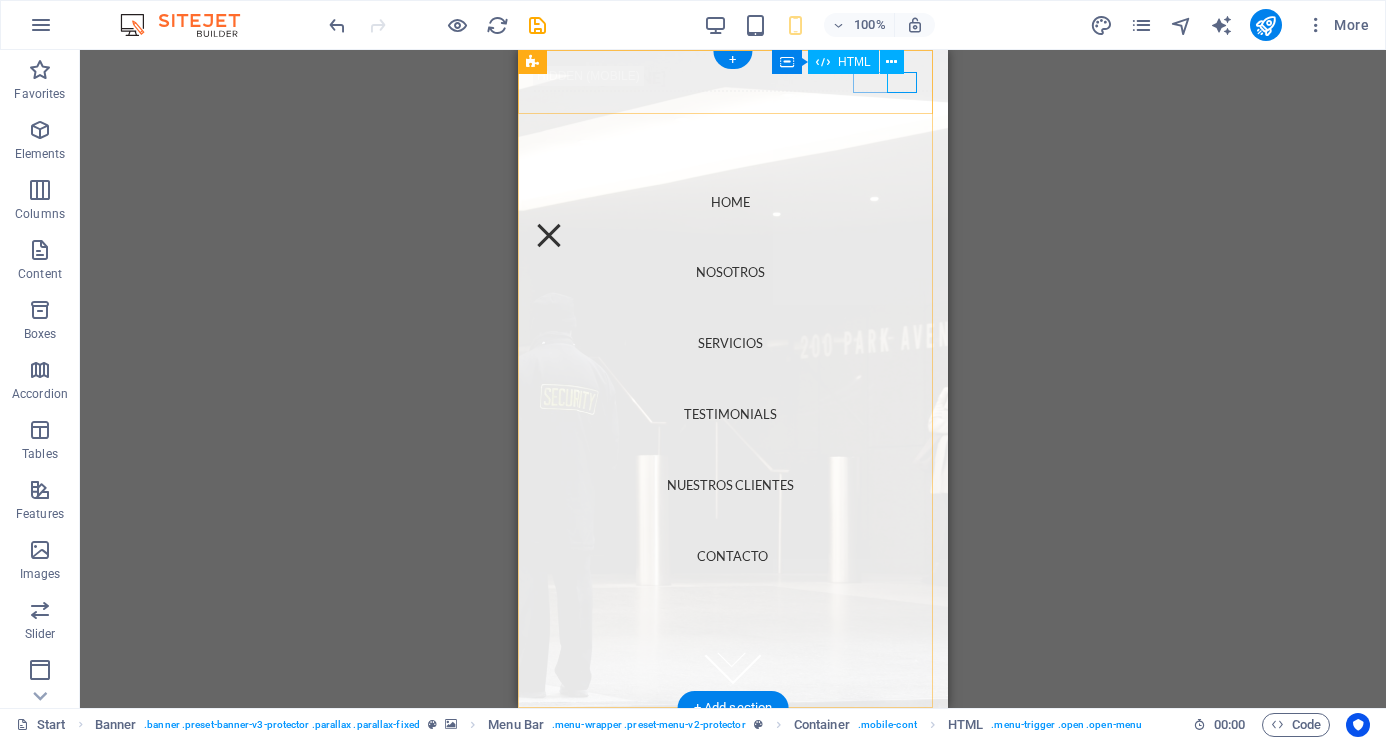 click on "Menu" at bounding box center (549, 235) 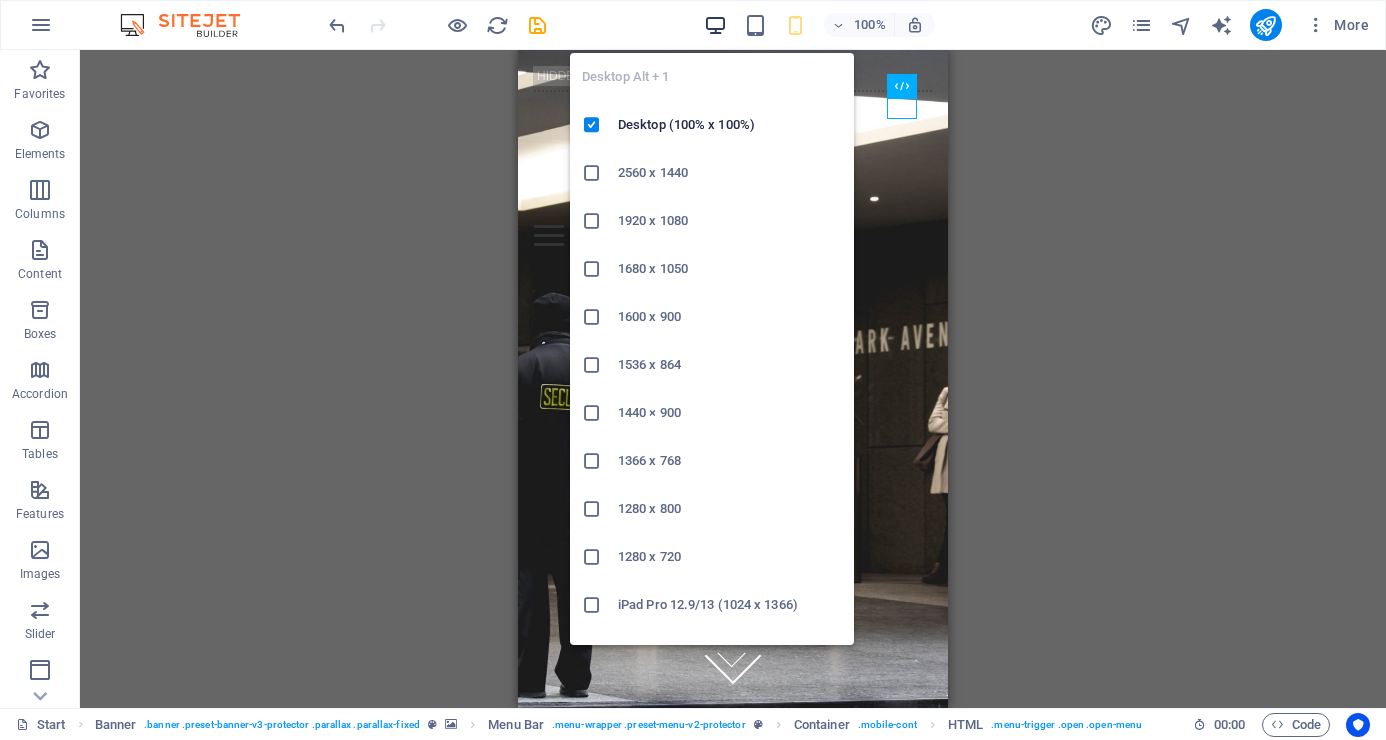click at bounding box center (715, 25) 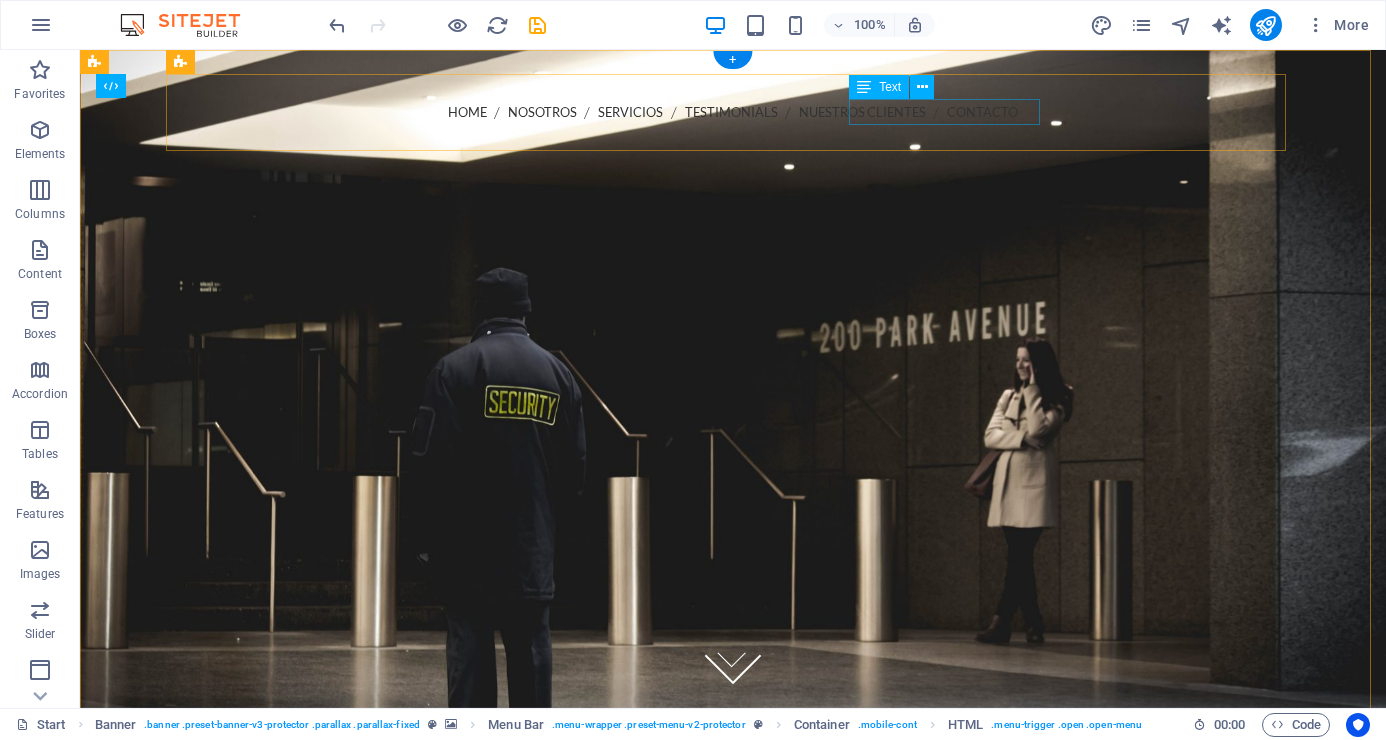 click on "Call us      202-555-0143" at bounding box center [733, 148] 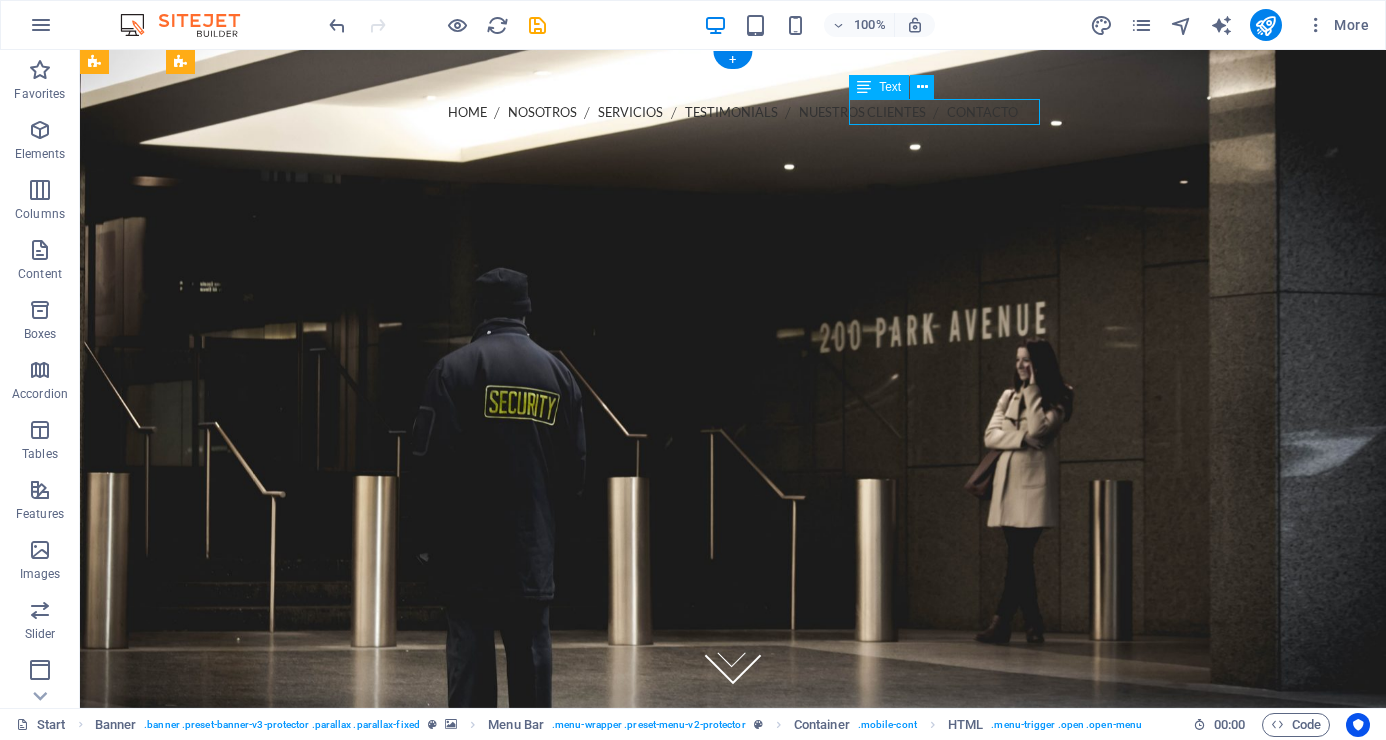 click on "Call us      202-555-0143" at bounding box center (733, 148) 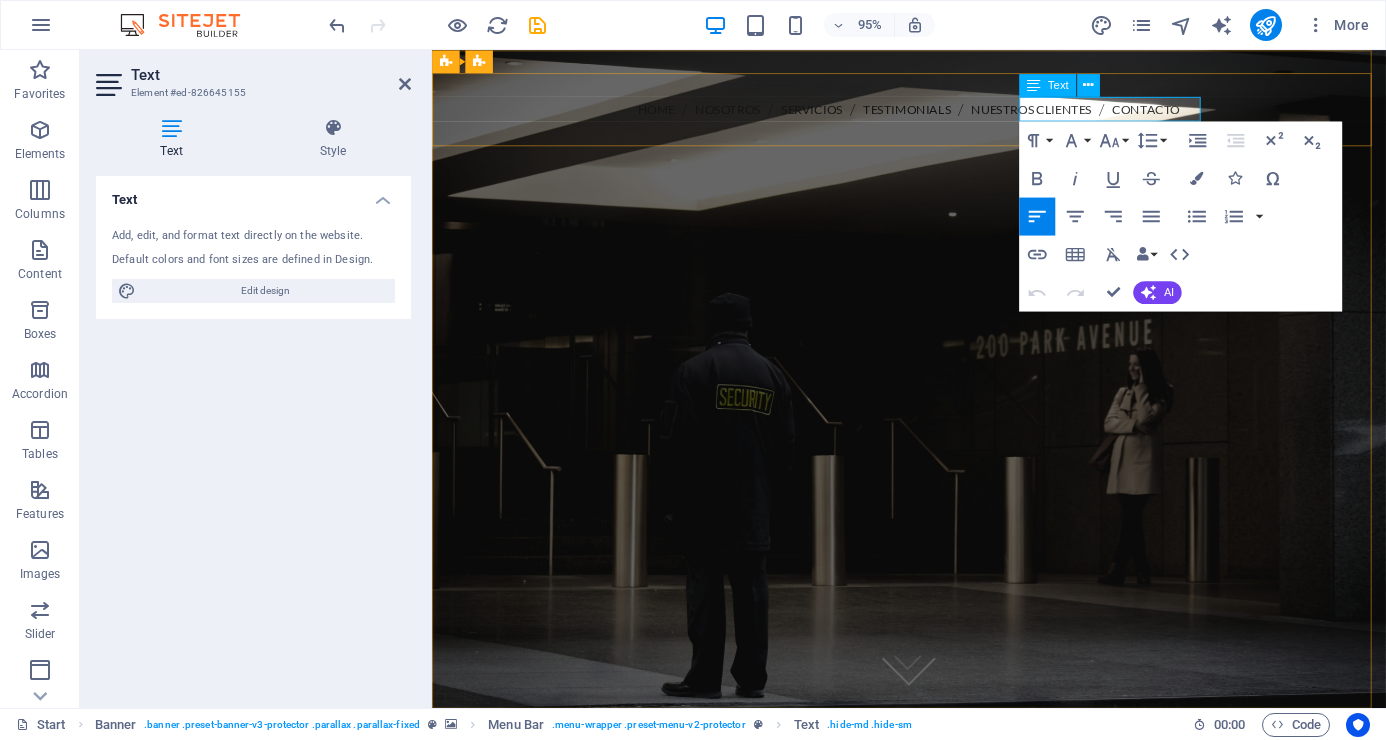 drag, startPoint x: 1135, startPoint y: 109, endPoint x: 1237, endPoint y: 109, distance: 102 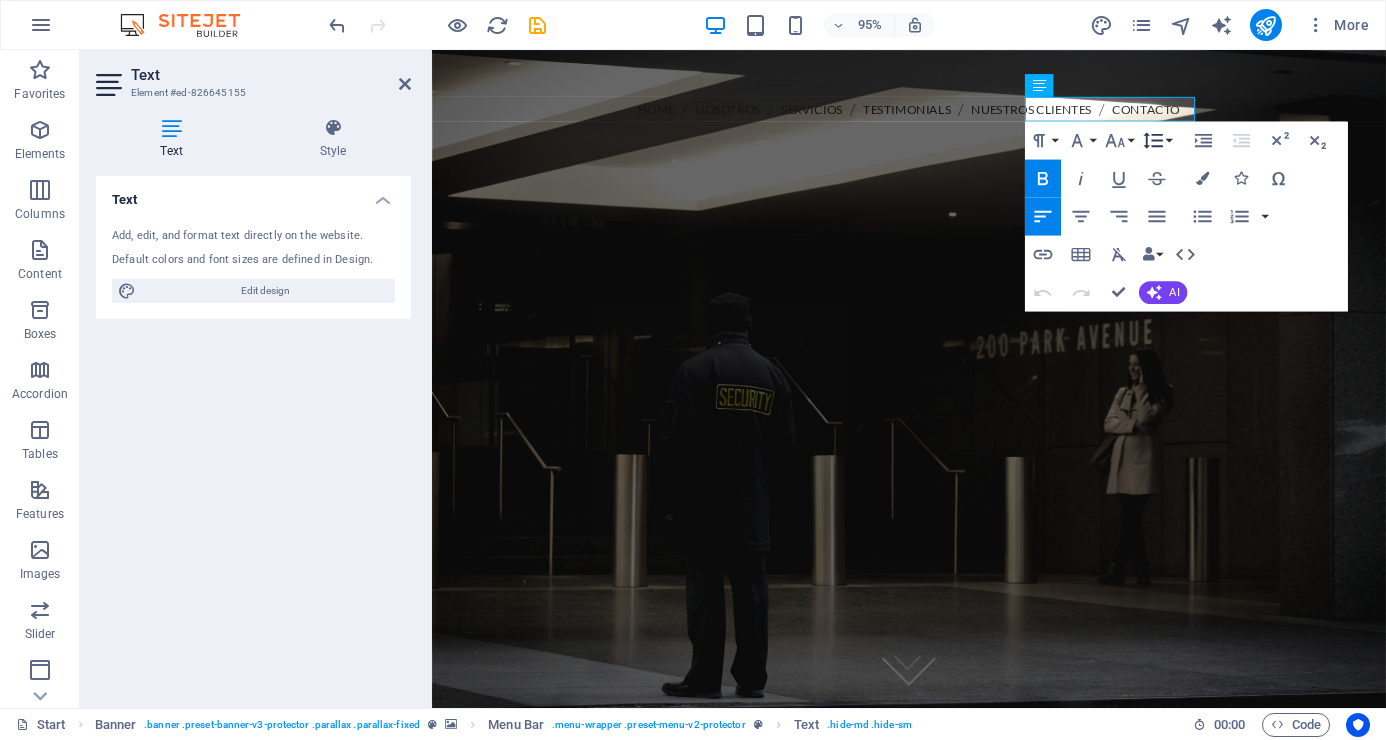 scroll, scrollTop: 0, scrollLeft: 8, axis: horizontal 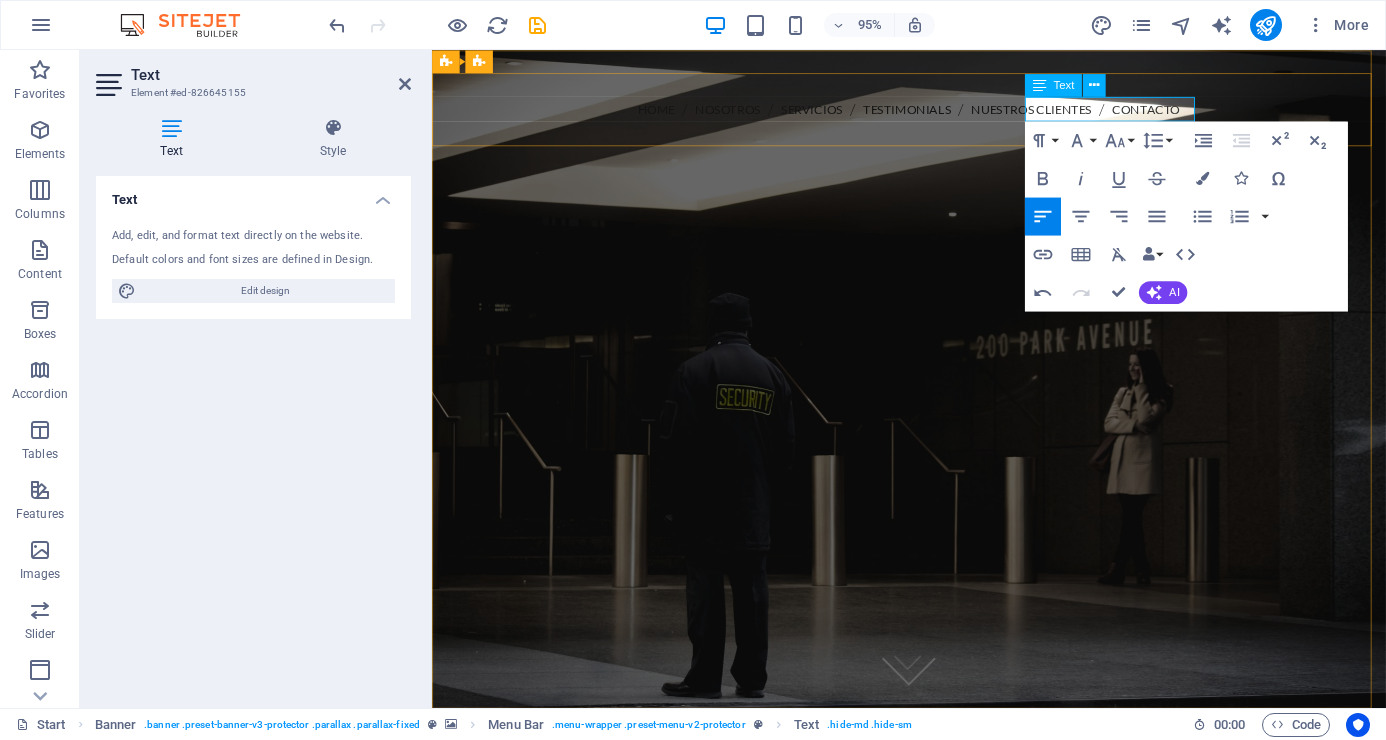 click on "Call us     5543187583" at bounding box center (934, 147) 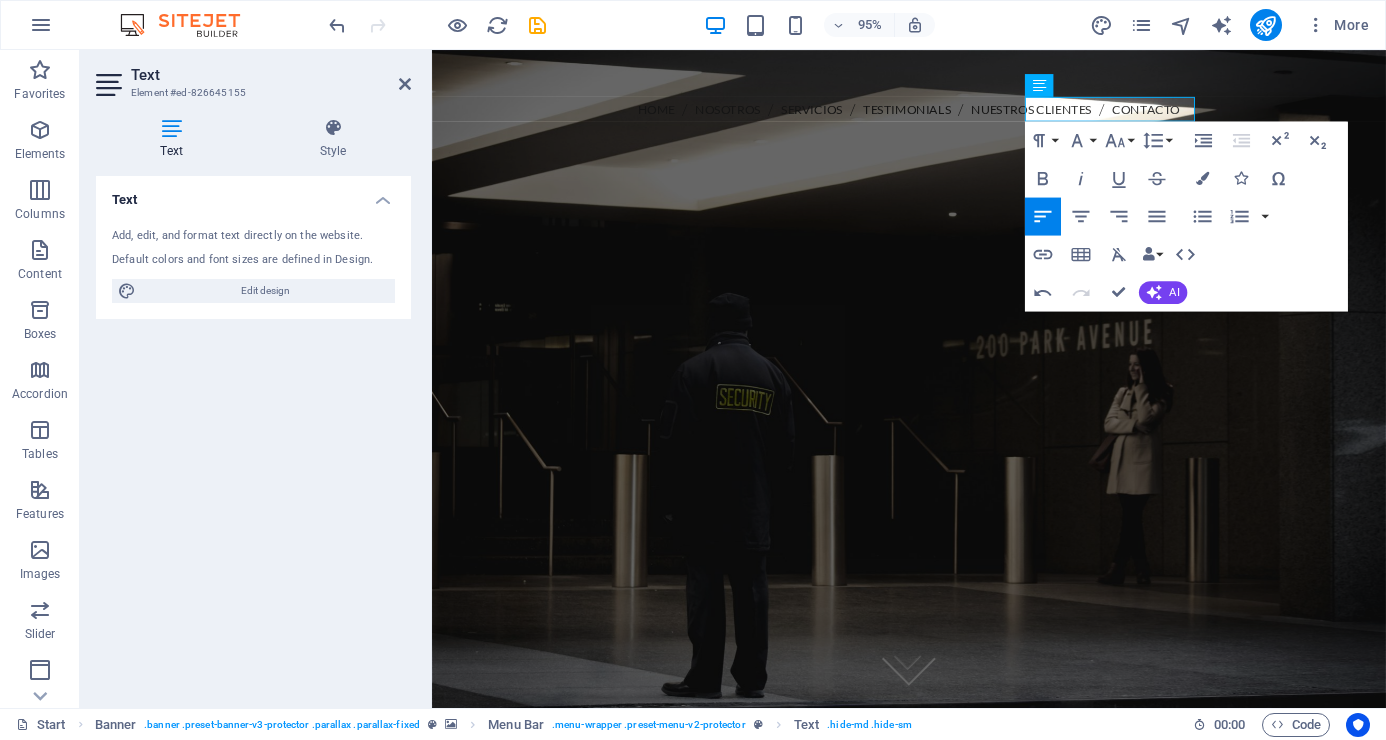 type 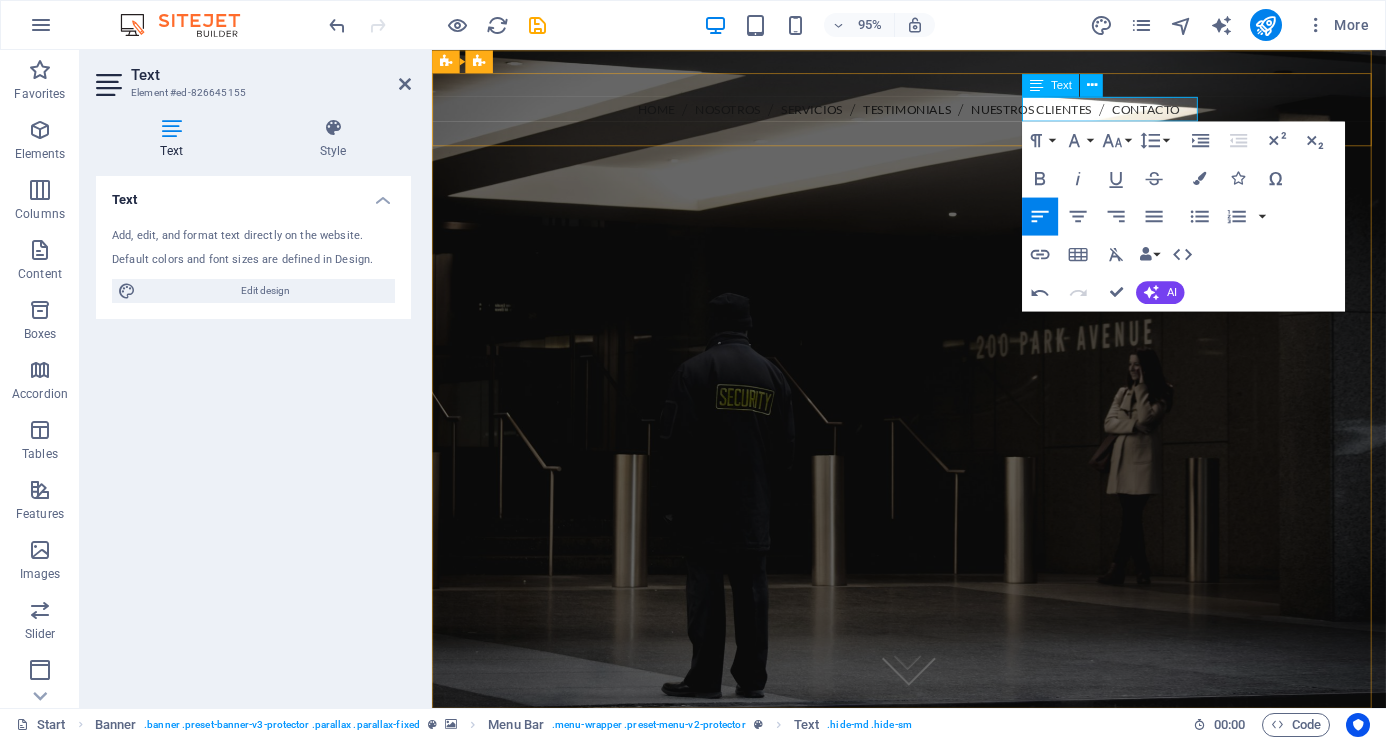 click on "Call us     55-43187583" at bounding box center (934, 147) 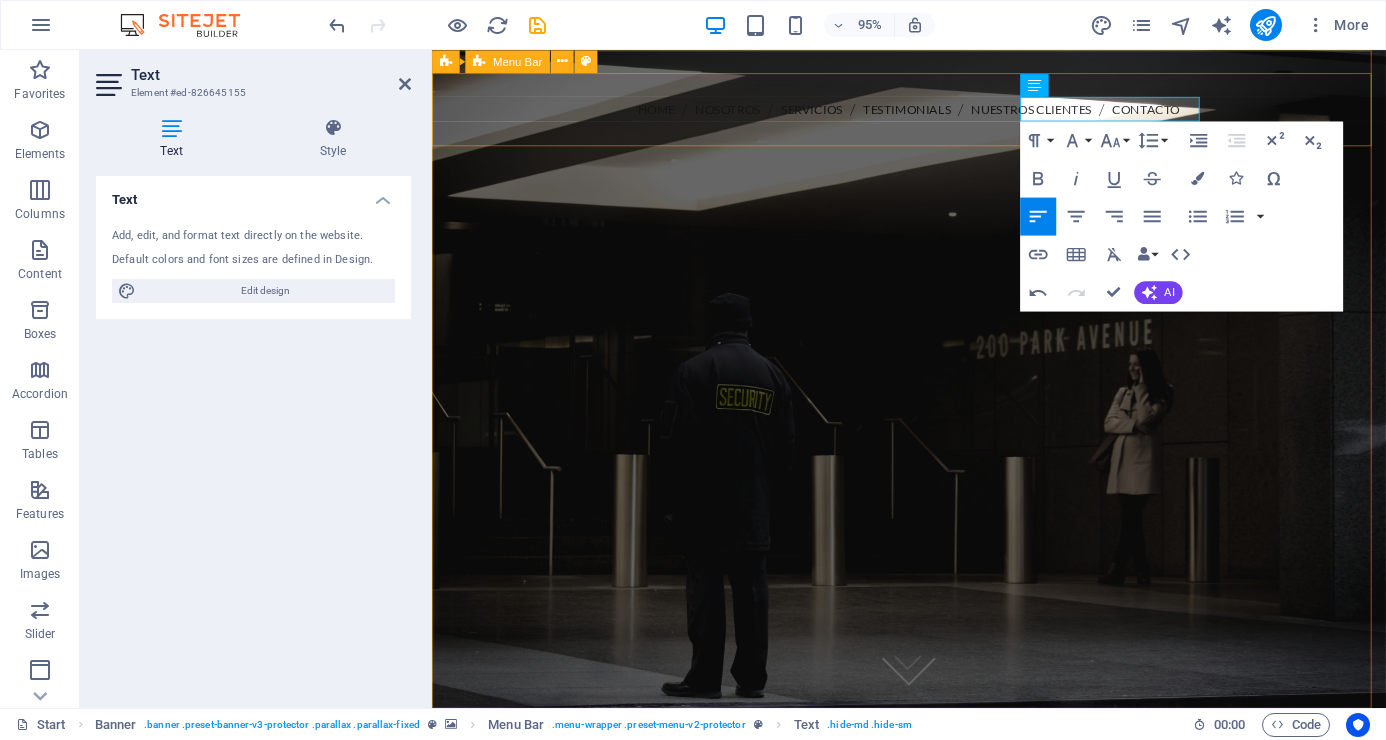drag, startPoint x: 1138, startPoint y: 111, endPoint x: 1266, endPoint y: 105, distance: 128.14055 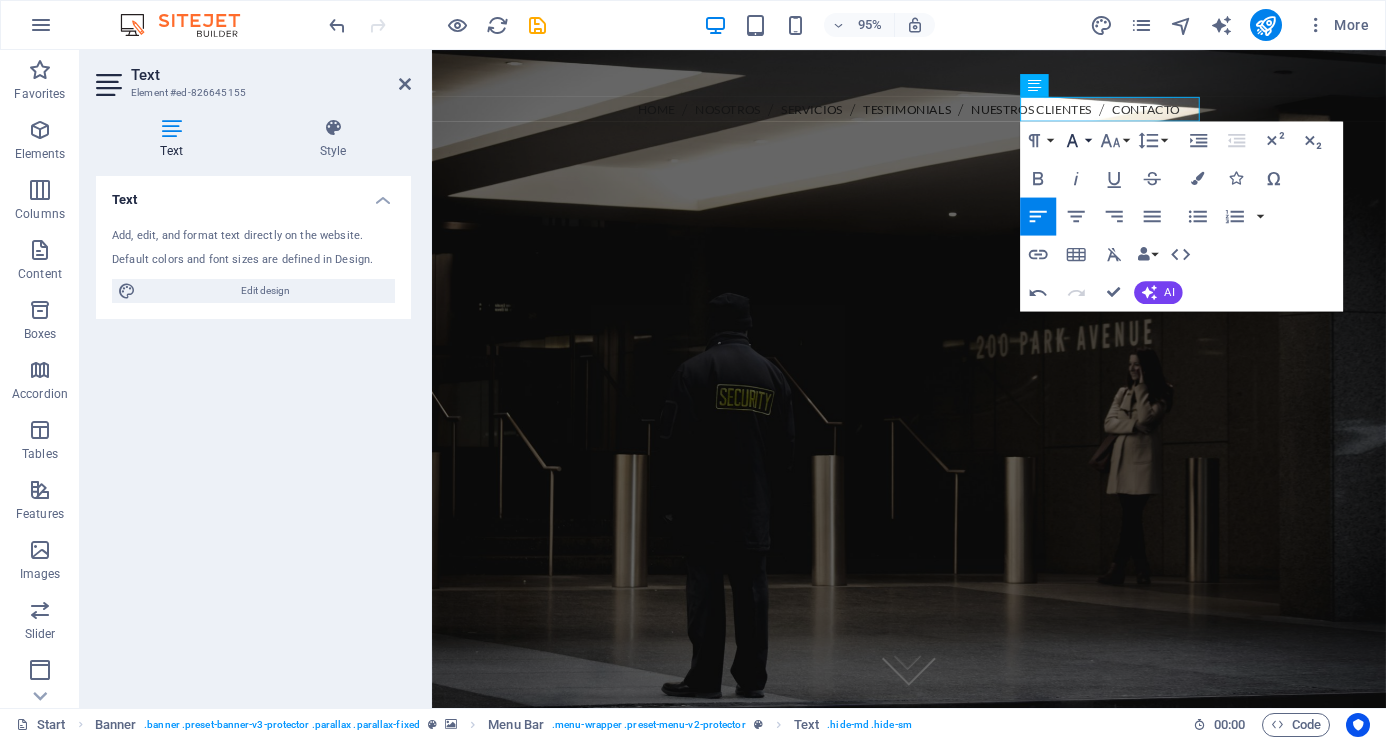 click on "Font Family" at bounding box center [1076, 141] 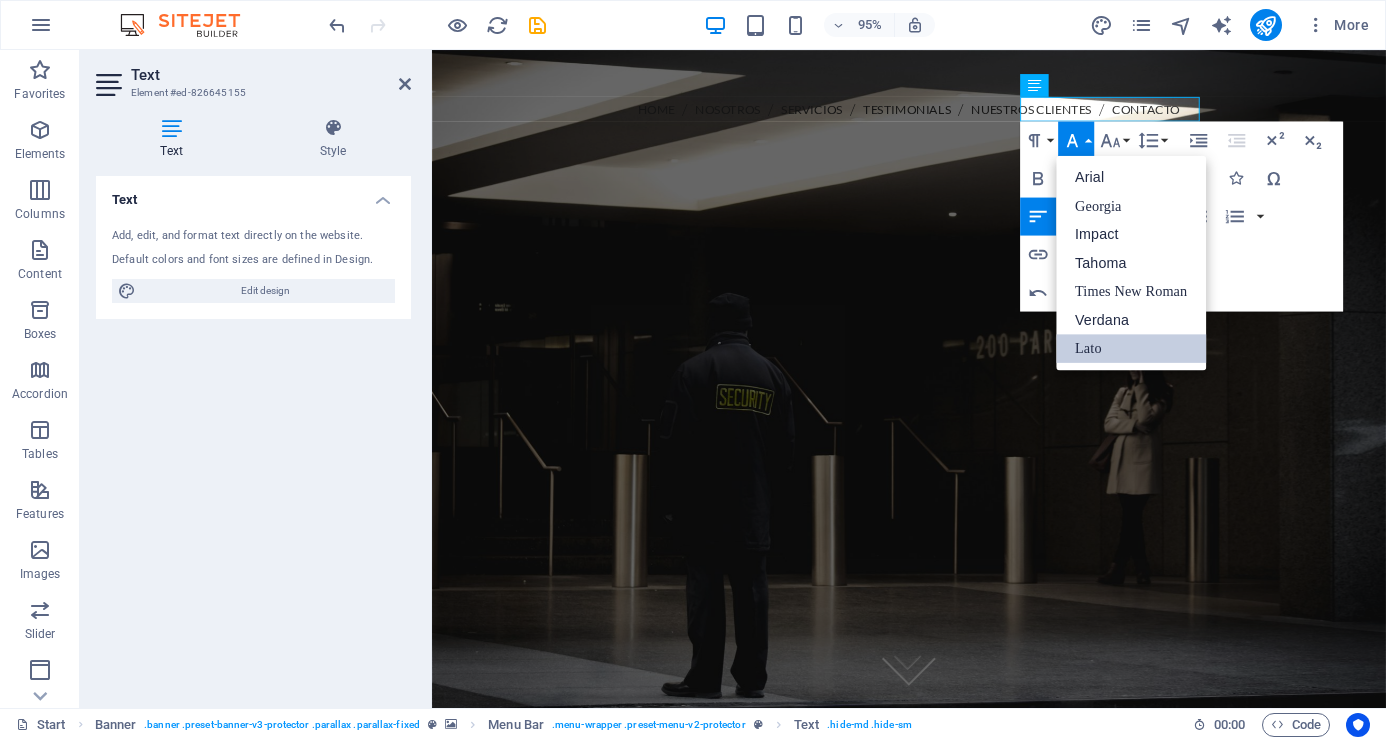 scroll, scrollTop: 0, scrollLeft: 0, axis: both 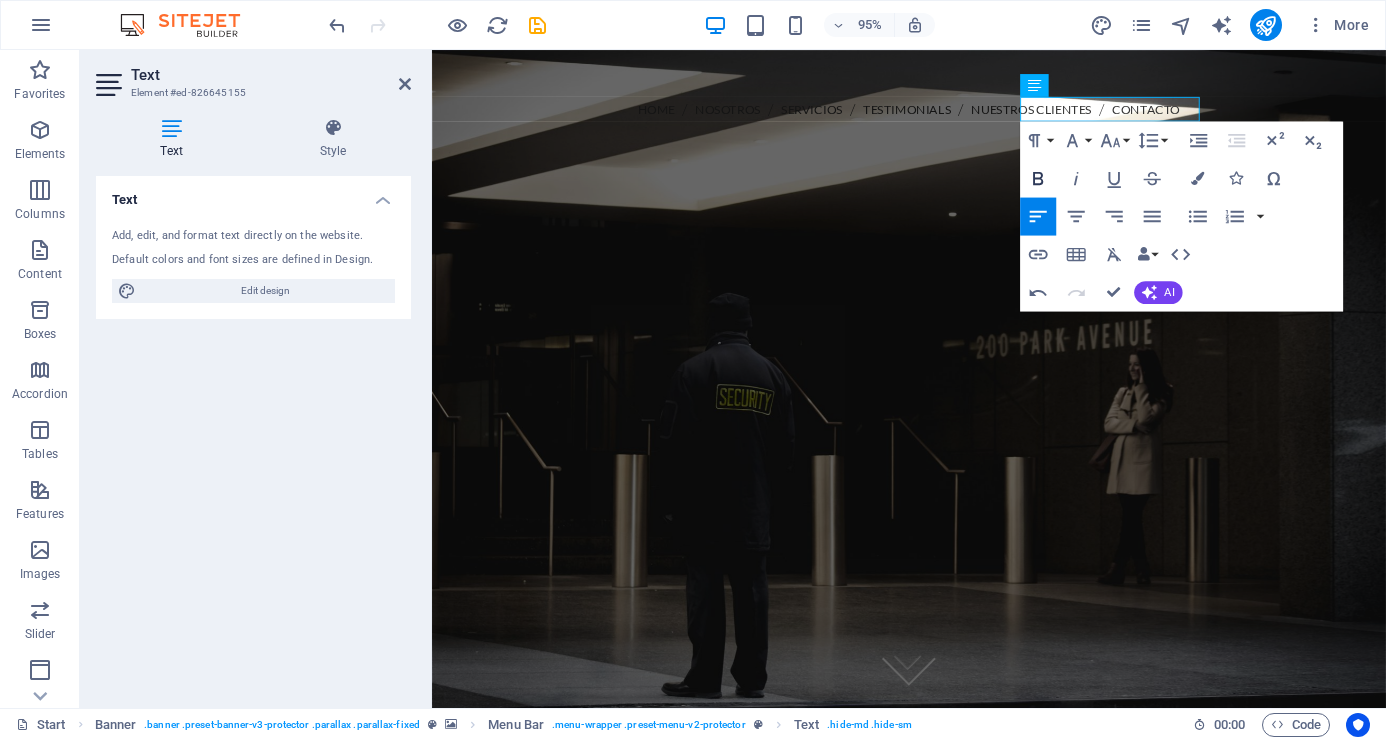 click 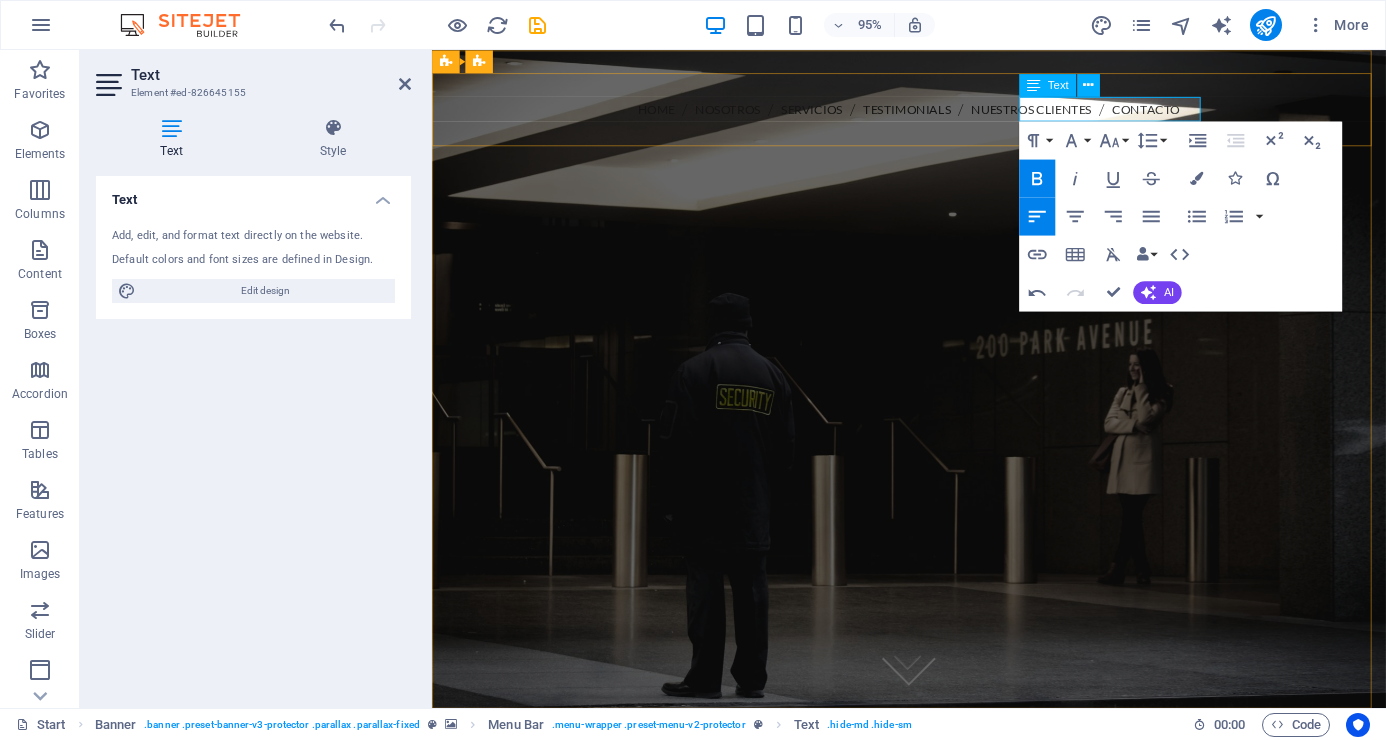 click on "Call us      55-4318-7583" at bounding box center [934, 147] 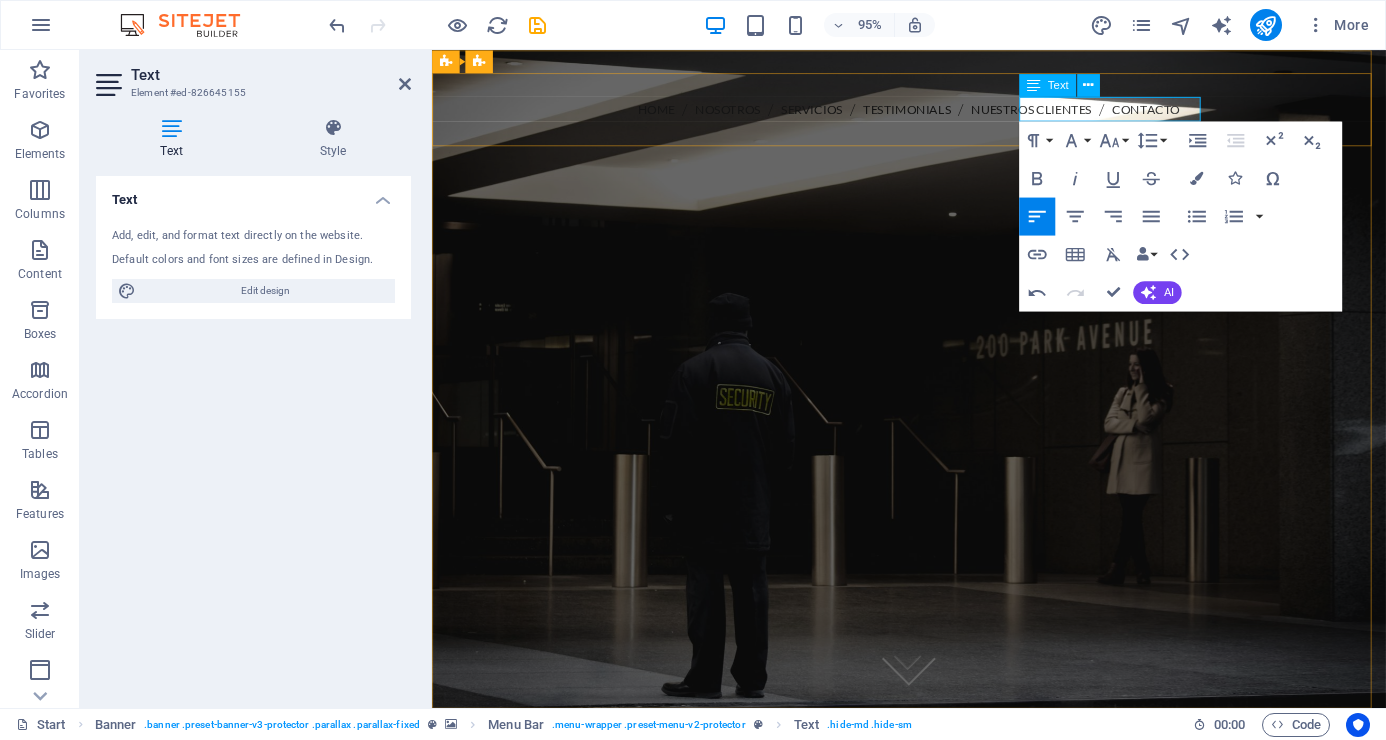 click on "Call us      55-4318-7583" at bounding box center [934, 147] 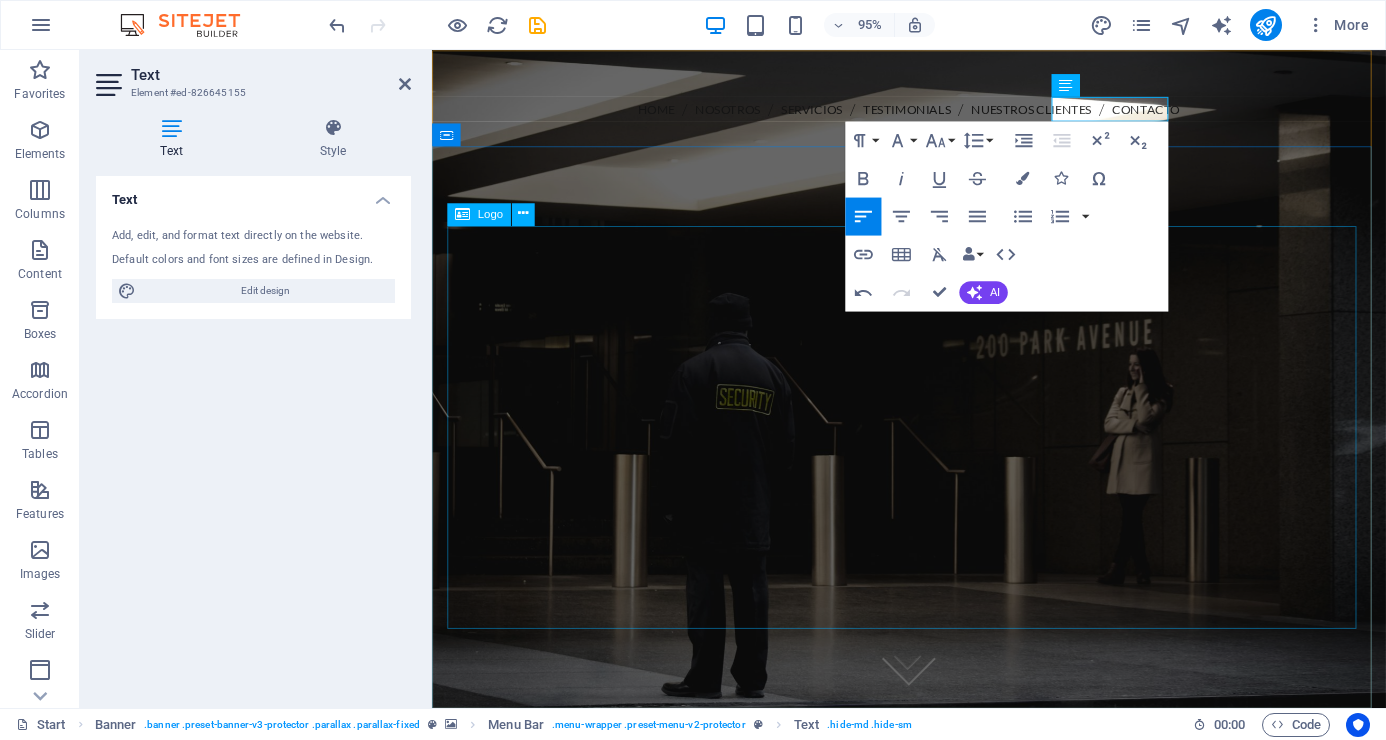 click at bounding box center [934, 581] 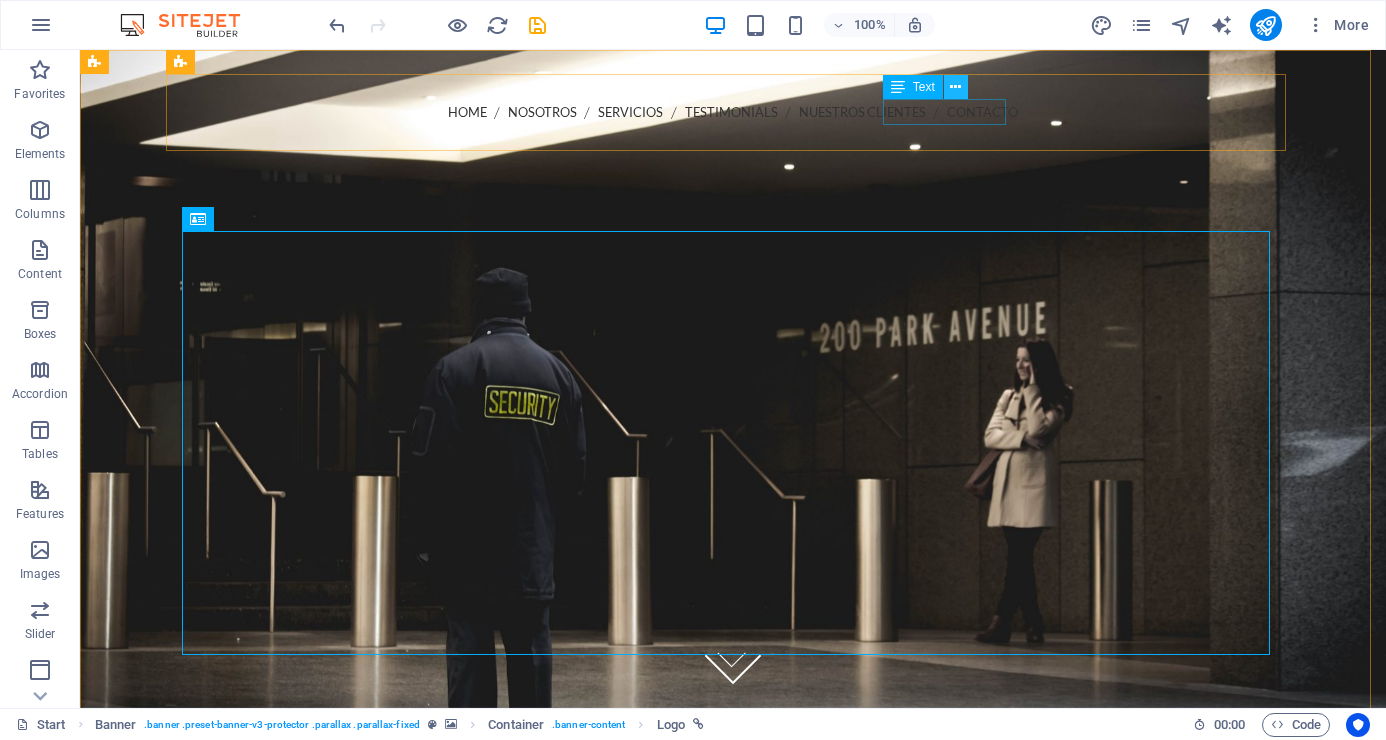 click at bounding box center [955, 87] 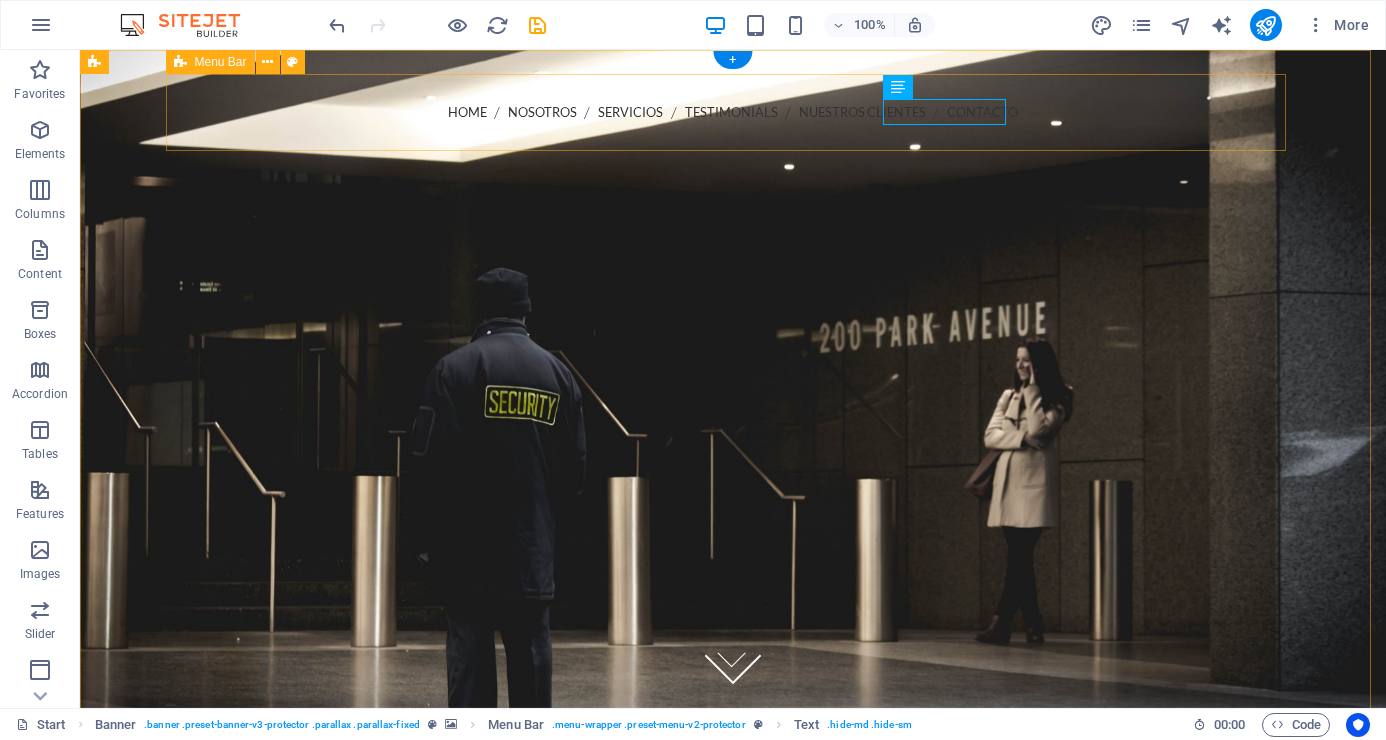 drag, startPoint x: 1074, startPoint y: 117, endPoint x: 1126, endPoint y: 124, distance: 52.46904 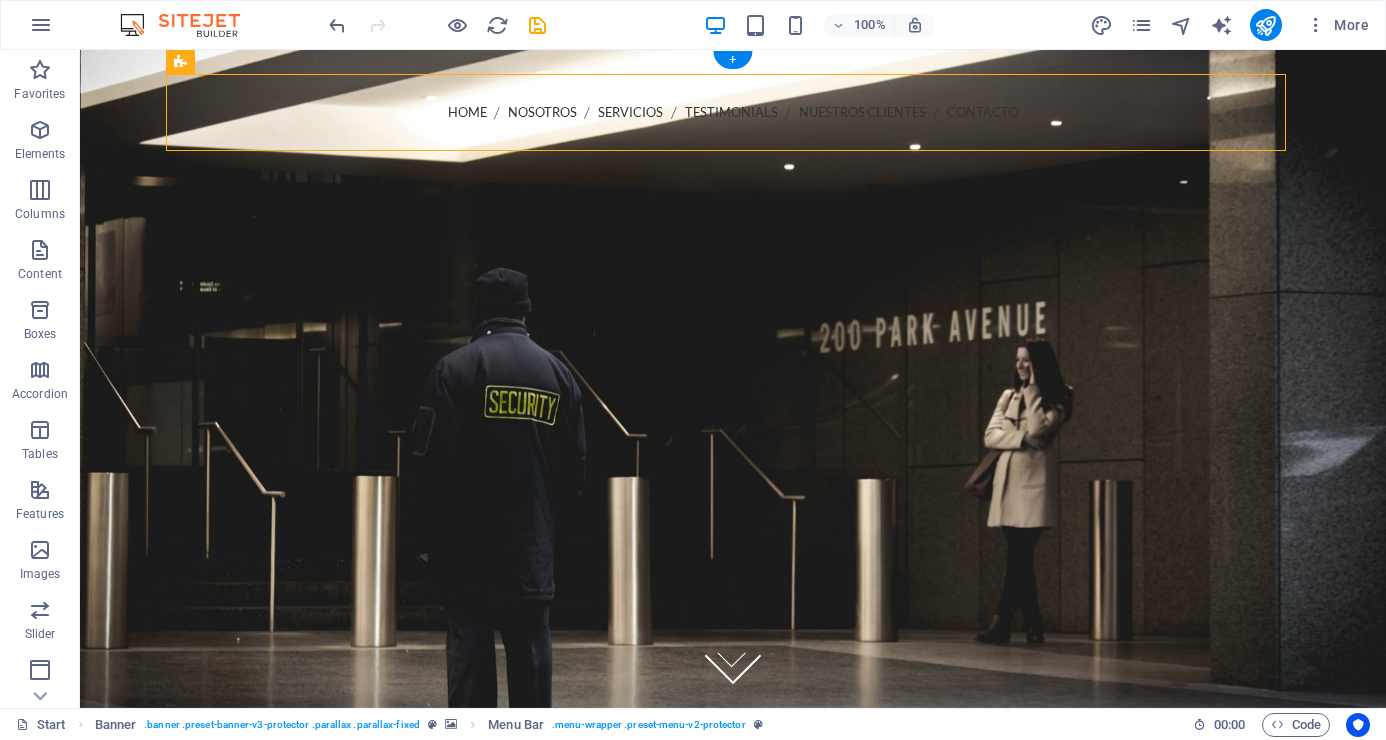click at bounding box center [733, 379] 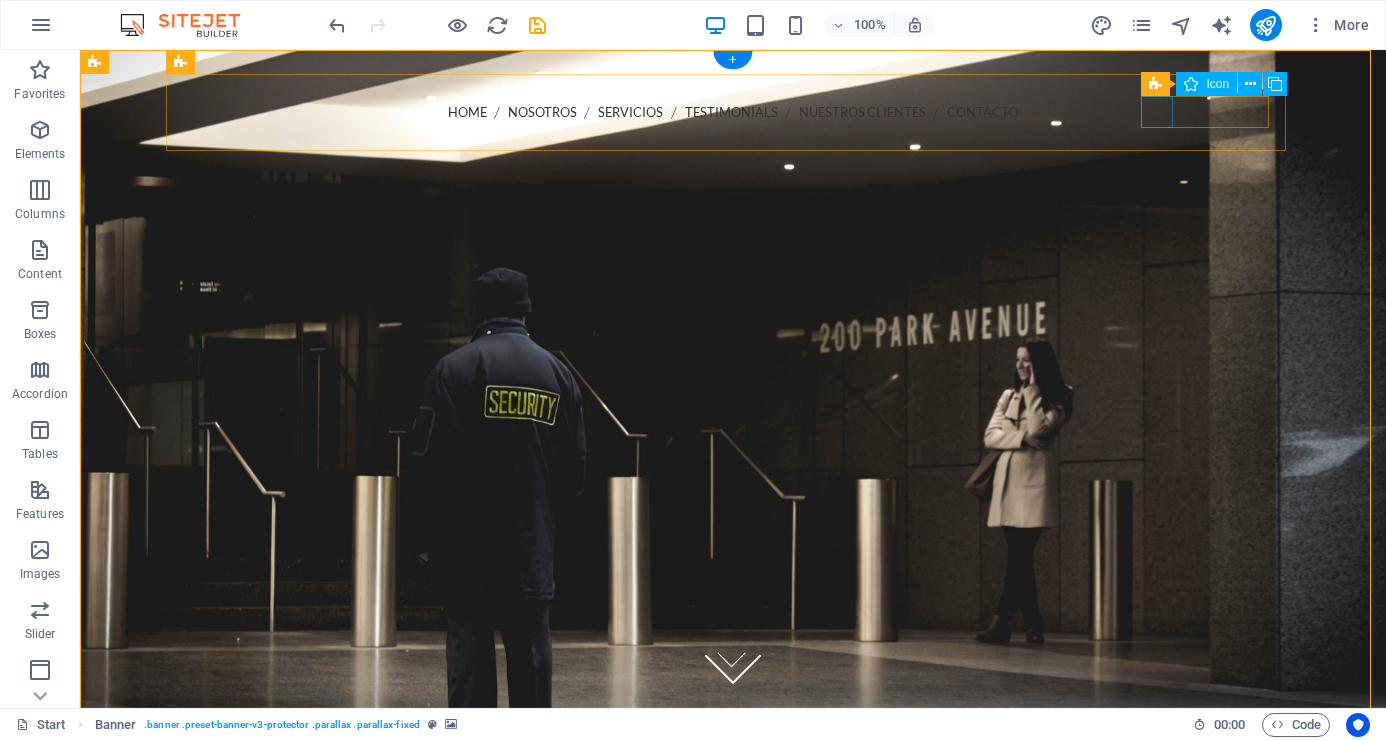 click at bounding box center (733, 177) 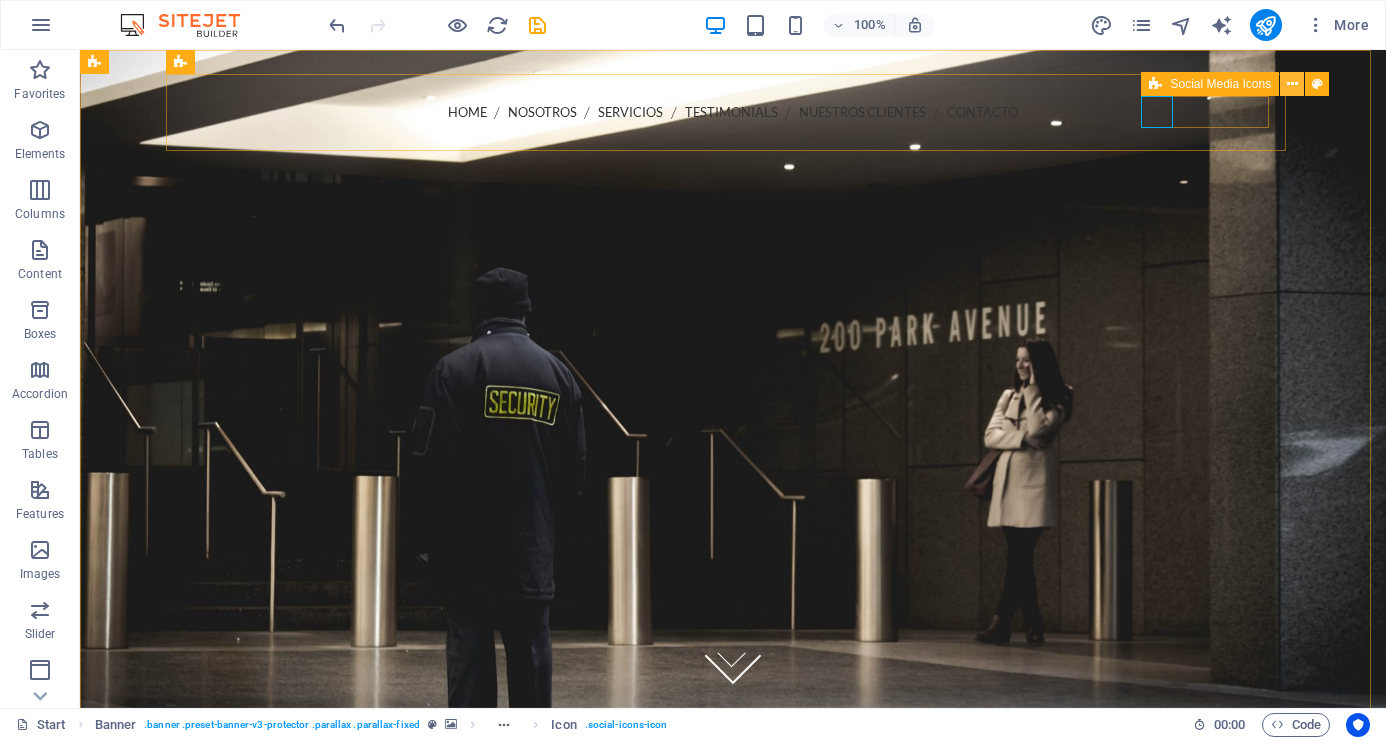 click at bounding box center (1292, 84) 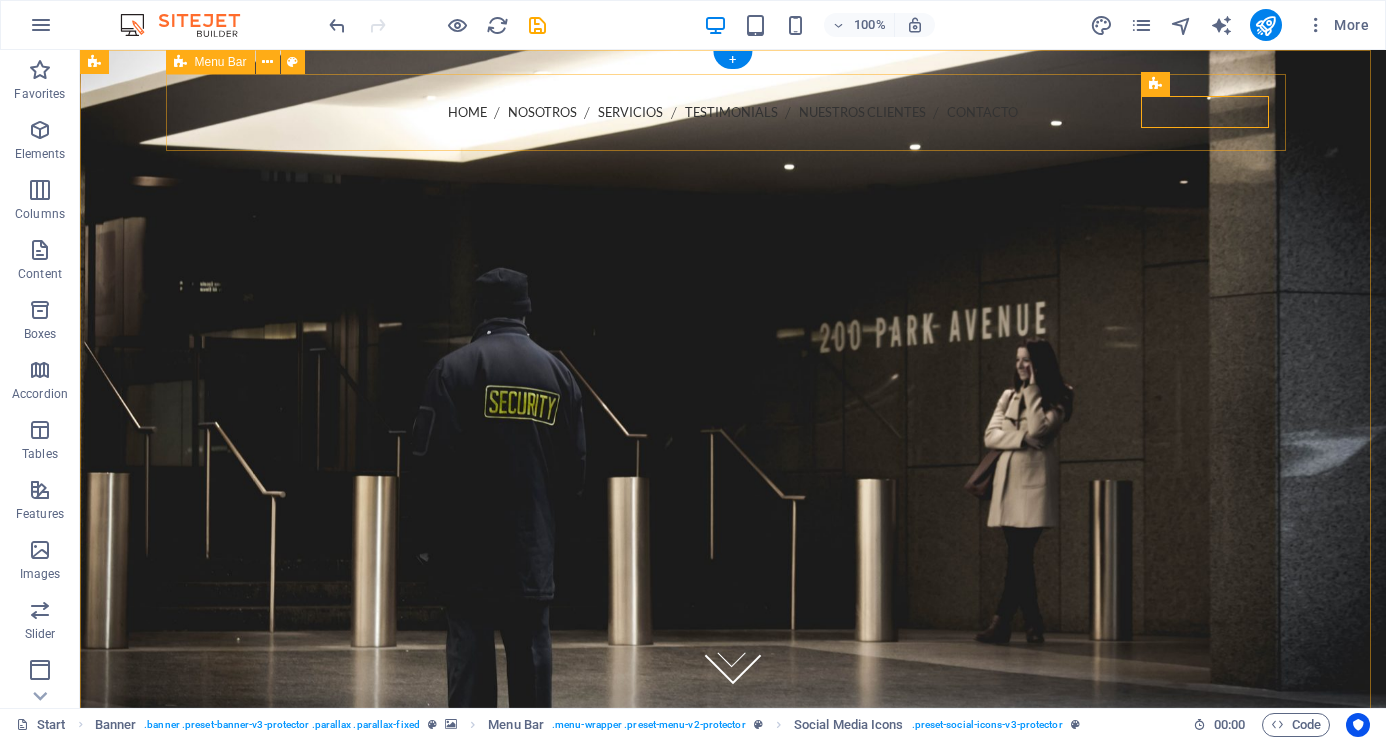 click on "Home Nosotros Servicios Testimonials Nuestros Clientes Contacto    55-4318-7583 Menu" at bounding box center [733, 181] 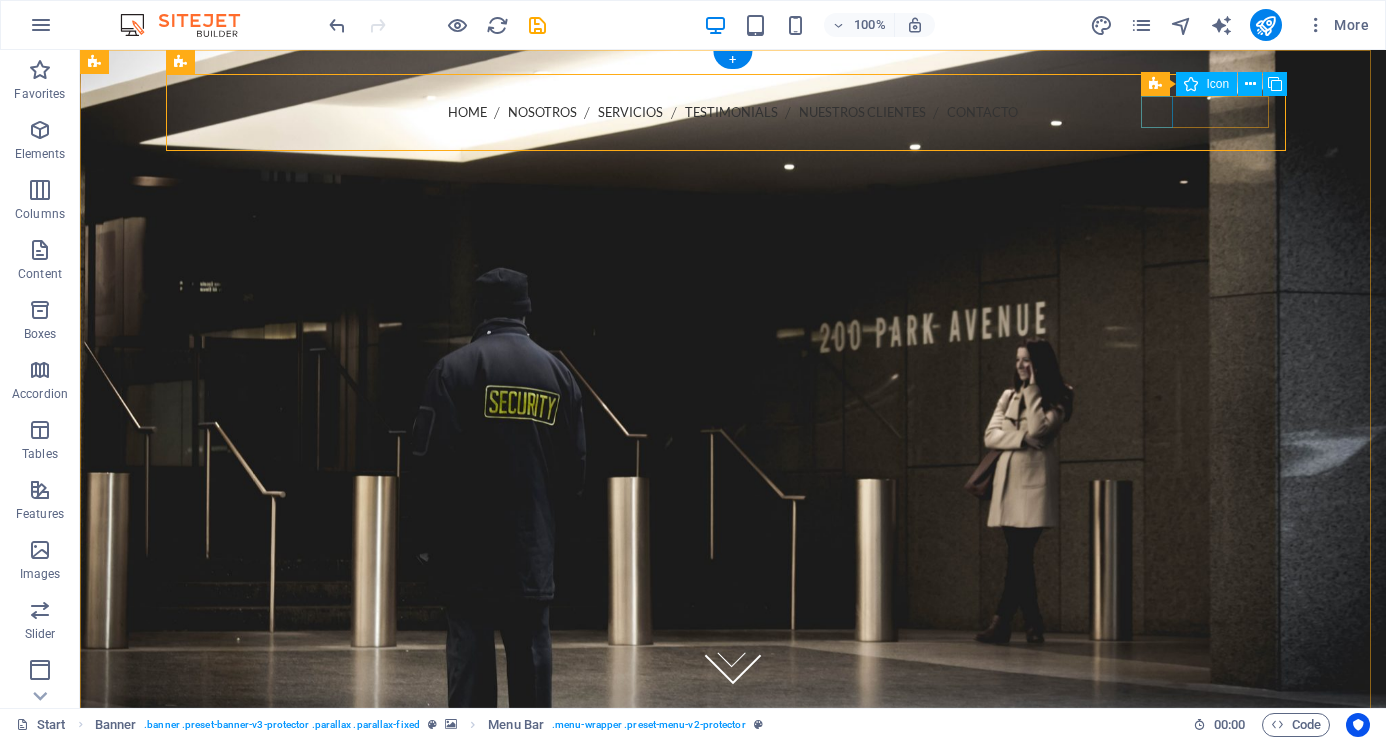 click at bounding box center (733, 177) 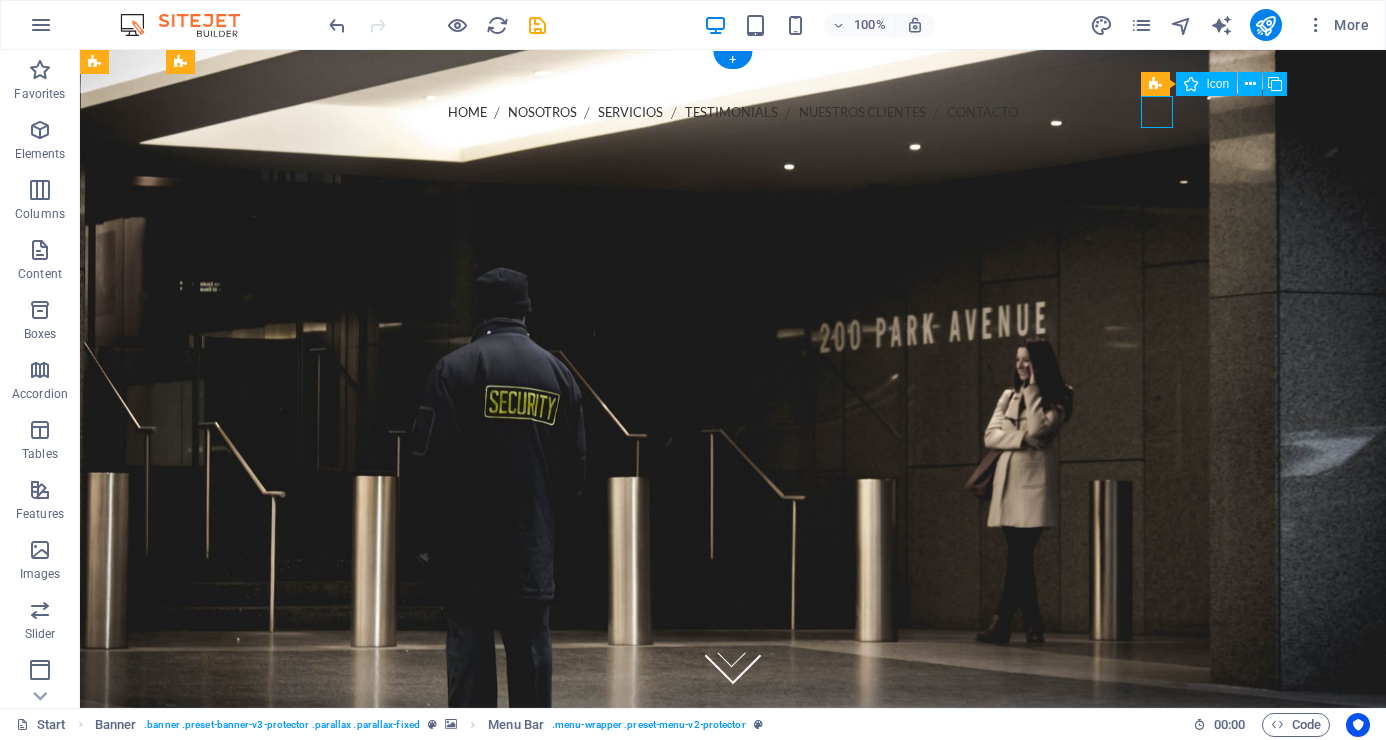 click at bounding box center (733, 177) 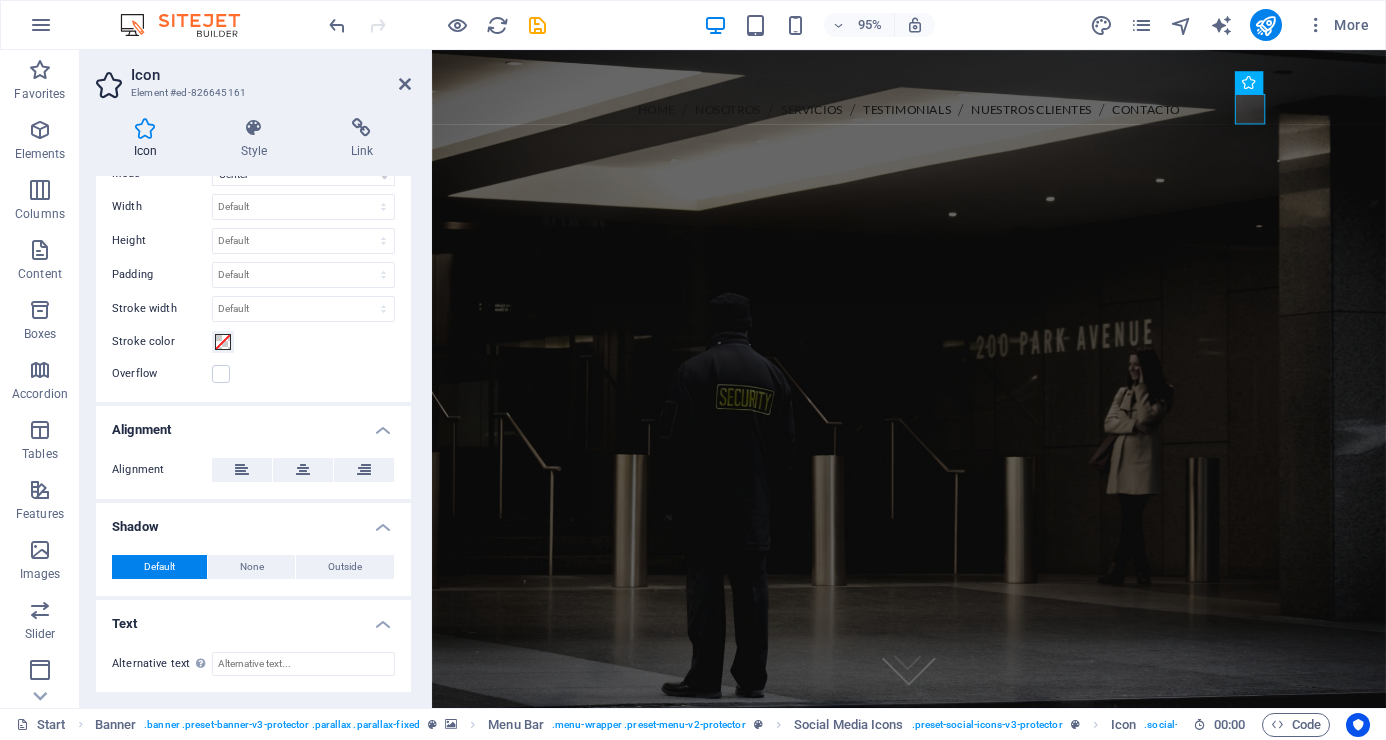 scroll, scrollTop: 334, scrollLeft: 0, axis: vertical 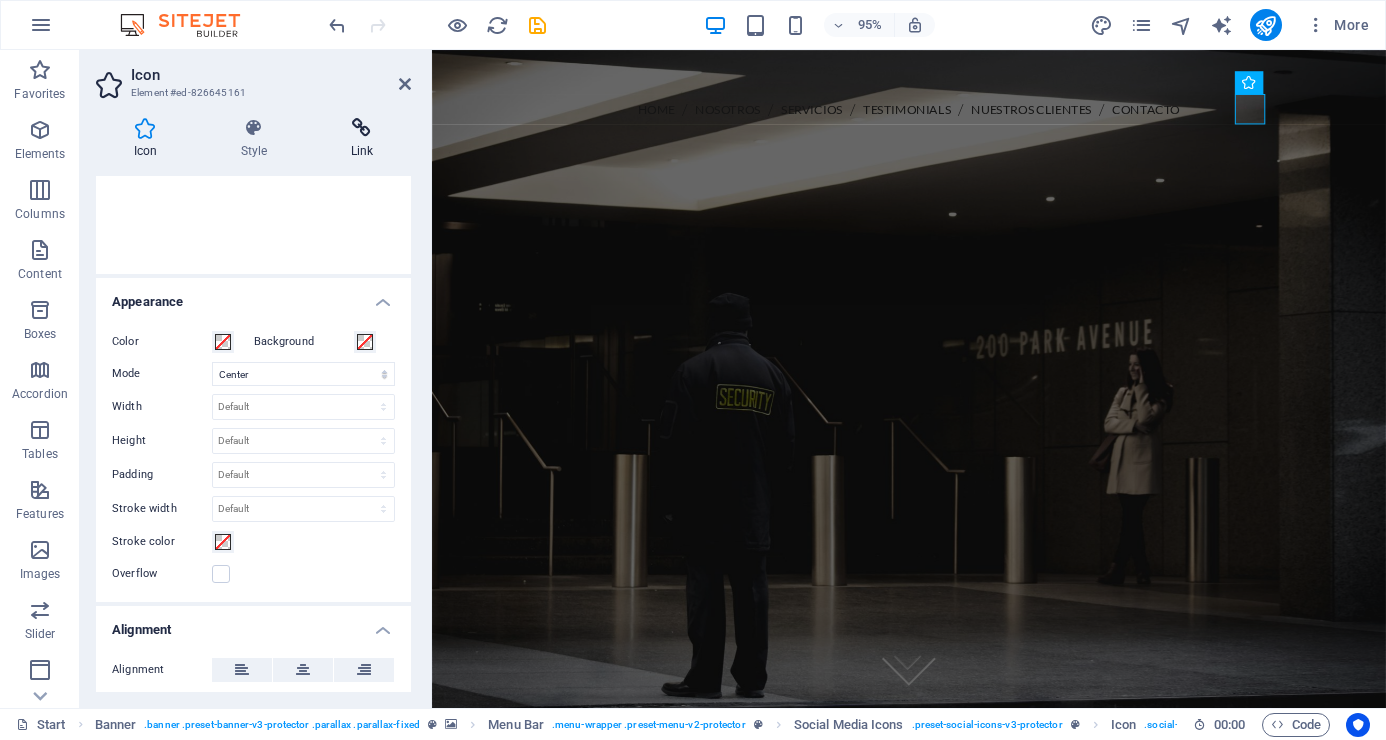 click at bounding box center [362, 128] 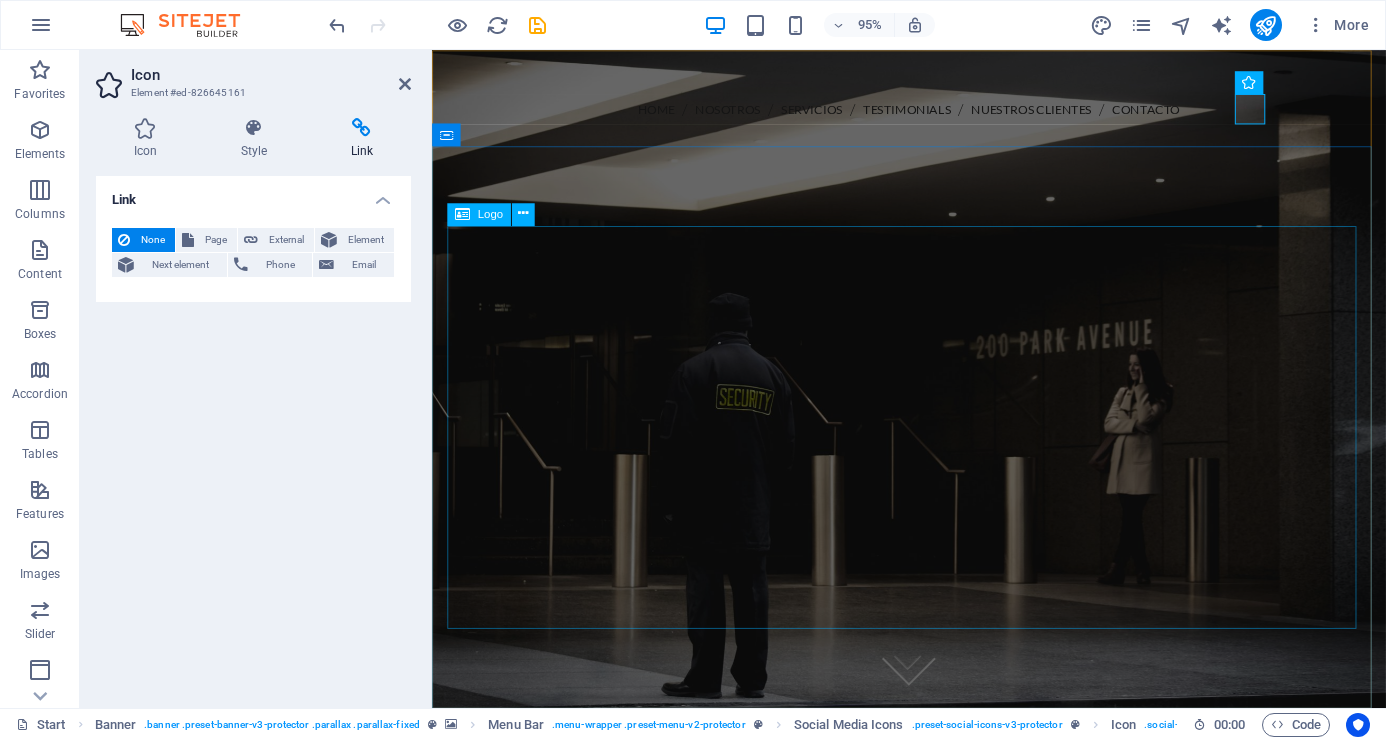click at bounding box center [934, 581] 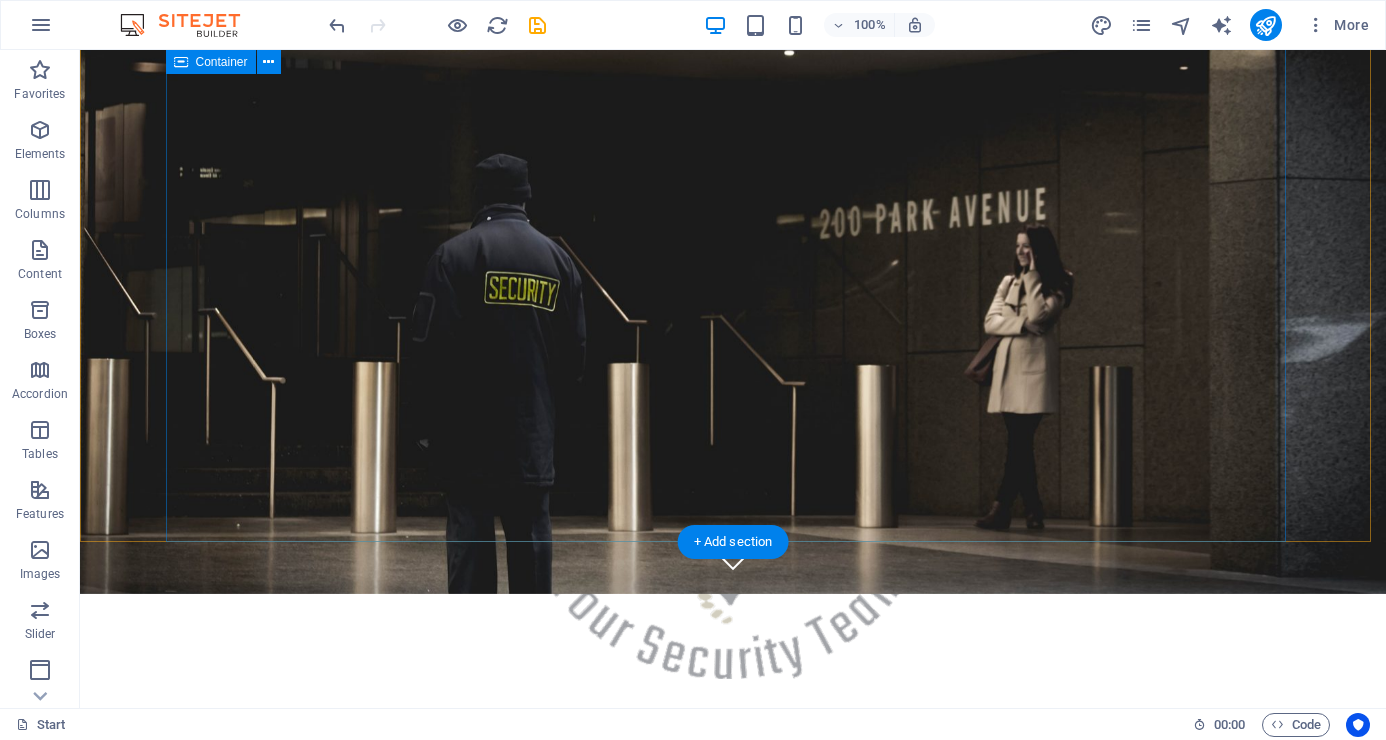 scroll, scrollTop: 0, scrollLeft: 0, axis: both 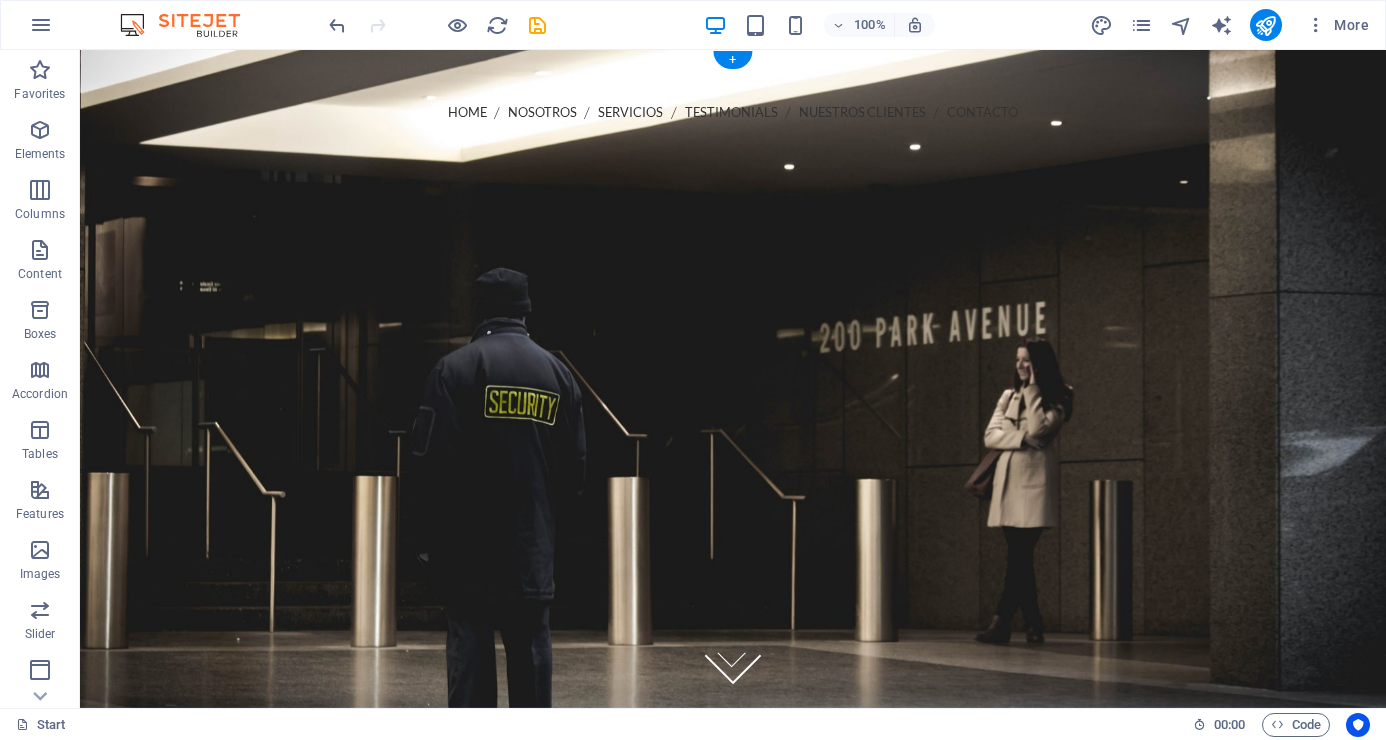 click at bounding box center (733, 379) 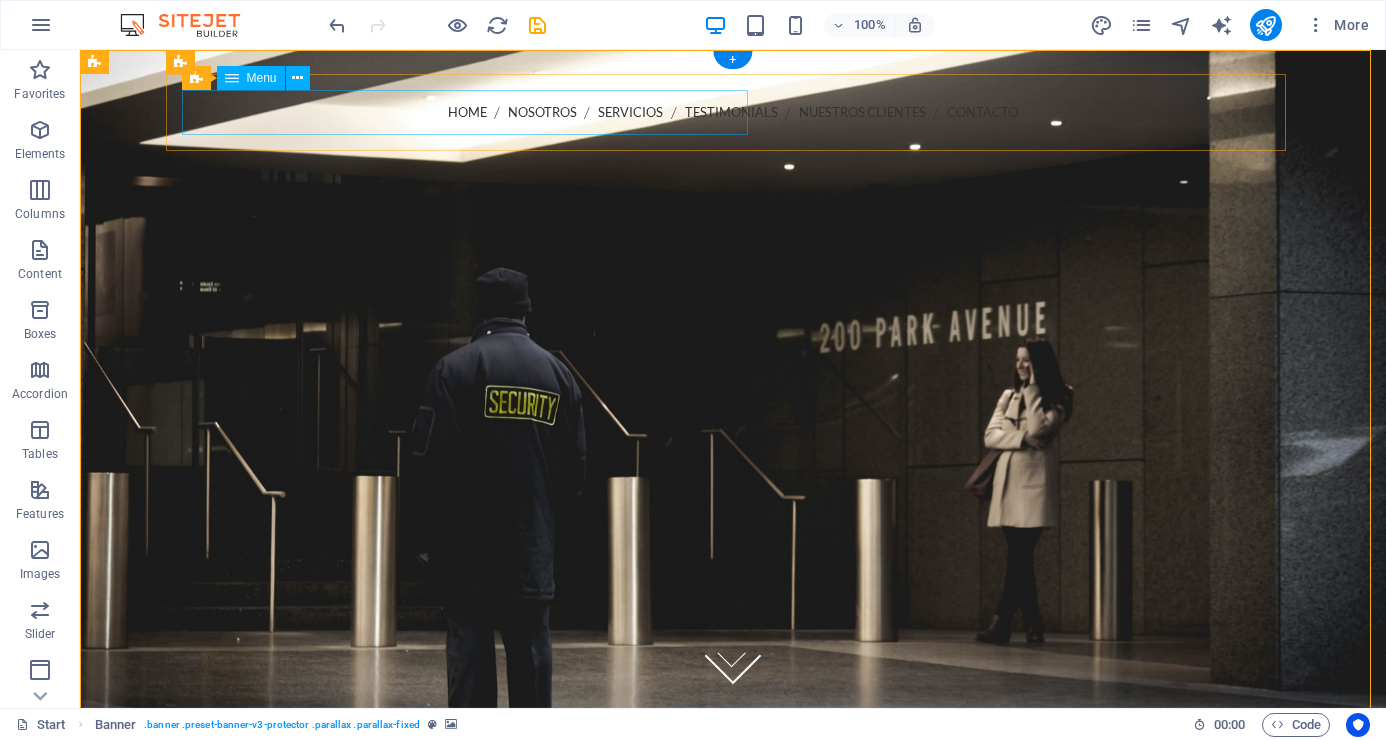 click on "Home Nosotros Servicios Testimonials Nuestros Clientes Contacto" at bounding box center (733, 112) 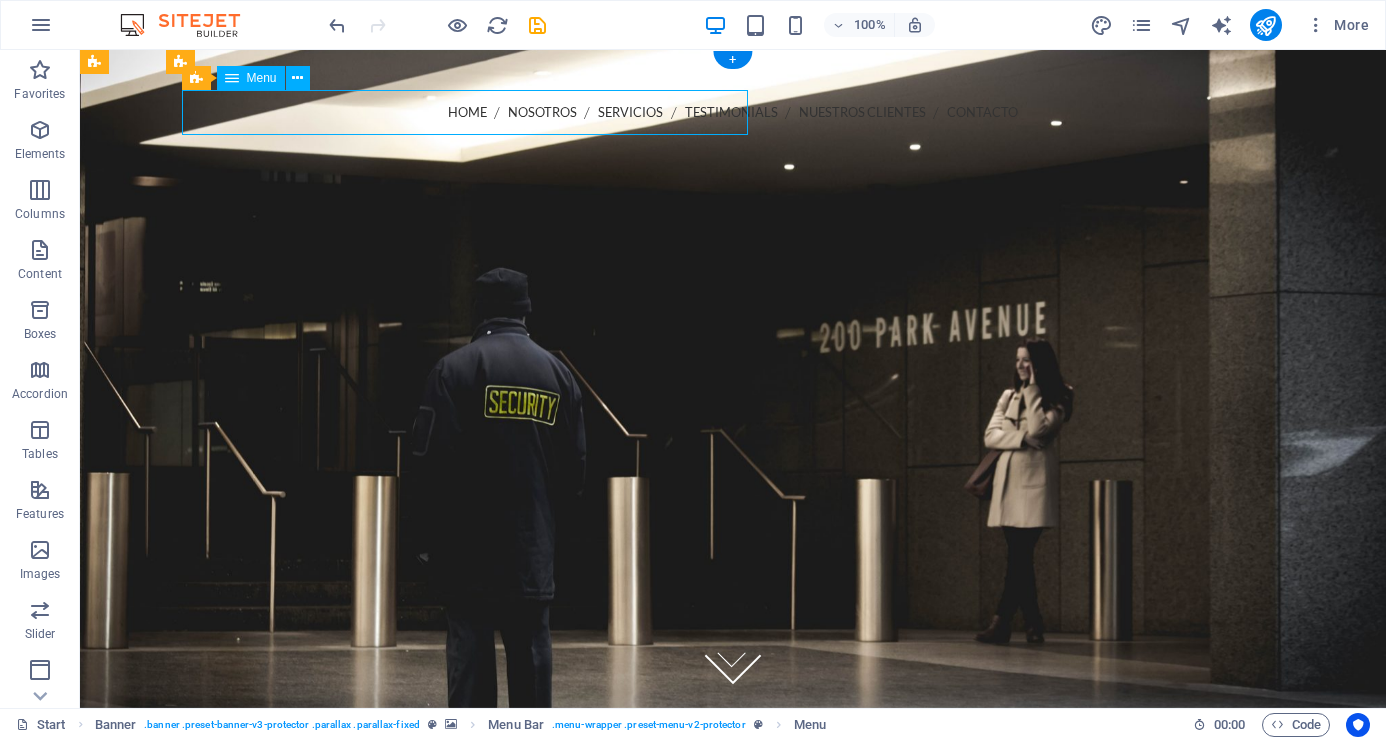 click on "Home Nosotros Servicios Testimonials Nuestros Clientes Contacto" at bounding box center [733, 112] 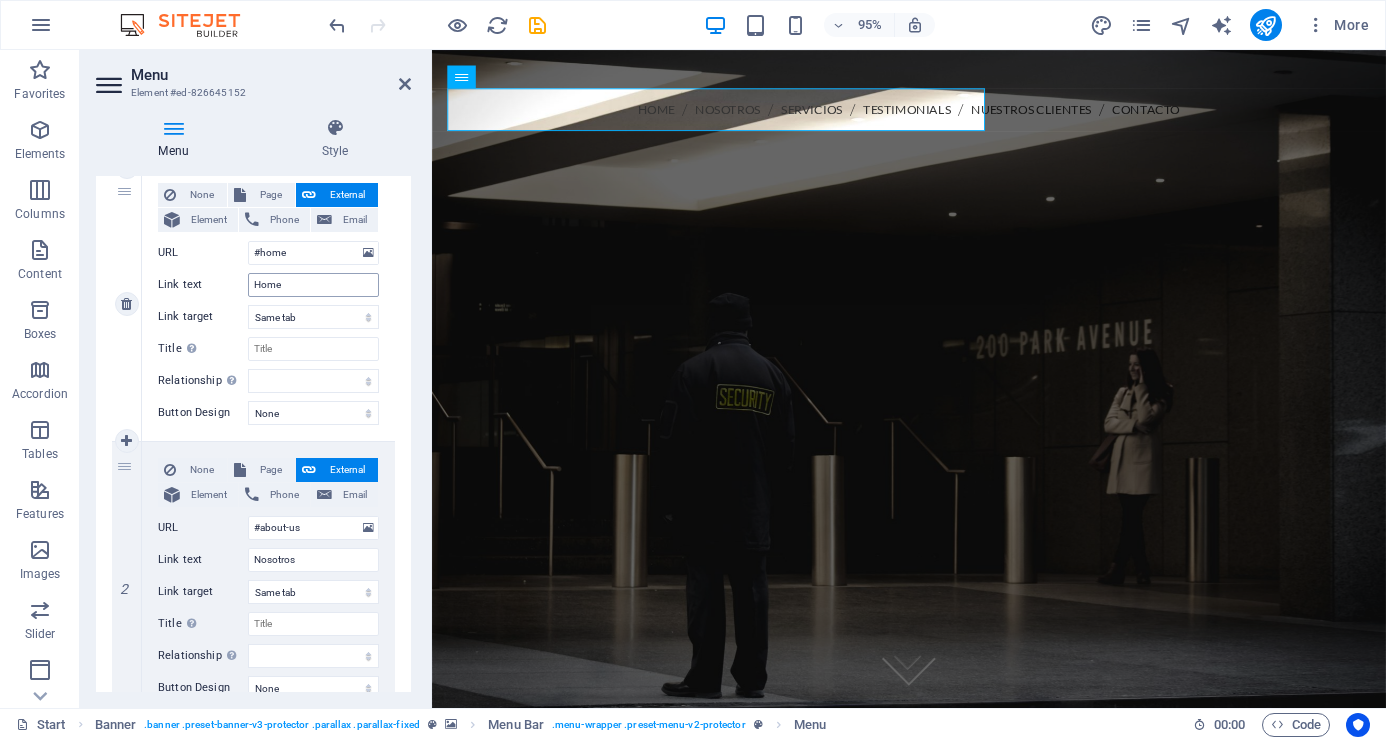 scroll, scrollTop: 200, scrollLeft: 0, axis: vertical 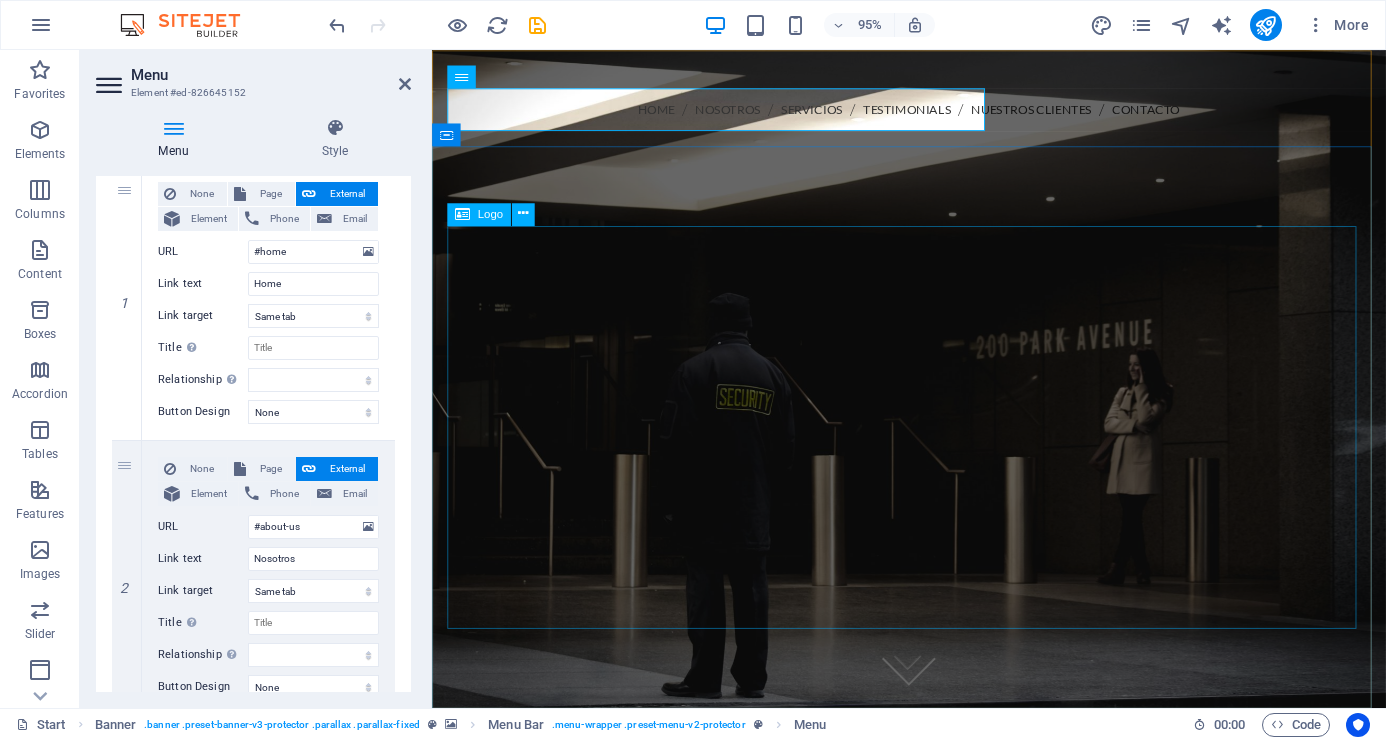 click at bounding box center (934, 581) 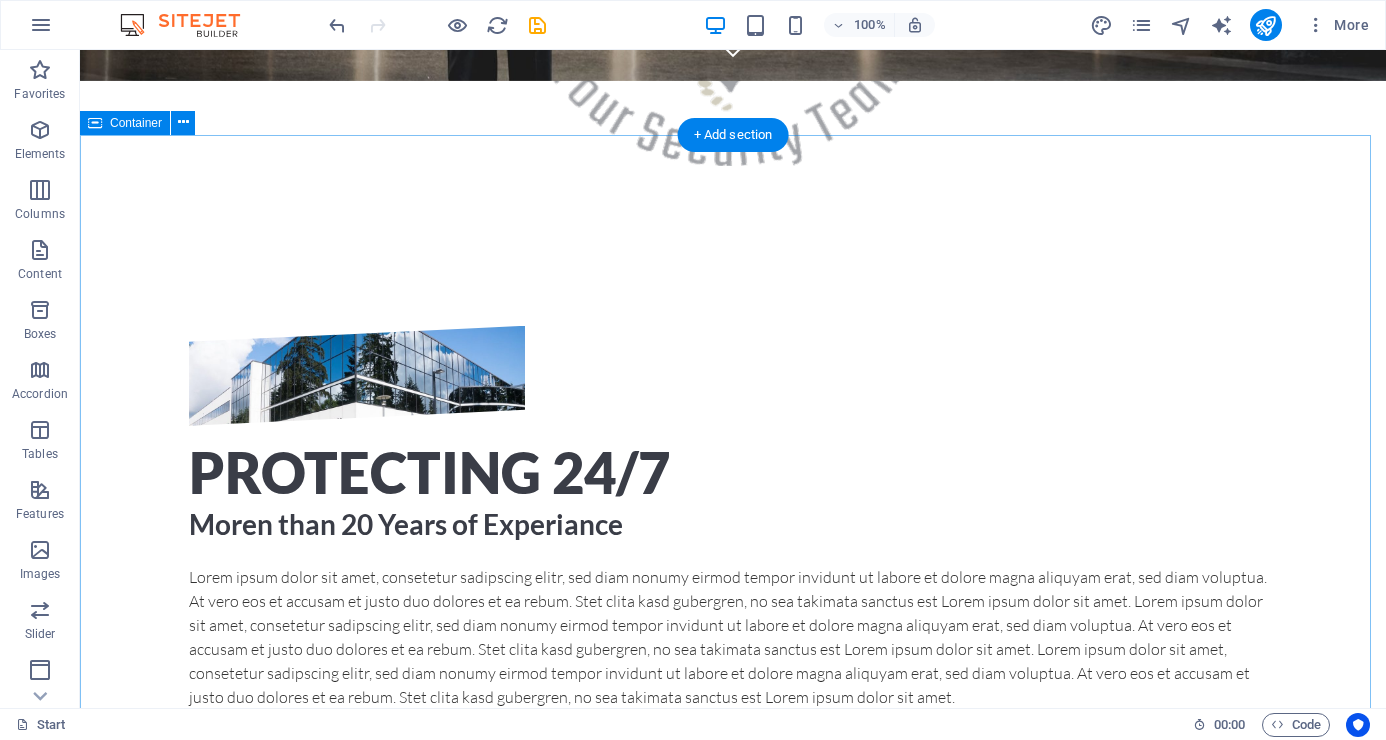 scroll, scrollTop: 600, scrollLeft: 0, axis: vertical 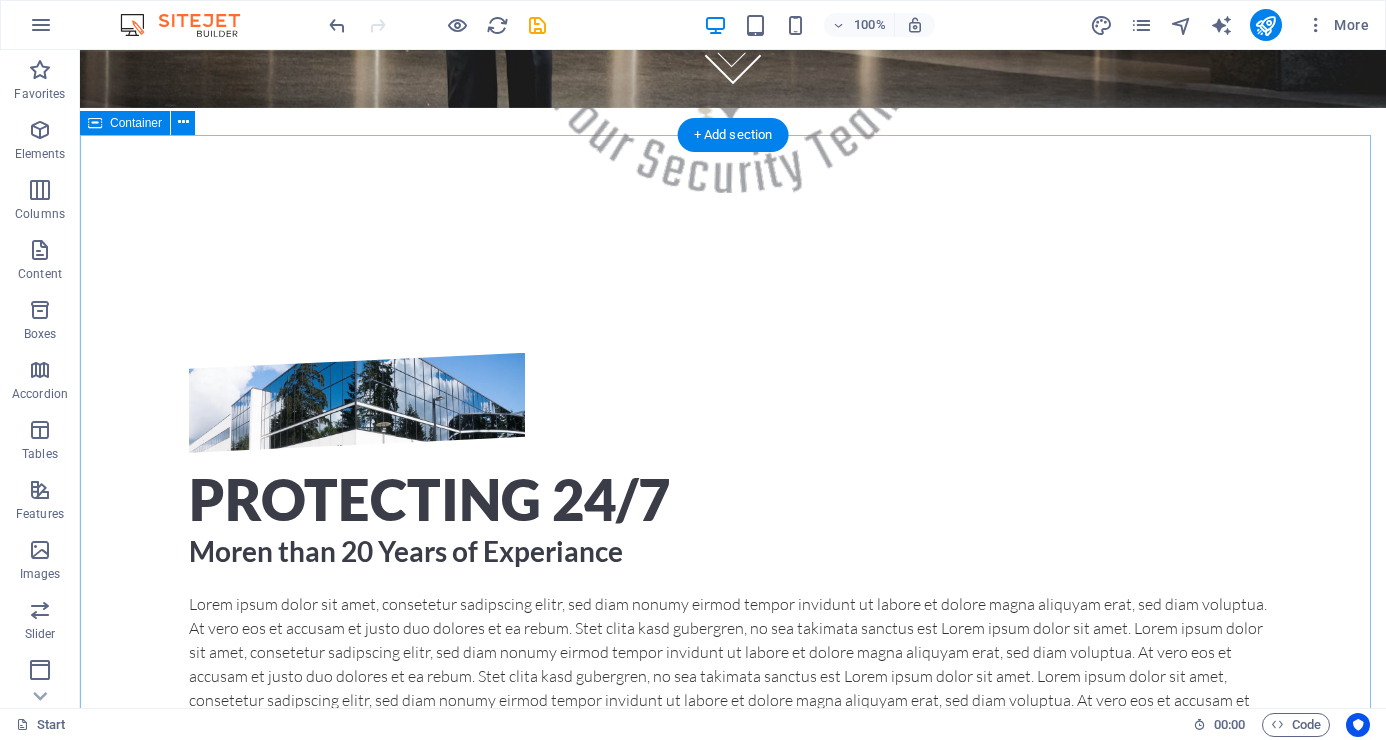 click on "Protecting 24/7 Moren than 20 Years of Experiance Lorem ipsum dolor sit amet, consetetur sadipscing elitr, sed diam nonumy eirmod tempor invidunt ut labore et dolore magna aliquyam erat, sed diam voluptua. At vero eos et accusam et justo duo dolores et ea rebum. Stet clita kasd gubergren, no sea takimata sanctus est Lorem ipsum dolor sit amet. Lorem ipsum dolor sit amet, consetetur sadipscing elitr, sed diam nonumy eirmod tempor invidunt ut labore et dolore magna aliquyam erat, sed diam voluptua. At vero eos et accusam et justo duo dolores et ea rebum. Stet clita kasd gubergren, no sea takimata sanctus est Lorem ipsum dolor sit amet. Lorem ipsum dolor sit amet, consetetur sadipscing elitr, sed diam nonumy eirmod tempor invidunt ut labore et dolore magna aliquyam erat, sed diam voluptua. At vero eos et accusam et justo duo dolores et ea rebum. Stet clita kasd gubergren, no sea takimata sanctus est Lorem ipsum dolor sit amet.    24/7 Service Tactical Training  Object Protection Self-Protection Training" at bounding box center [733, 691] 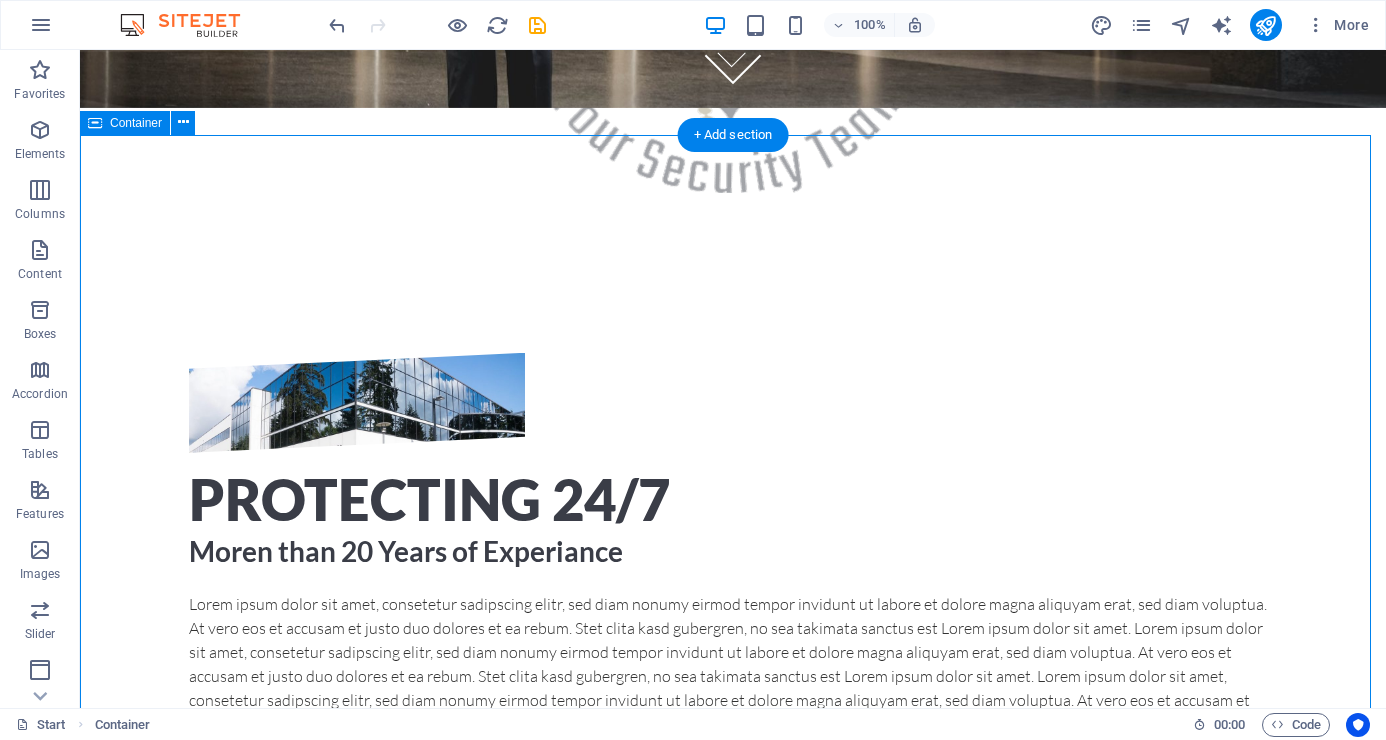 click on "Protecting 24/7 Moren than 20 Years of Experiance Lorem ipsum dolor sit amet, consetetur sadipscing elitr, sed diam nonumy eirmod tempor invidunt ut labore et dolore magna aliquyam erat, sed diam voluptua. At vero eos et accusam et justo duo dolores et ea rebum. Stet clita kasd gubergren, no sea takimata sanctus est Lorem ipsum dolor sit amet. Lorem ipsum dolor sit amet, consetetur sadipscing elitr, sed diam nonumy eirmod tempor invidunt ut labore et dolore magna aliquyam erat, sed diam voluptua. At vero eos et accusam et justo duo dolores et ea rebum. Stet clita kasd gubergren, no sea takimata sanctus est Lorem ipsum dolor sit amet. Lorem ipsum dolor sit amet, consetetur sadipscing elitr, sed diam nonumy eirmod tempor invidunt ut labore et dolore magna aliquyam erat, sed diam voluptua. At vero eos et accusam et justo duo dolores et ea rebum. Stet clita kasd gubergren, no sea takimata sanctus est Lorem ipsum dolor sit amet.    24/7 Service Tactical Training  Object Protection Self-Protection Training" at bounding box center (733, 691) 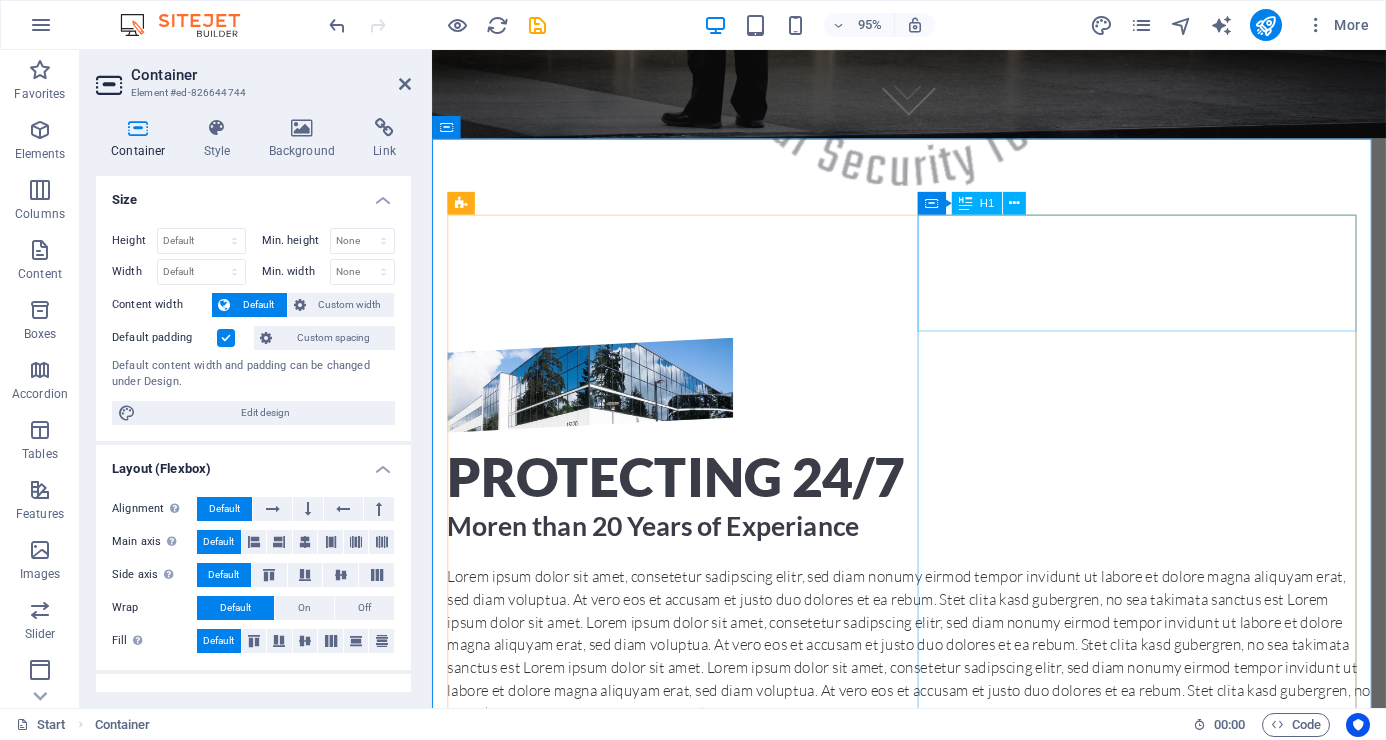 click on "Protecting 24/7" at bounding box center (934, 500) 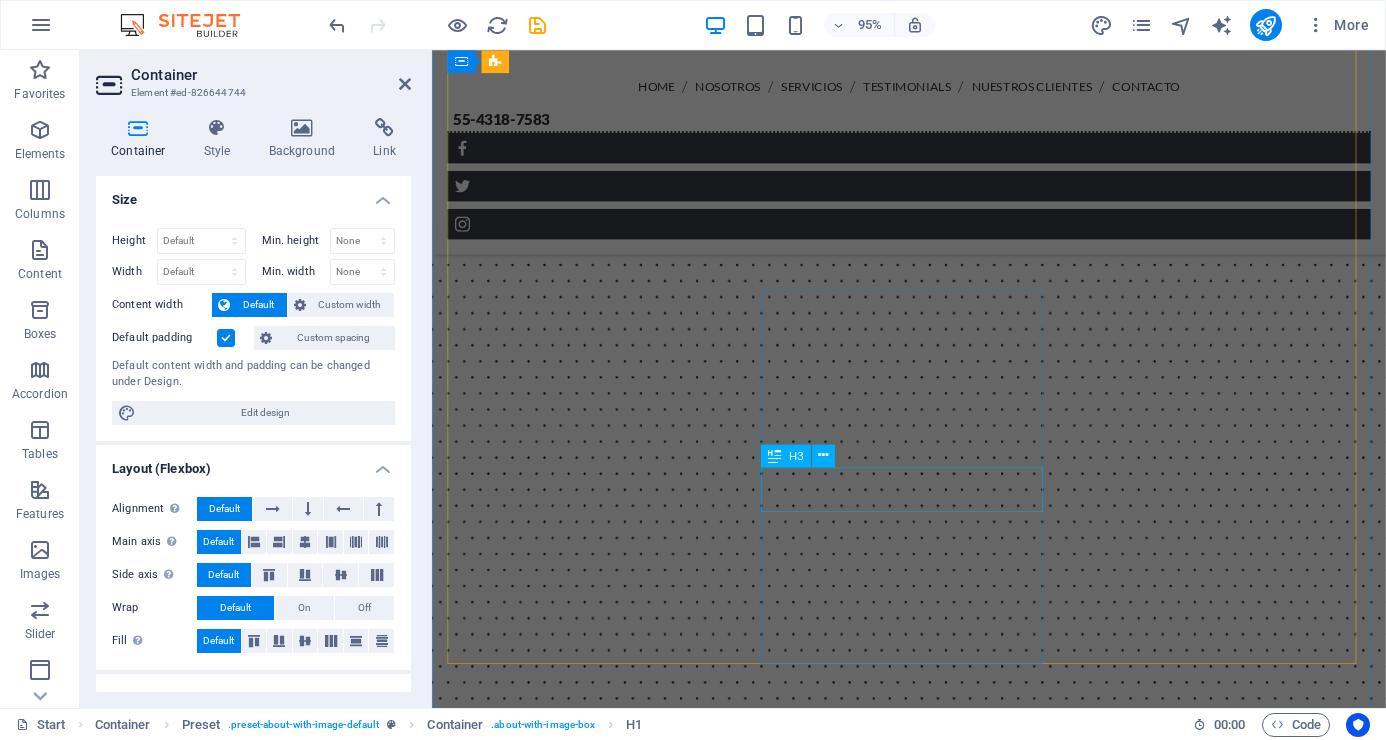 scroll, scrollTop: 3100, scrollLeft: 0, axis: vertical 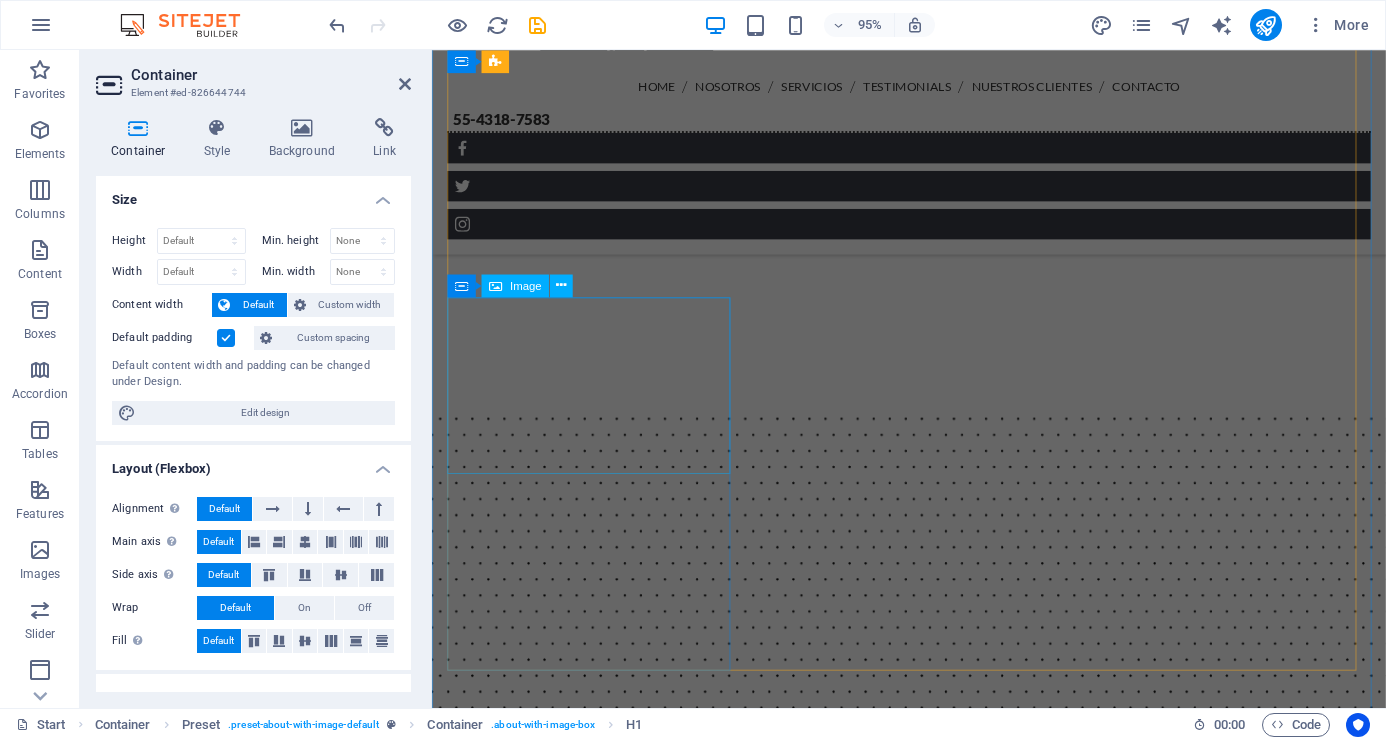 click at bounding box center [934, 4238] 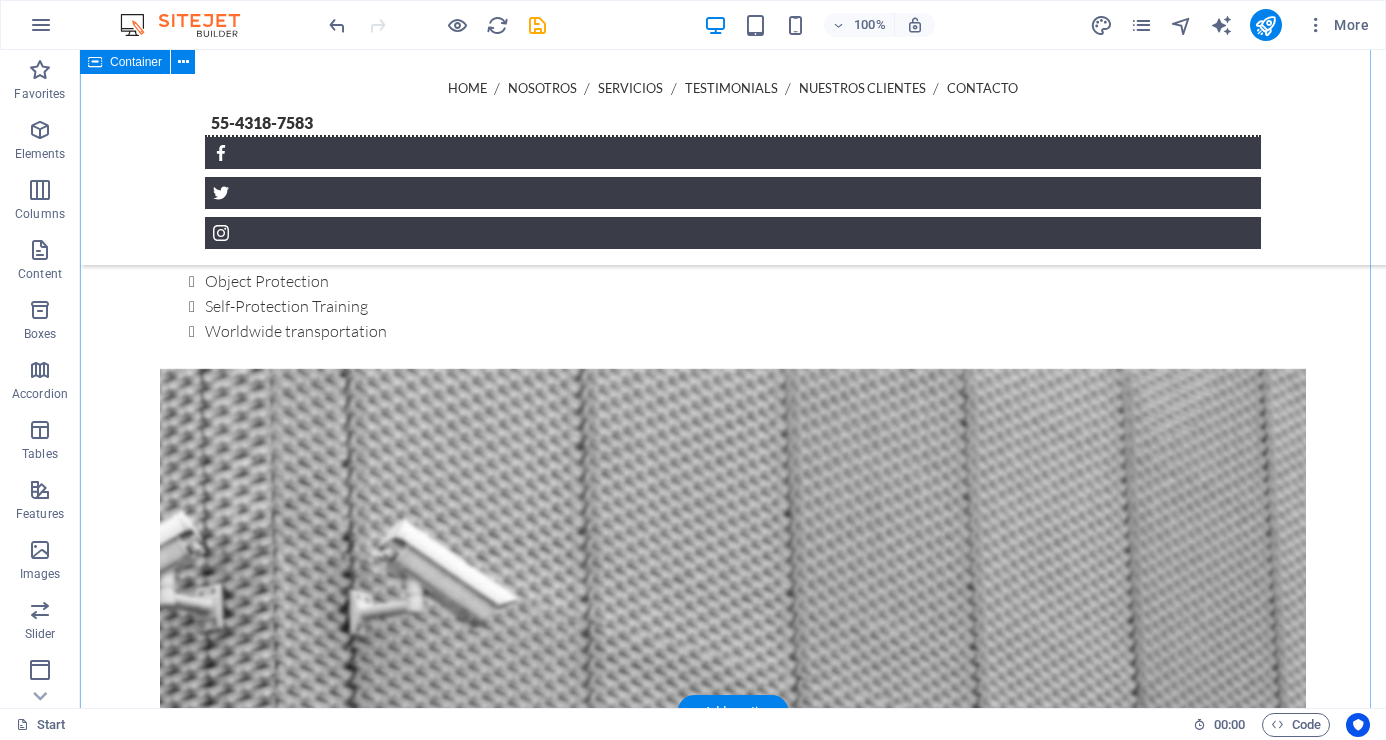 scroll, scrollTop: 700, scrollLeft: 0, axis: vertical 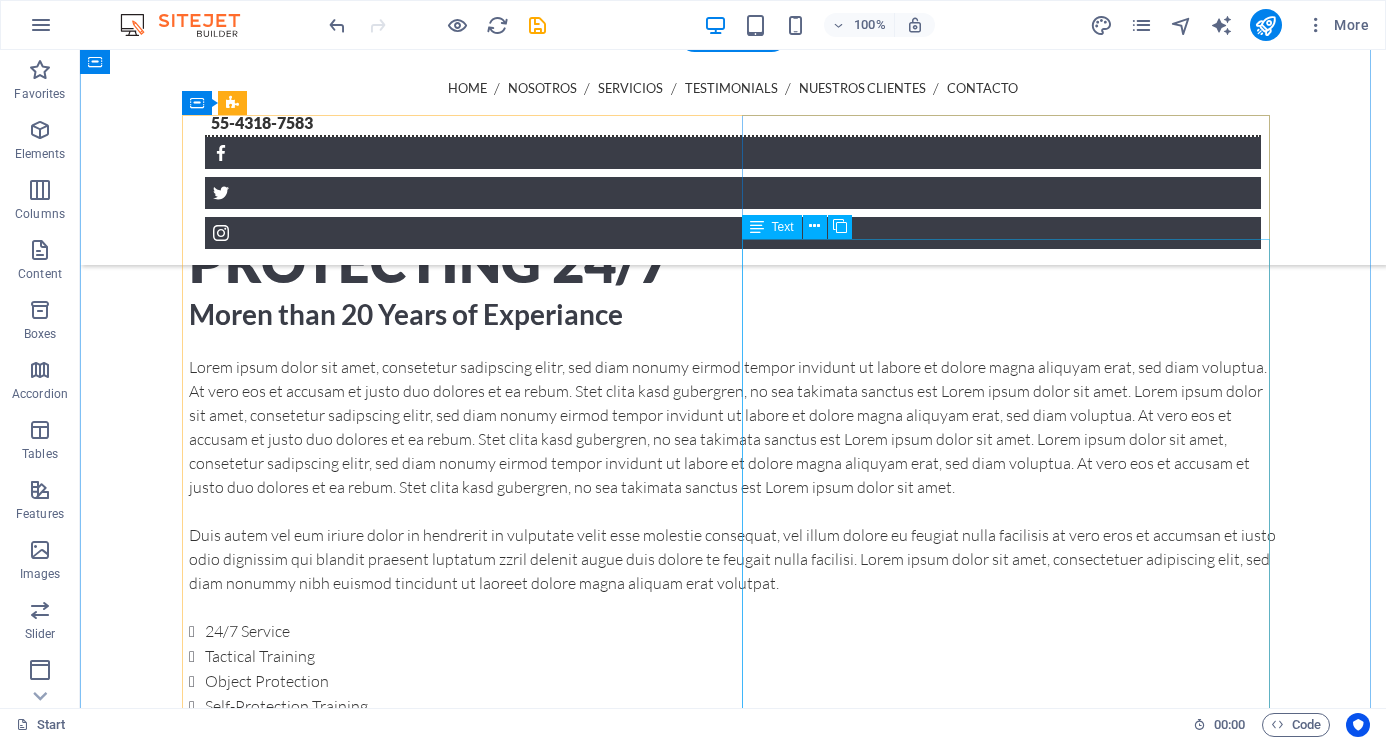 click on "Lorem ipsum dolor sit amet, consetetur sadipscing elitr, sed diam nonumy eirmod tempor invidunt ut labore et dolore magna aliquyam erat, sed diam voluptua. At vero eos et accusam et justo duo dolores et ea rebum. Stet clita kasd gubergren, no sea takimata sanctus est Lorem ipsum dolor sit amet. Lorem ipsum dolor sit amet, consetetur sadipscing elitr, sed diam nonumy eirmod tempor invidunt ut labore et dolore magna aliquyam erat, sed diam voluptua. At vero eos et accusam et justo duo dolores et ea rebum. Stet clita kasd gubergren, no sea takimata sanctus est Lorem ipsum dolor sit amet. Lorem ipsum dolor sit amet, consetetur sadipscing elitr, sed diam nonumy eirmod tempor invidunt ut labore et dolore magna aliquyam erat, sed diam voluptua. At vero eos et accusam et justo duo dolores et ea rebum. Stet clita kasd gubergren, no sea takimata sanctus est Lorem ipsum dolor sit amet.    24/7 Service Tactical Training  Object Protection Self-Protection Training Worldwide transportation" at bounding box center [733, 573] 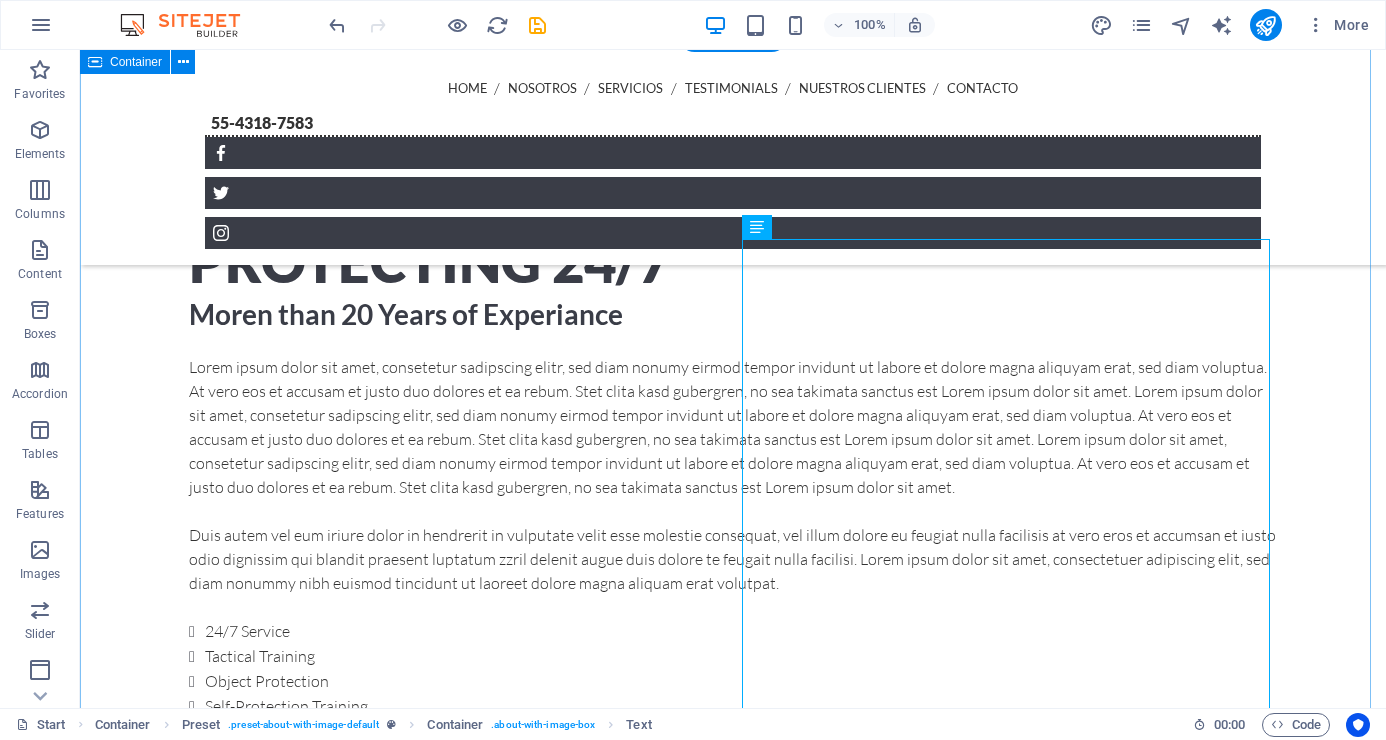click on "Protecting 24/7 Moren than 20 Years of Experiance Lorem ipsum dolor sit amet, consetetur sadipscing elitr, sed diam nonumy eirmod tempor invidunt ut labore et dolore magna aliquyam erat, sed diam voluptua. At vero eos et accusam et justo duo dolores et ea rebum. Stet clita kasd gubergren, no sea takimata sanctus est Lorem ipsum dolor sit amet. Lorem ipsum dolor sit amet, consetetur sadipscing elitr, sed diam nonumy eirmod tempor invidunt ut labore et dolore magna aliquyam erat, sed diam voluptua. At vero eos et accusam et justo duo dolores et ea rebum. Stet clita kasd gubergren, no sea takimata sanctus est Lorem ipsum dolor sit amet. Lorem ipsum dolor sit amet, consetetur sadipscing elitr, sed diam nonumy eirmod tempor invidunt ut labore et dolore magna aliquyam erat, sed diam voluptua. At vero eos et accusam et justo duo dolores et ea rebum. Stet clita kasd gubergren, no sea takimata sanctus est Lorem ipsum dolor sit amet.    24/7 Service Tactical Training  Object Protection Self-Protection Training" at bounding box center (733, 453) 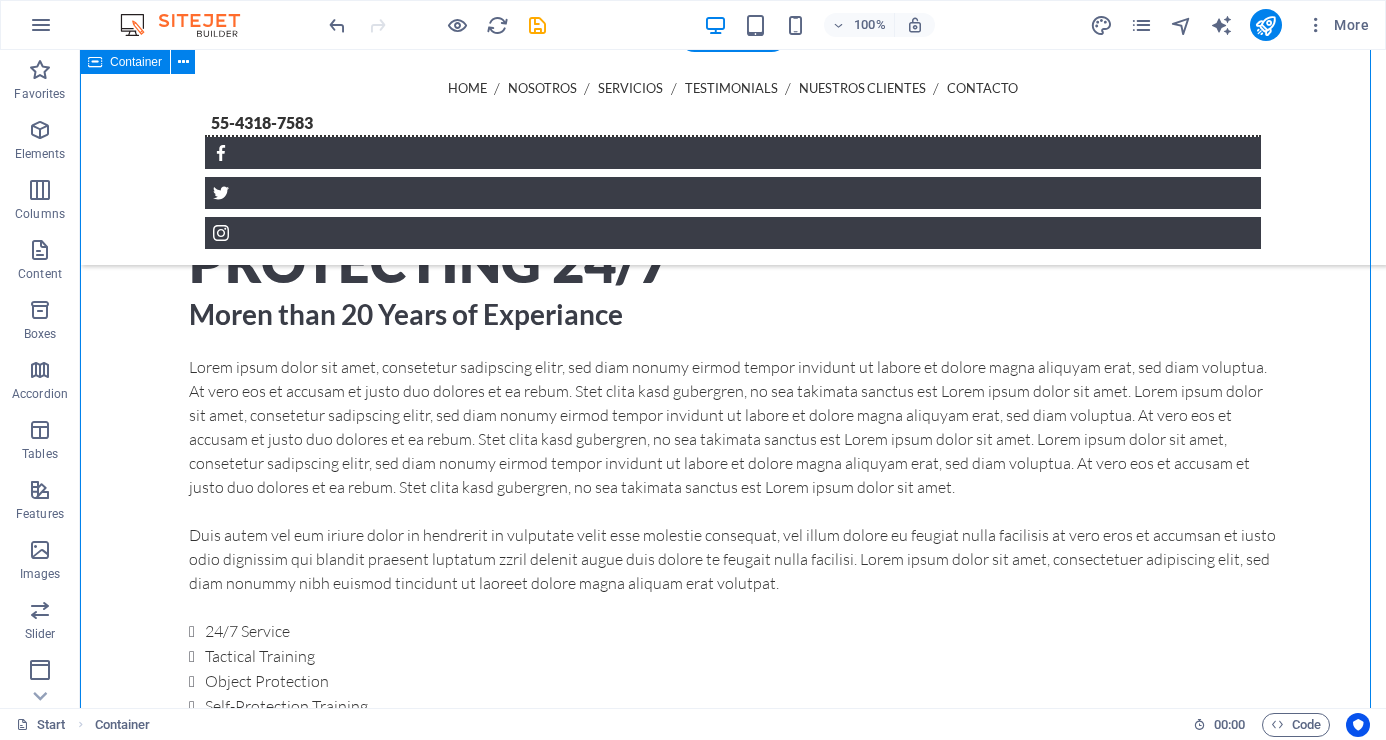 click on "Protecting 24/7 Moren than 20 Years of Experiance Lorem ipsum dolor sit amet, consetetur sadipscing elitr, sed diam nonumy eirmod tempor invidunt ut labore et dolore magna aliquyam erat, sed diam voluptua. At vero eos et accusam et justo duo dolores et ea rebum. Stet clita kasd gubergren, no sea takimata sanctus est Lorem ipsum dolor sit amet. Lorem ipsum dolor sit amet, consetetur sadipscing elitr, sed diam nonumy eirmod tempor invidunt ut labore et dolore magna aliquyam erat, sed diam voluptua. At vero eos et accusam et justo duo dolores et ea rebum. Stet clita kasd gubergren, no sea takimata sanctus est Lorem ipsum dolor sit amet. Lorem ipsum dolor sit amet, consetetur sadipscing elitr, sed diam nonumy eirmod tempor invidunt ut labore et dolore magna aliquyam erat, sed diam voluptua. At vero eos et accusam et justo duo dolores et ea rebum. Stet clita kasd gubergren, no sea takimata sanctus est Lorem ipsum dolor sit amet.    24/7 Service Tactical Training  Object Protection Self-Protection Training" at bounding box center [733, 453] 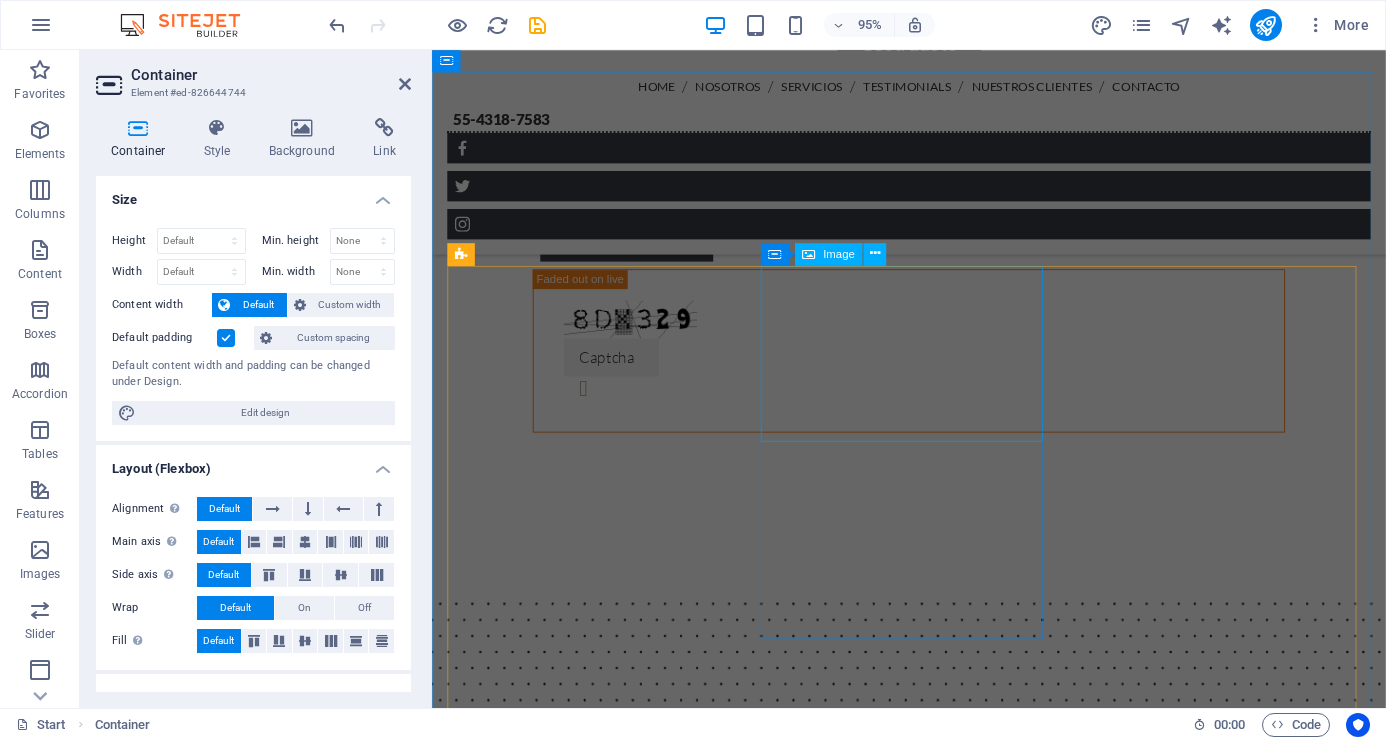 scroll, scrollTop: 3108, scrollLeft: 0, axis: vertical 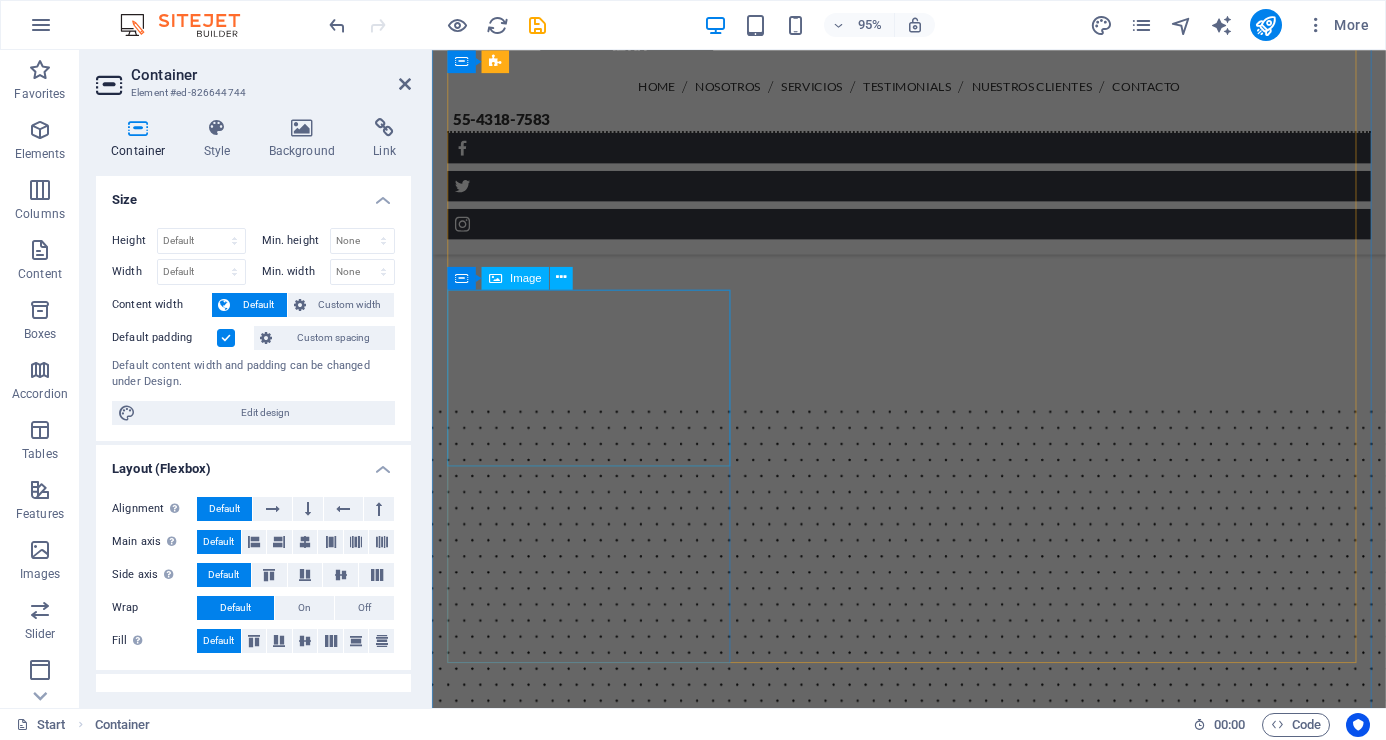 click at bounding box center [934, 4230] 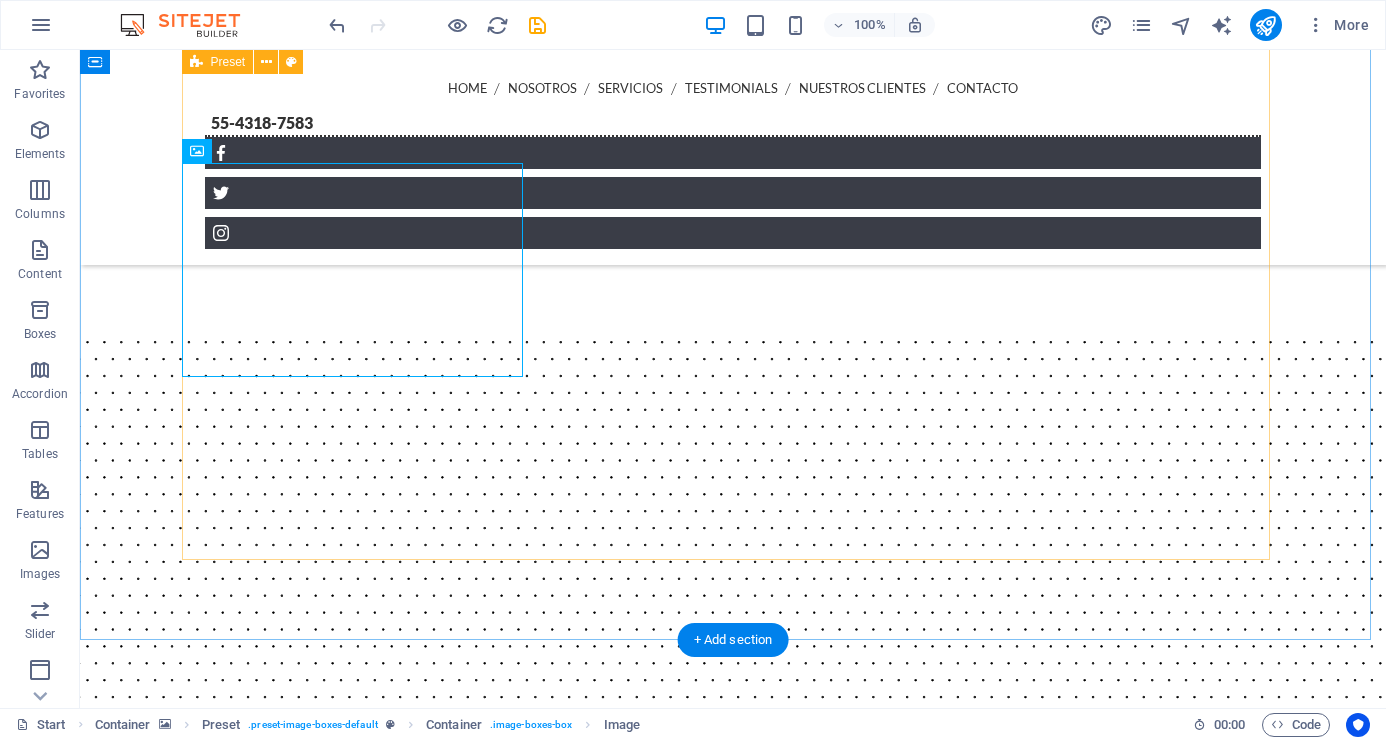 click on "CCTV Systems Network  Lorem ipsum dolor sit amet, consetetur sadipscing elitr, sed diam nonumy eirmod tempor invidunt ut labore et dolore magna aliquyam erat, sed diam voluptua. At vero eos et accusam et justo duo dolores et ea rebum. Hire a Bodyguard Lorem ipsum dolor sit amet, consetetur sadipscing elitr, sed diam nonumy eirmod tempor invidunt ut labore et dolore magna aliquyam erat, sed diam voluptua. At vero eos et accusam et justo duo dolores et ea rebum.  Security Barriers Lorem ipsum dolor sit amet, consetetur sadipscing elitr, sed diam nonumy eirmod tempor invidunt ut labore et dolore magna aliquyam erat, sed diam voluptua. At vero eos et accusam et justo duo dolores et ea rebum.  Mobile Surveillance  Lorem ipsum dolor sit amet, consetetur sadipscing elitr, sed diam nonumy eirmod tempor invidunt ut labore et dolore magna aliquyam erat, sed diam voluptua. At vero eos et accusam et justo duo dolores et ea rebum.  Qualified Security Staff  GPS Position Monitoring" at bounding box center [733, 4049] 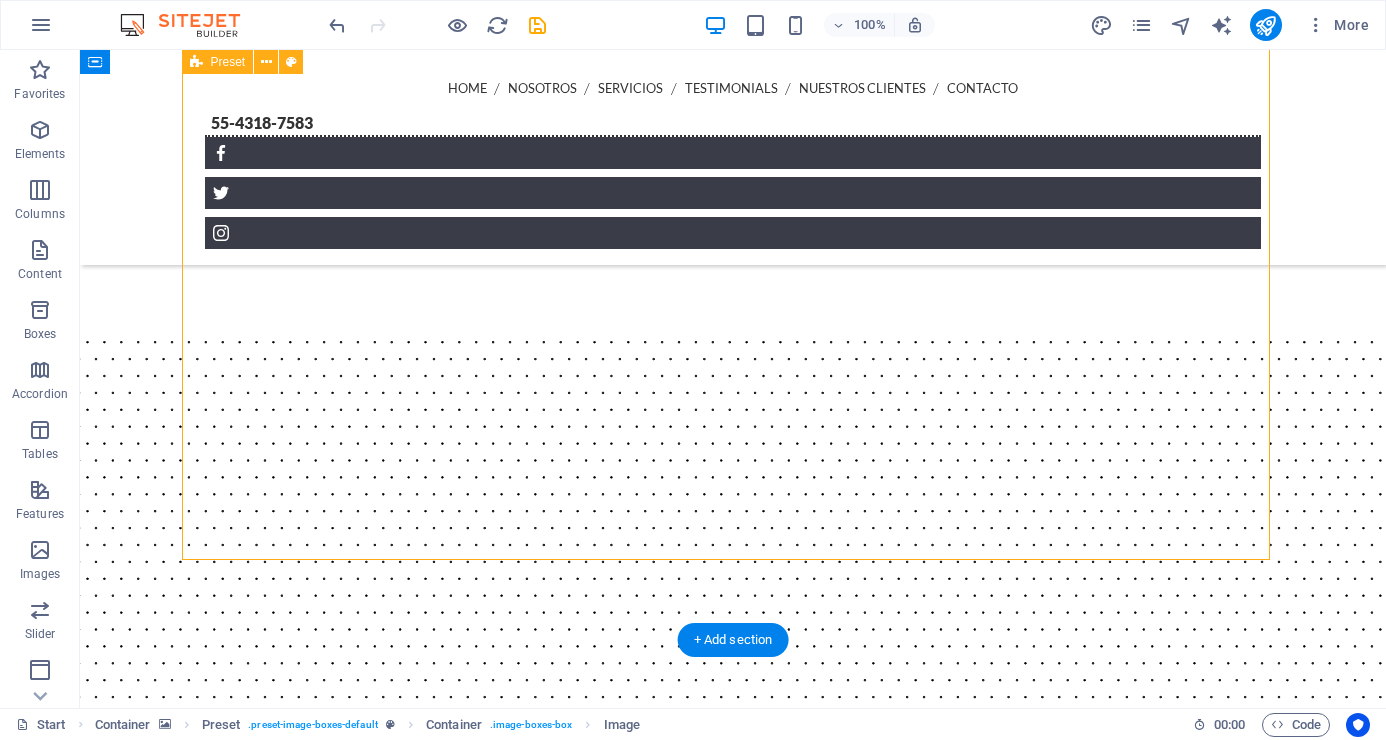 click on "CCTV Systems Network  Lorem ipsum dolor sit amet, consetetur sadipscing elitr, sed diam nonumy eirmod tempor invidunt ut labore et dolore magna aliquyam erat, sed diam voluptua. At vero eos et accusam et justo duo dolores et ea rebum. Hire a Bodyguard Lorem ipsum dolor sit amet, consetetur sadipscing elitr, sed diam nonumy eirmod tempor invidunt ut labore et dolore magna aliquyam erat, sed diam voluptua. At vero eos et accusam et justo duo dolores et ea rebum.  Security Barriers Lorem ipsum dolor sit amet, consetetur sadipscing elitr, sed diam nonumy eirmod tempor invidunt ut labore et dolore magna aliquyam erat, sed diam voluptua. At vero eos et accusam et justo duo dolores et ea rebum.  Mobile Surveillance  Lorem ipsum dolor sit amet, consetetur sadipscing elitr, sed diam nonumy eirmod tempor invidunt ut labore et dolore magna aliquyam erat, sed diam voluptua. At vero eos et accusam et justo duo dolores et ea rebum.  Qualified Security Staff  GPS Position Monitoring" at bounding box center (733, 4049) 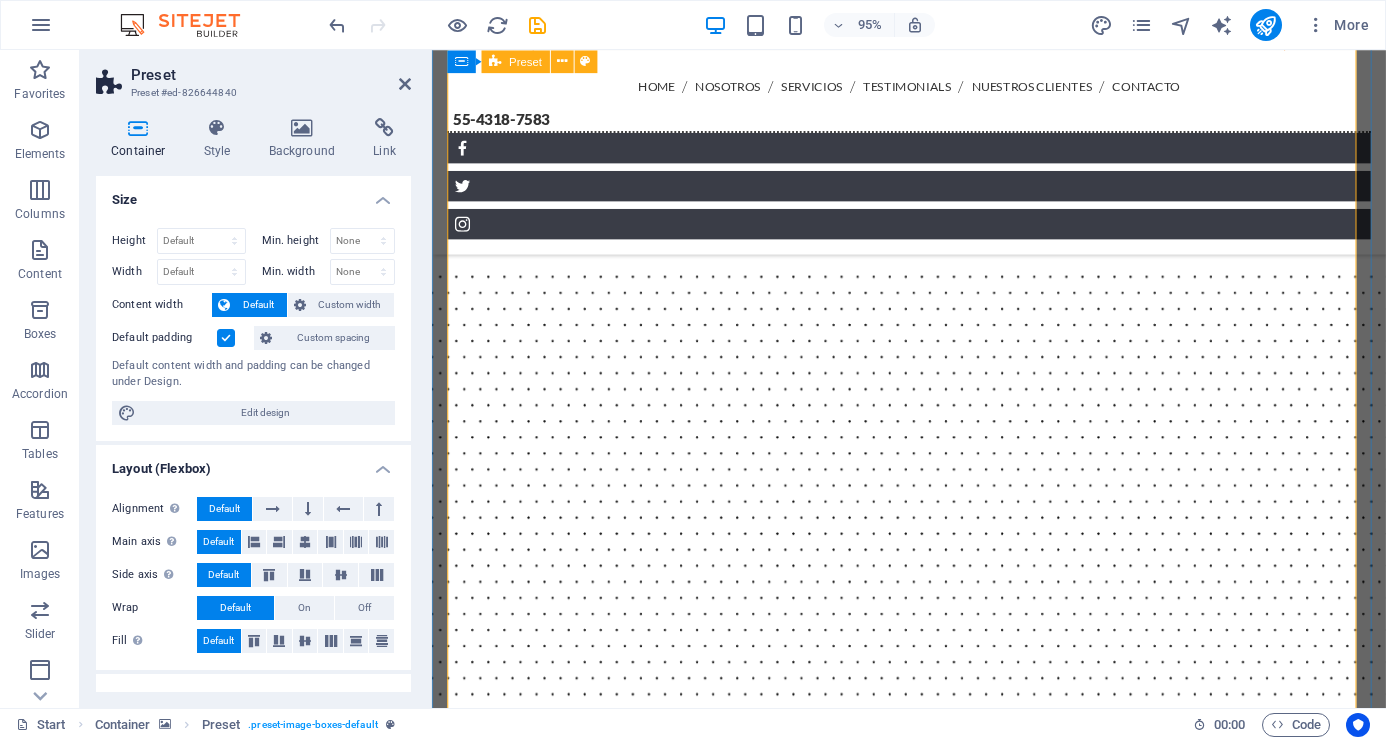scroll, scrollTop: 2750, scrollLeft: 0, axis: vertical 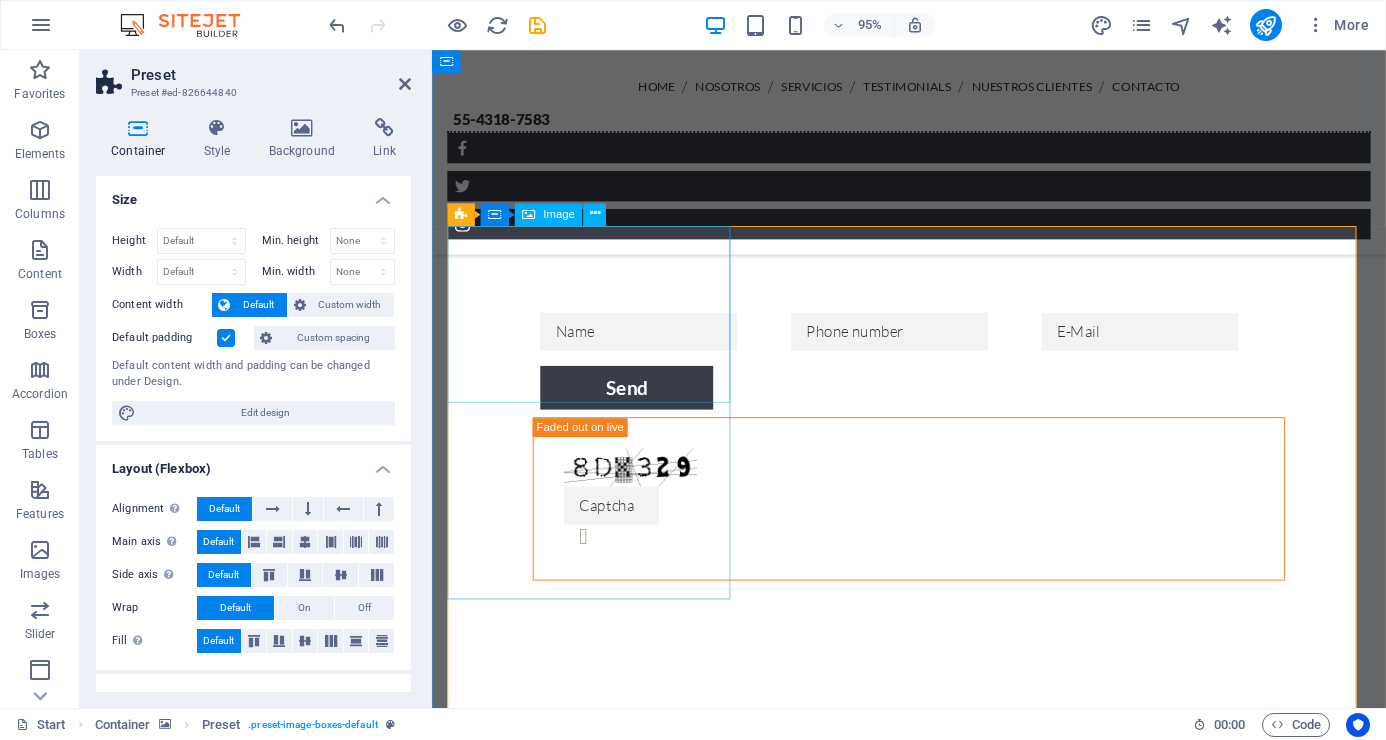 click at bounding box center [934, 2388] 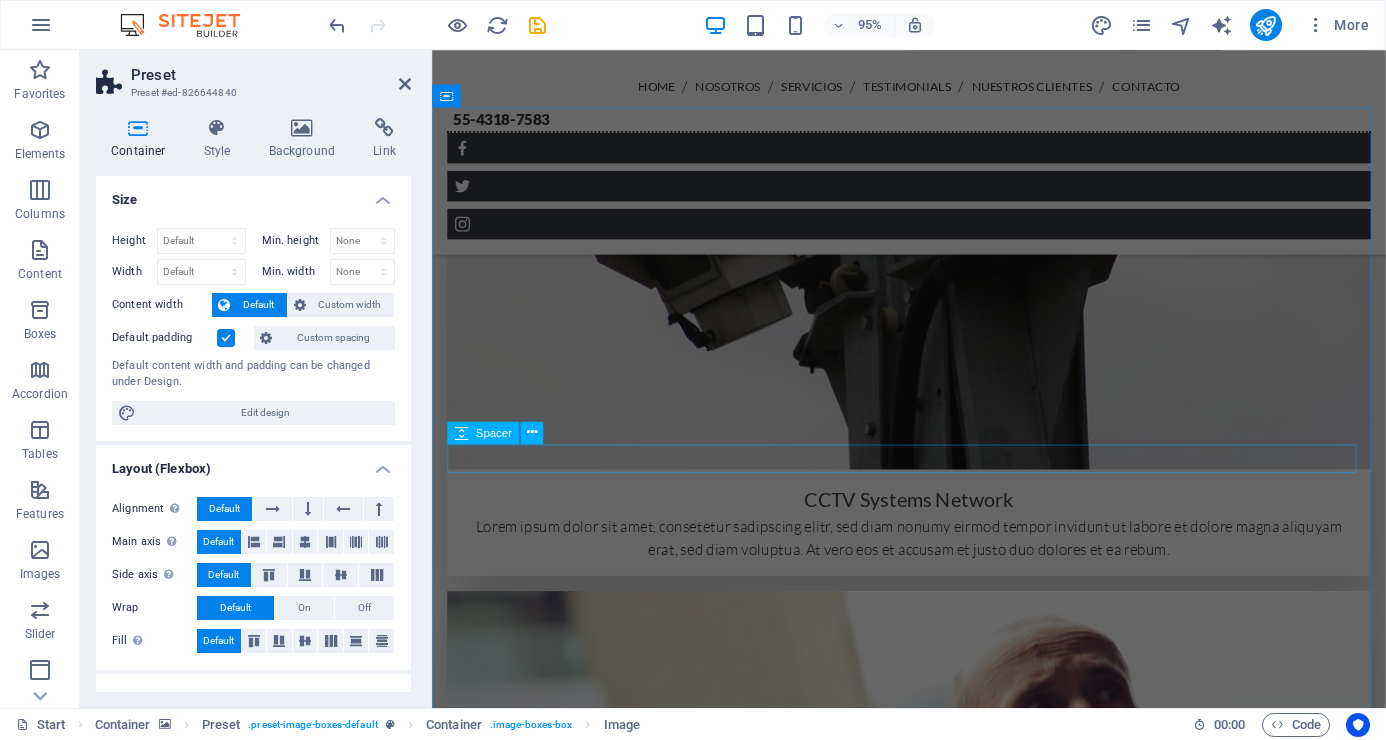 scroll, scrollTop: 5250, scrollLeft: 0, axis: vertical 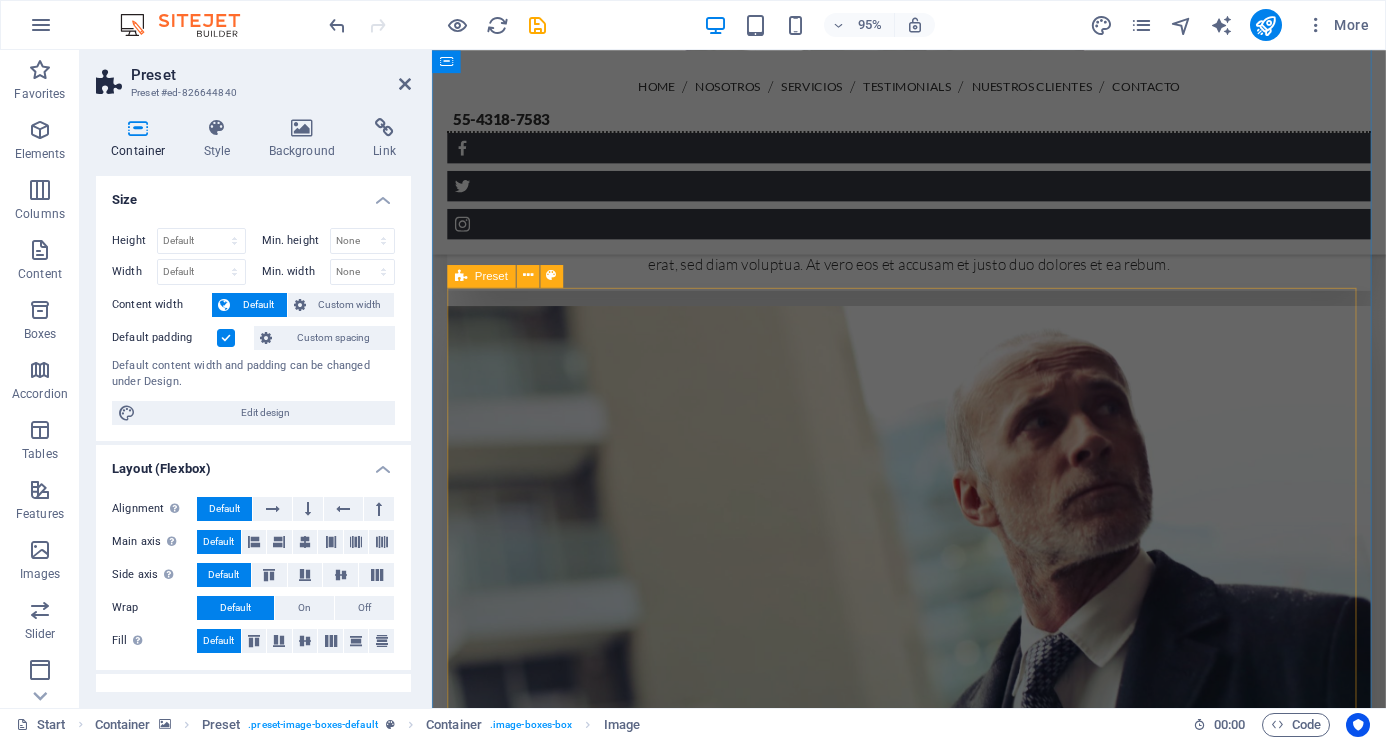 click on "Contact Information Lorem ipsum dolor sit amet, consectetur adipisicing elit. Maiores ipsum repellat minus nihil. Labore, delectus, nam dignissimos ea repudiandae minima voluptatum magni pariatur possimus quia accusamus harum facilis corporis animi nisi. Enim, pariatur, impedit quia repellat harum ipsam laboriosam voluptas dicta illum nisi obcaecati reprehenderit quis placeat recusandae tenetur aperiam. Address ,    Phone E-Mail 37726c1640965f97405691143c8f52@cpanel.local ← Mover a la izquierda → Mover a la derecha ↑ Mover hacia arriba ↓ Mover hacia abajo + Acercar - Alejar Inicio Mover a la izquierda un 75% Fin Mover a la derecha un 75% Página anterior Mover hacia arriba un 75% Página siguiente Mover hacia abajo un 75% Mapa Relieve Satélite Etiquetas Combinaciones de teclas Datos del mapa Datos del mapa ©2025 Google Datos del mapa ©2025 Google 200 m  Hacer clic para alternar entre unidades imperiales y métricas Condiciones Informar un error en el mapa Send us a message!   Unreadable? Load new" at bounding box center (934, 11797) 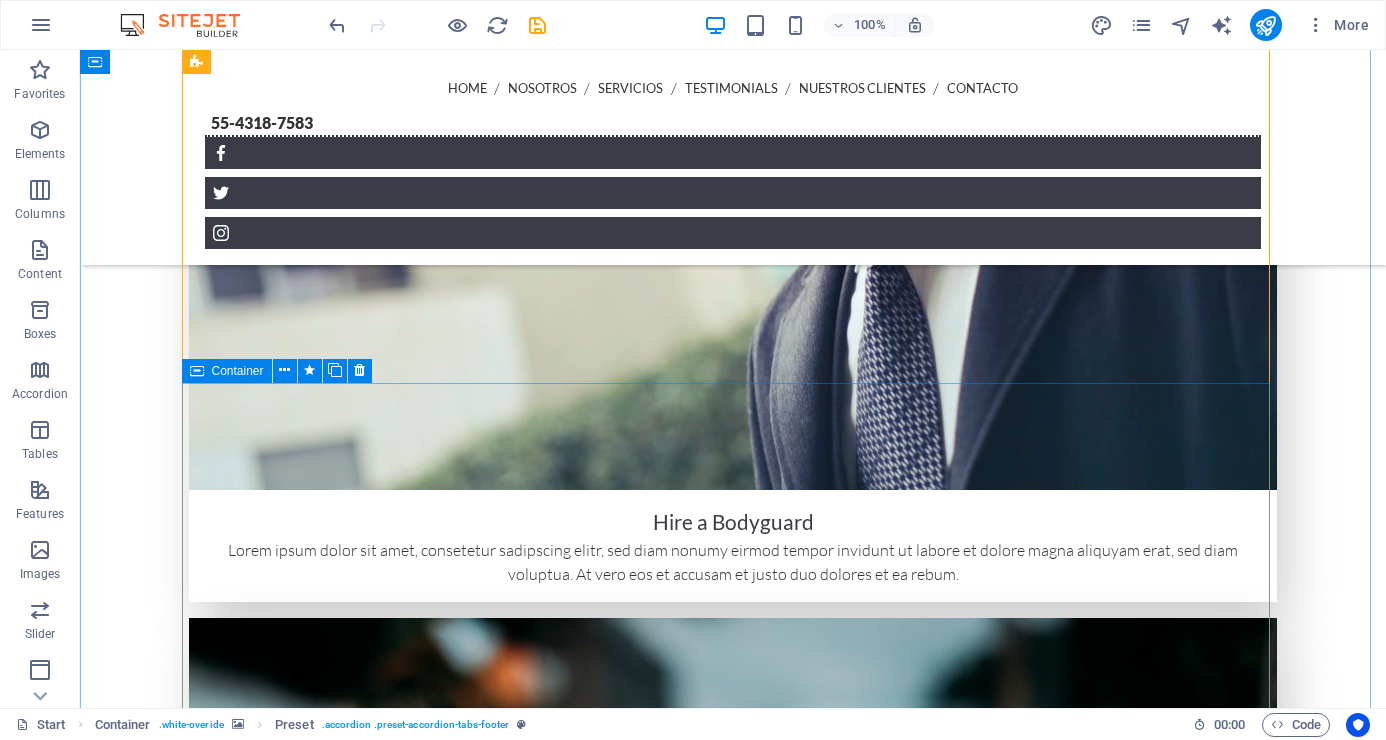 scroll, scrollTop: 5670, scrollLeft: 0, axis: vertical 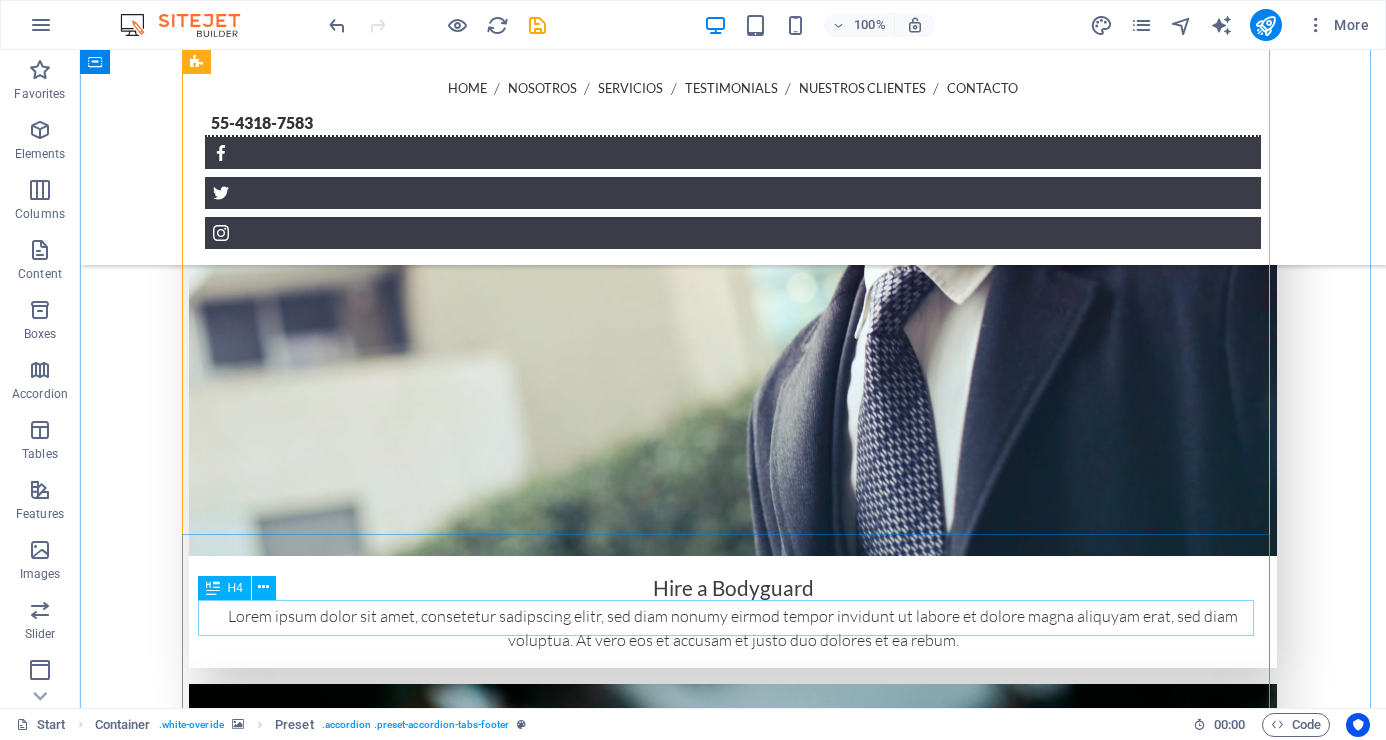 click on "Leave us a message and we will get back to you!" at bounding box center [980, 11241] 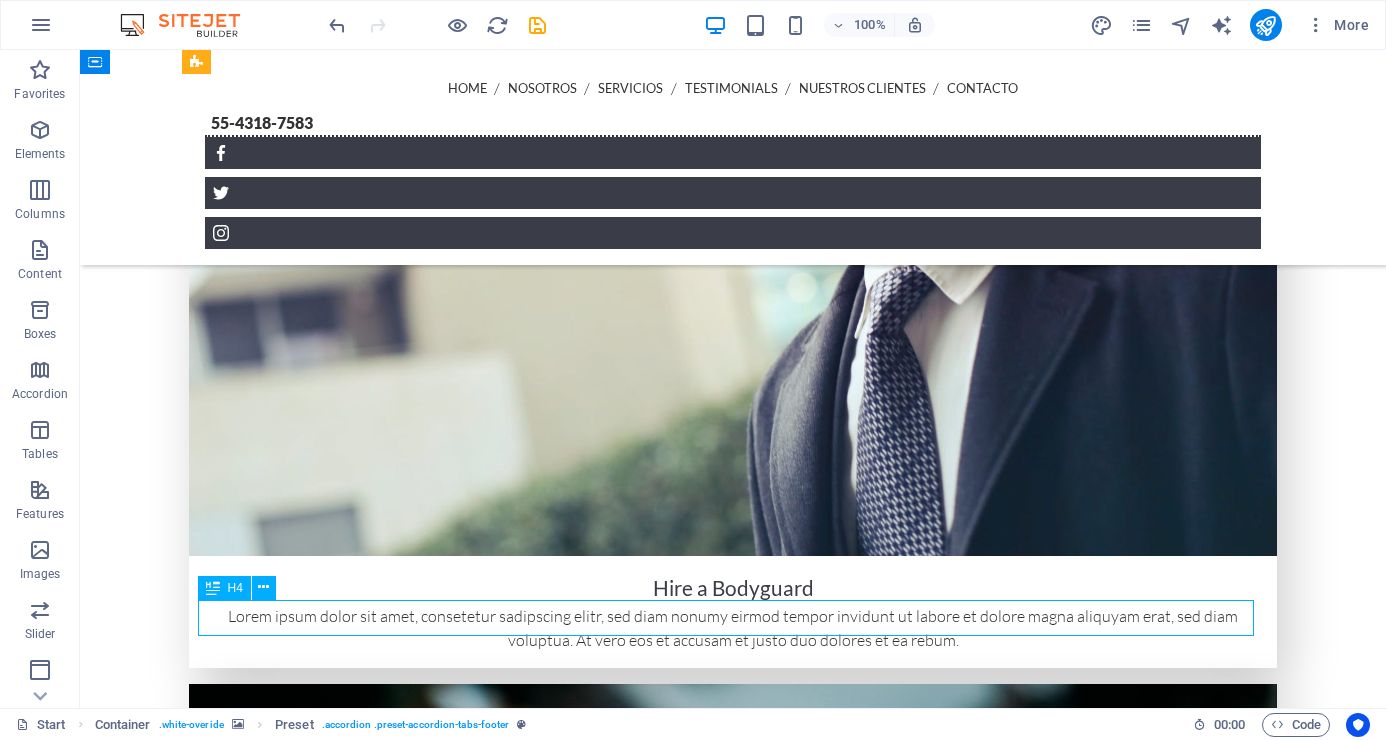 click on "Leave us a message and we will get back to you!" at bounding box center (980, 11241) 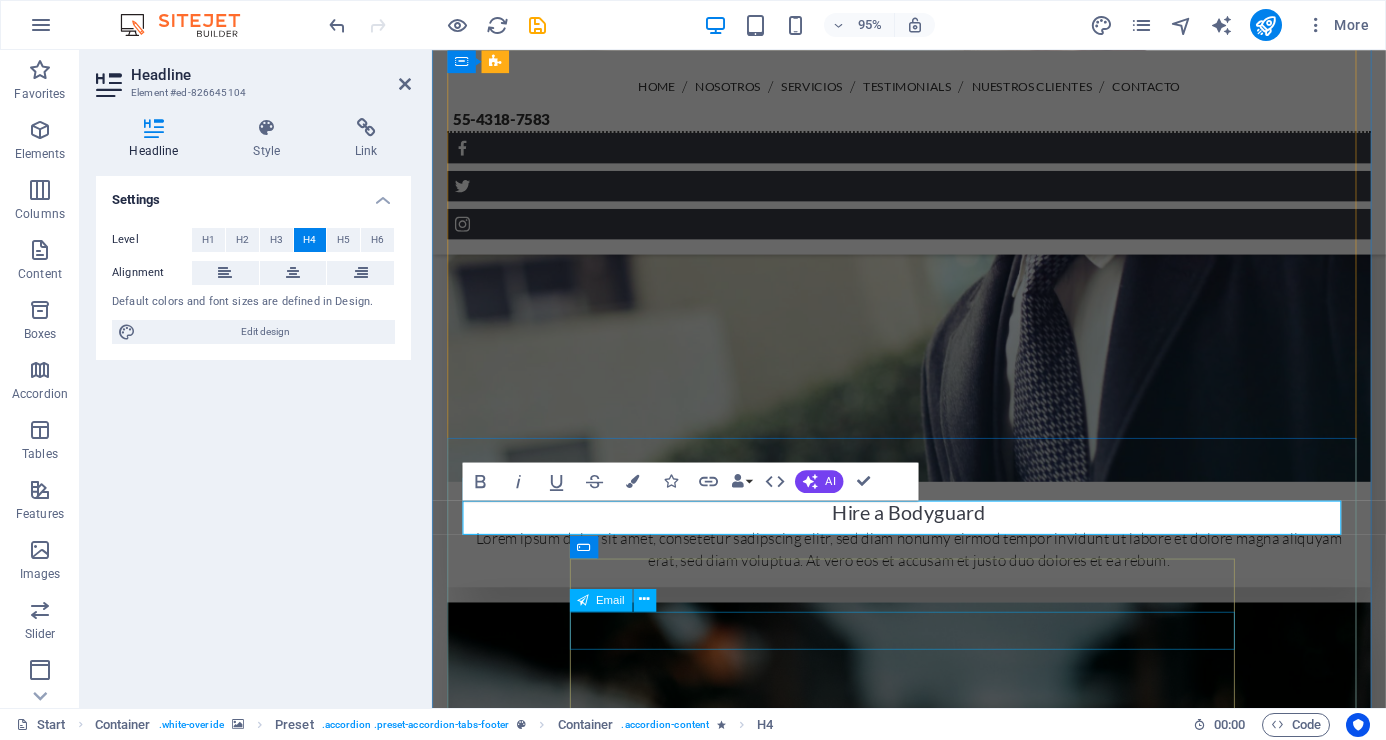 scroll, scrollTop: 5870, scrollLeft: 0, axis: vertical 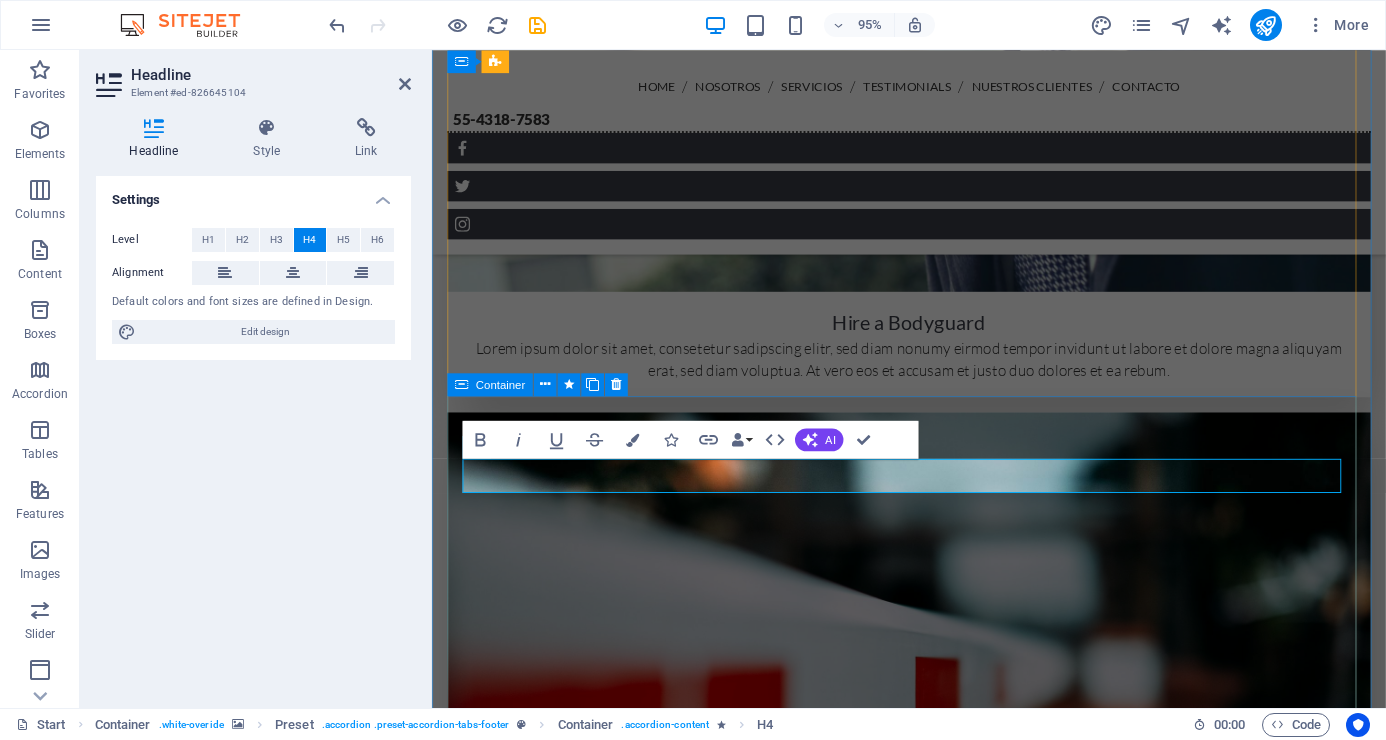 type 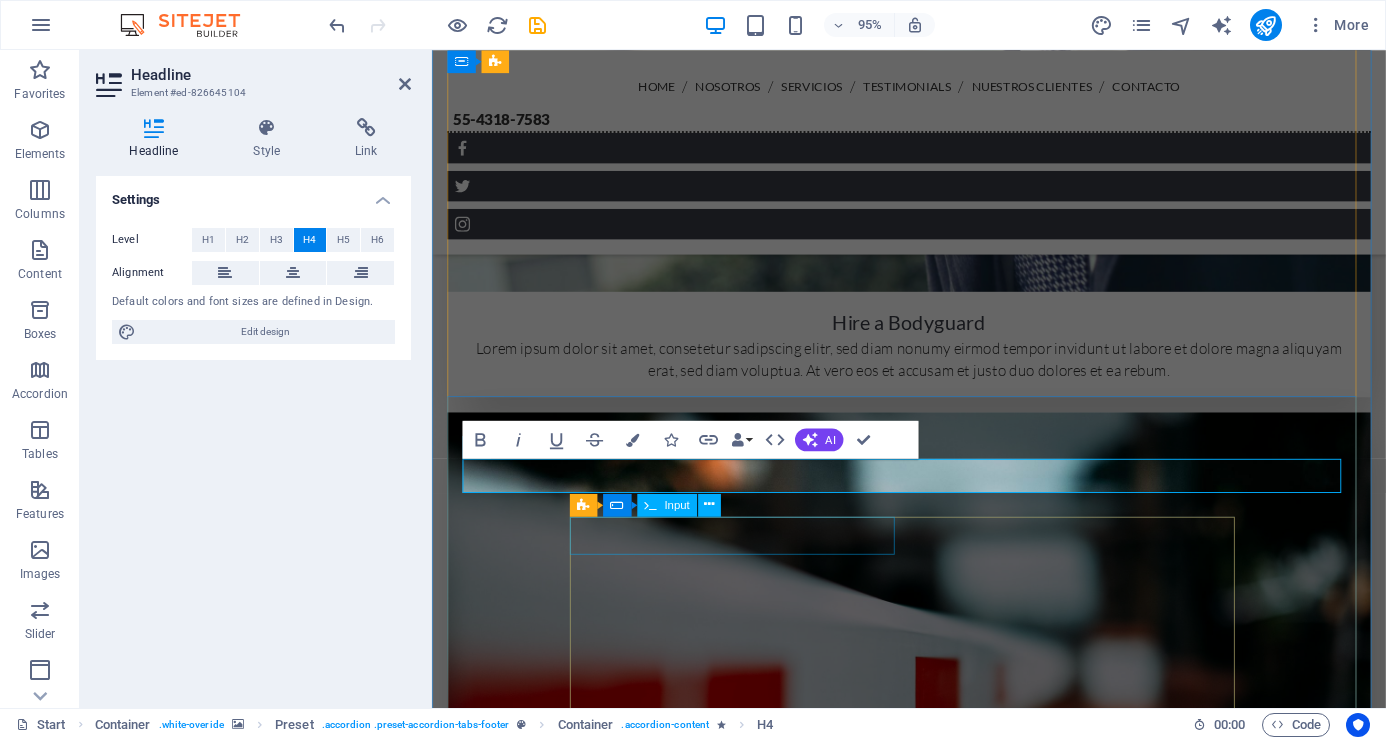 click 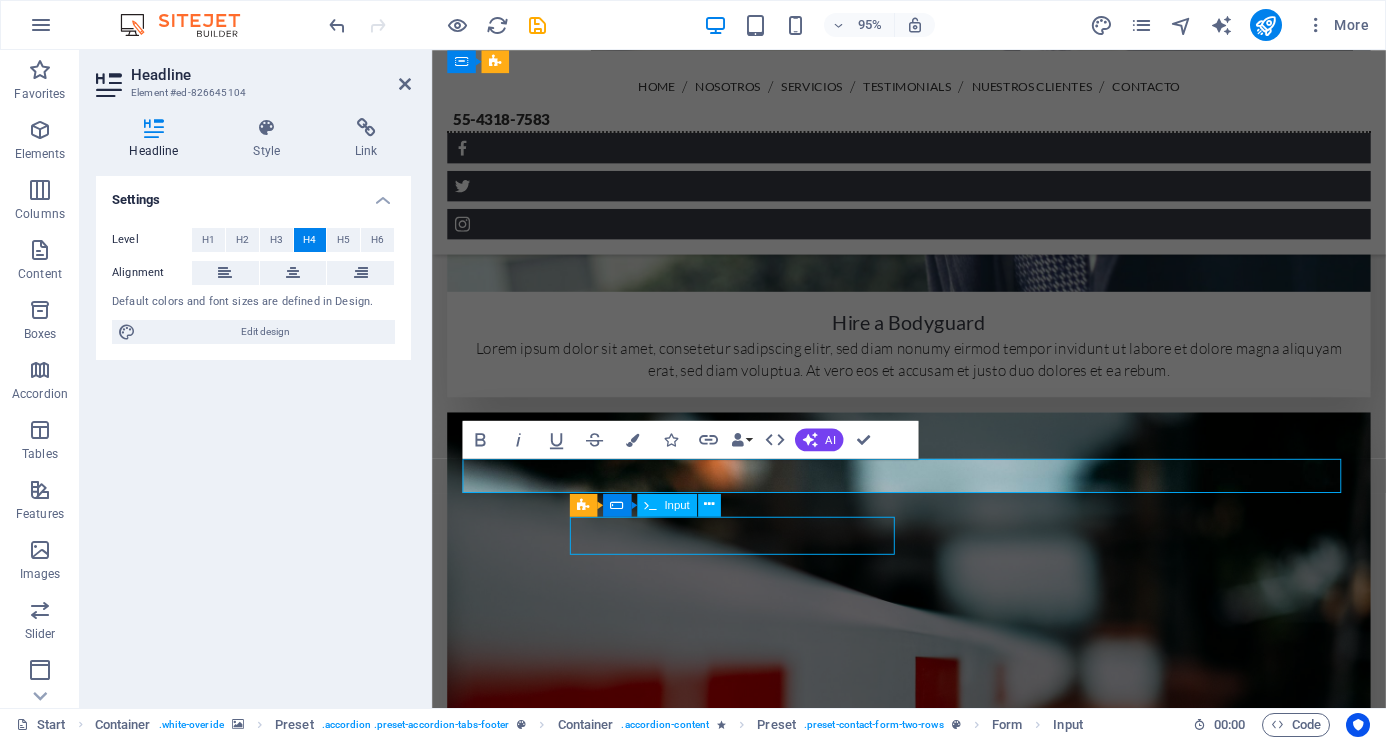 click 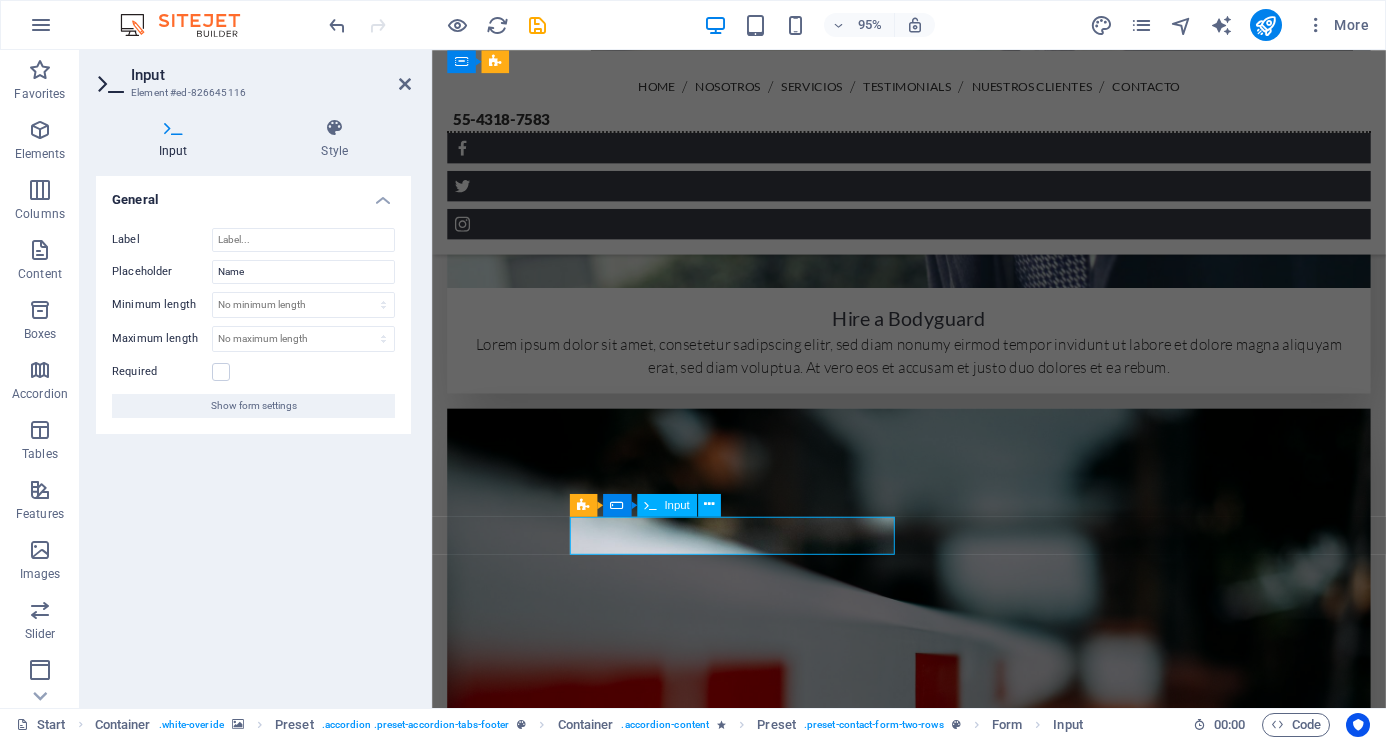 click 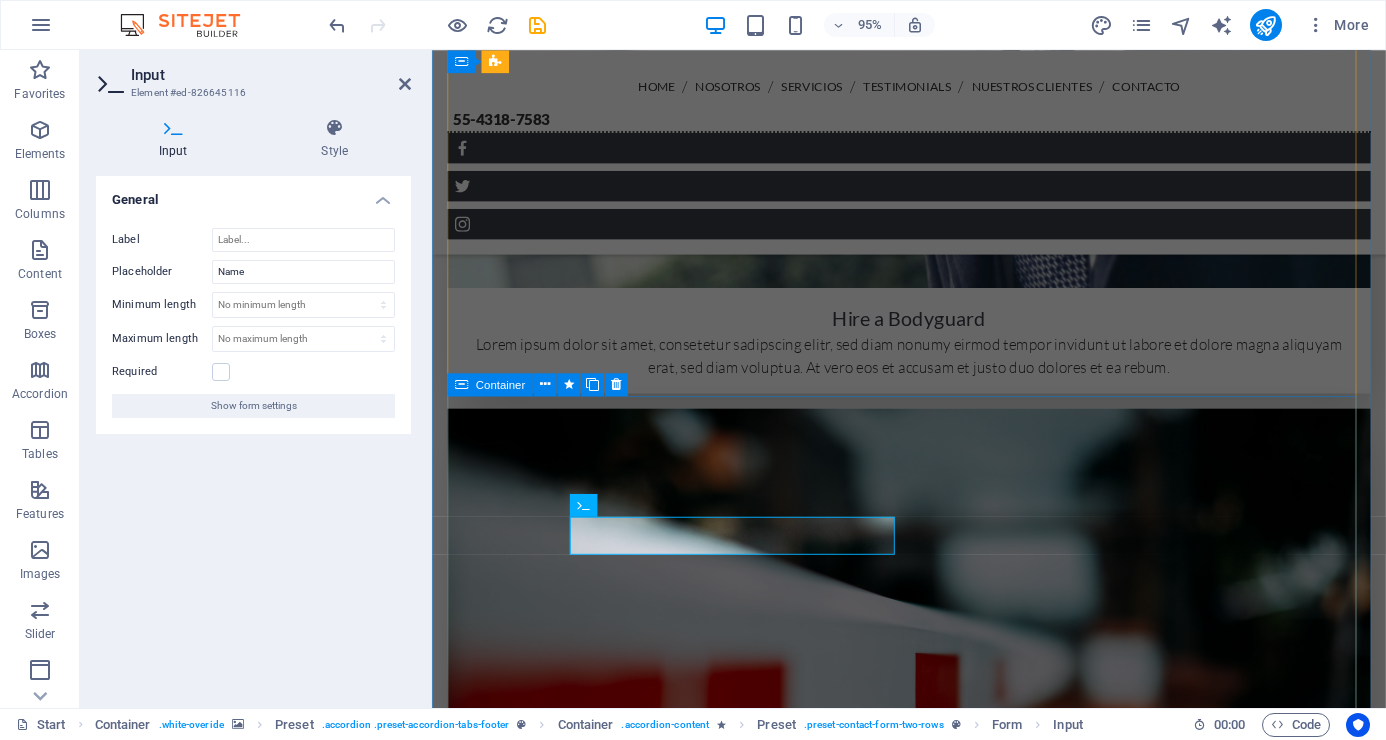 drag, startPoint x: 673, startPoint y: 563, endPoint x: 565, endPoint y: 563, distance: 108 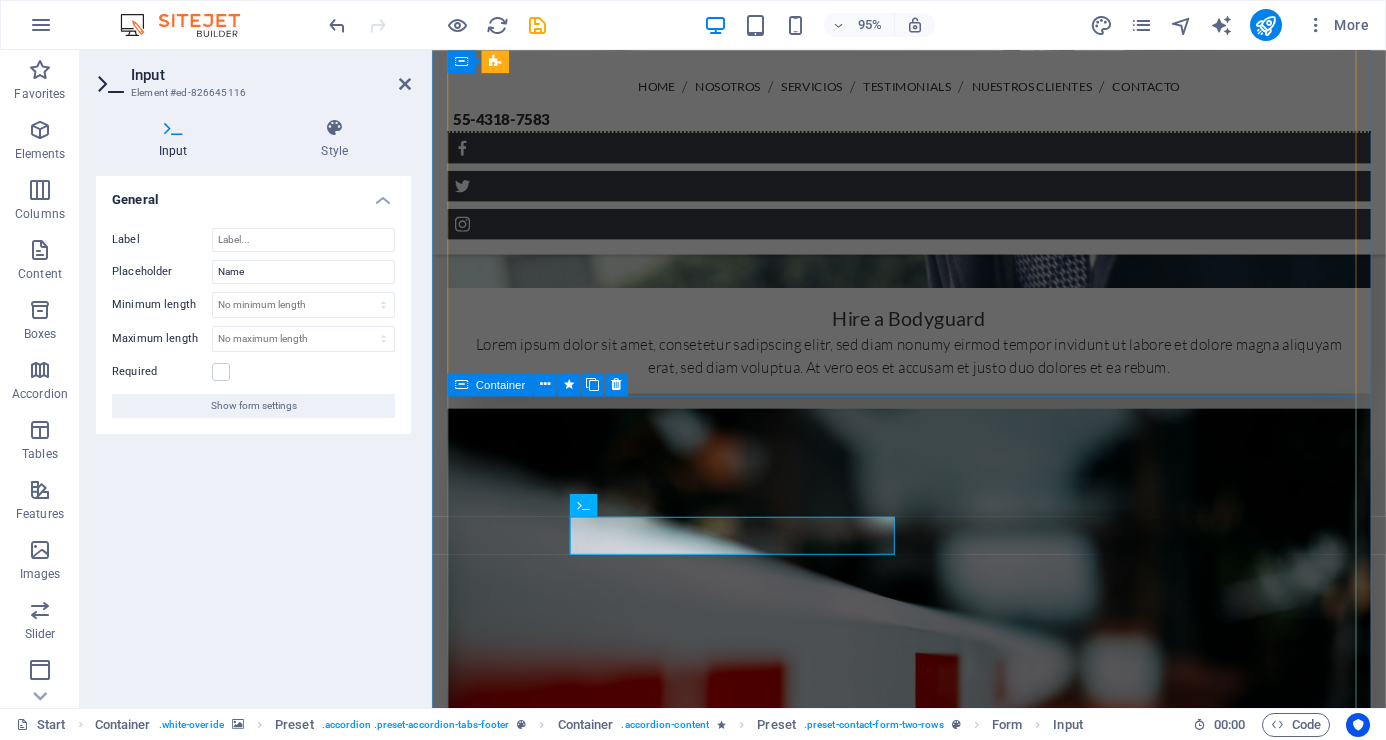 click on "Déjanos un Mensaje y te Contactaremos.   I have read and understand the privacy policy. Unreadable? Load new Send Message" at bounding box center (1181, 11154) 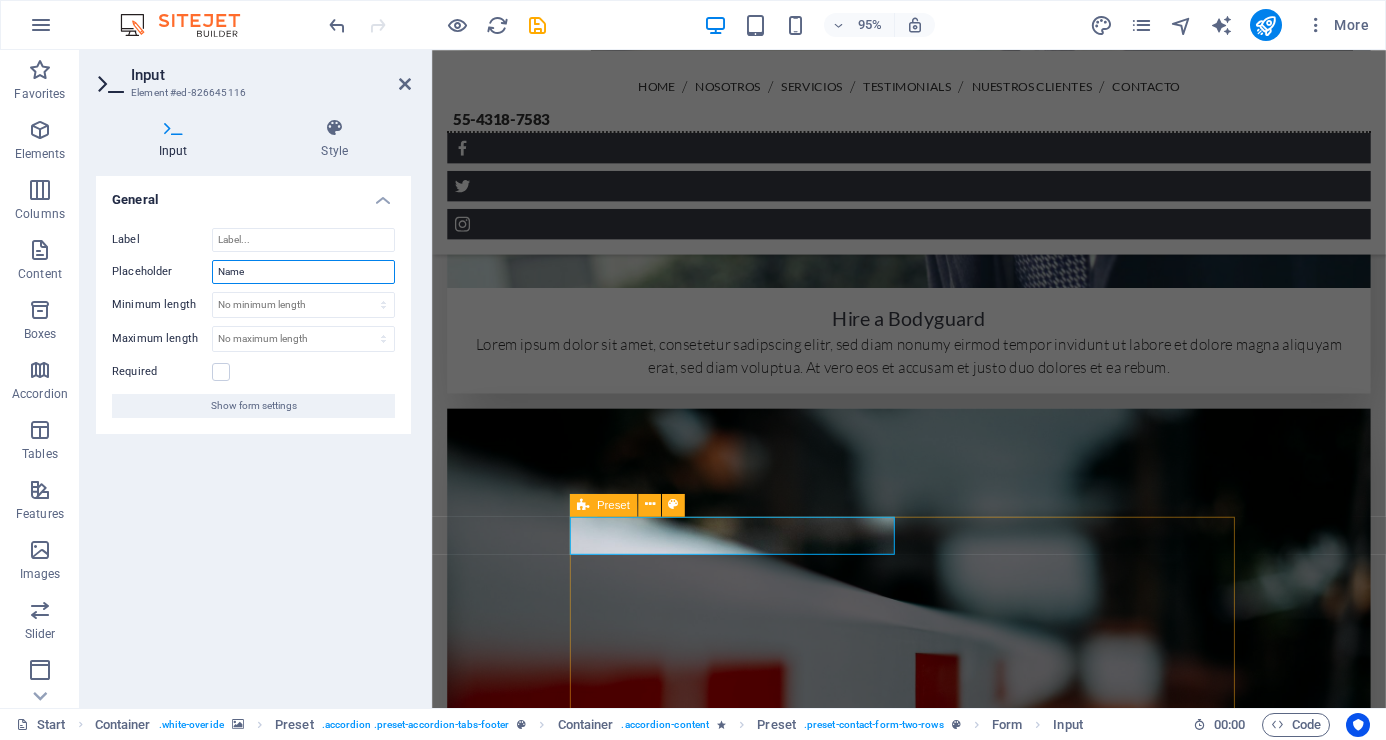 drag, startPoint x: 260, startPoint y: 273, endPoint x: 187, endPoint y: 274, distance: 73.00685 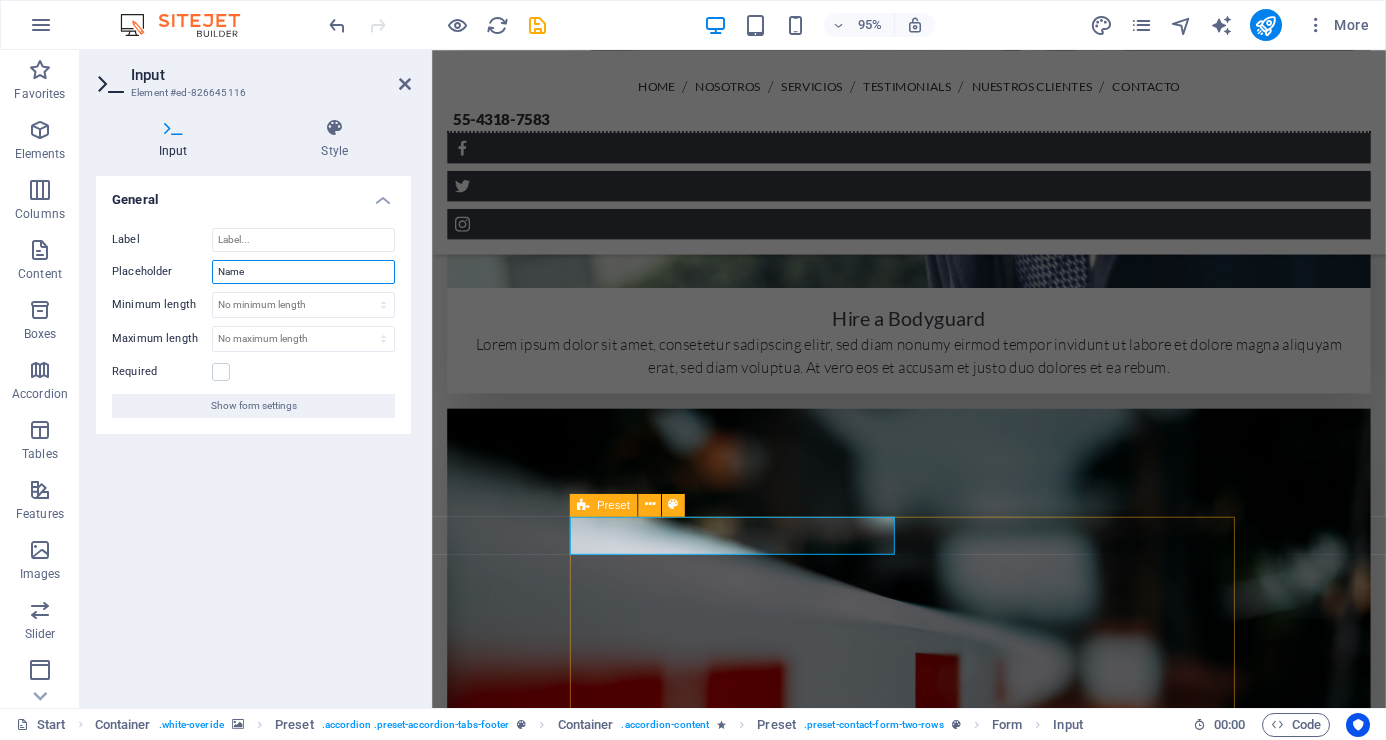 click on "Placeholder Name" at bounding box center (253, 272) 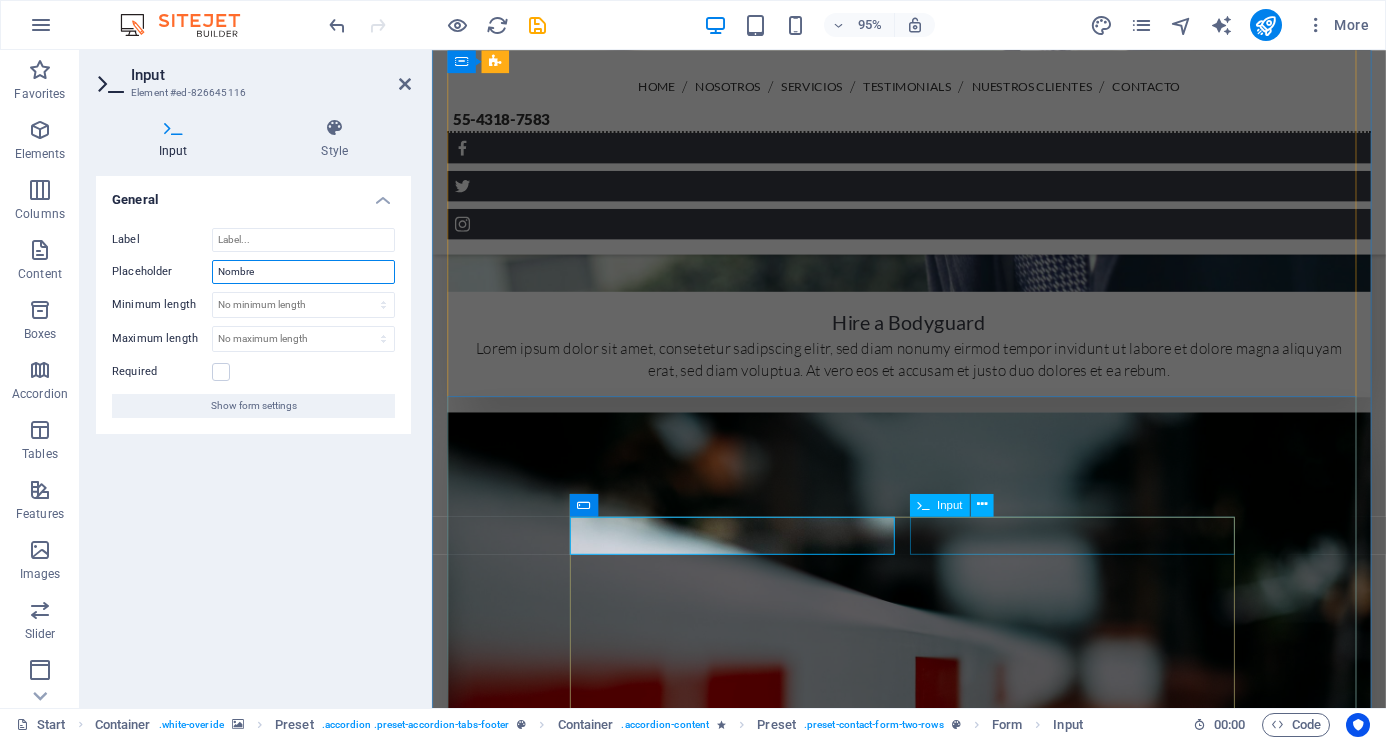 type on "Nombre" 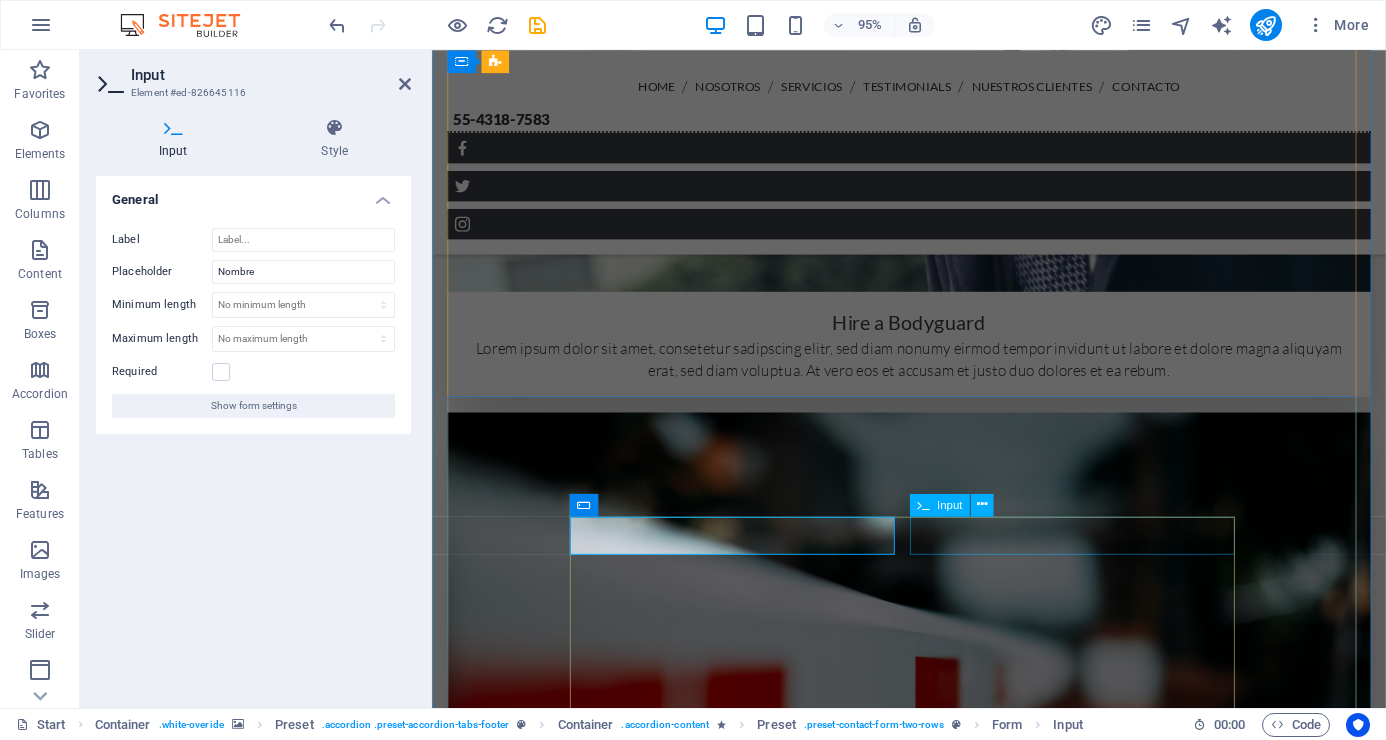 click 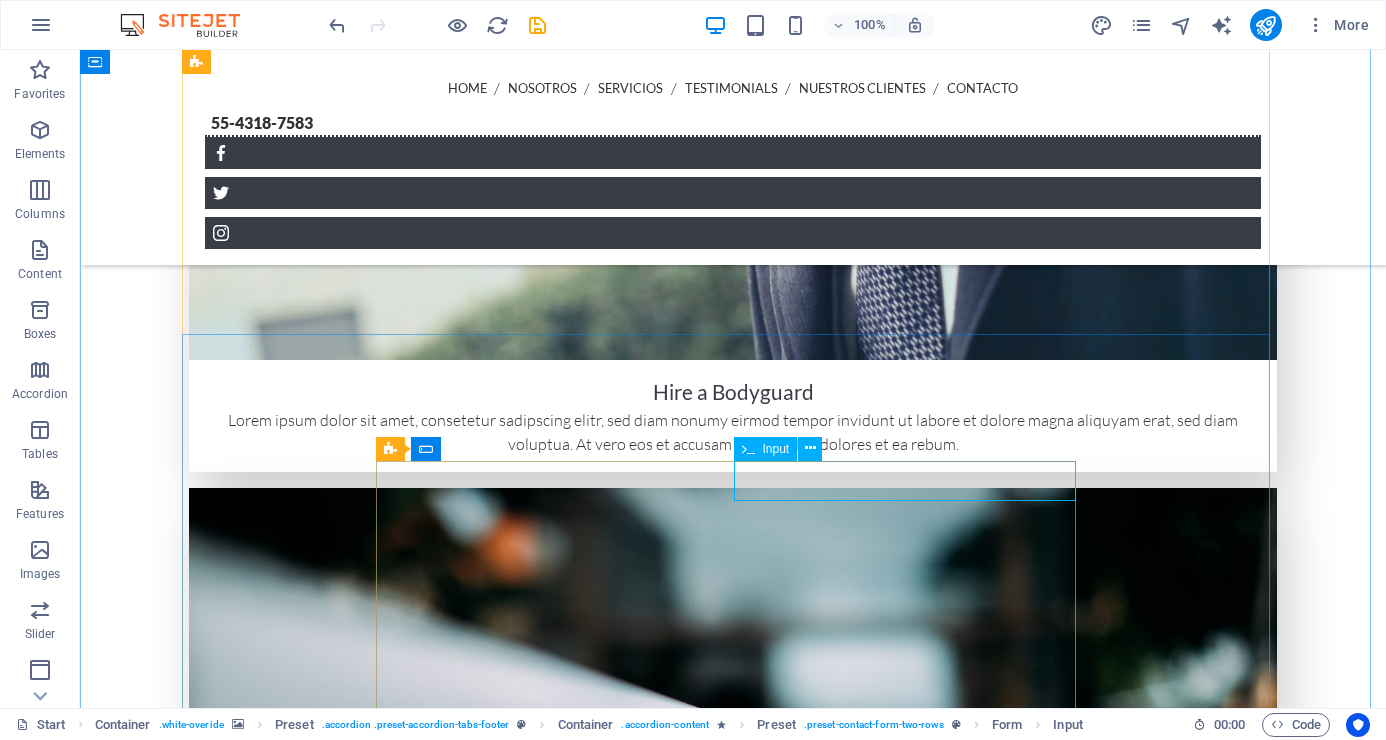 click 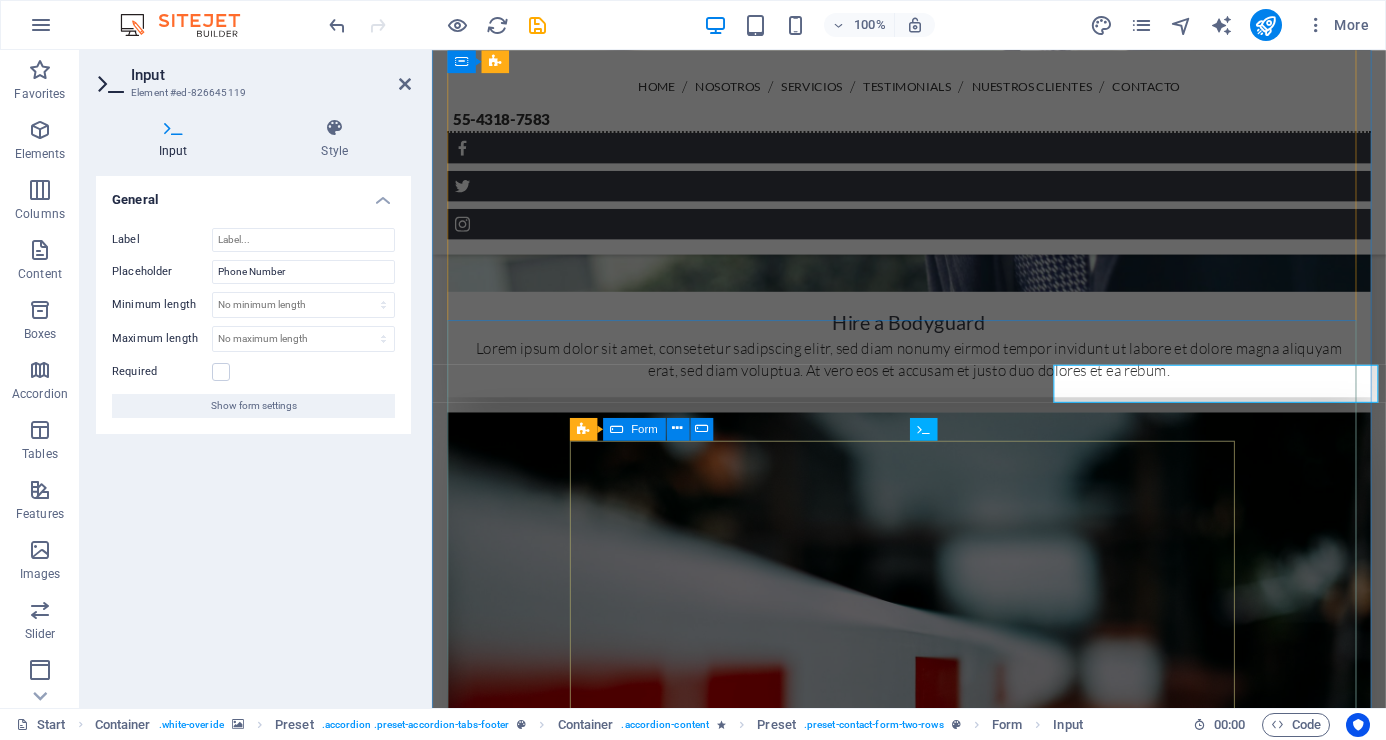 scroll, scrollTop: 5950, scrollLeft: 0, axis: vertical 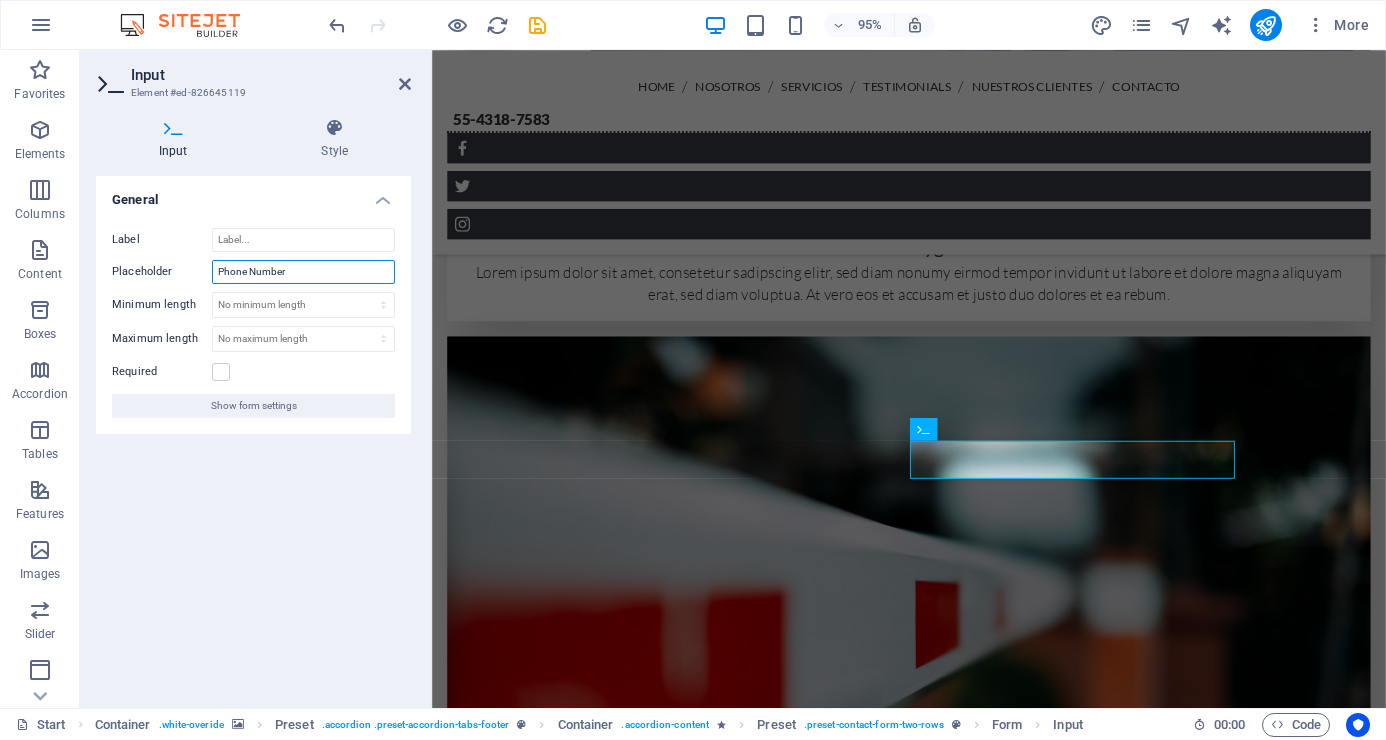 drag, startPoint x: 286, startPoint y: 263, endPoint x: 196, endPoint y: 265, distance: 90.02222 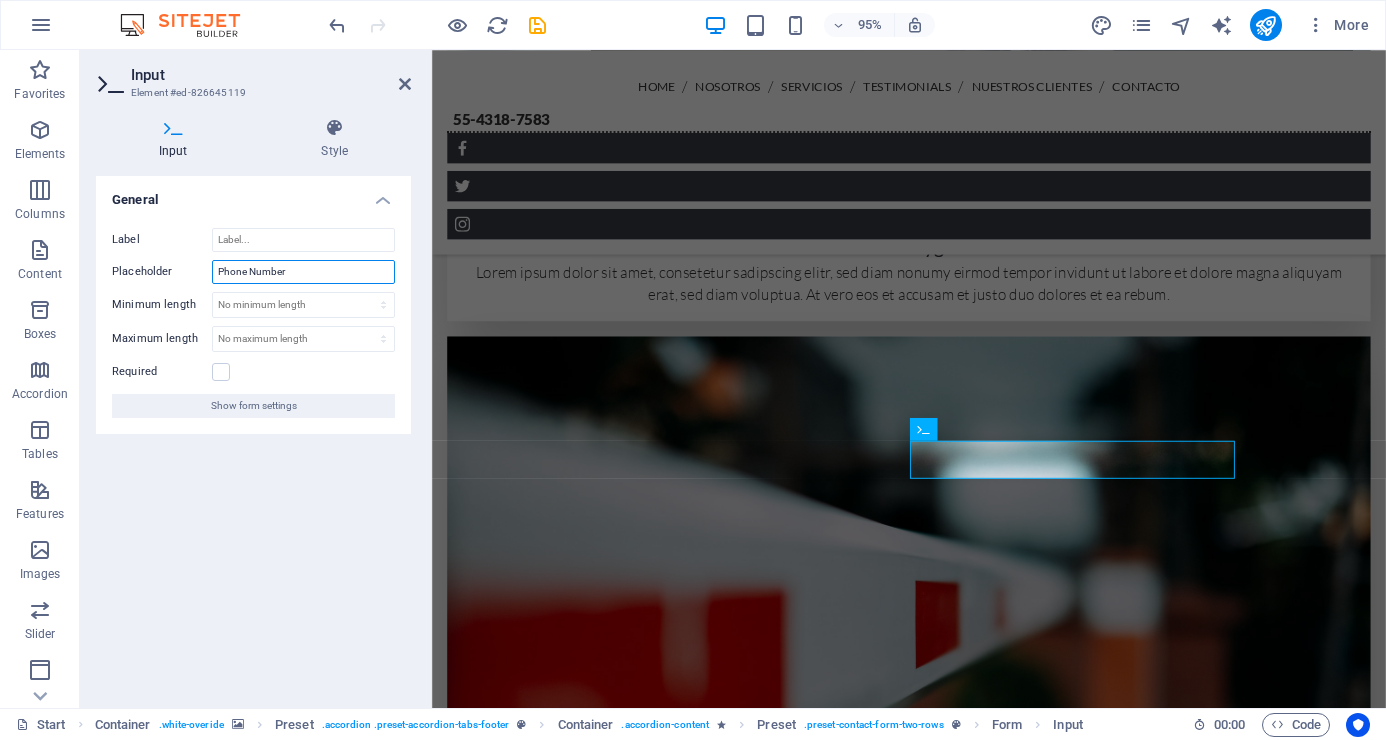 click on "Placeholder Phone Number" at bounding box center (253, 272) 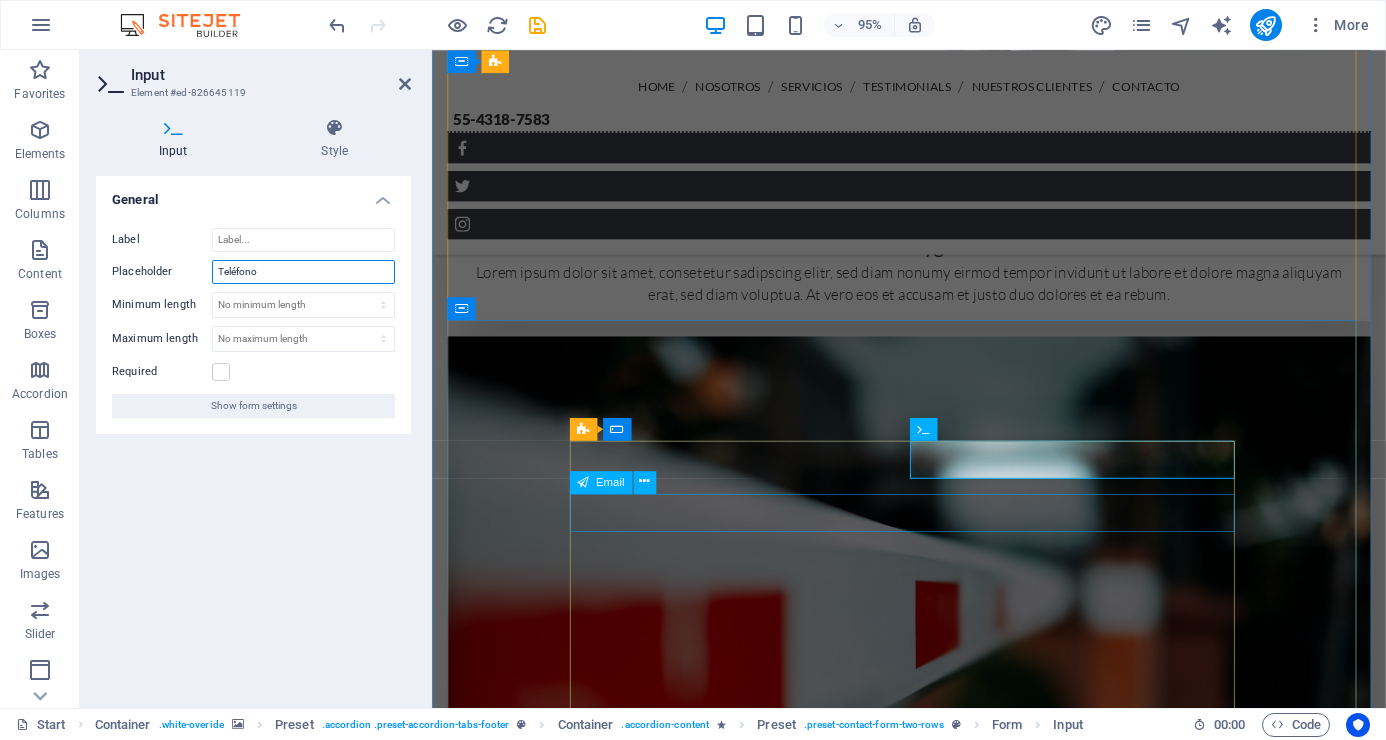 type on "Teléfono" 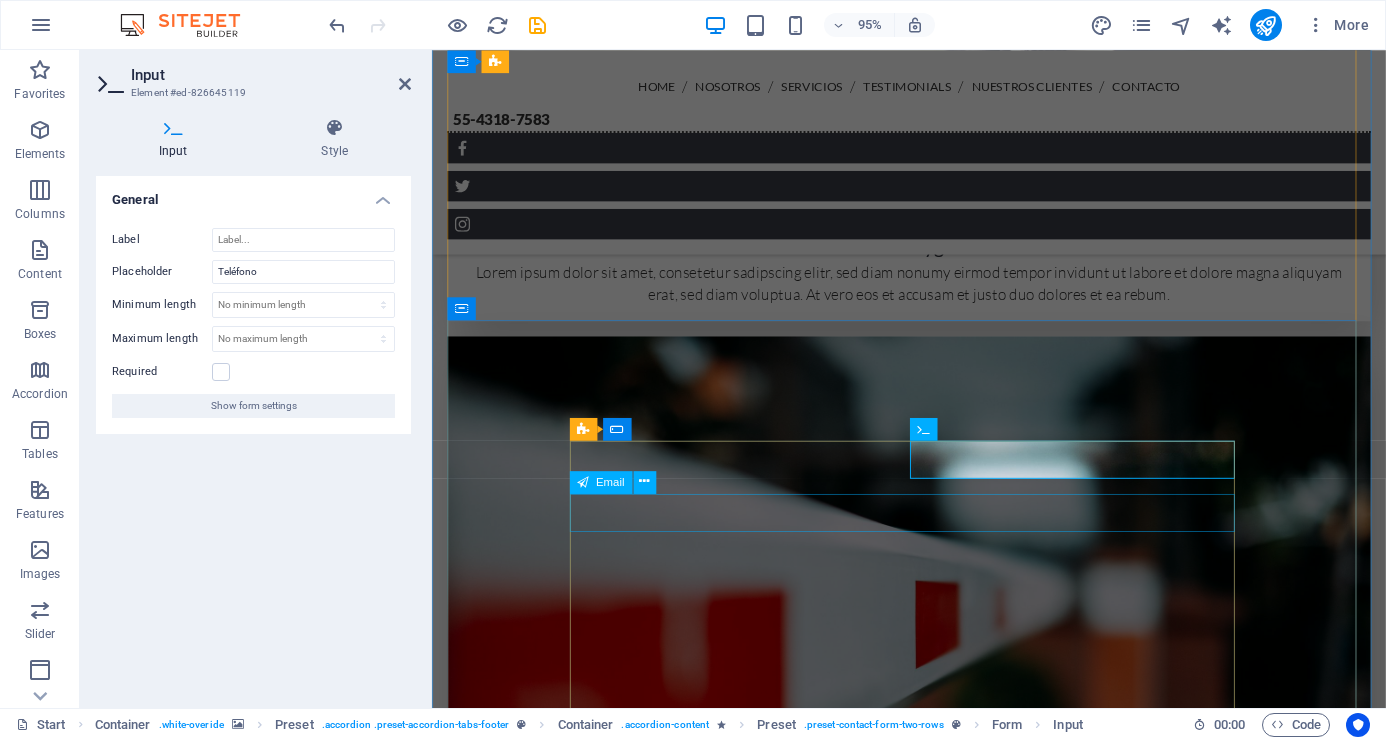 click 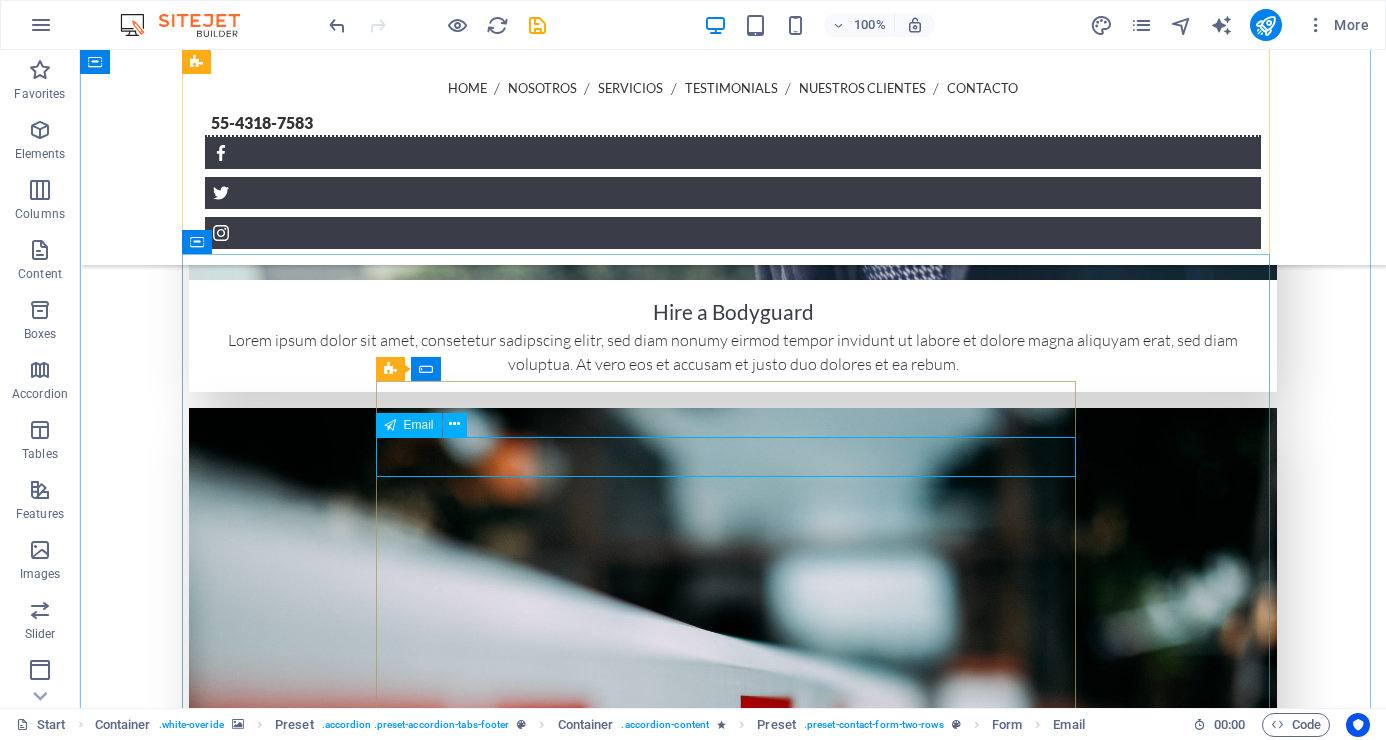 click 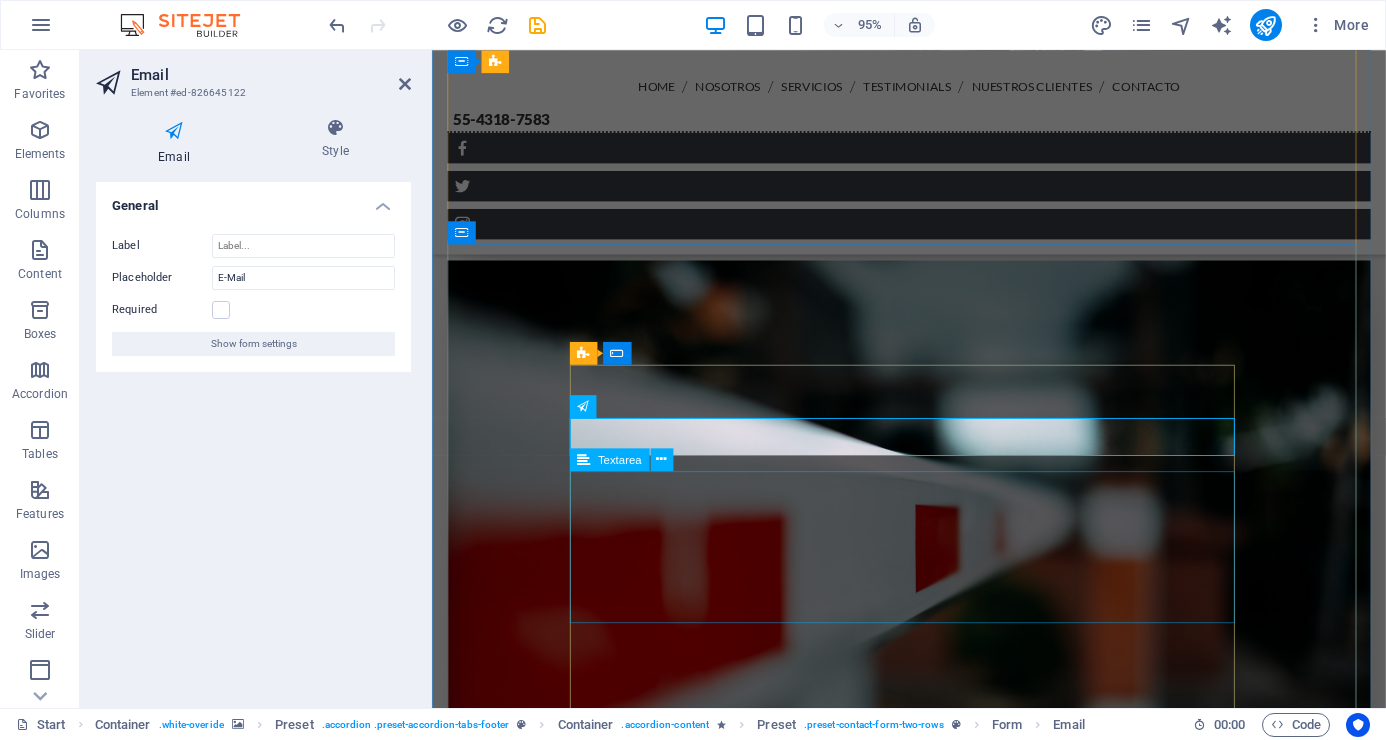 click 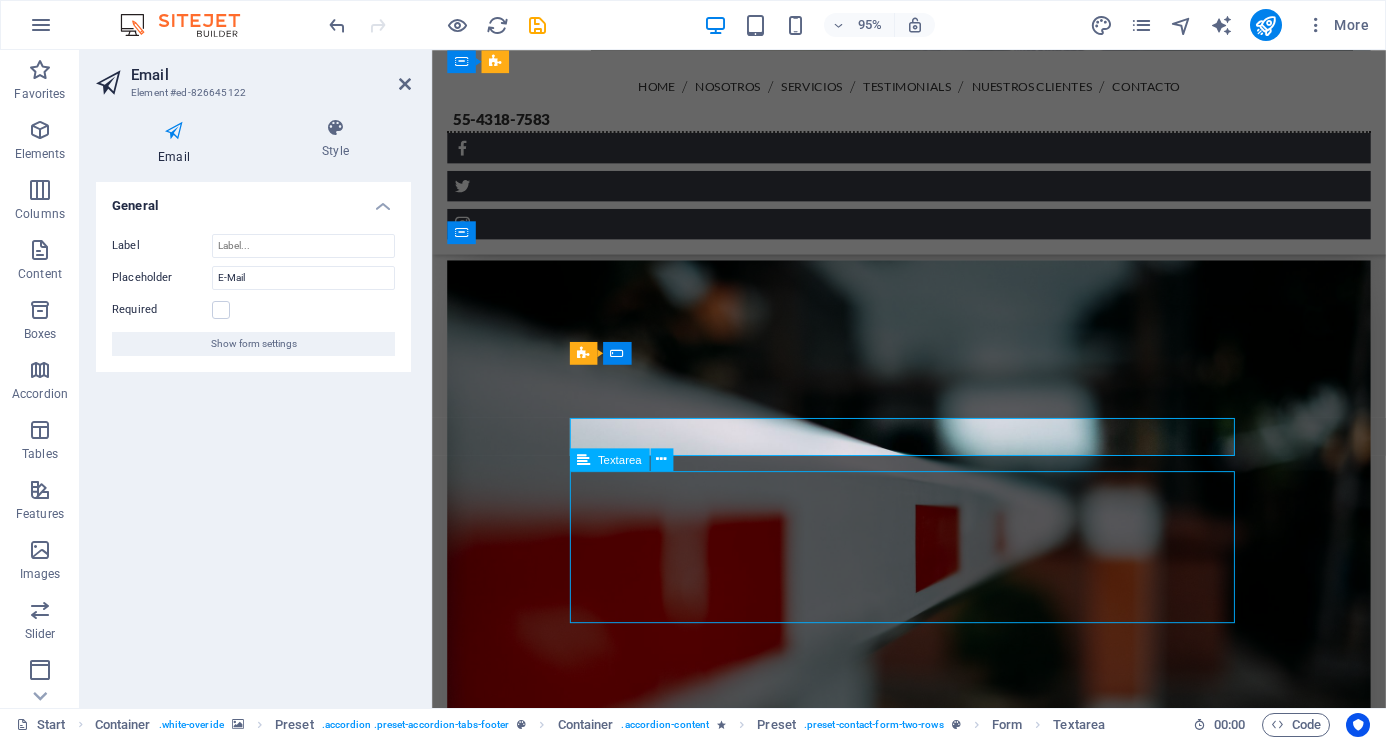 click 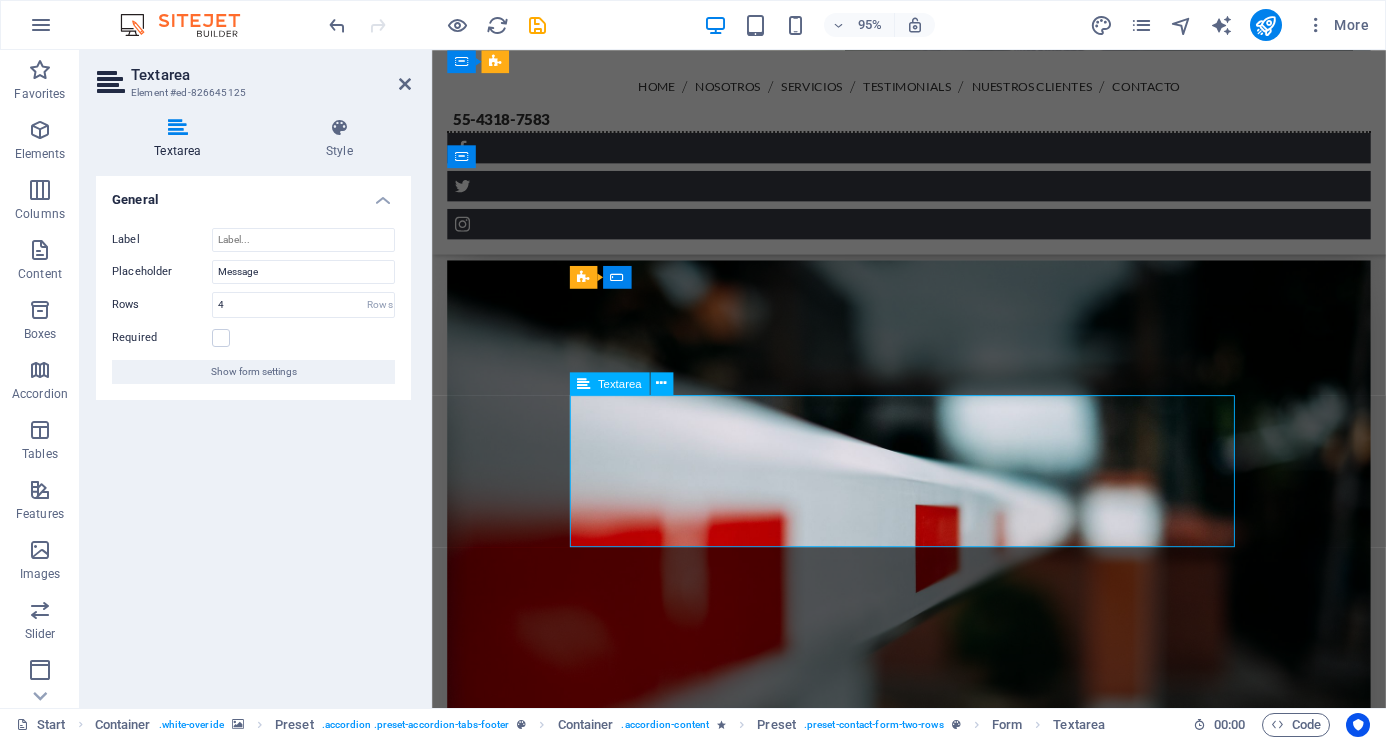 scroll, scrollTop: 6110, scrollLeft: 0, axis: vertical 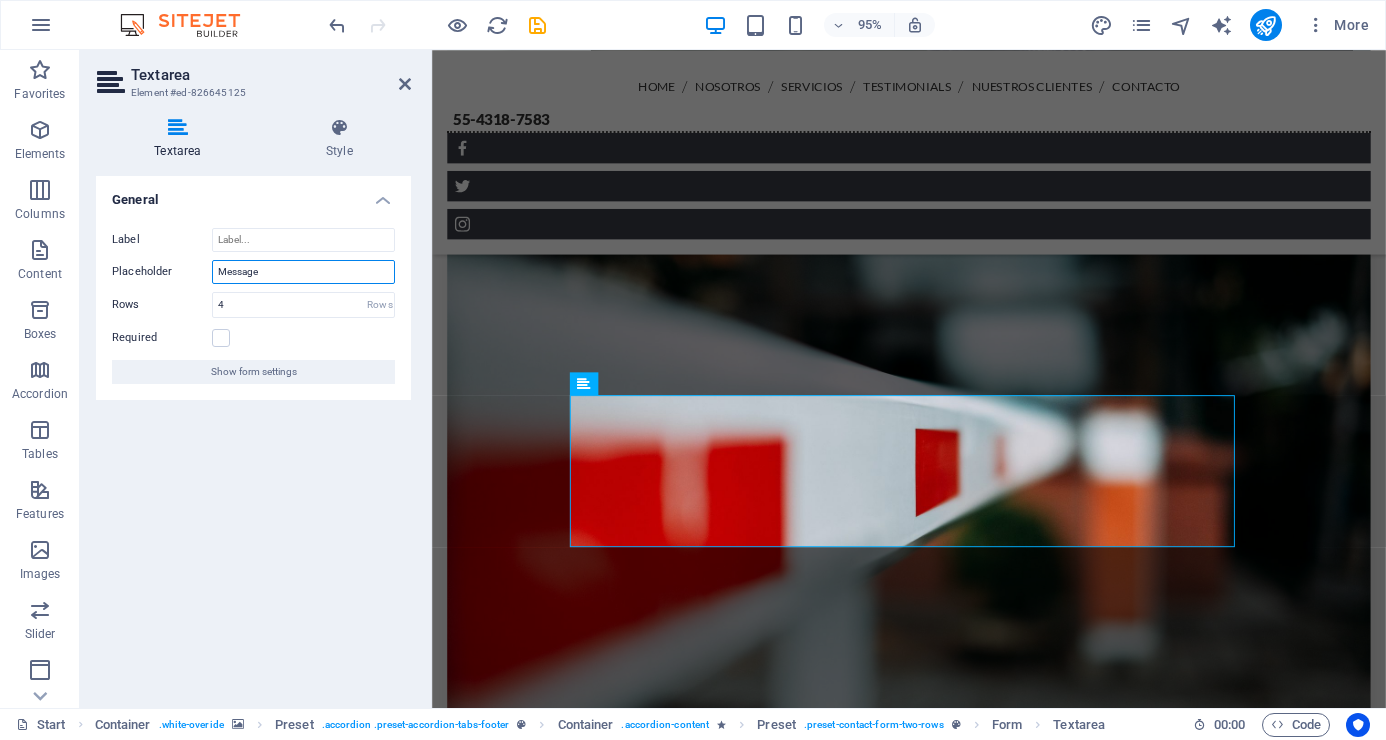 drag, startPoint x: 279, startPoint y: 268, endPoint x: 173, endPoint y: 263, distance: 106.11786 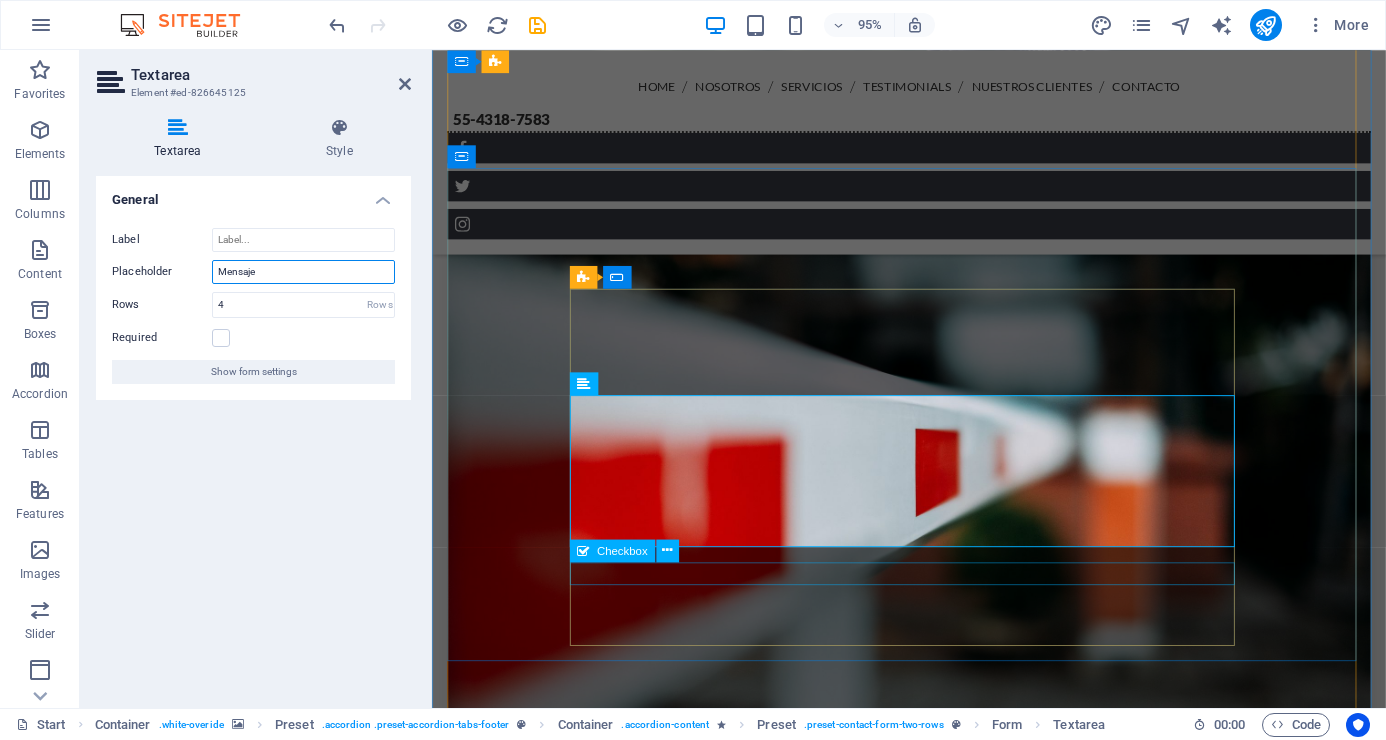 type on "Mensaje" 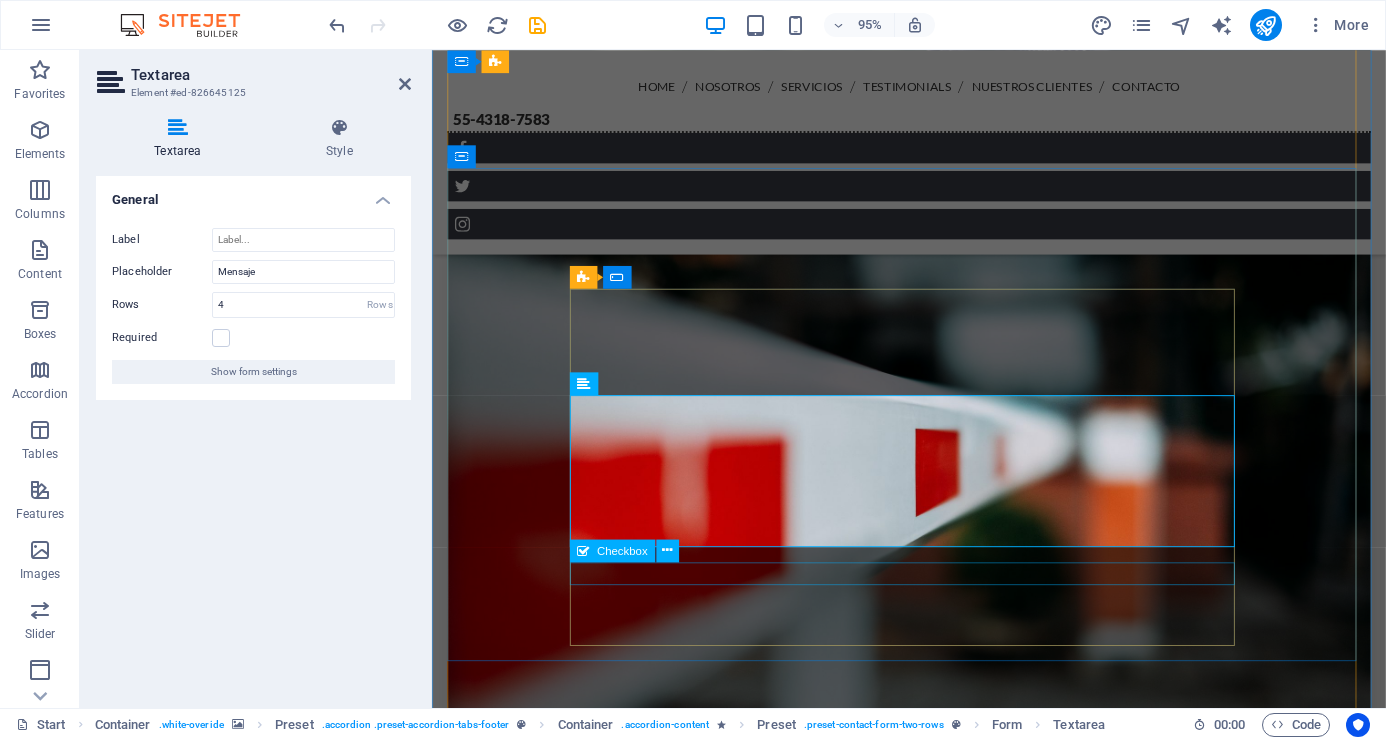 click on "I have read and understand the privacy policy." 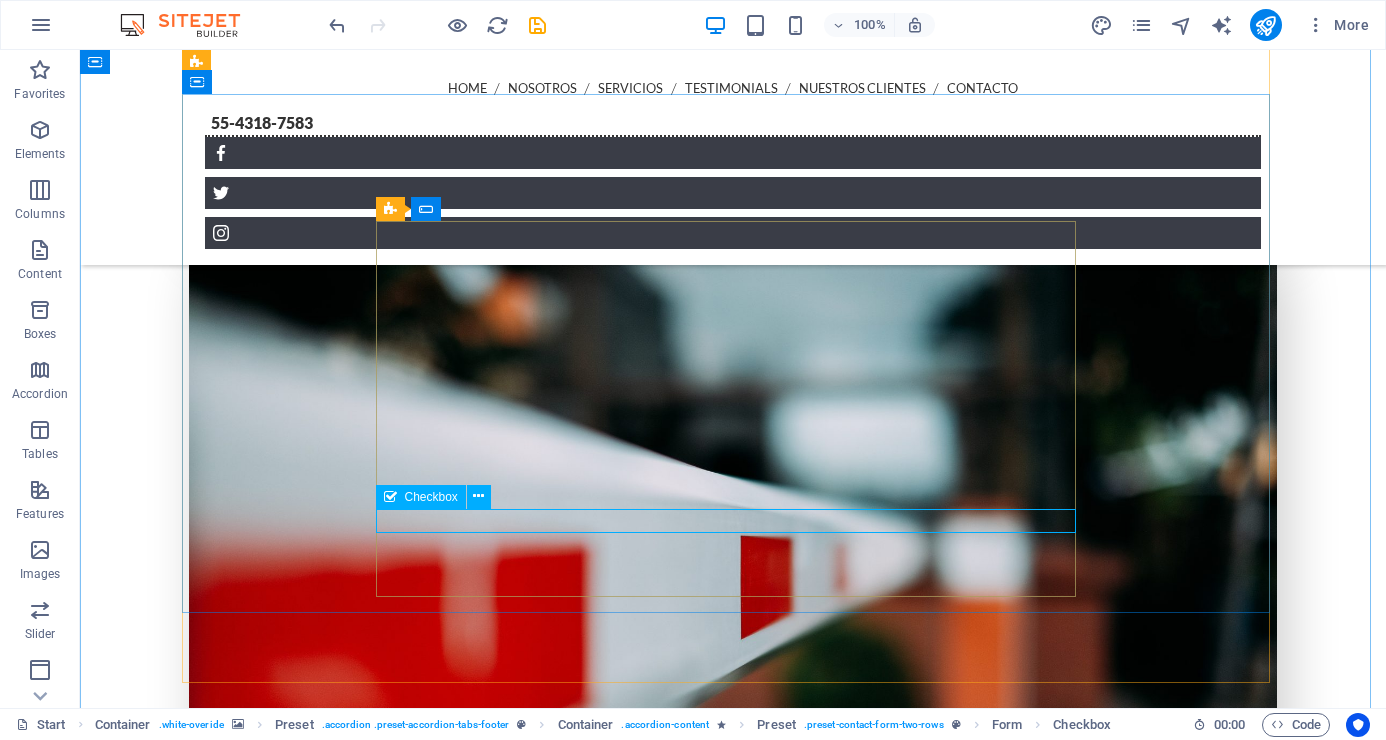 click on "I have read and understand the privacy policy." 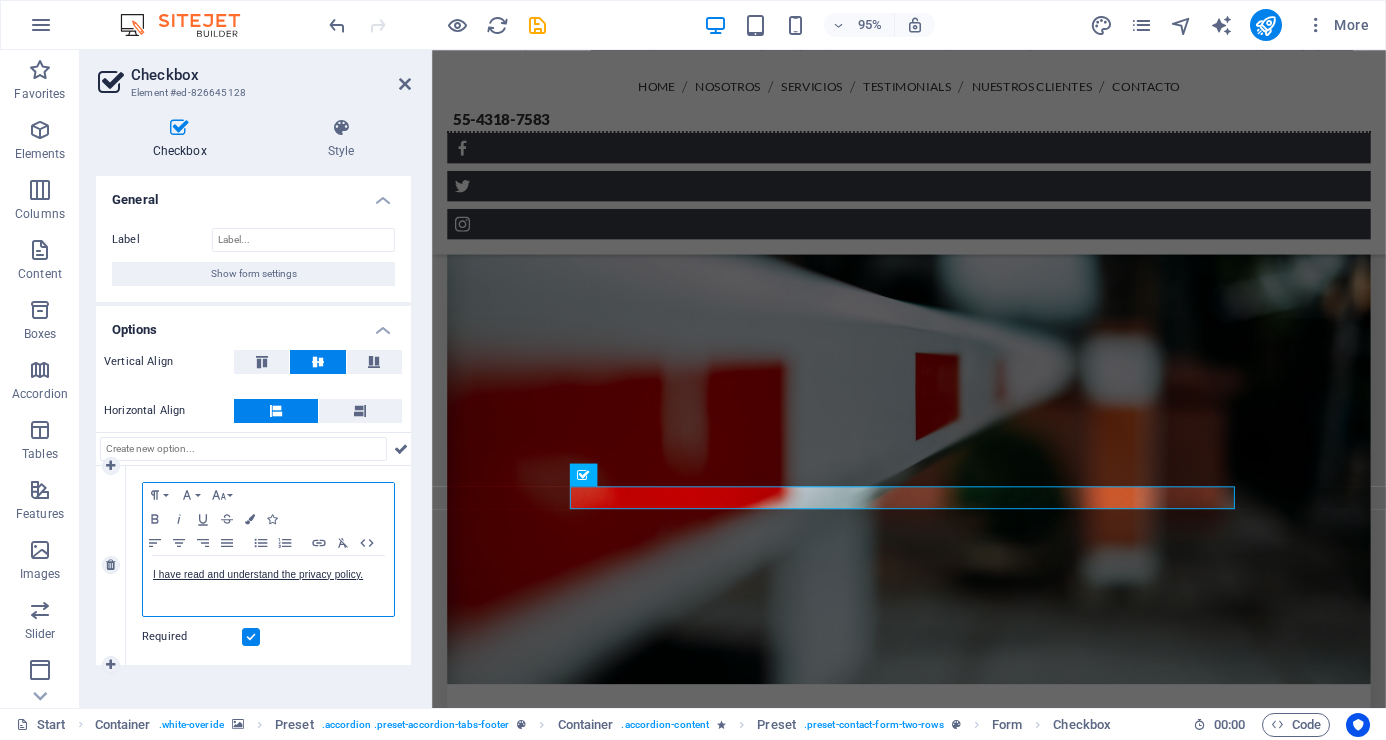 click on "I have read and understand the privacy policy." at bounding box center [268, 586] 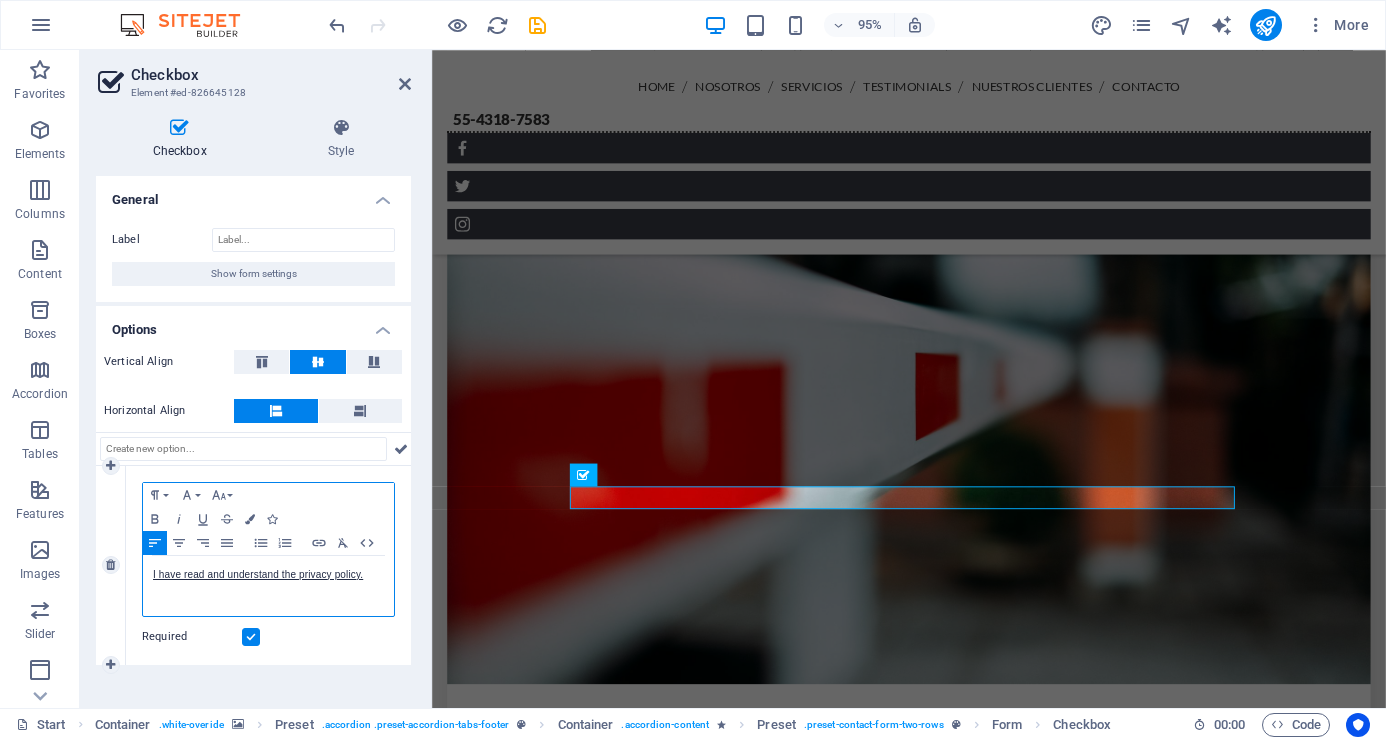 type 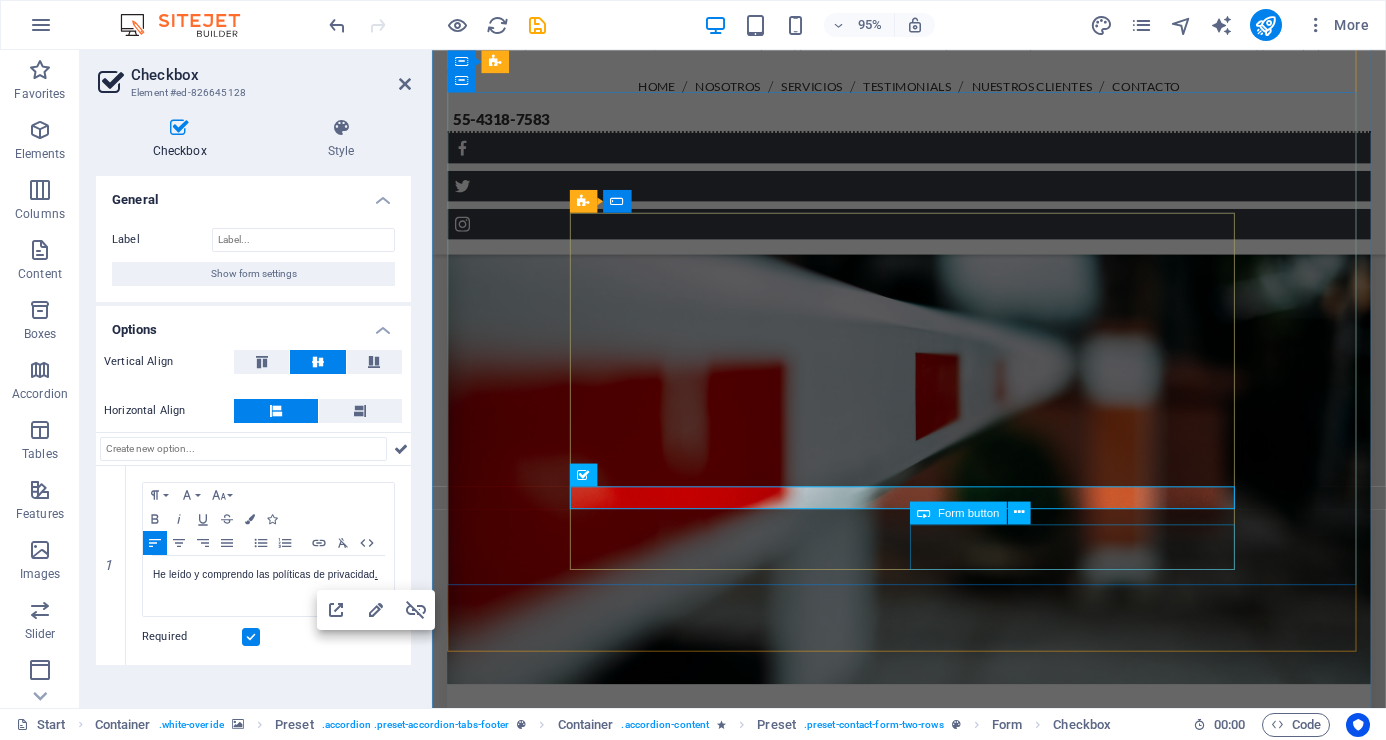click on "Send Message" 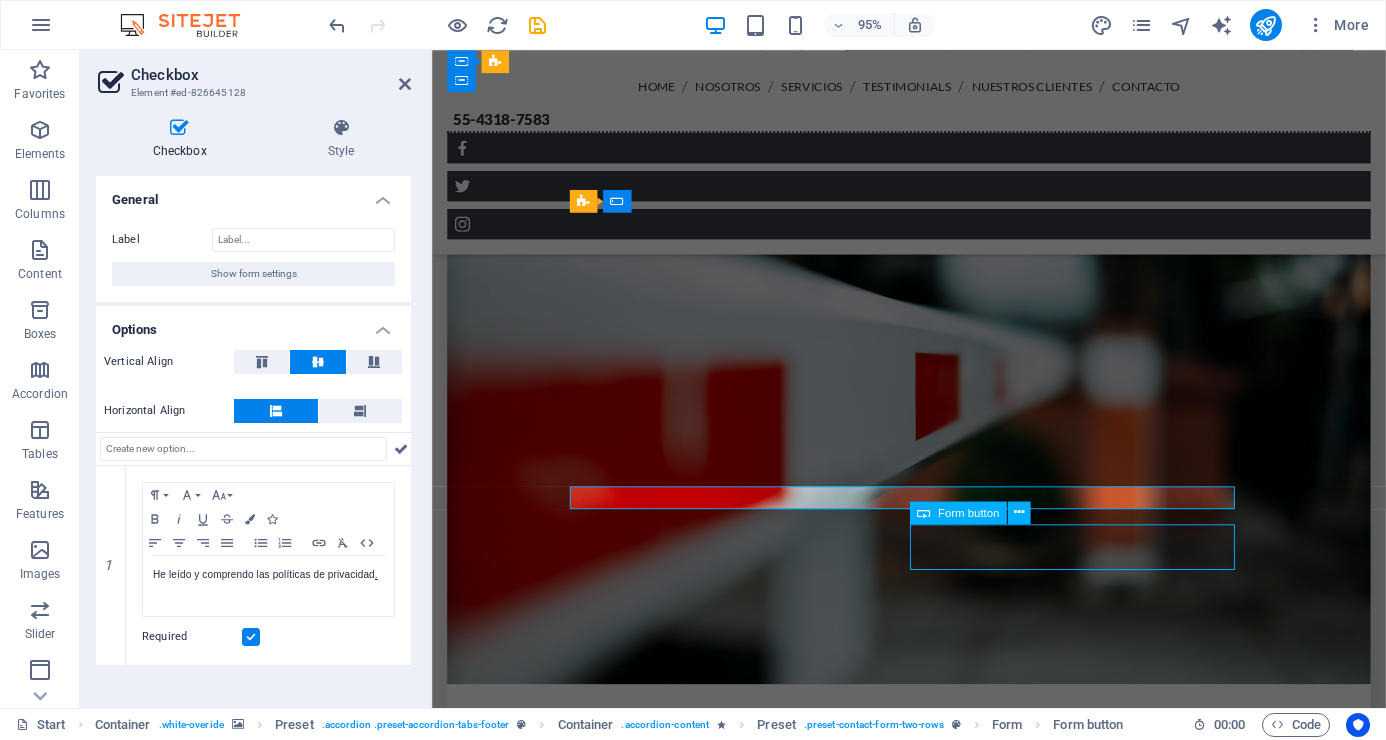 scroll, scrollTop: 6165, scrollLeft: 0, axis: vertical 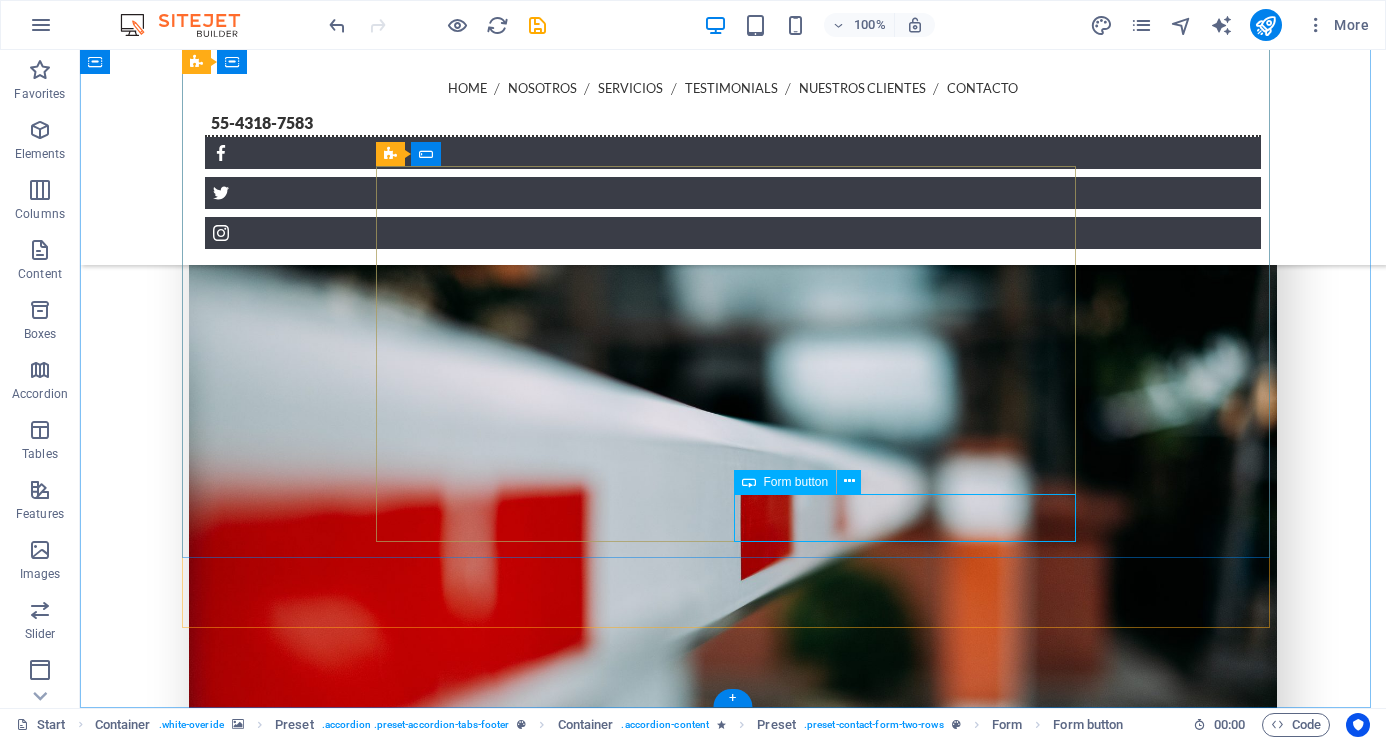 click on "Send Message" 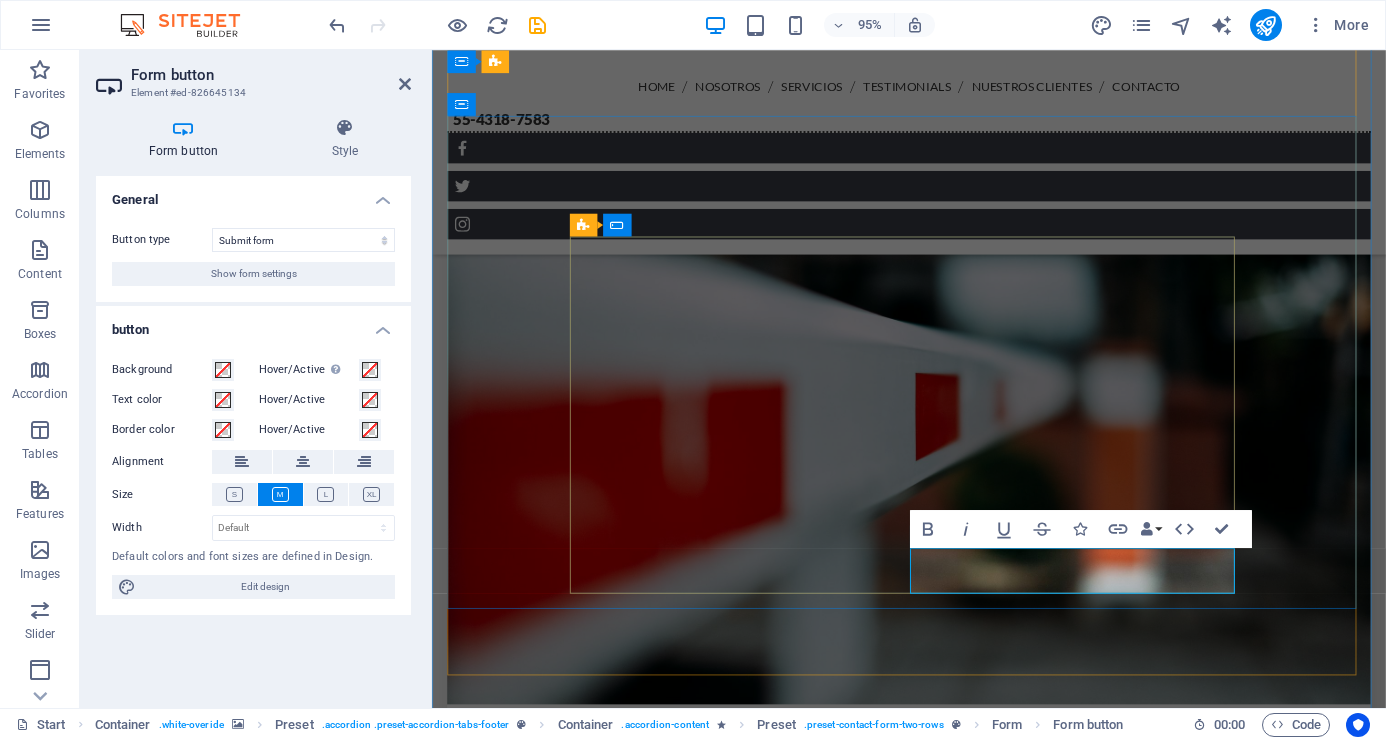 click on "Send Message" 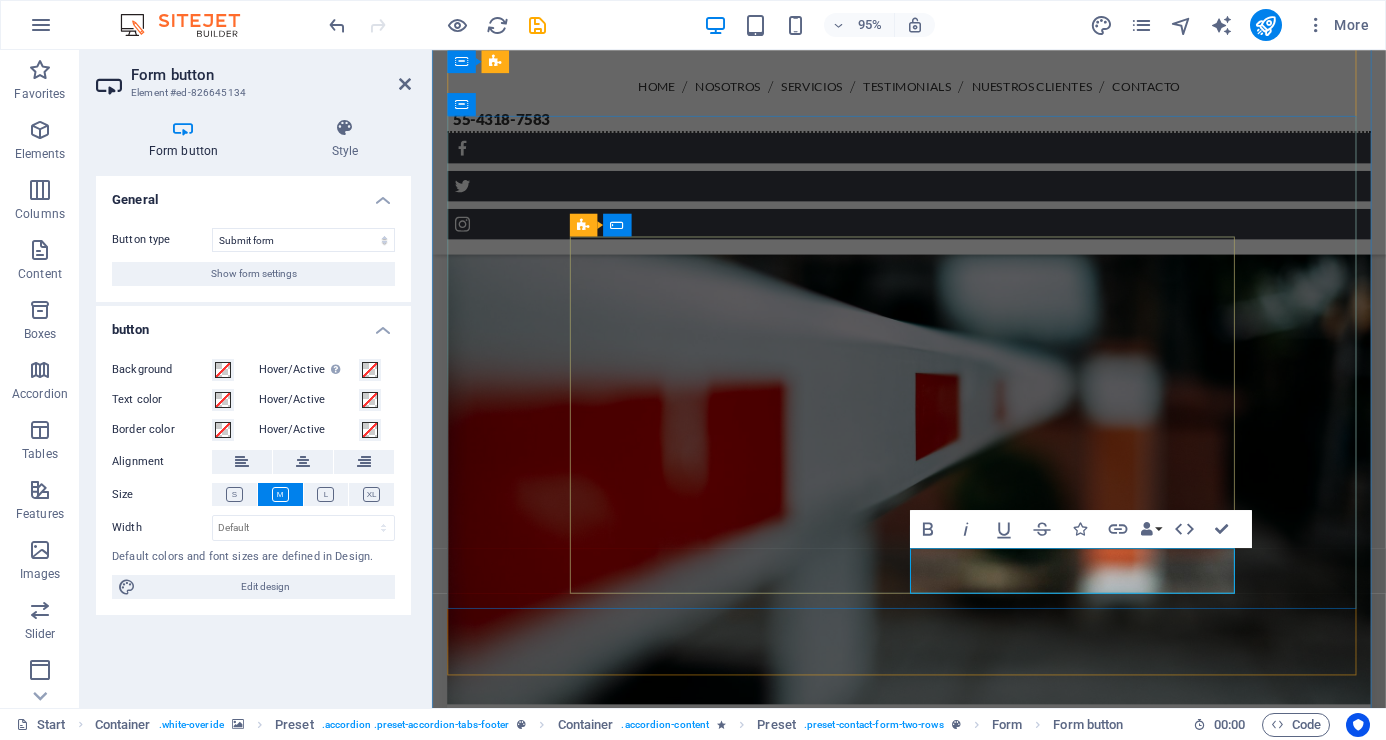 type on "Send Message" 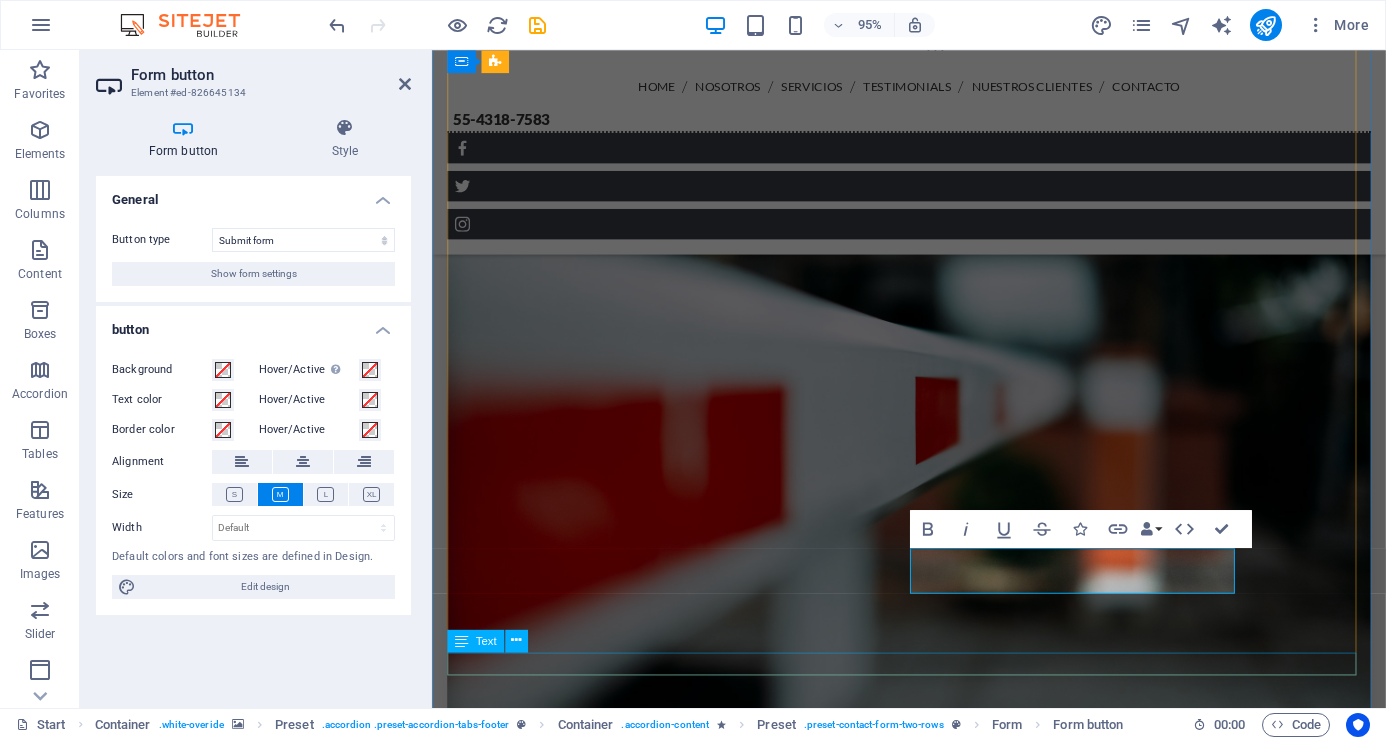 click on "Legal Notice  |  Privacy" at bounding box center (1459, 10874) 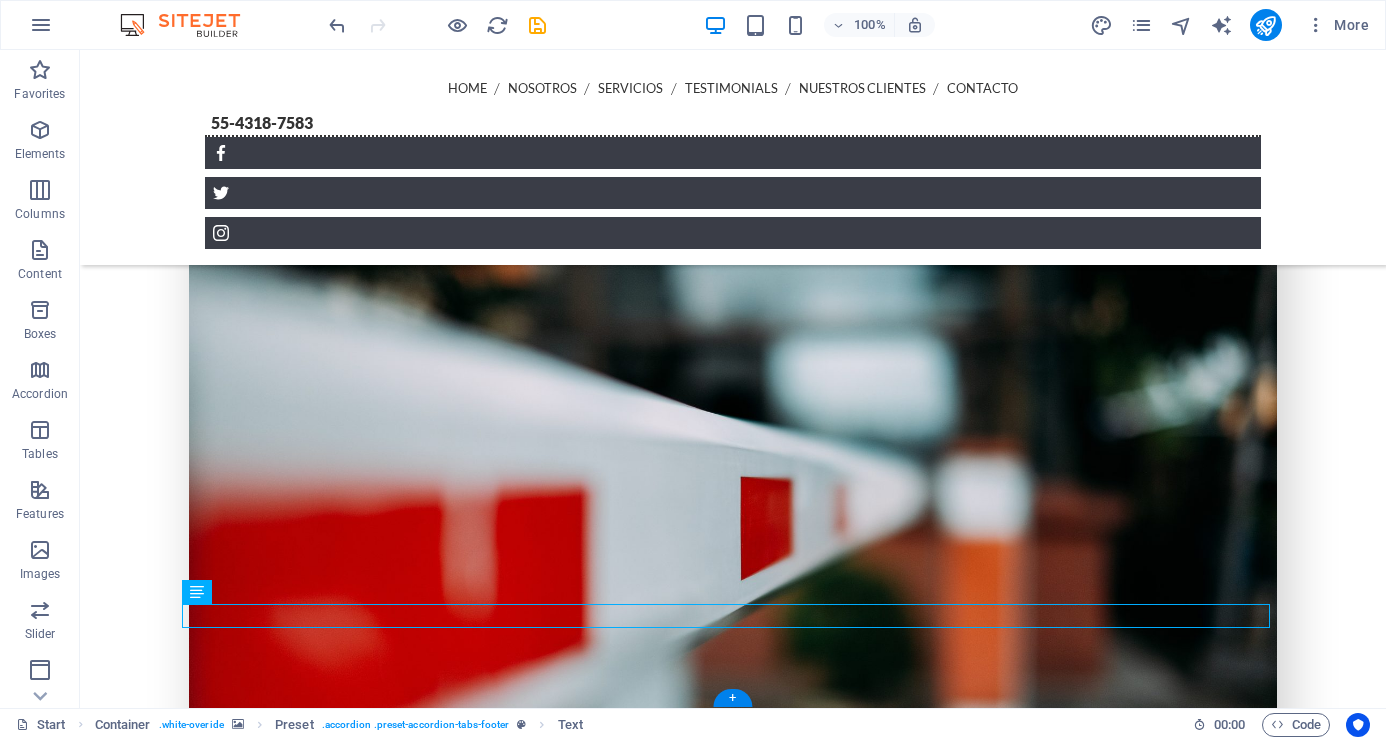 click at bounding box center (733, 9382) 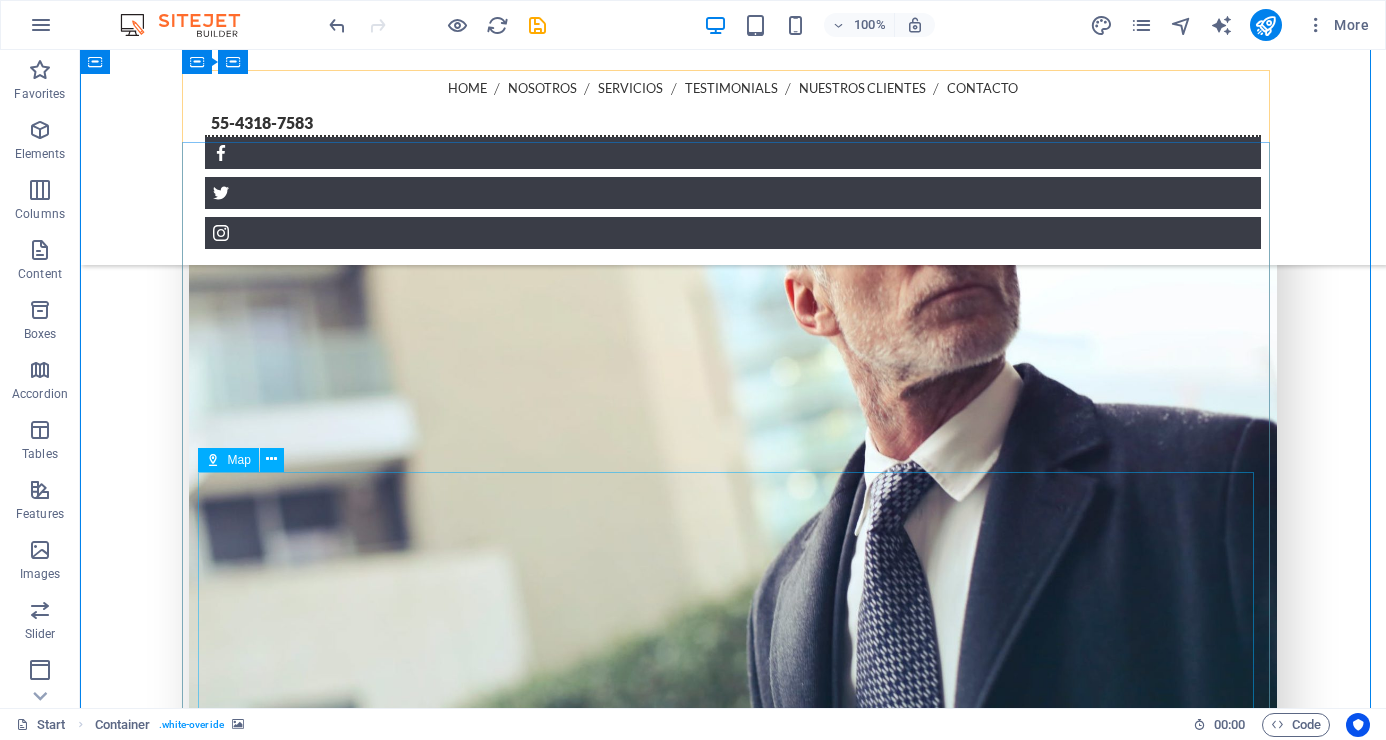 scroll, scrollTop: 5365, scrollLeft: 0, axis: vertical 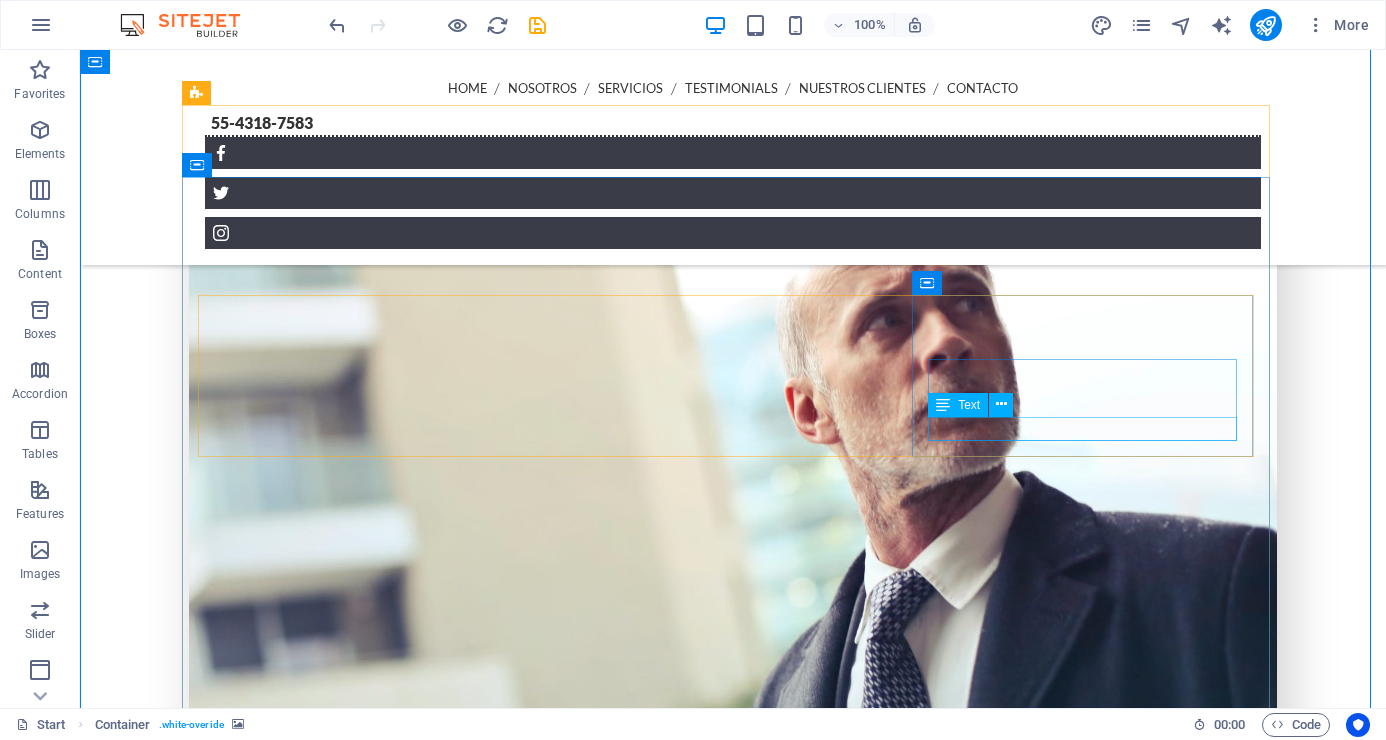click on "37726c1640965f97405691143c8f52@cpanel.local" at bounding box center [644, 12228] 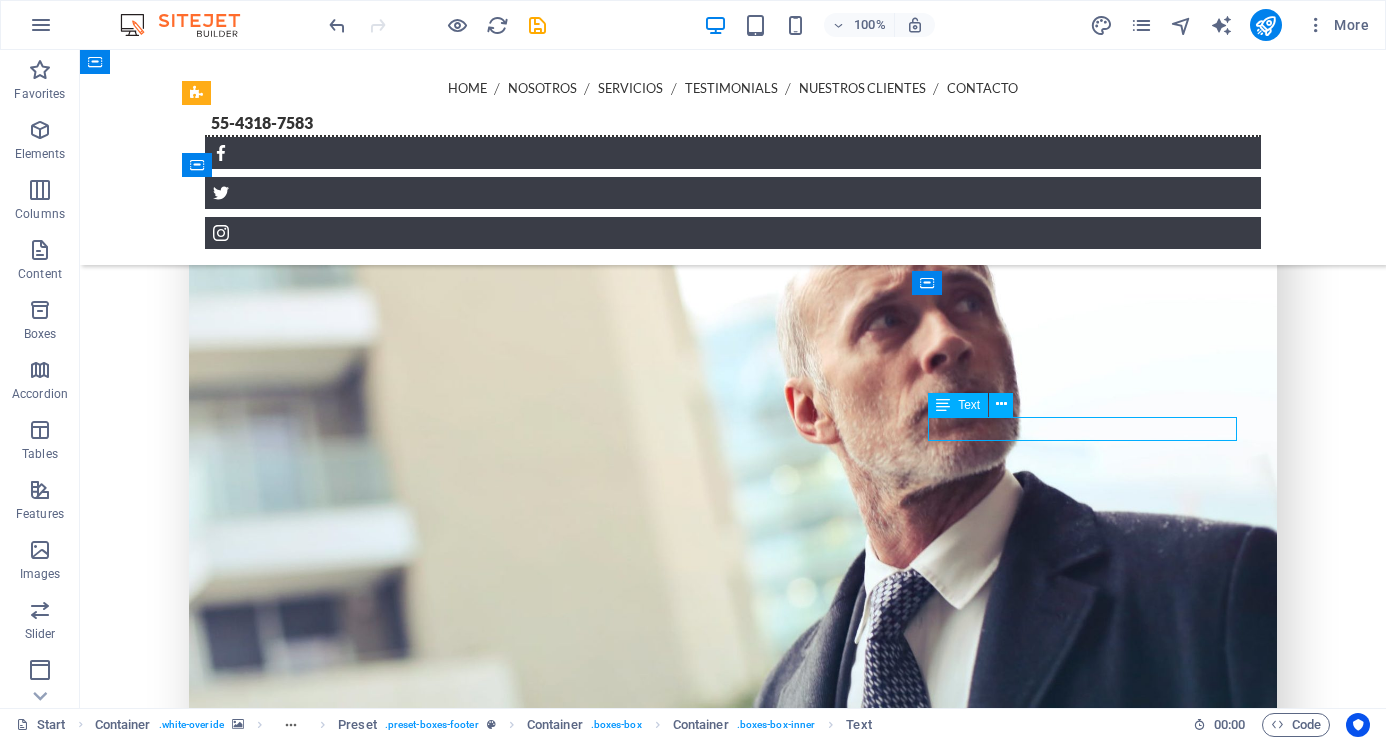 click on "37726c1640965f97405691143c8f52@cpanel.local" at bounding box center [644, 12228] 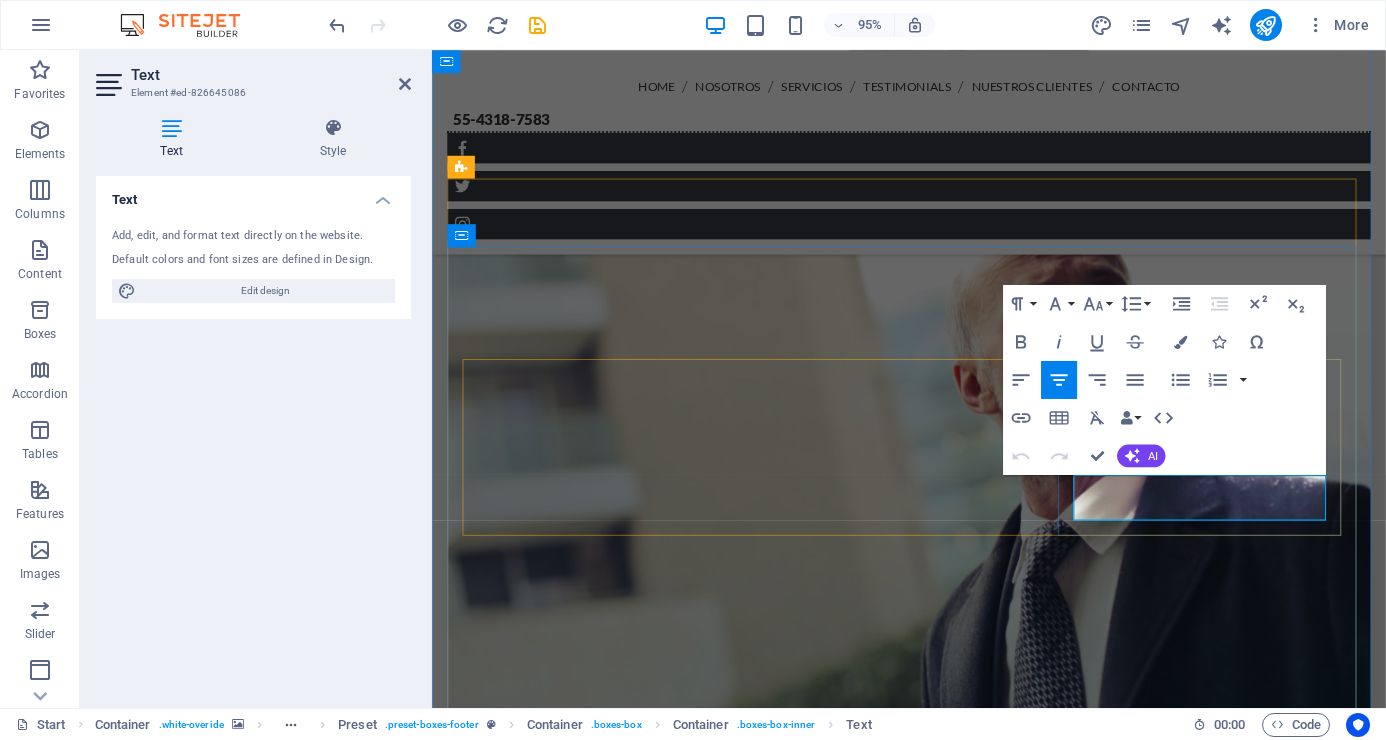 click on "37726c1640965f97405691143c8f52@cpanel.local" at bounding box center (845, 11854) 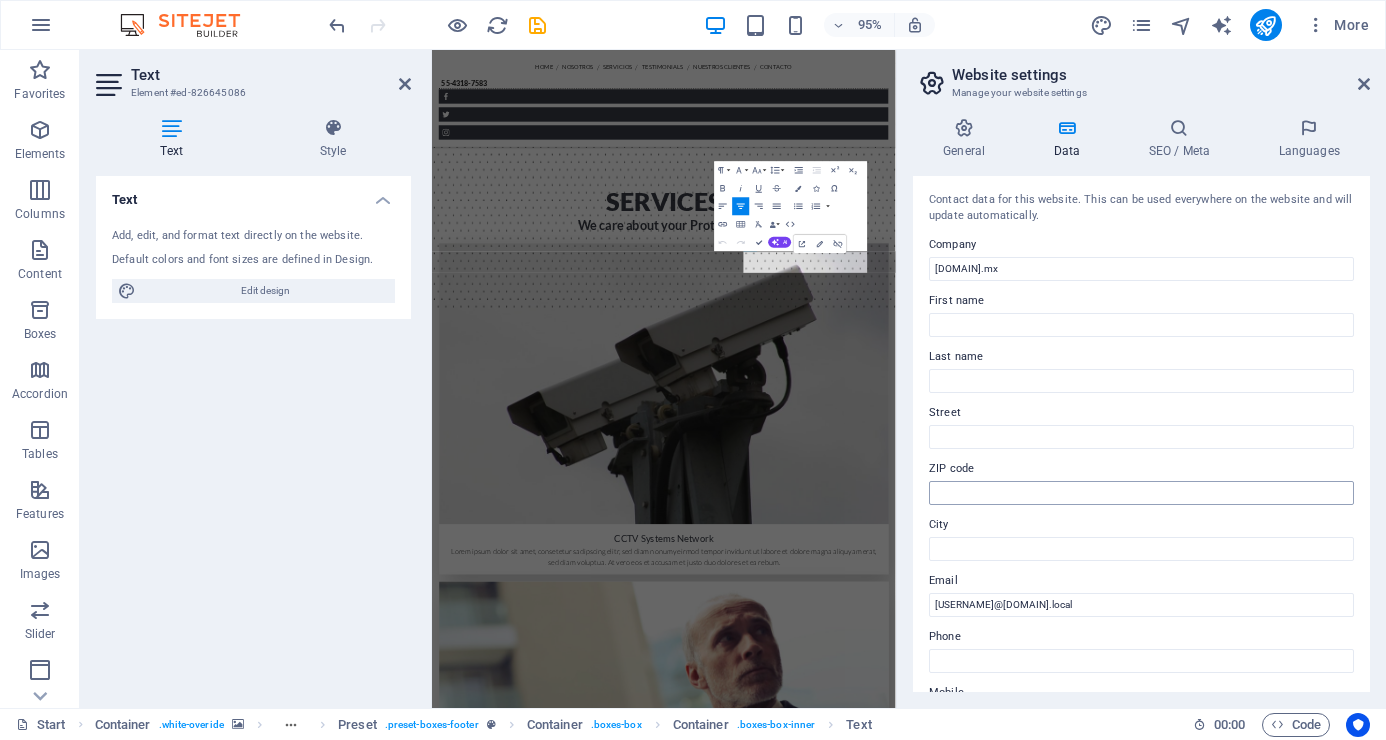 scroll, scrollTop: 6132, scrollLeft: 0, axis: vertical 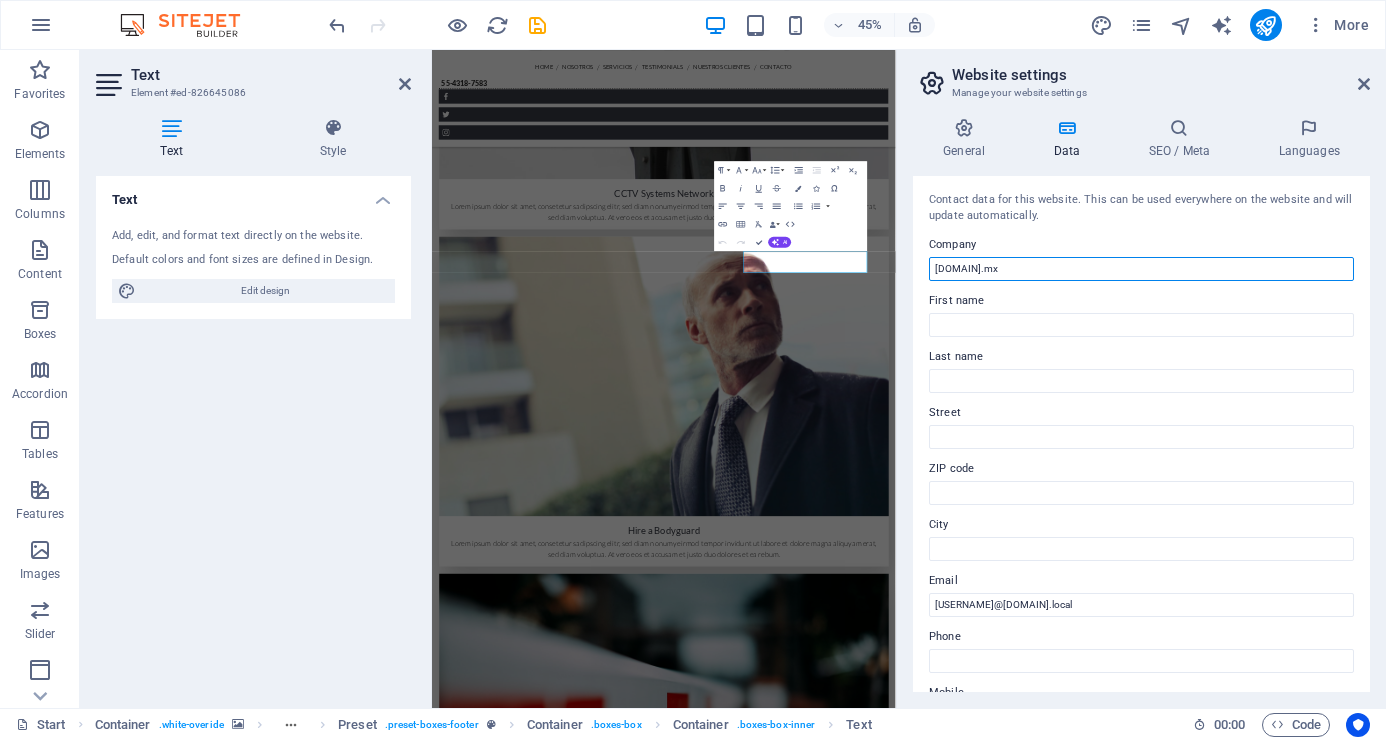 drag, startPoint x: 1043, startPoint y: 268, endPoint x: 920, endPoint y: 268, distance: 123 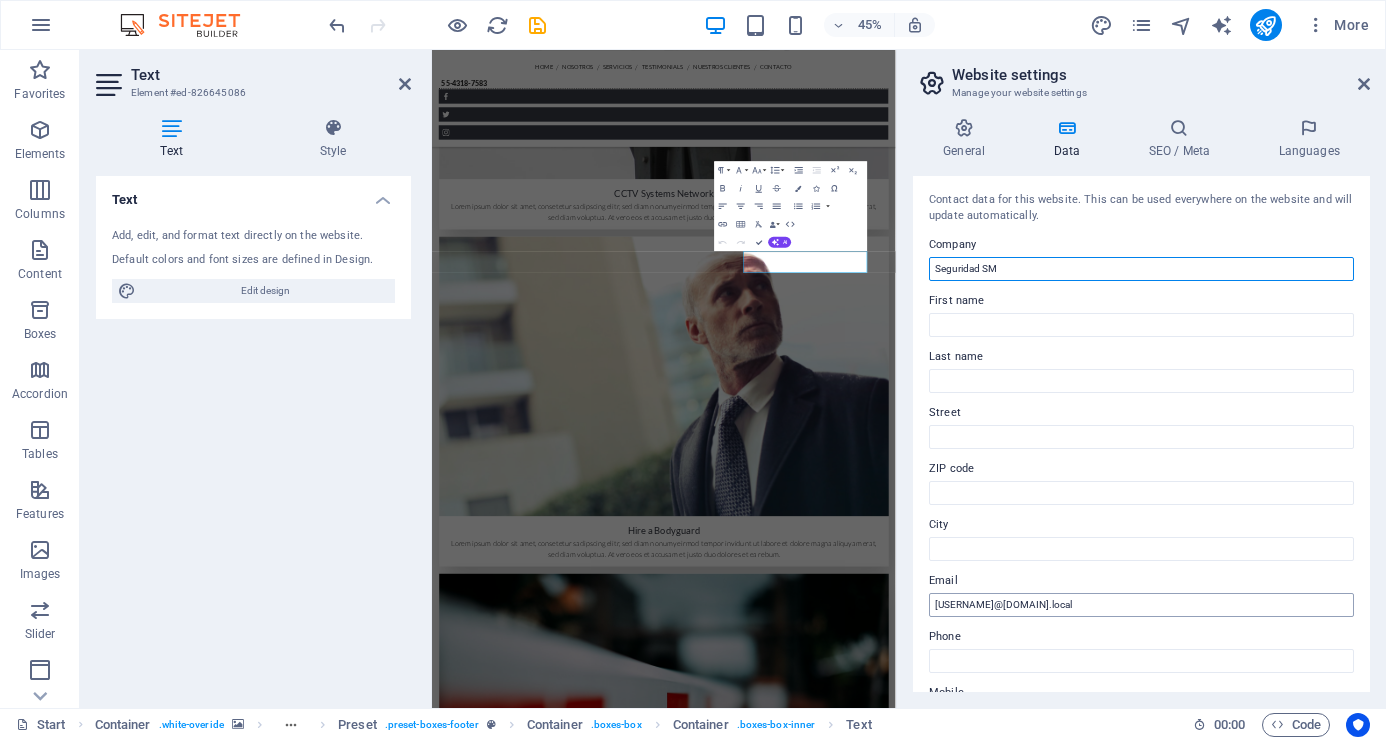 type on "Seguridad SM" 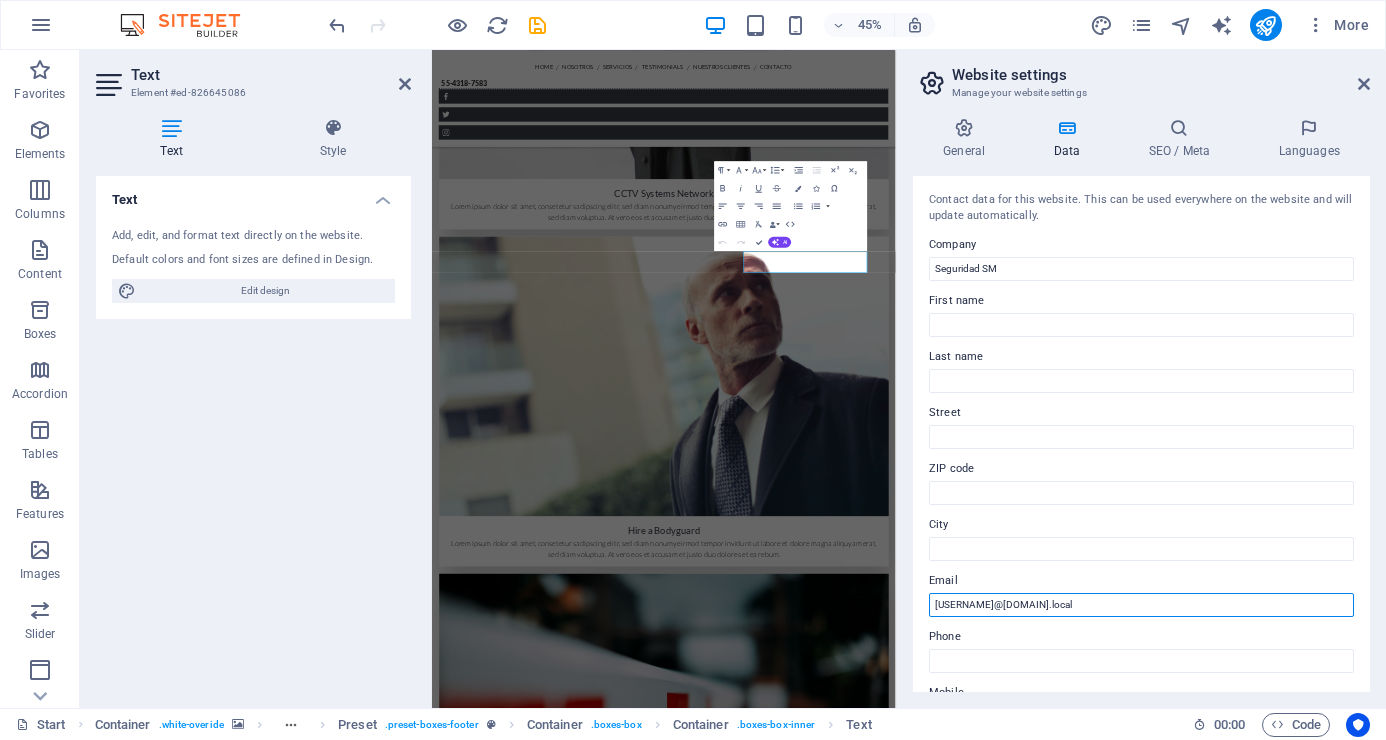 click on "37726c1640965f97405691143c8f52@cpanel.local" at bounding box center (1141, 605) 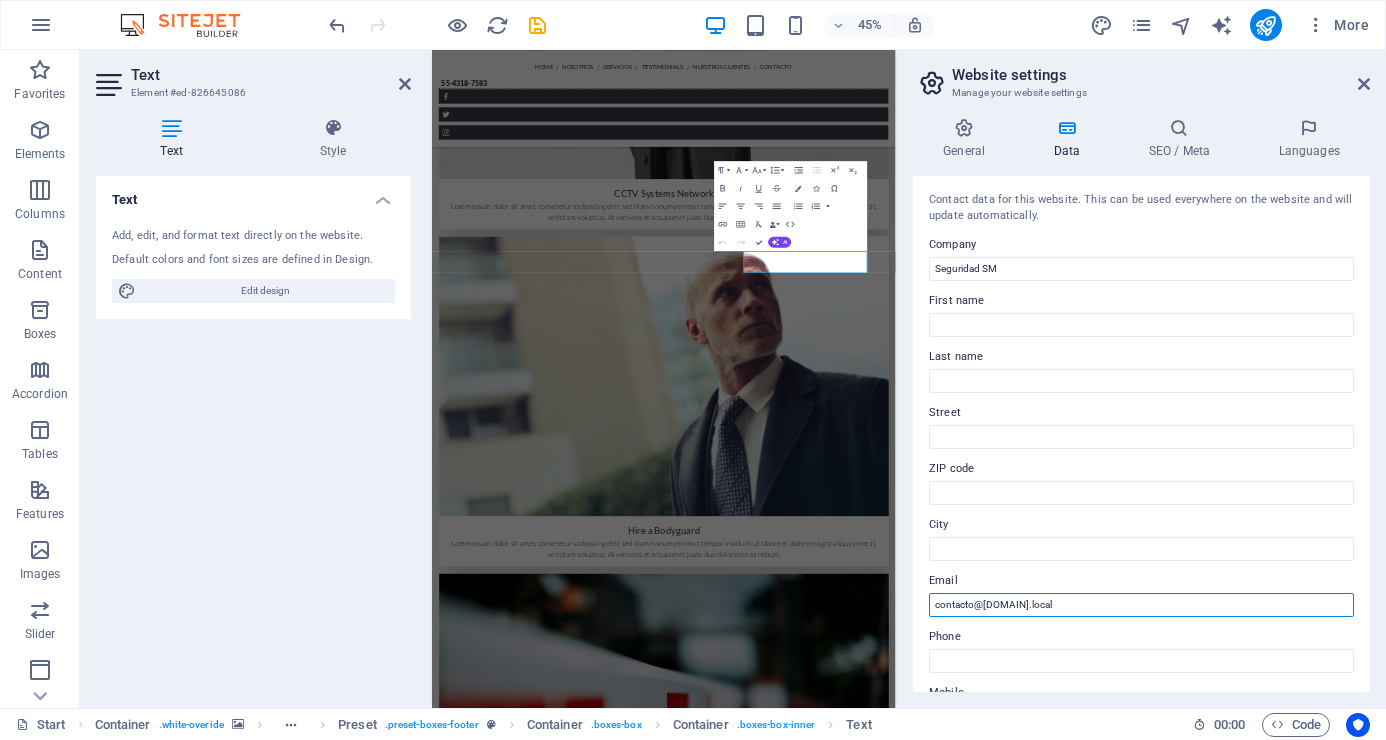 drag, startPoint x: 982, startPoint y: 605, endPoint x: 1081, endPoint y: 607, distance: 99.0202 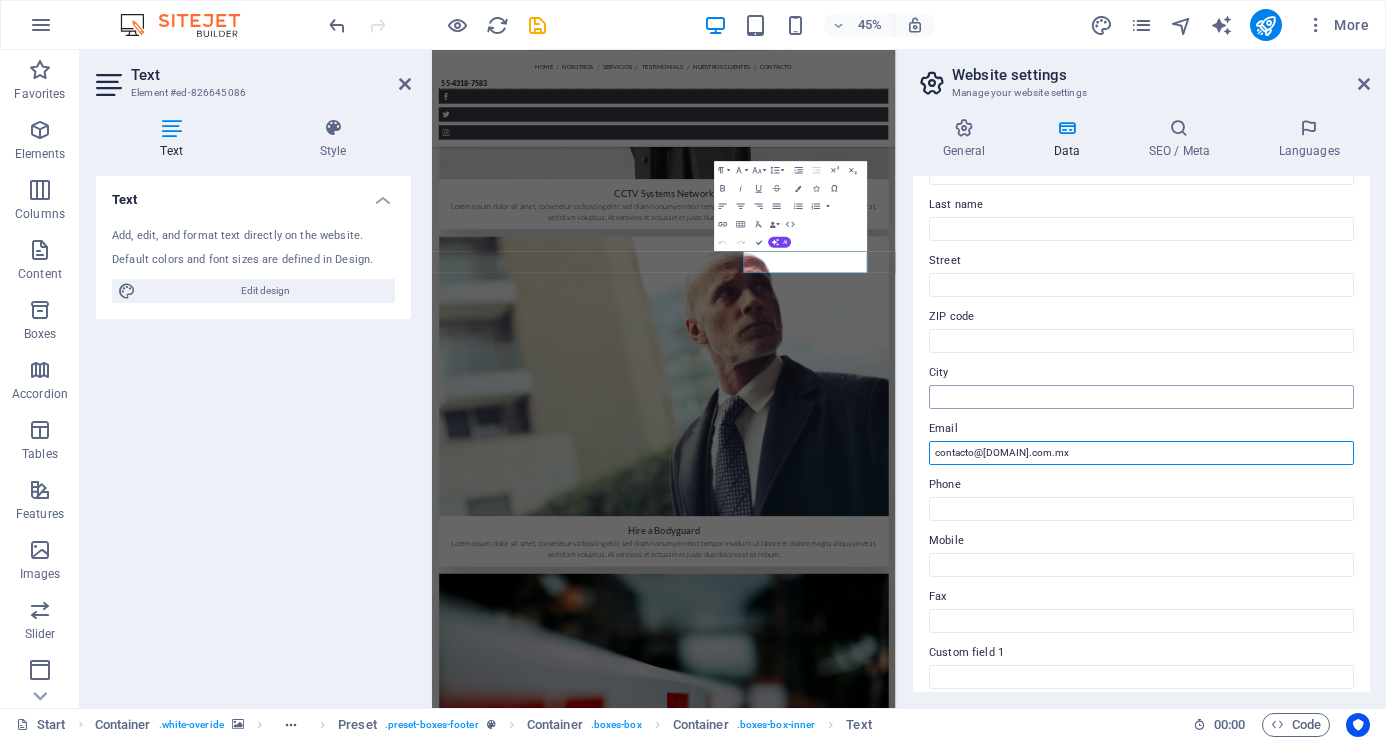 scroll, scrollTop: 200, scrollLeft: 0, axis: vertical 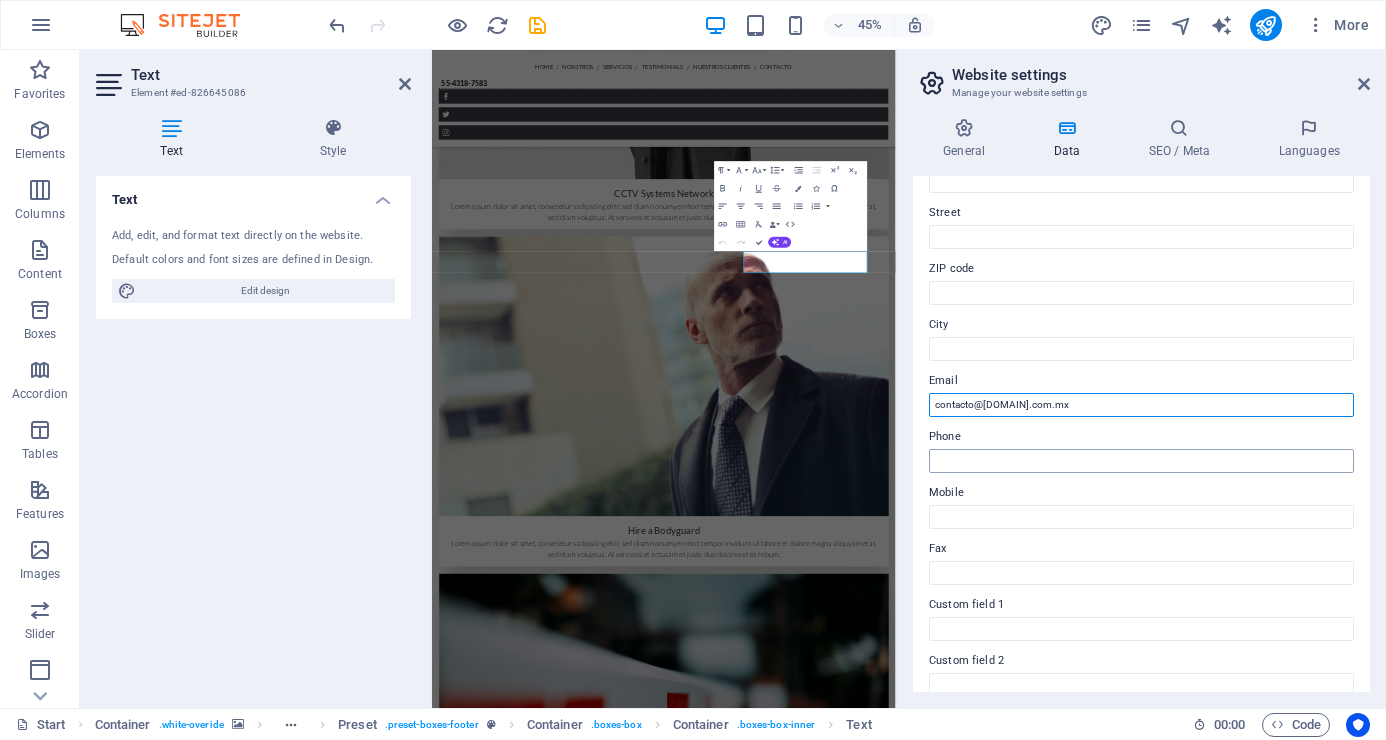 type on "contacto@seguridadsm.com.mx" 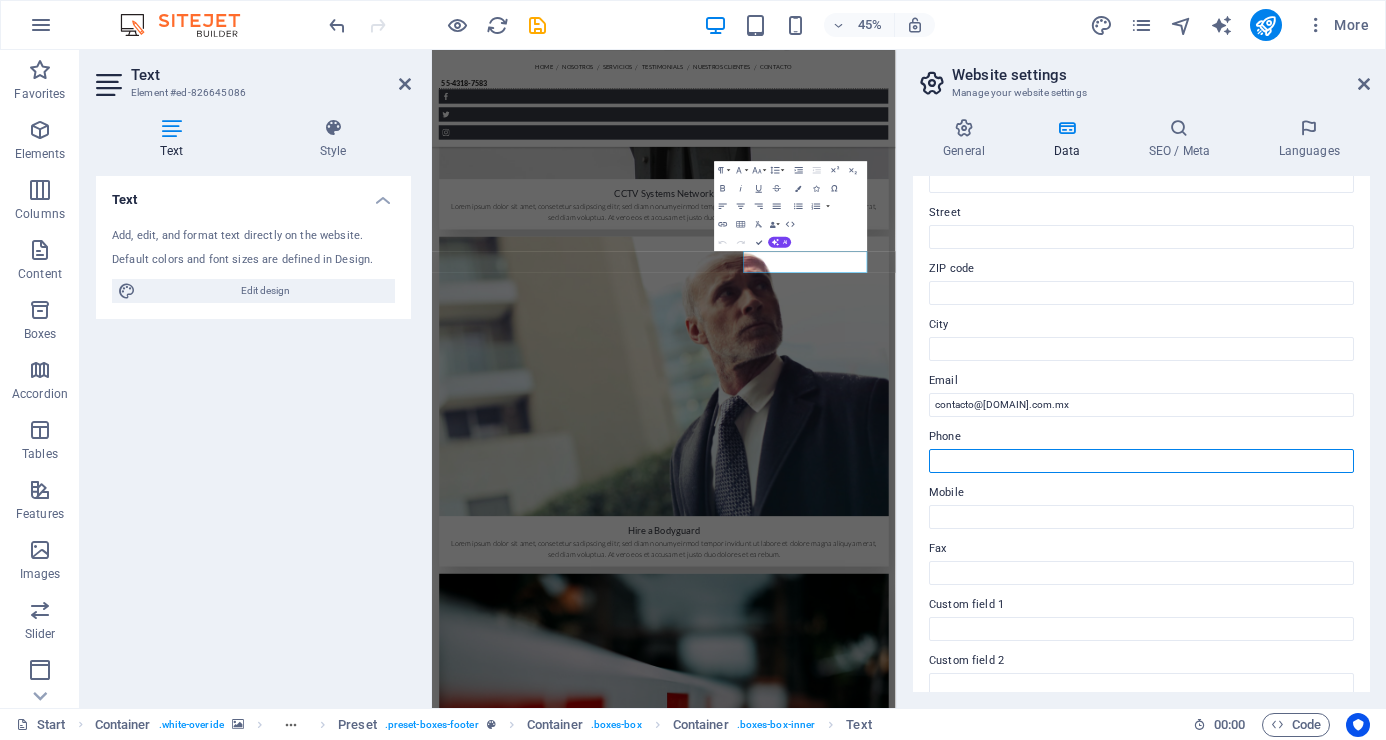 click on "Phone" at bounding box center [1141, 461] 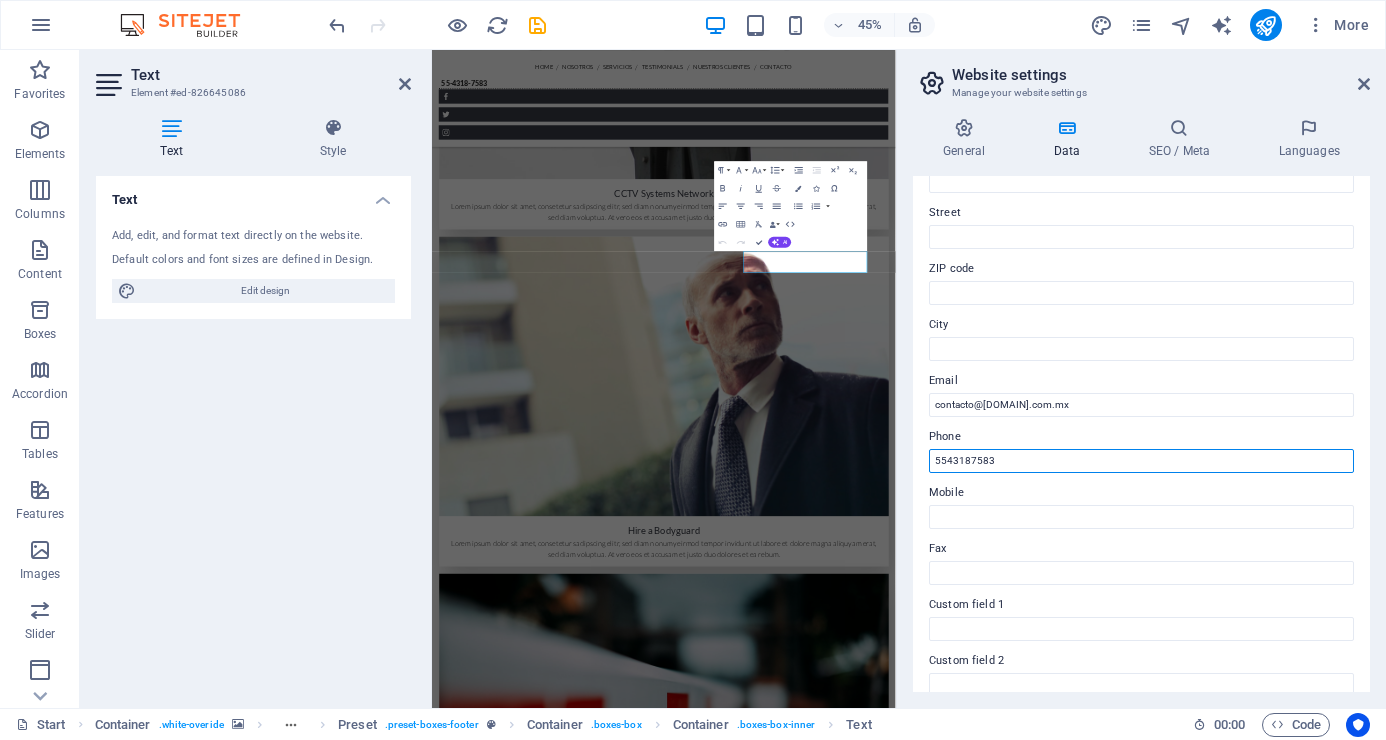 click on "5543187583" at bounding box center (1141, 461) 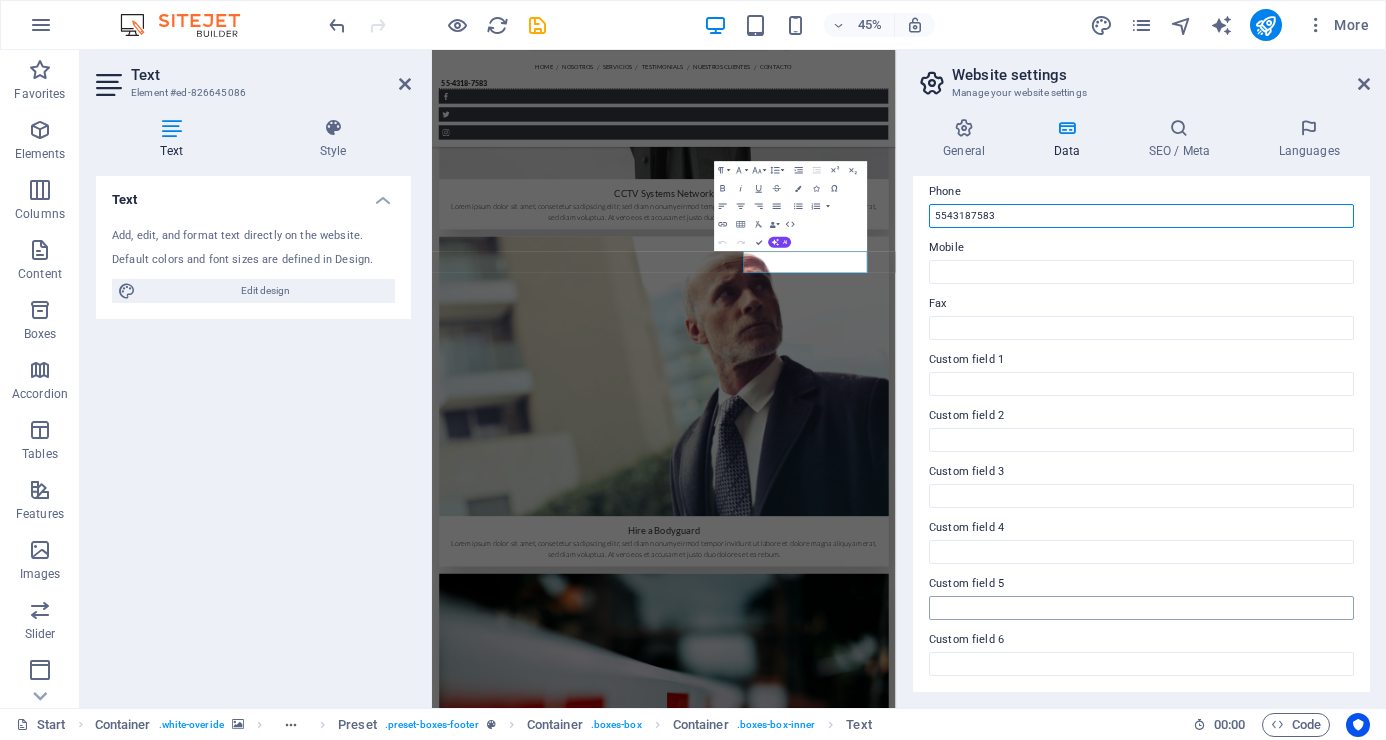scroll, scrollTop: 0, scrollLeft: 0, axis: both 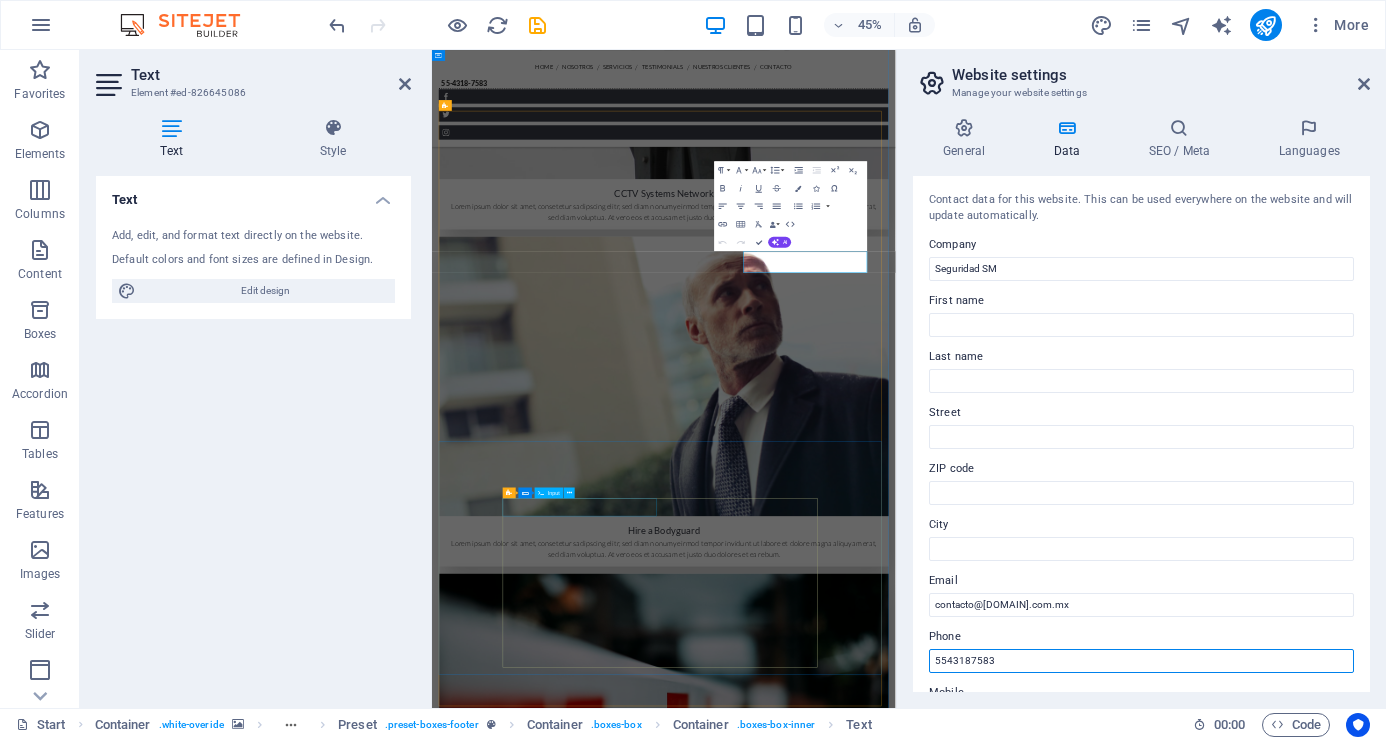 type on "5543187583" 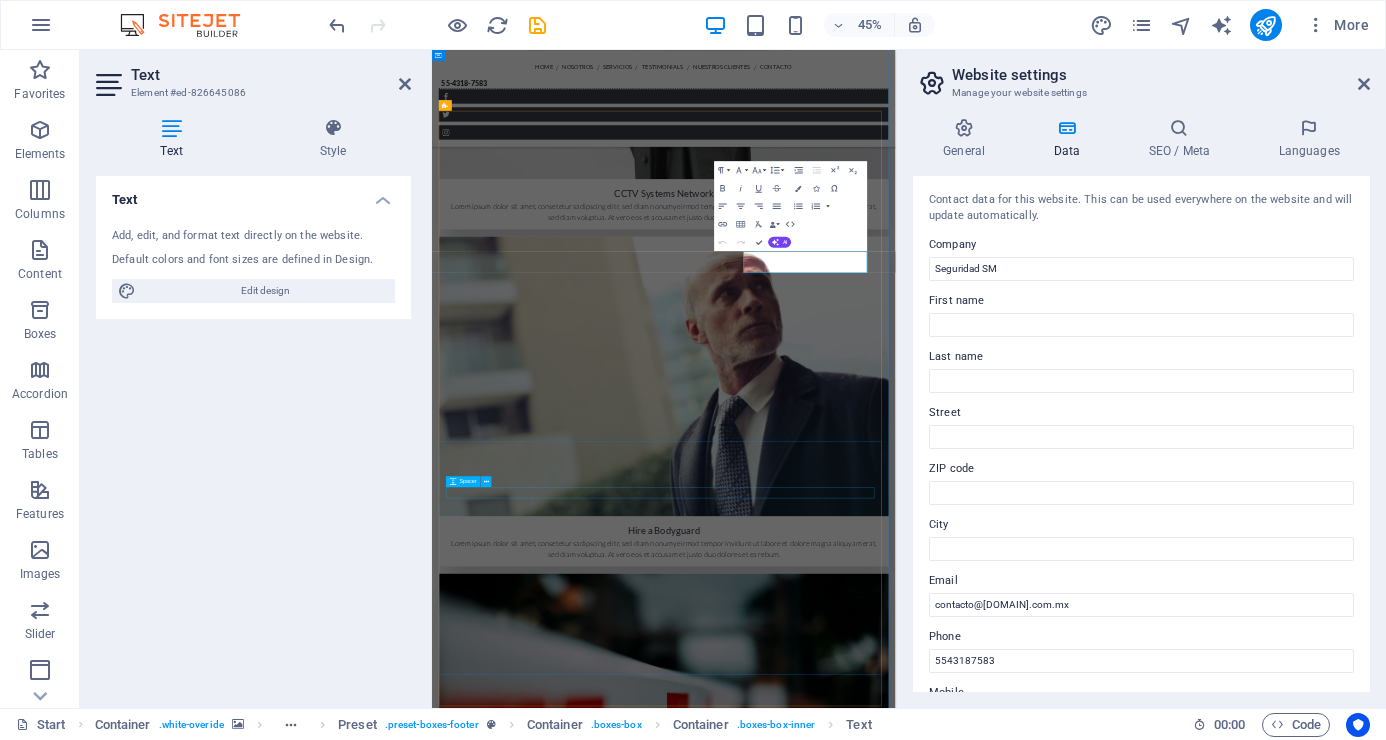click at bounding box center [1187, 11880] 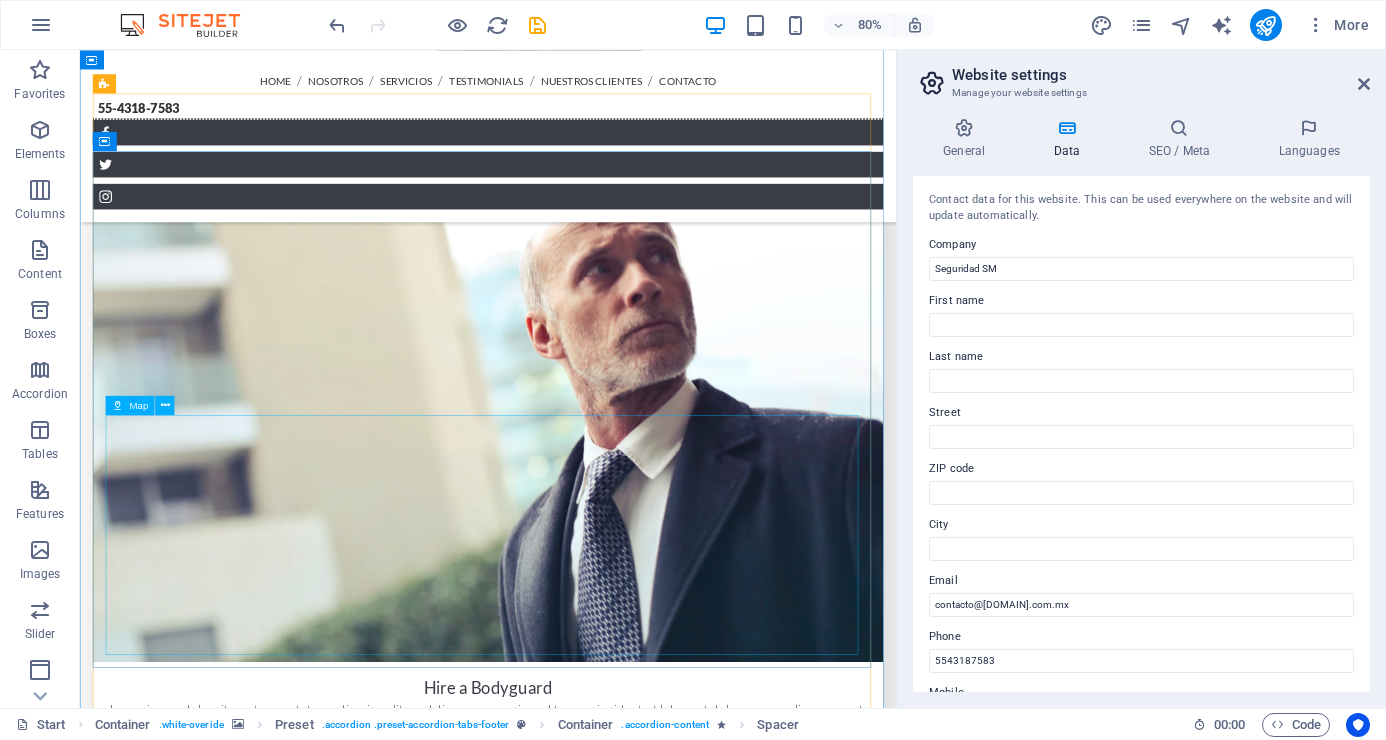 scroll, scrollTop: 6080, scrollLeft: 0, axis: vertical 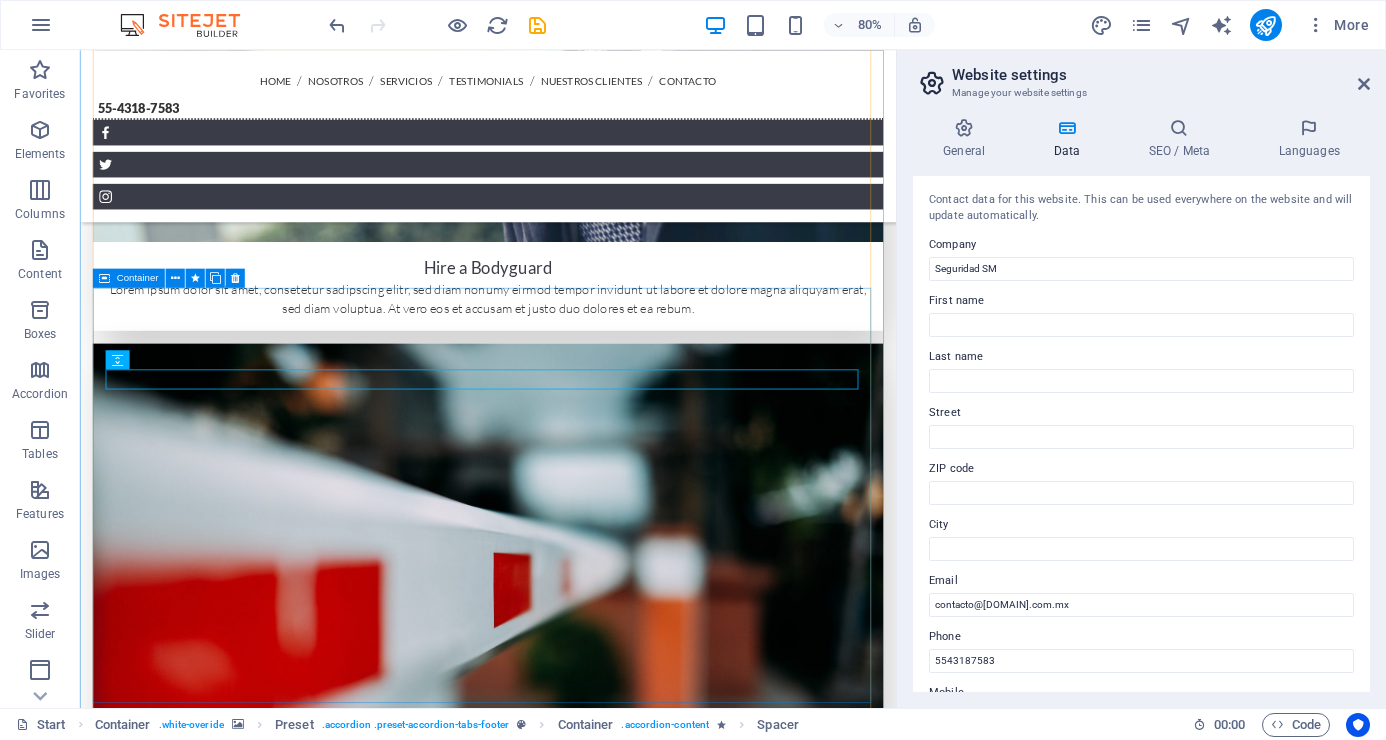 click on "Déjanos un Mensaje y te Contactaremos.   He leído y comprendo las políticas de privacidad . Unreadable? Load new Enviar Mensaje" at bounding box center (830, 11285) 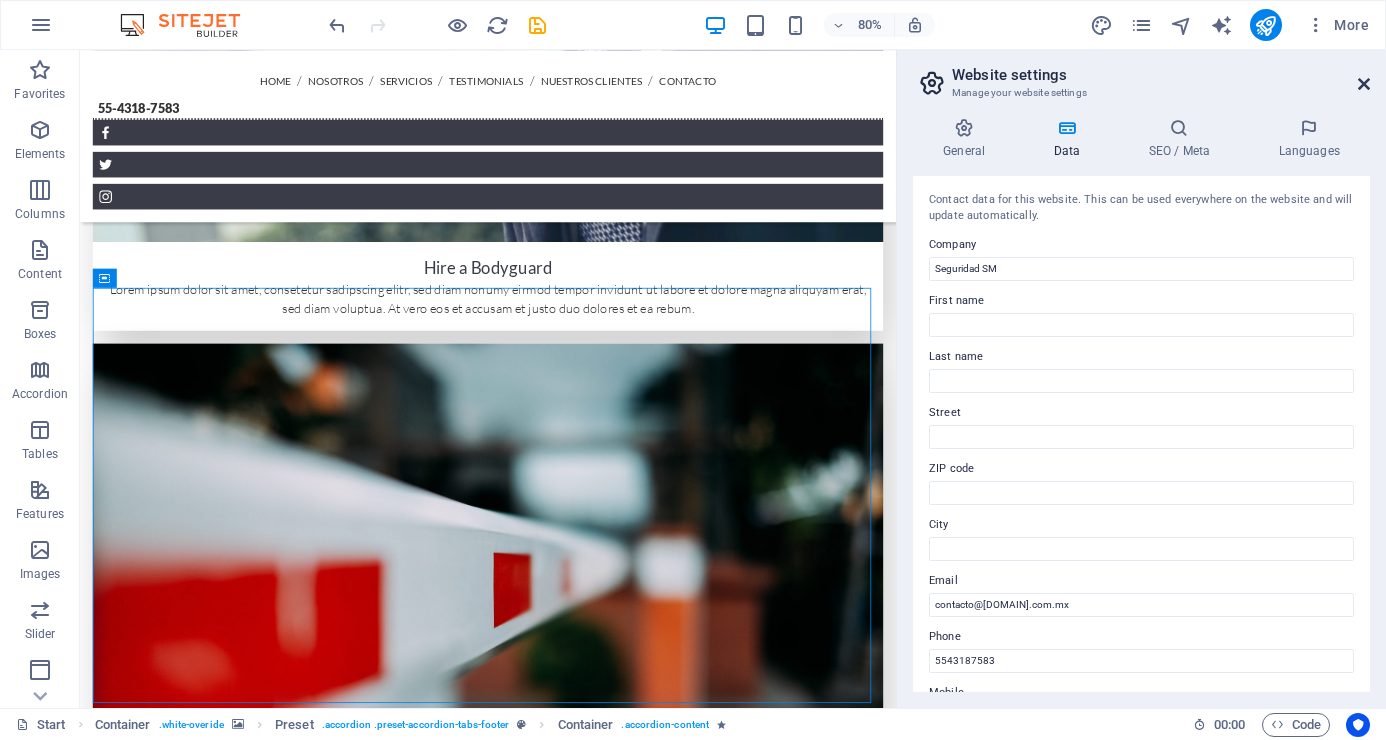 click at bounding box center [1364, 84] 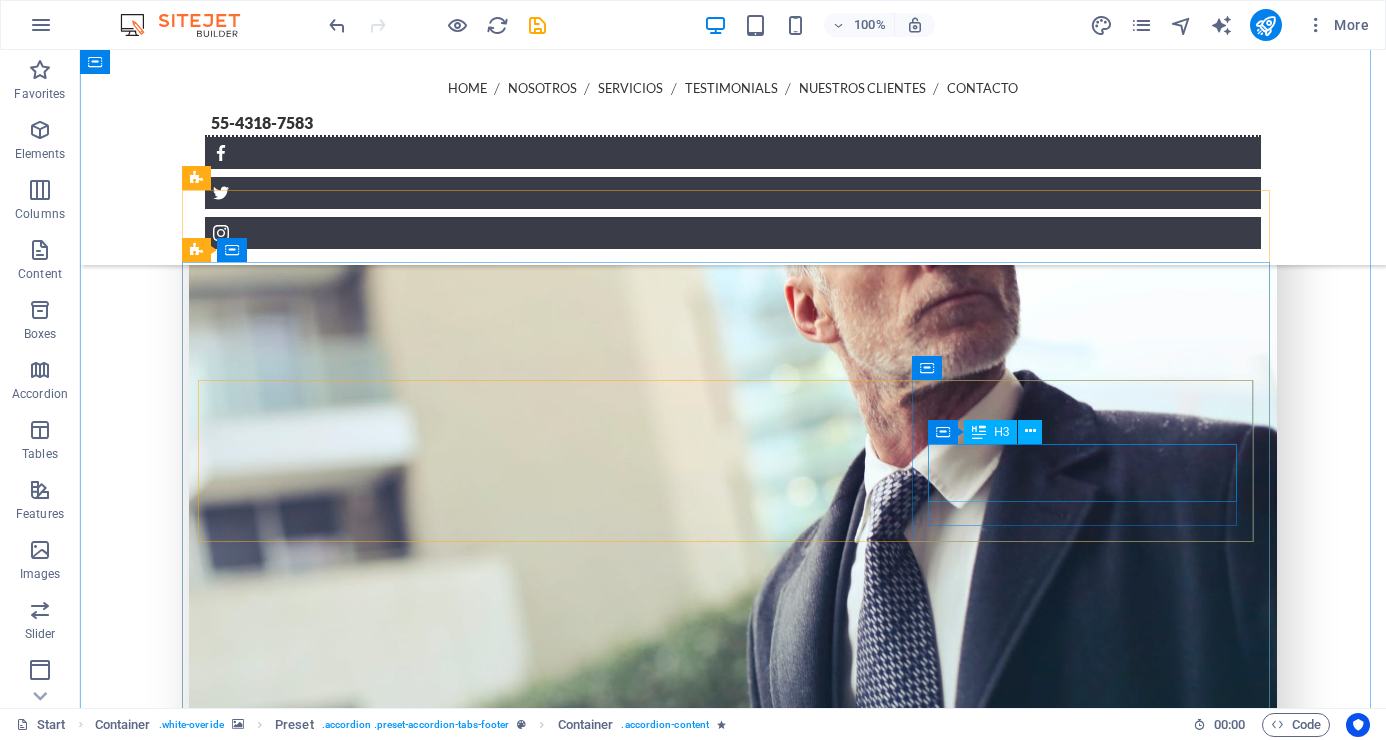 scroll, scrollTop: 5280, scrollLeft: 0, axis: vertical 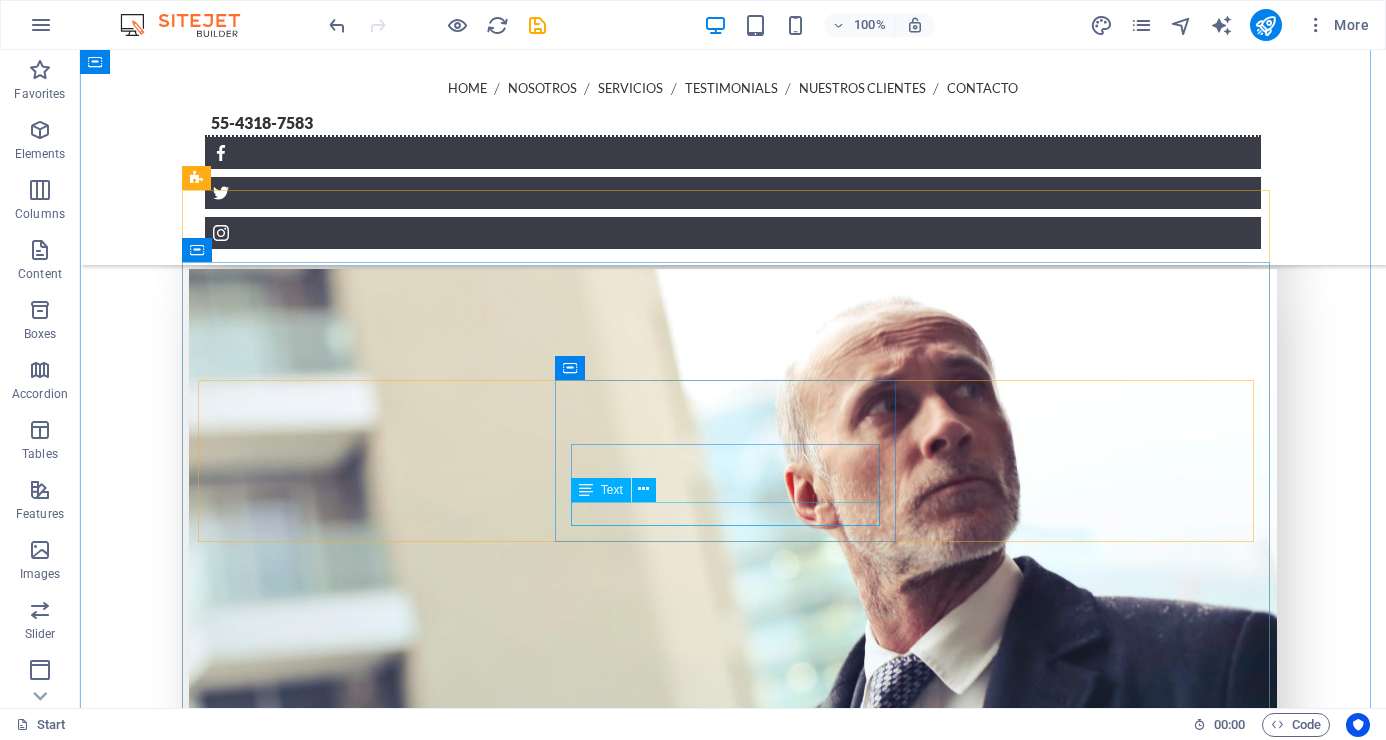click on "5543187583" at bounding box center [644, 12191] 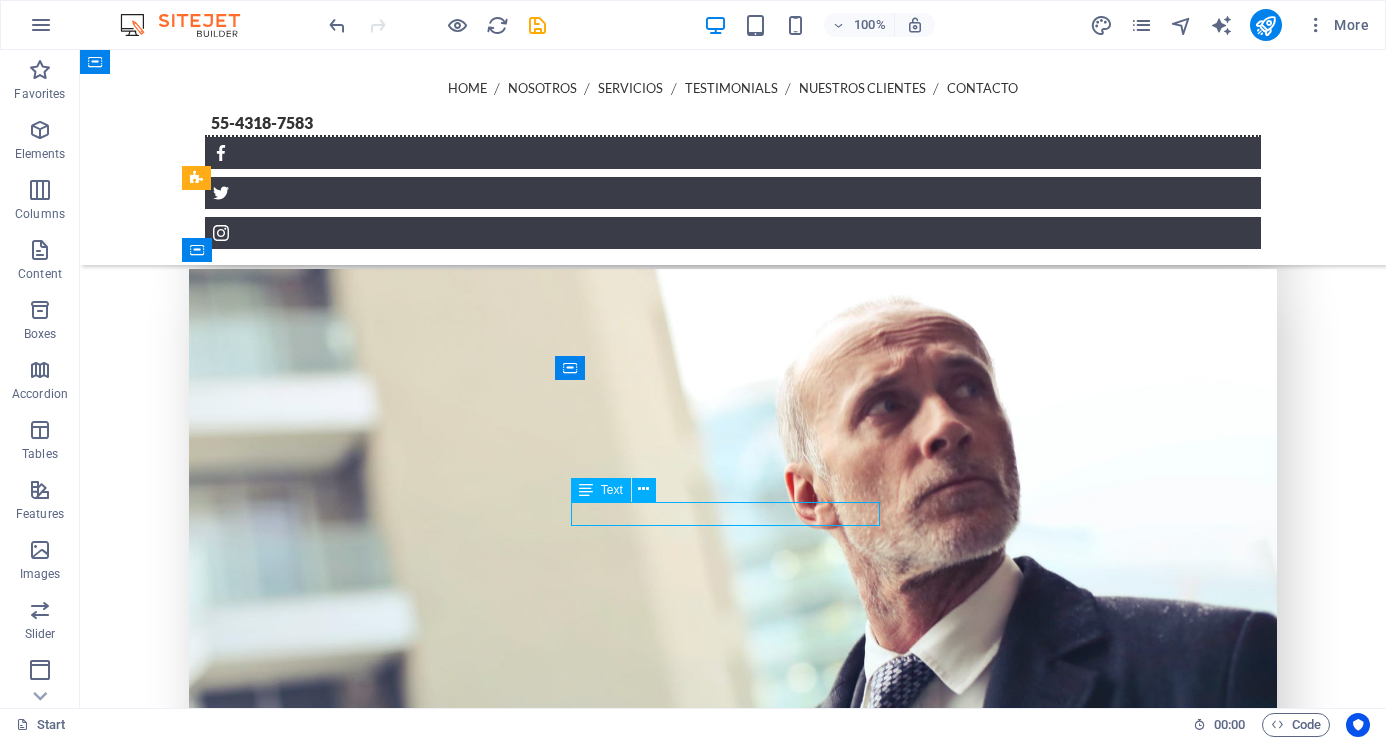 click on "5543187583" at bounding box center (644, 12191) 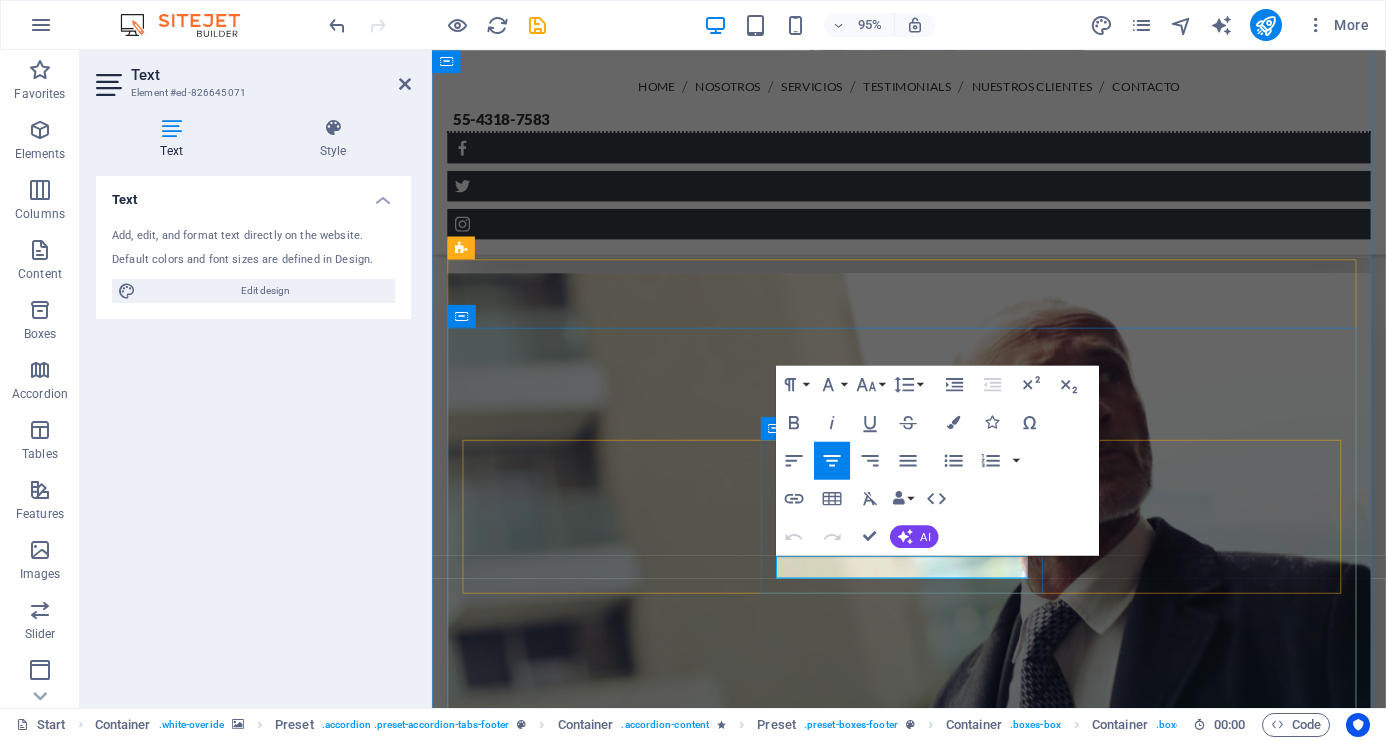 drag, startPoint x: 893, startPoint y: 593, endPoint x: 1440, endPoint y: 1196, distance: 814.13635 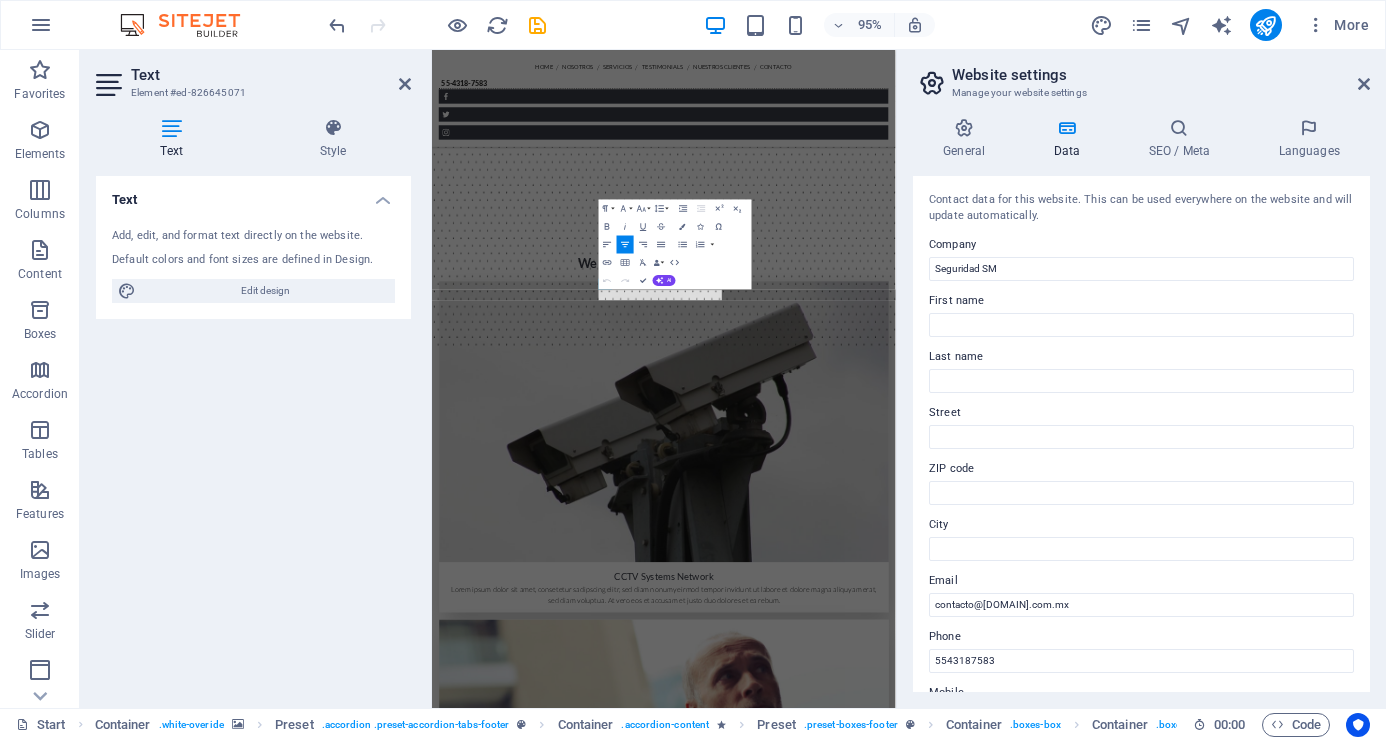 scroll, scrollTop: 6047, scrollLeft: 0, axis: vertical 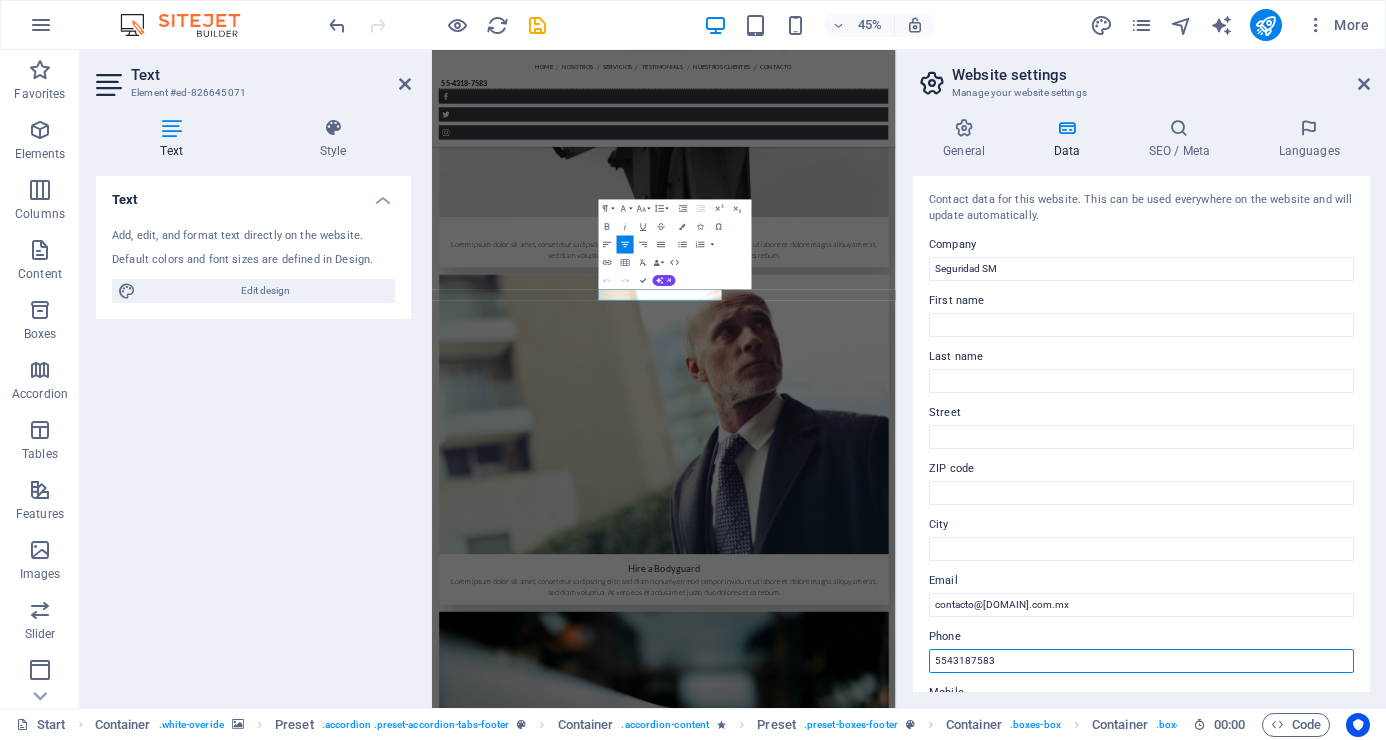 click on "5543187583" at bounding box center [1141, 661] 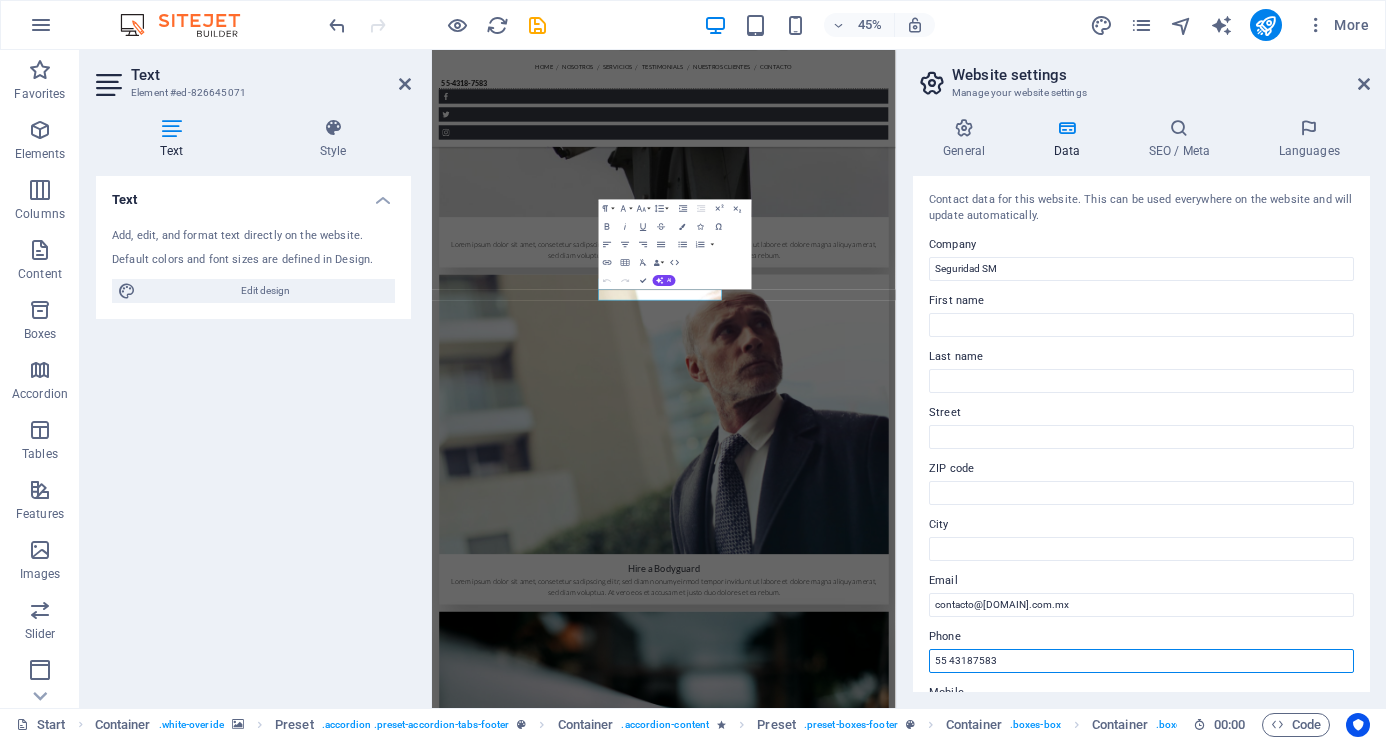 click on "55 43187583" at bounding box center (1141, 661) 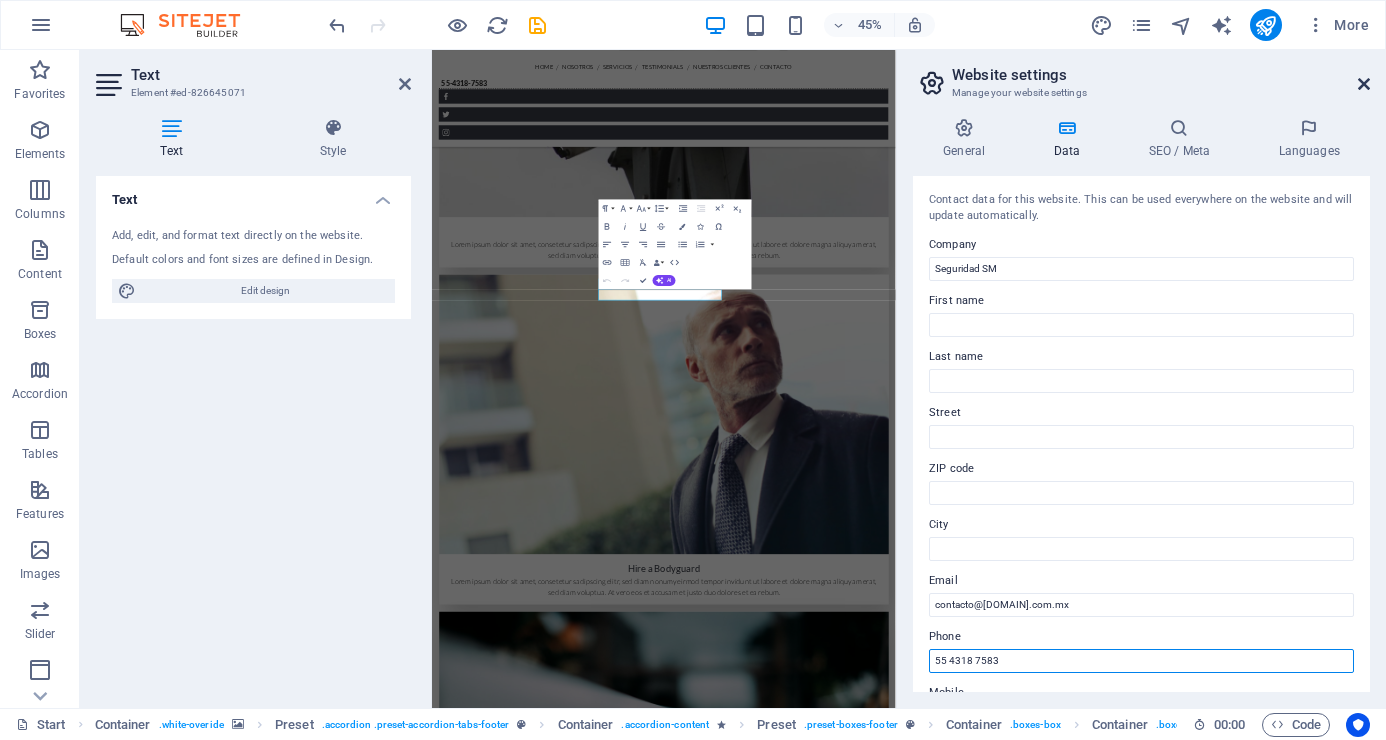 type on "55 4318 7583" 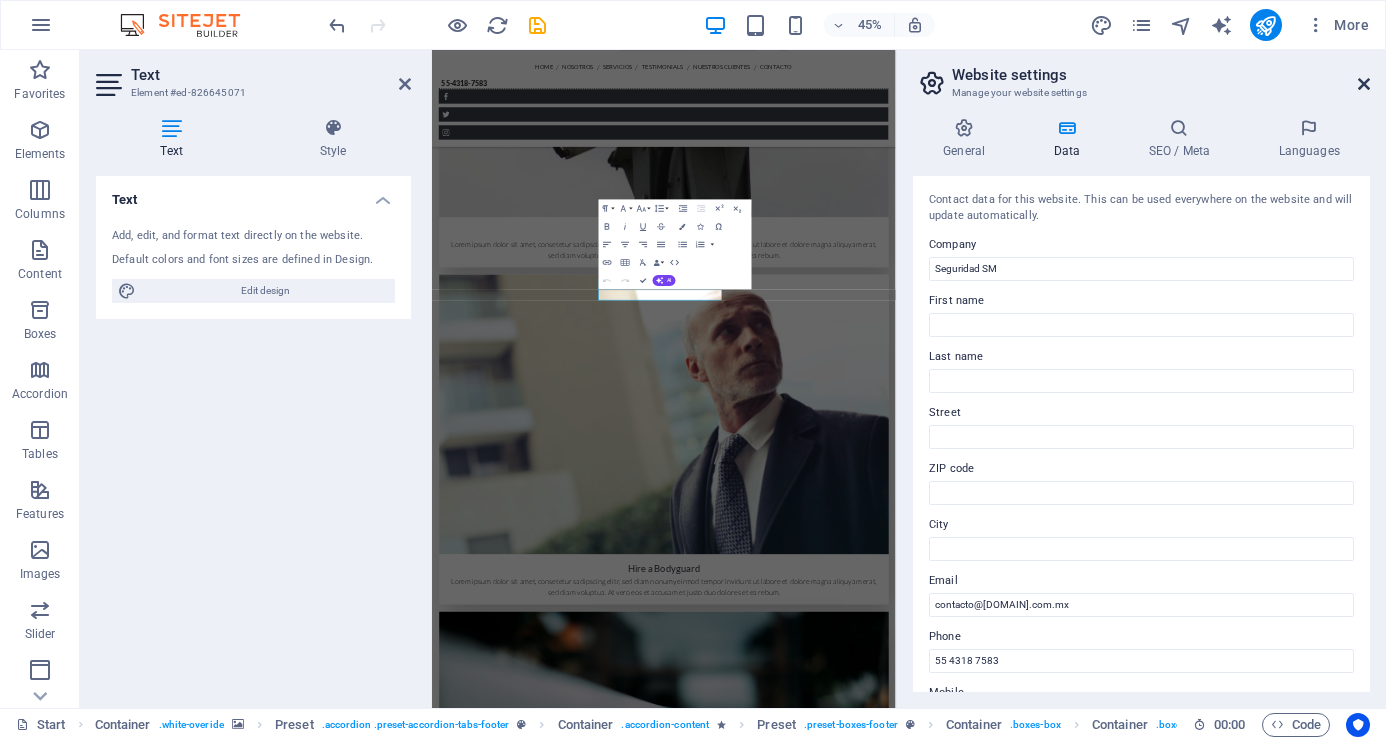 click at bounding box center [1364, 84] 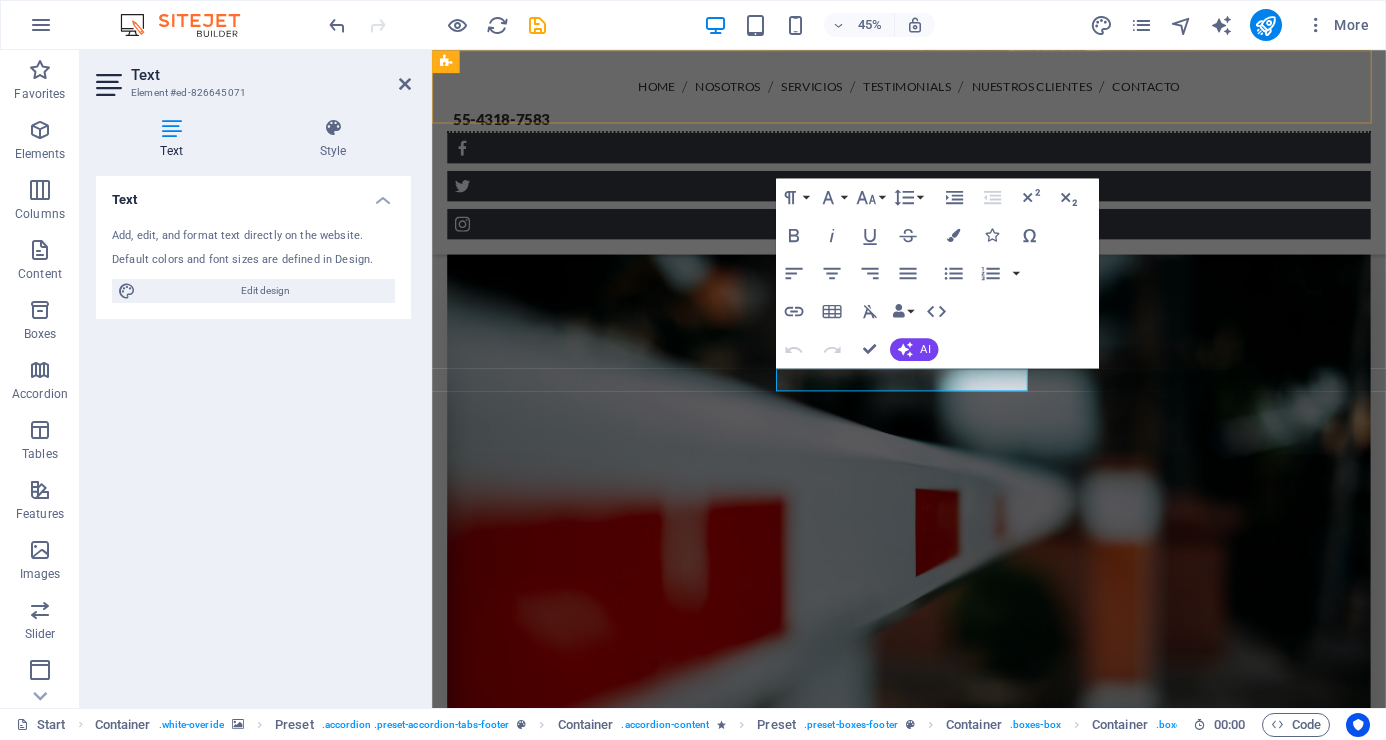 scroll, scrollTop: 5477, scrollLeft: 0, axis: vertical 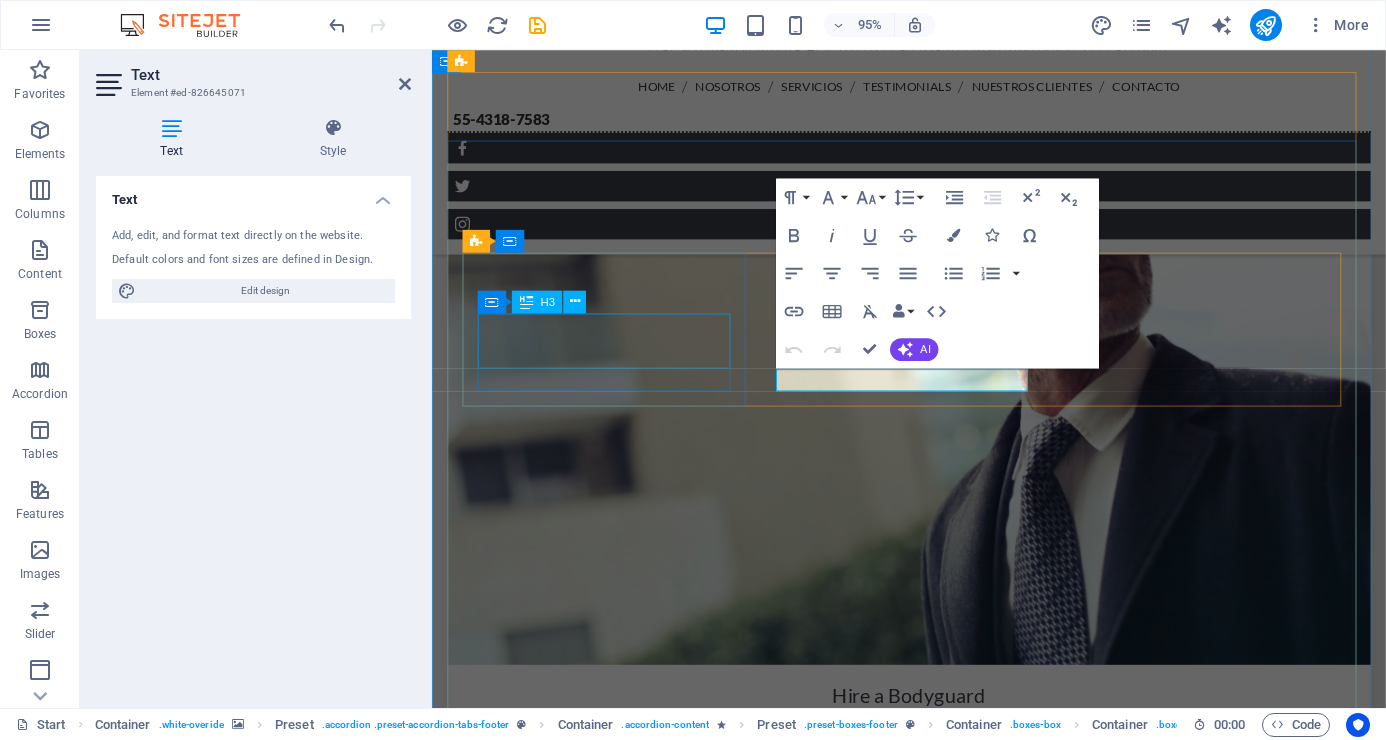 click on "Address" at bounding box center (845, 11424) 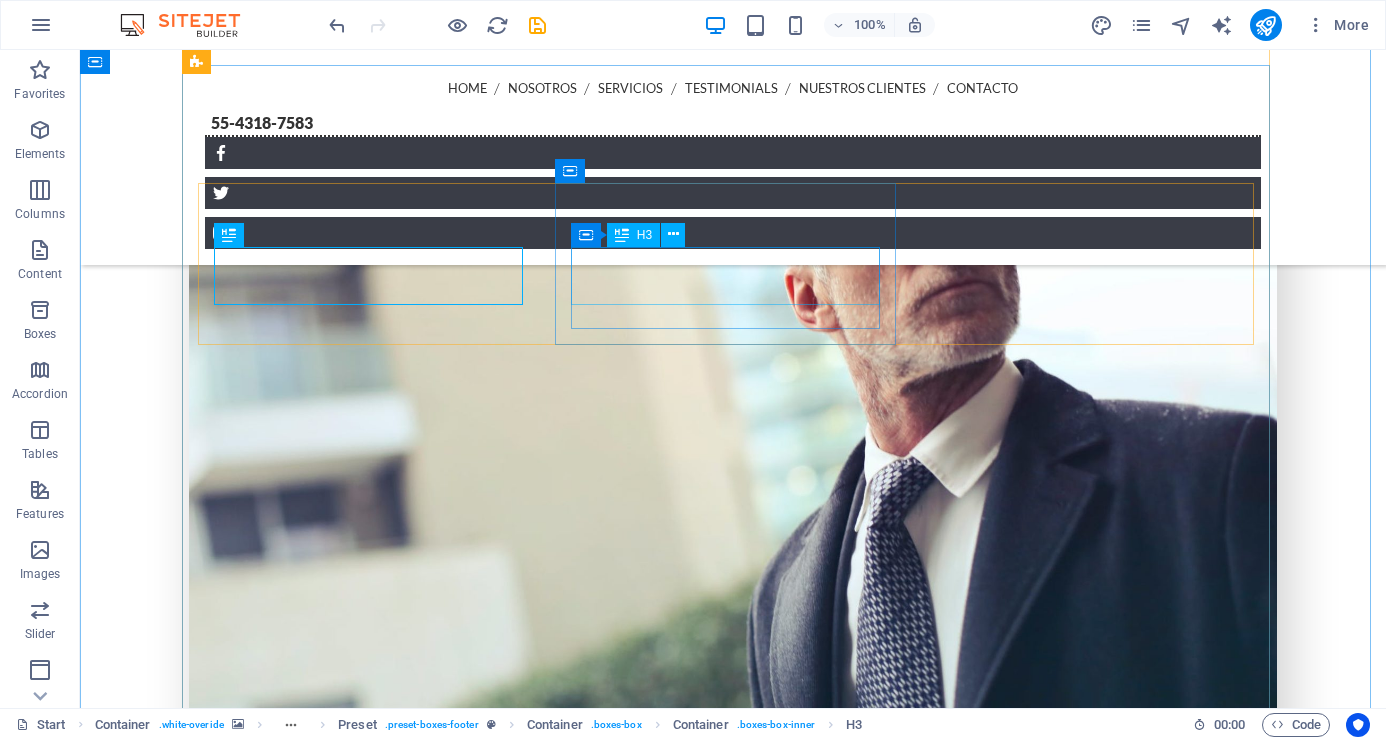 click on "Phone" at bounding box center (644, 11953) 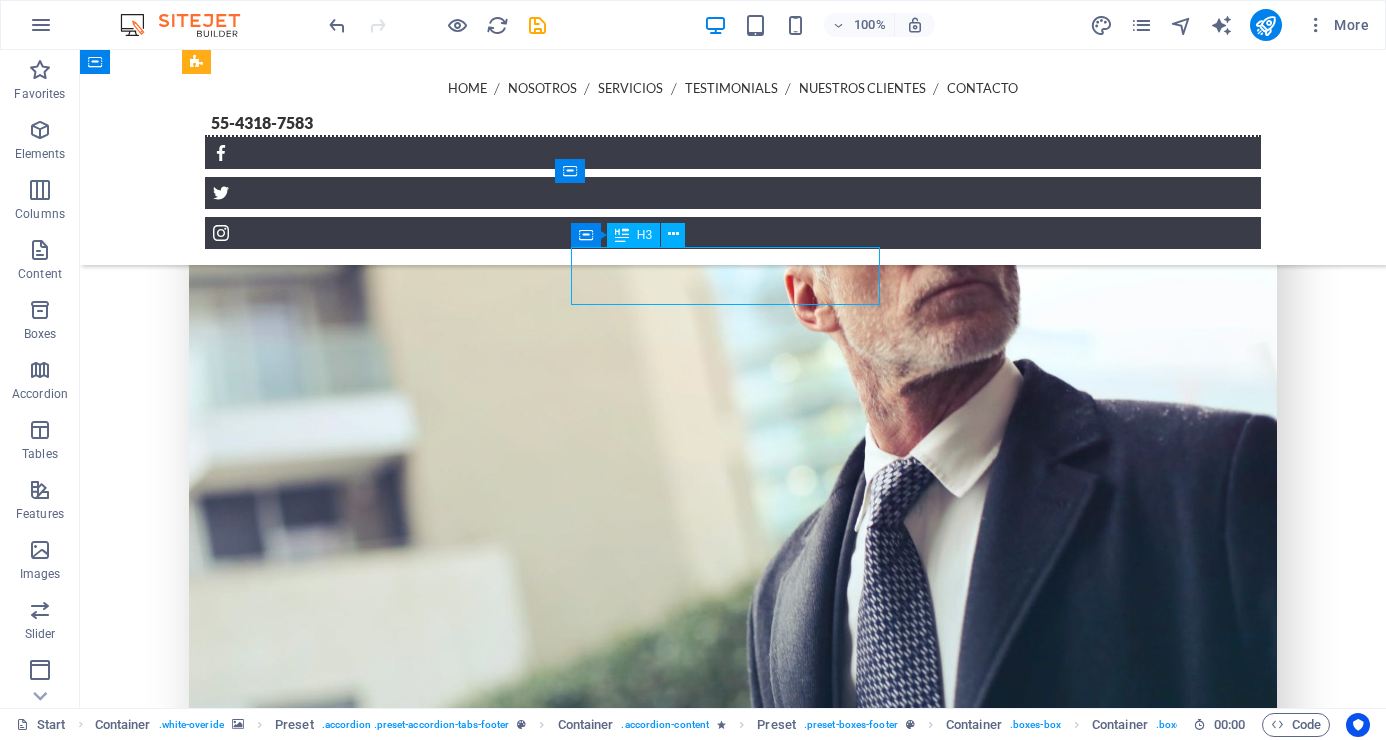 click on "Phone" at bounding box center (644, 11953) 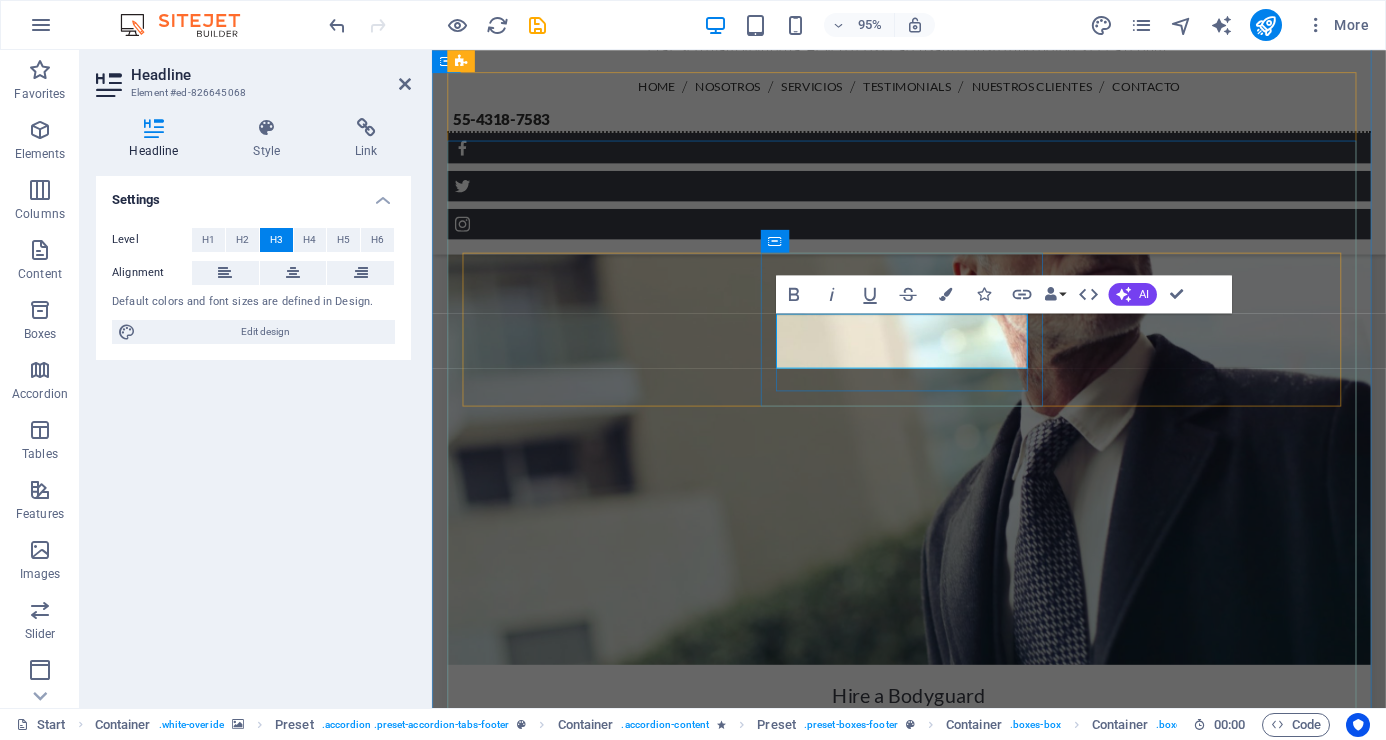 type 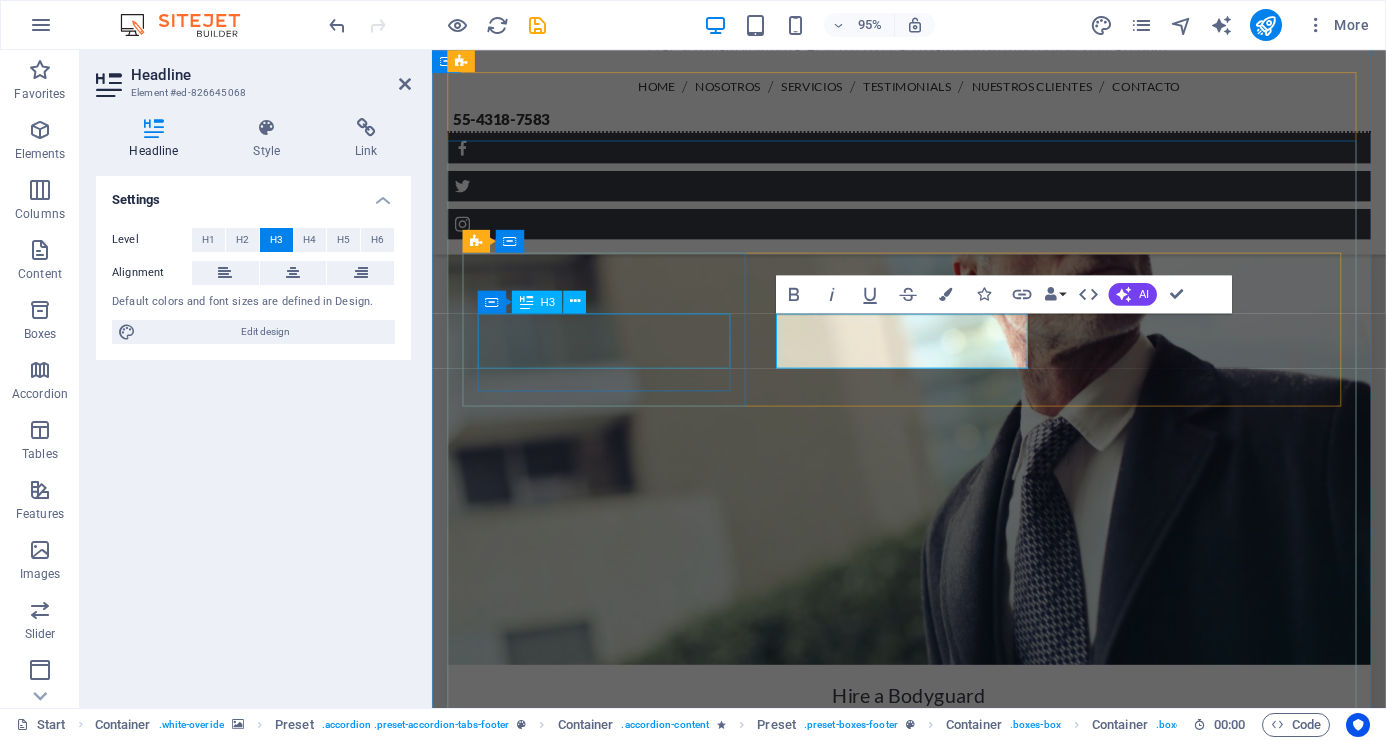 click on "Address" at bounding box center (845, 11424) 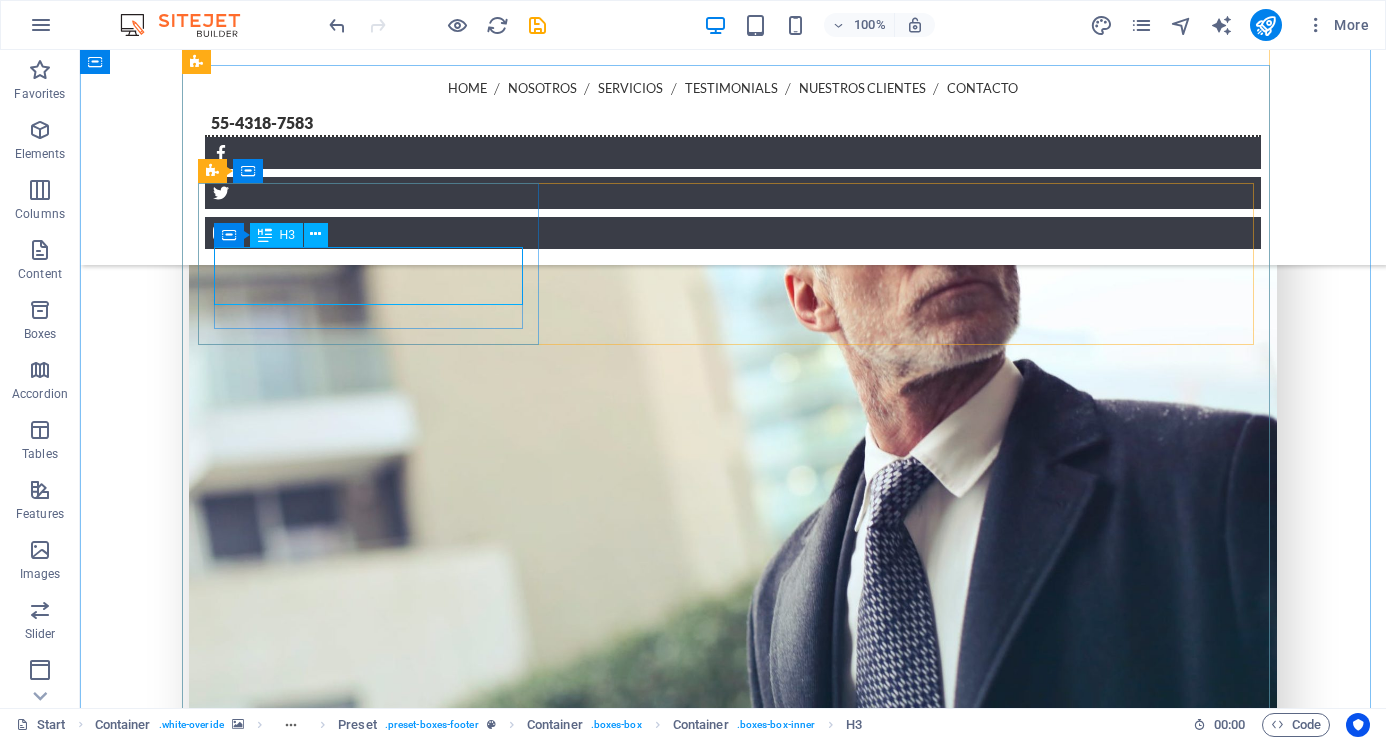 click on "Address" at bounding box center [644, 11783] 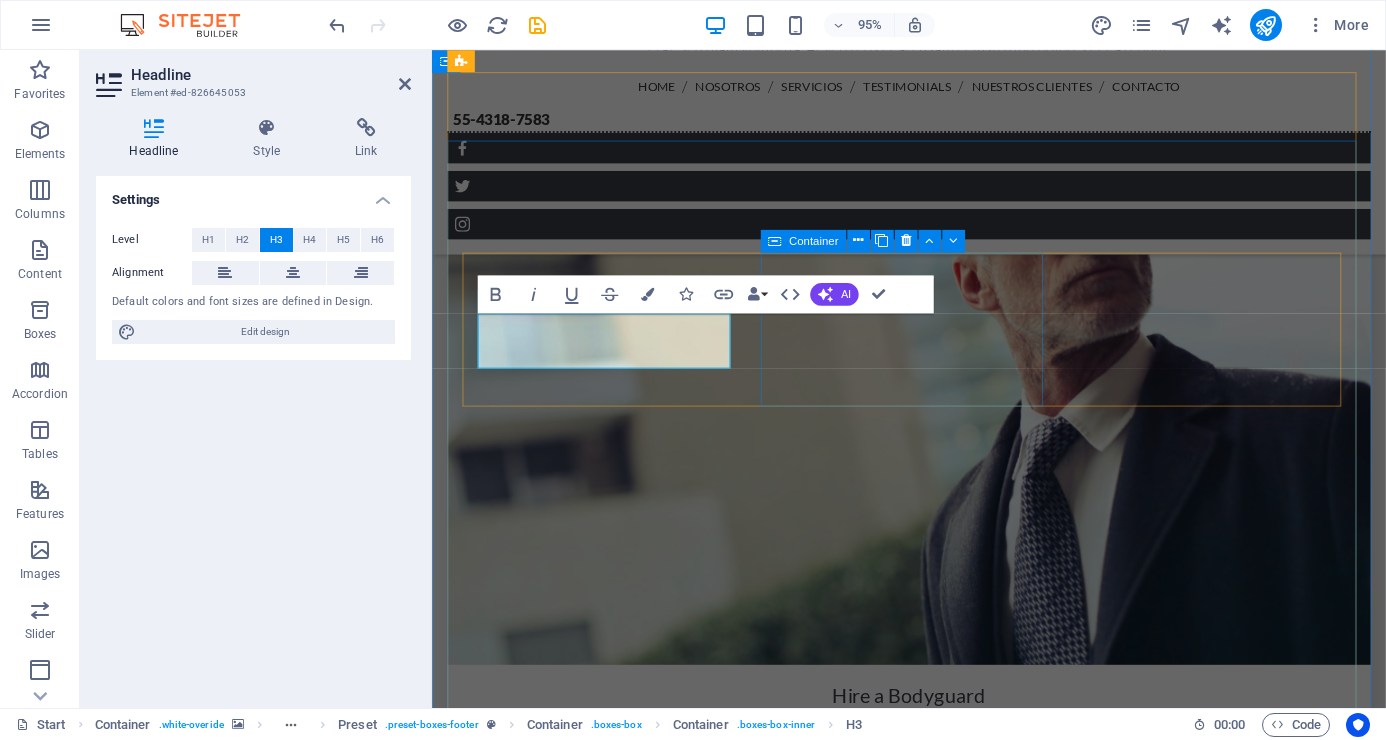 type 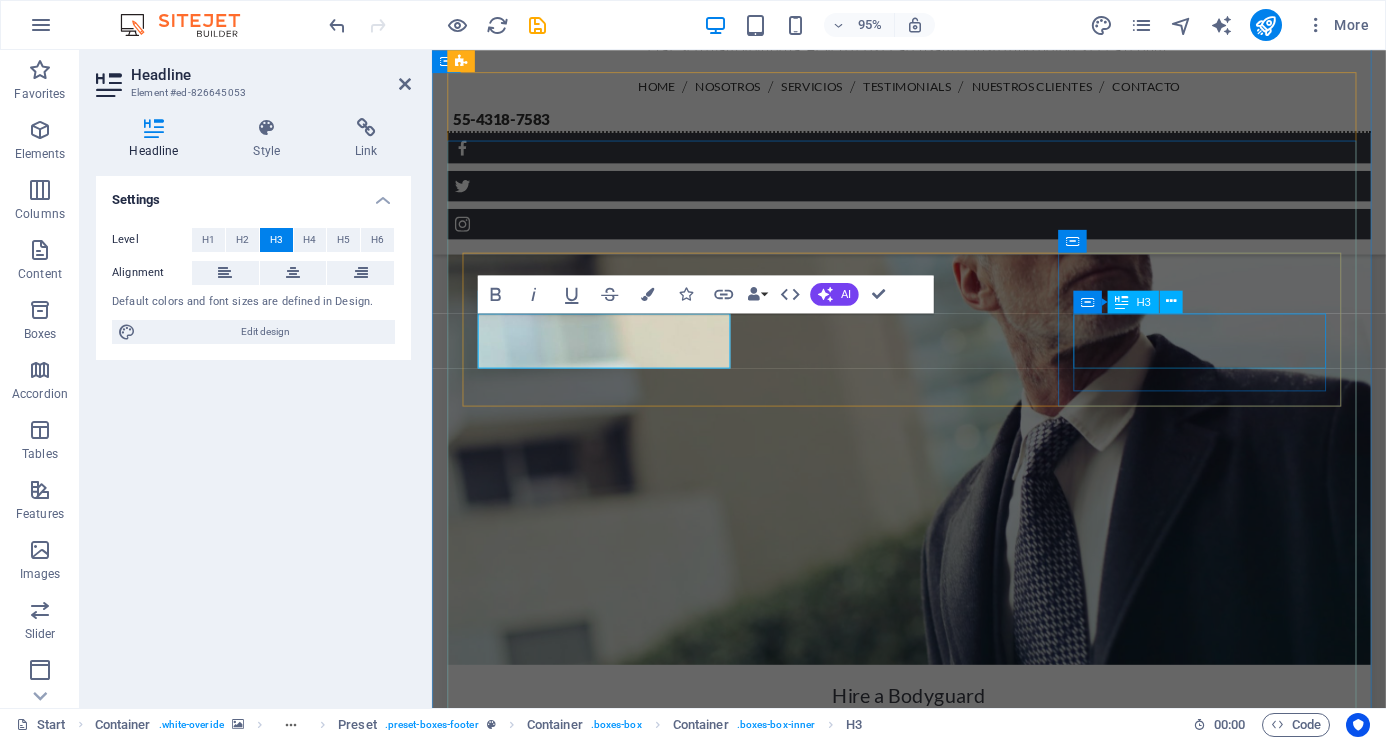 click on "E-Mail" at bounding box center [845, 11764] 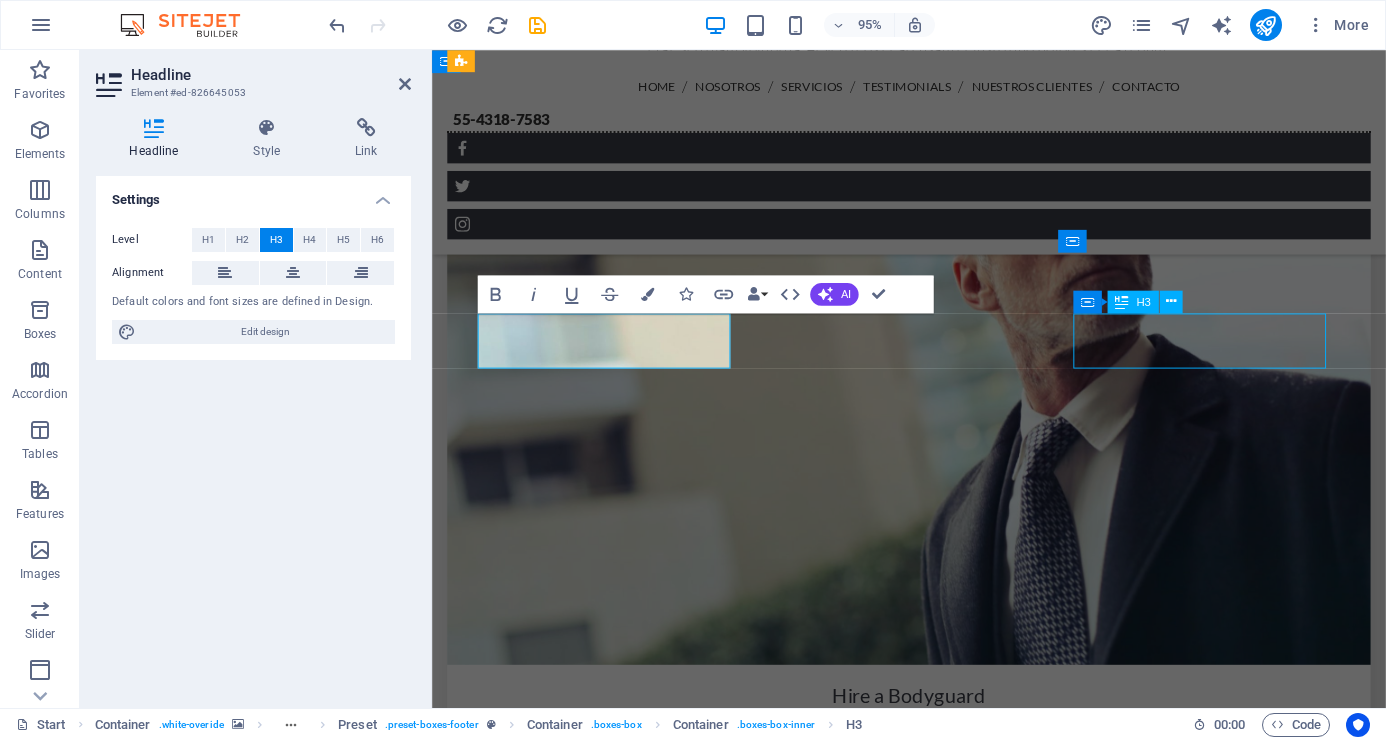 click on "E-Mail" at bounding box center [845, 11764] 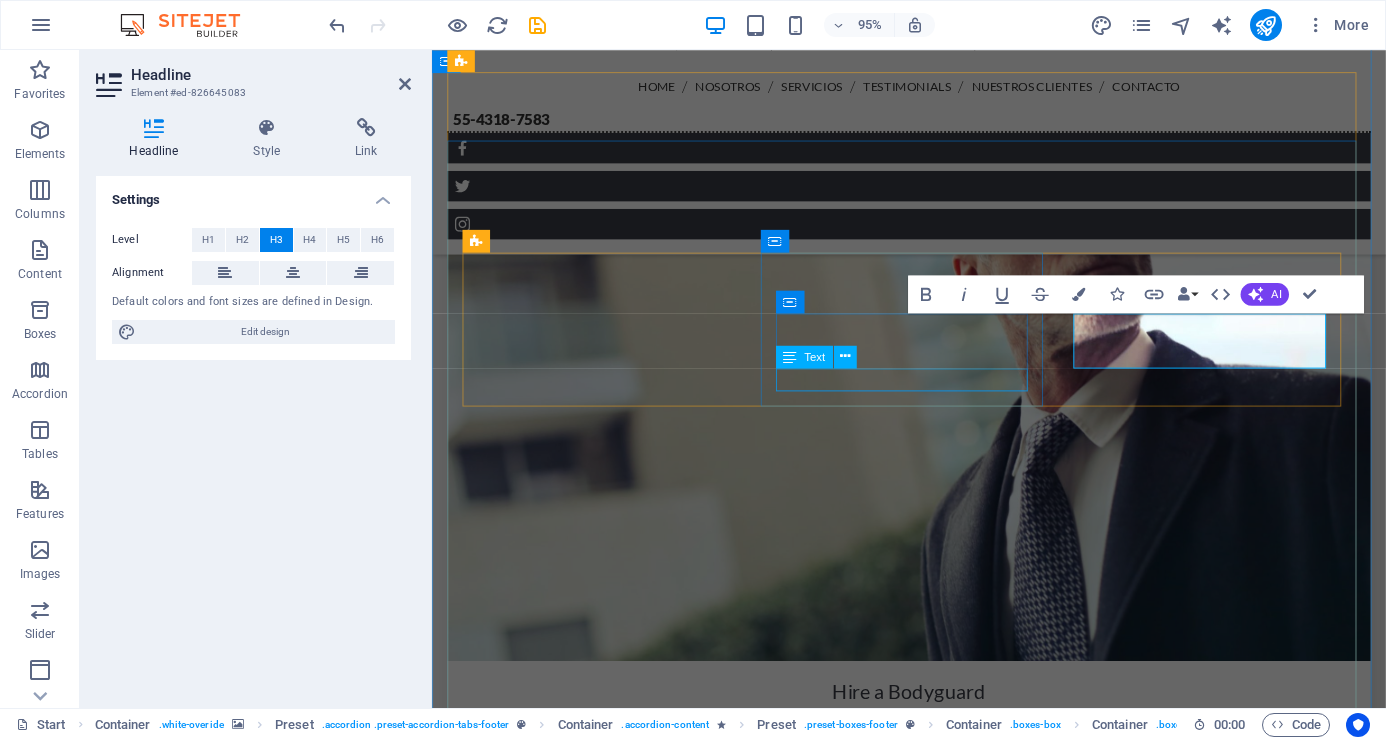 click on "55 4318 7583" at bounding box center [845, 11620] 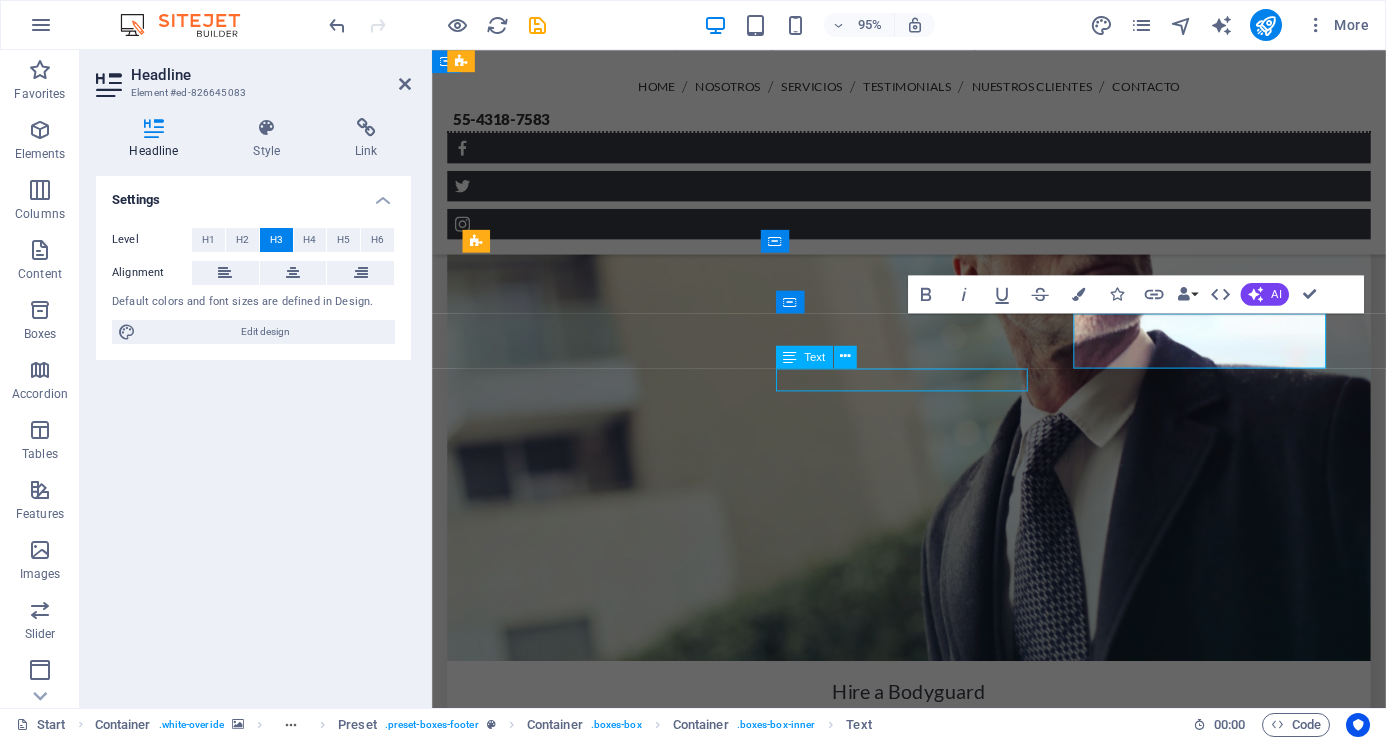 scroll, scrollTop: 5397, scrollLeft: 0, axis: vertical 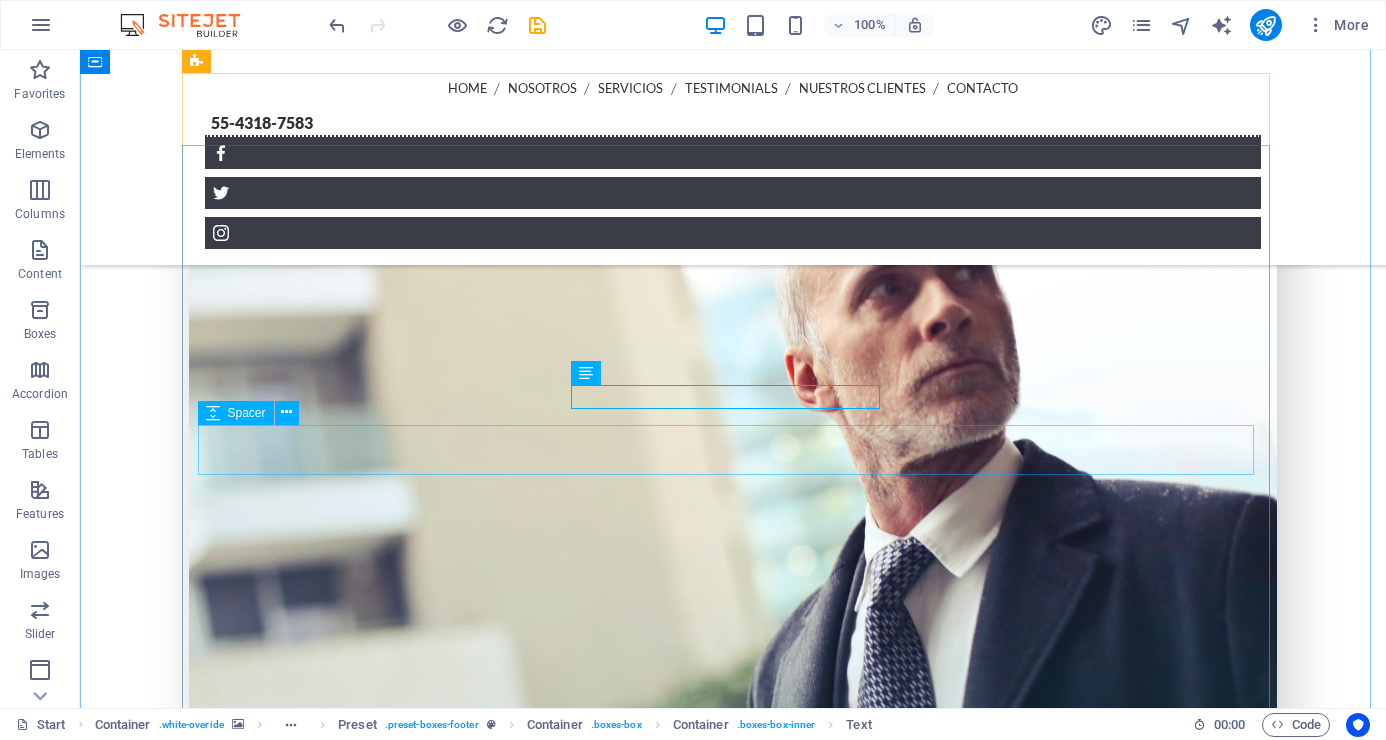 click at bounding box center (644, 12297) 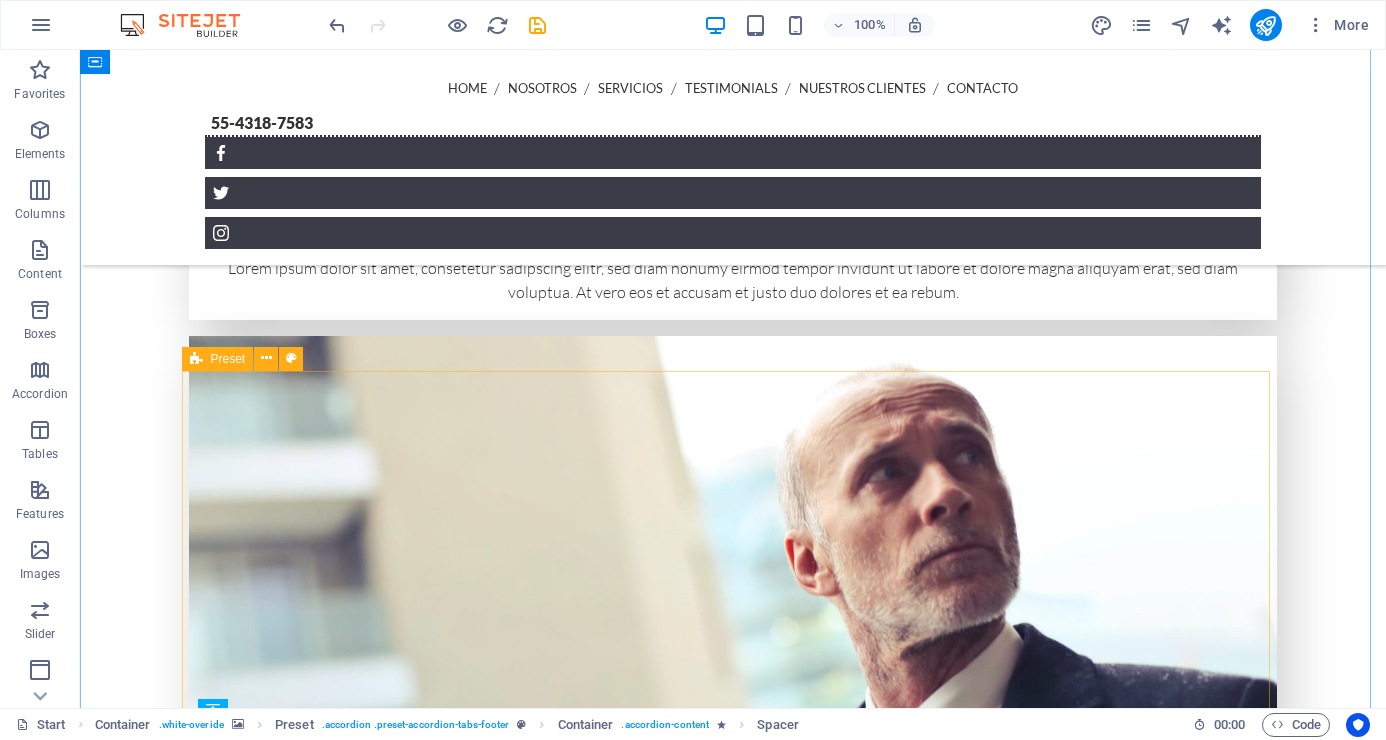 scroll, scrollTop: 5097, scrollLeft: 0, axis: vertical 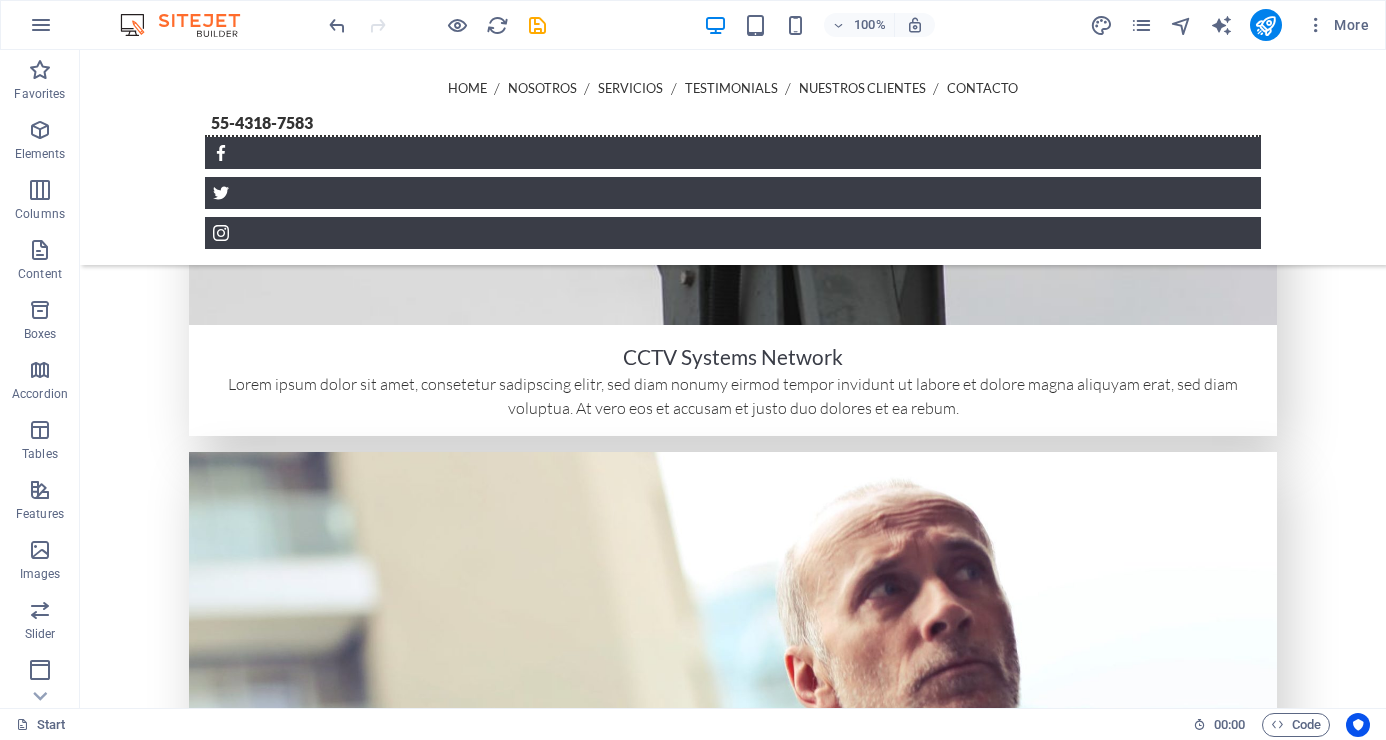 click at bounding box center [733, 10450] 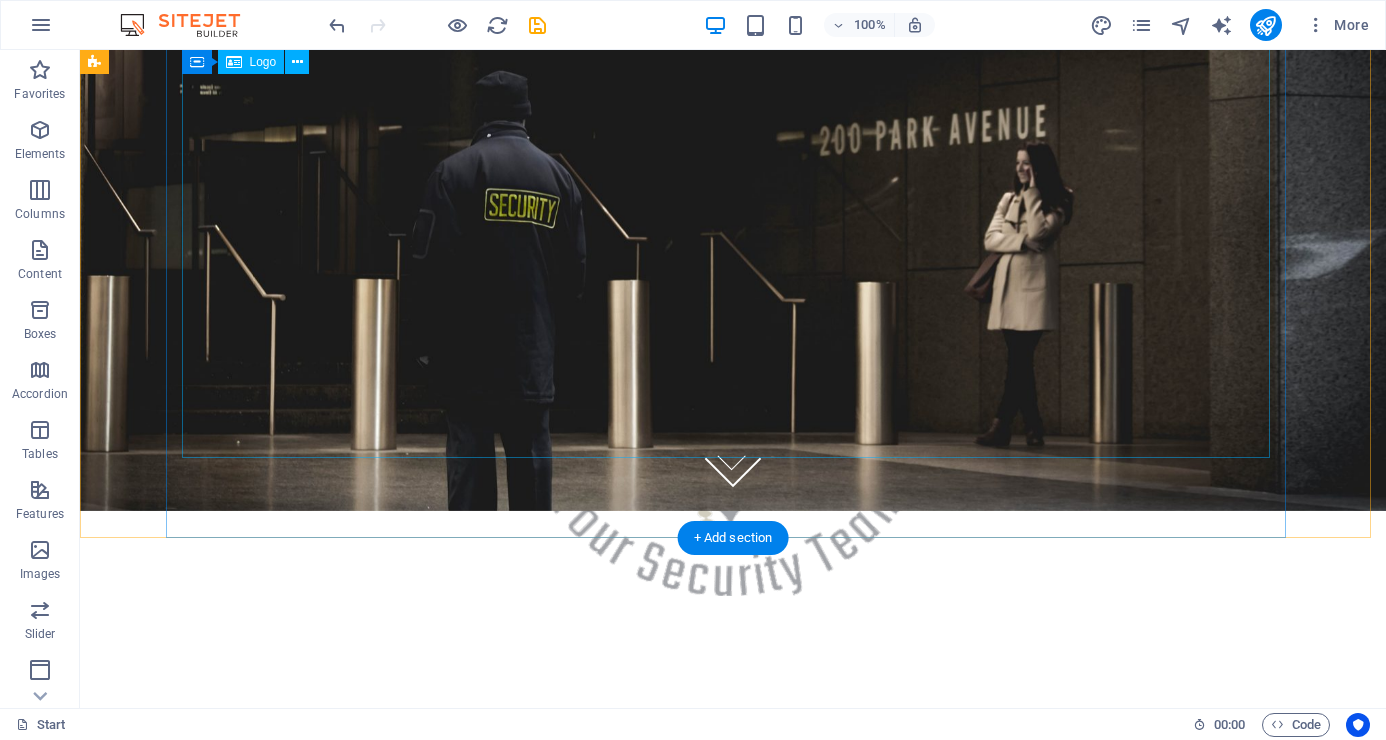 scroll, scrollTop: 0, scrollLeft: 0, axis: both 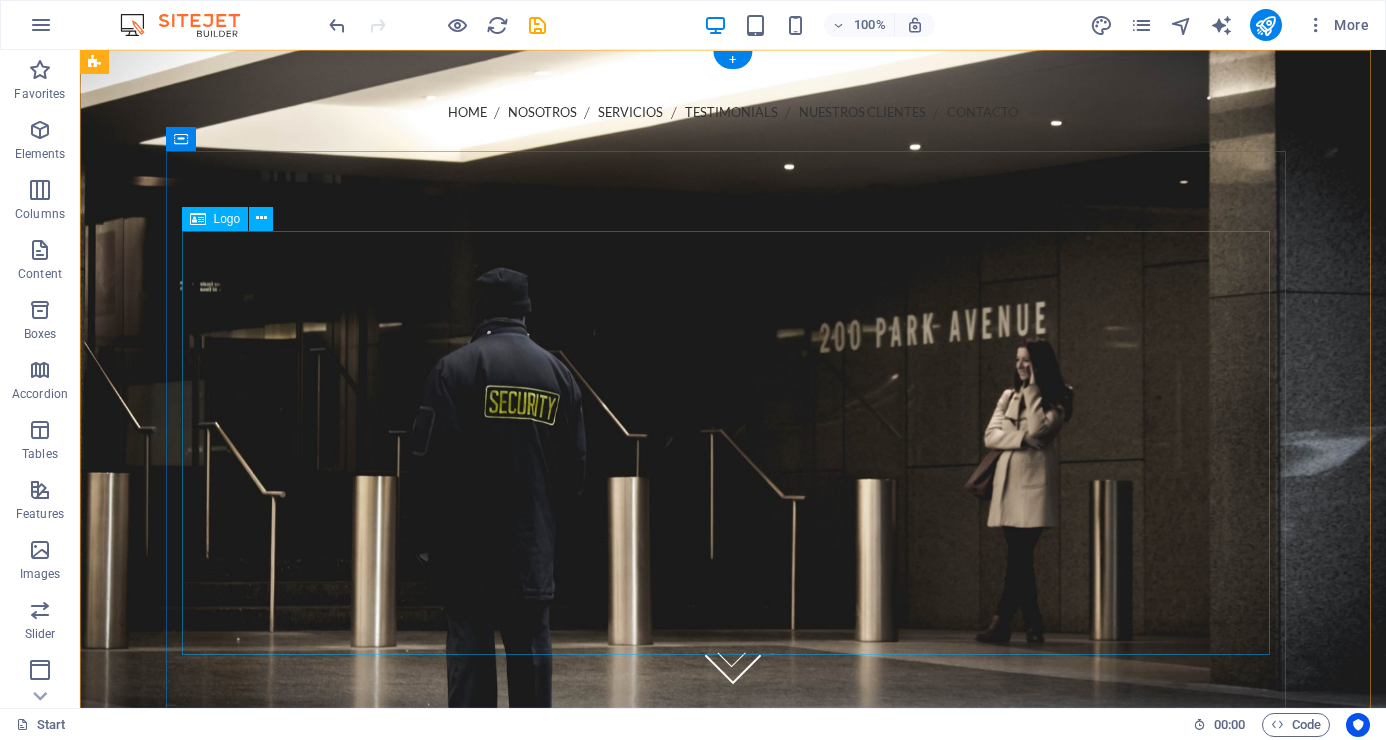 click at bounding box center (733, 581) 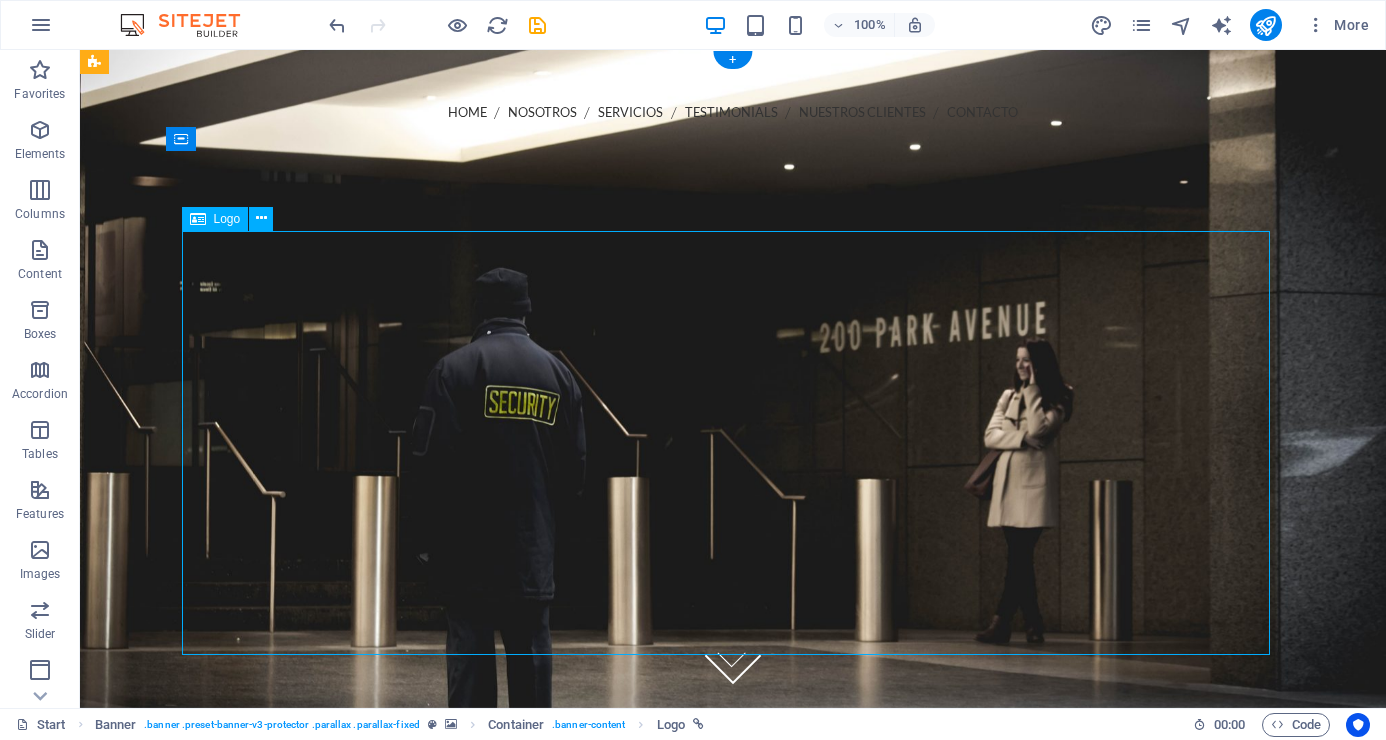 click at bounding box center (733, 581) 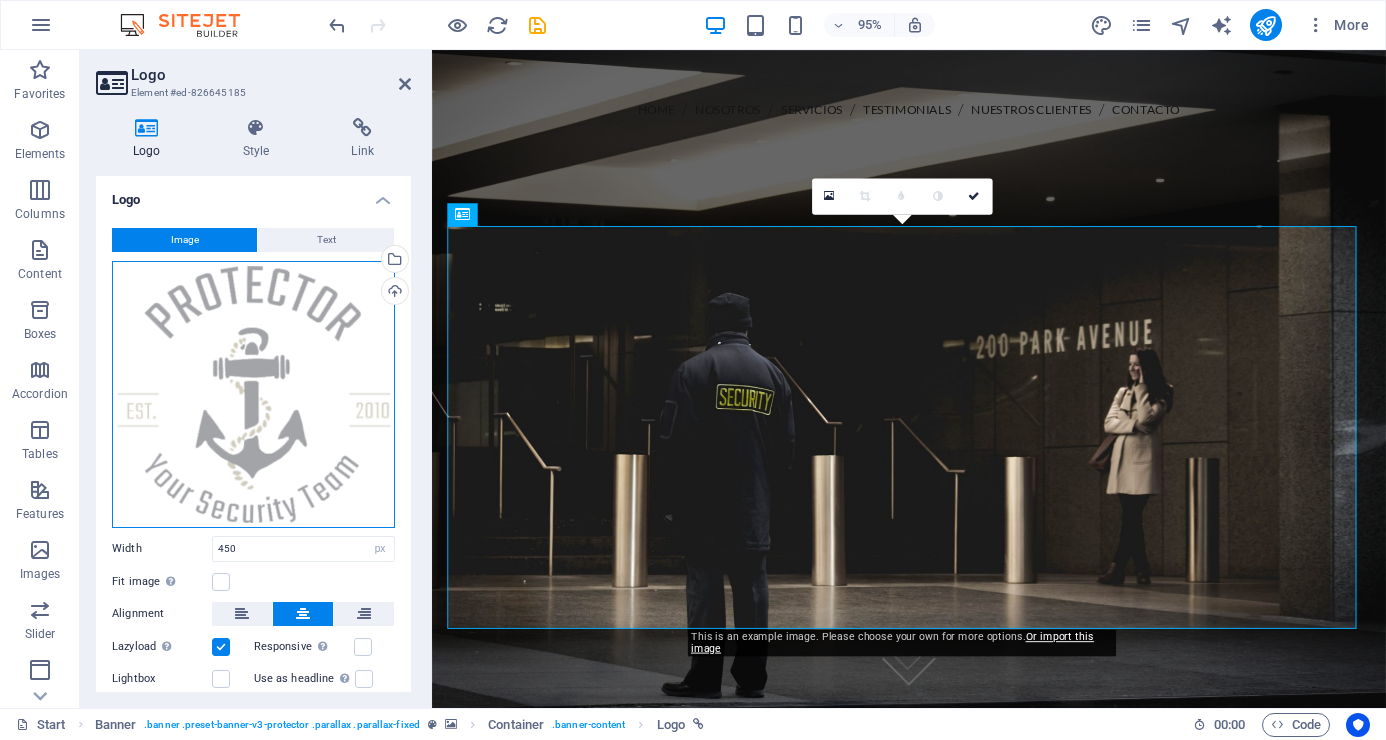 click on "Drag files here, click to choose files or select files from Files or our free stock photos & videos" at bounding box center [253, 394] 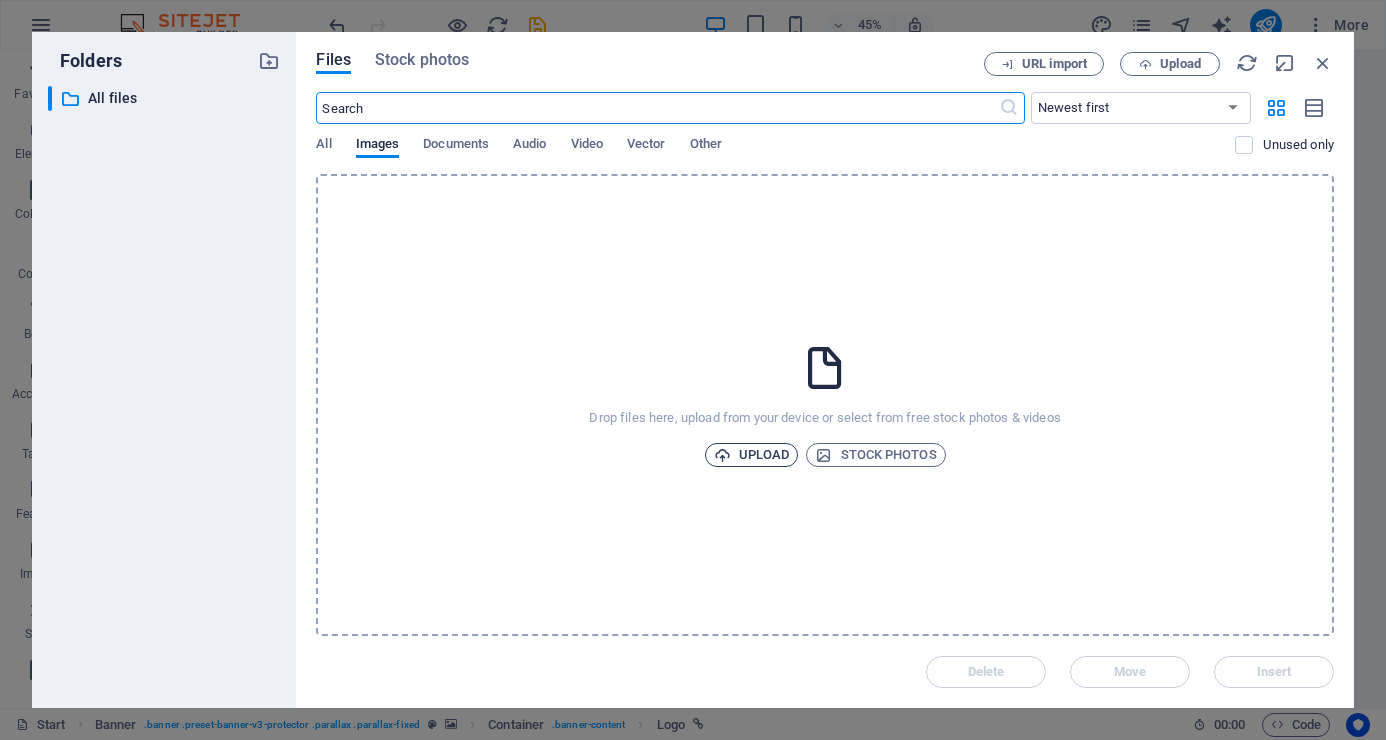 click on "Upload" at bounding box center [752, 455] 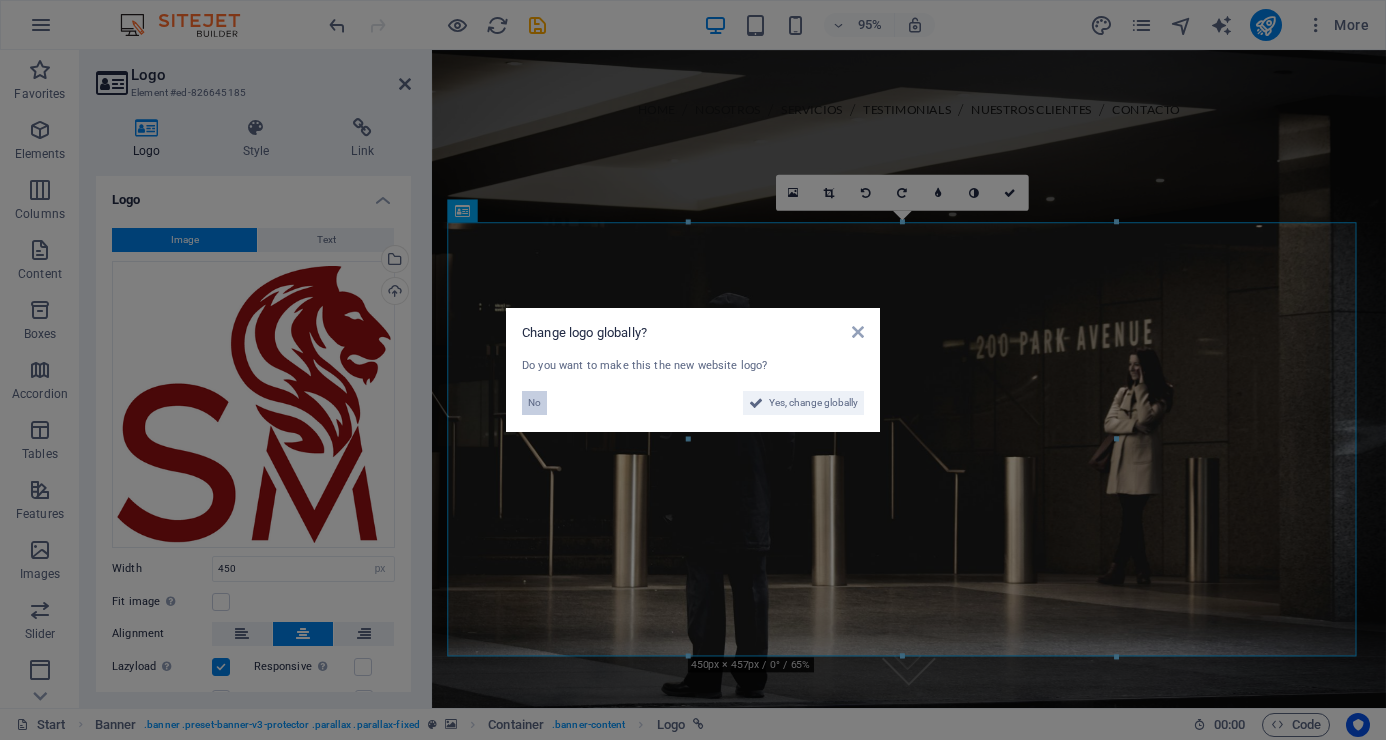 drag, startPoint x: 532, startPoint y: 402, endPoint x: 137, endPoint y: 365, distance: 396.72913 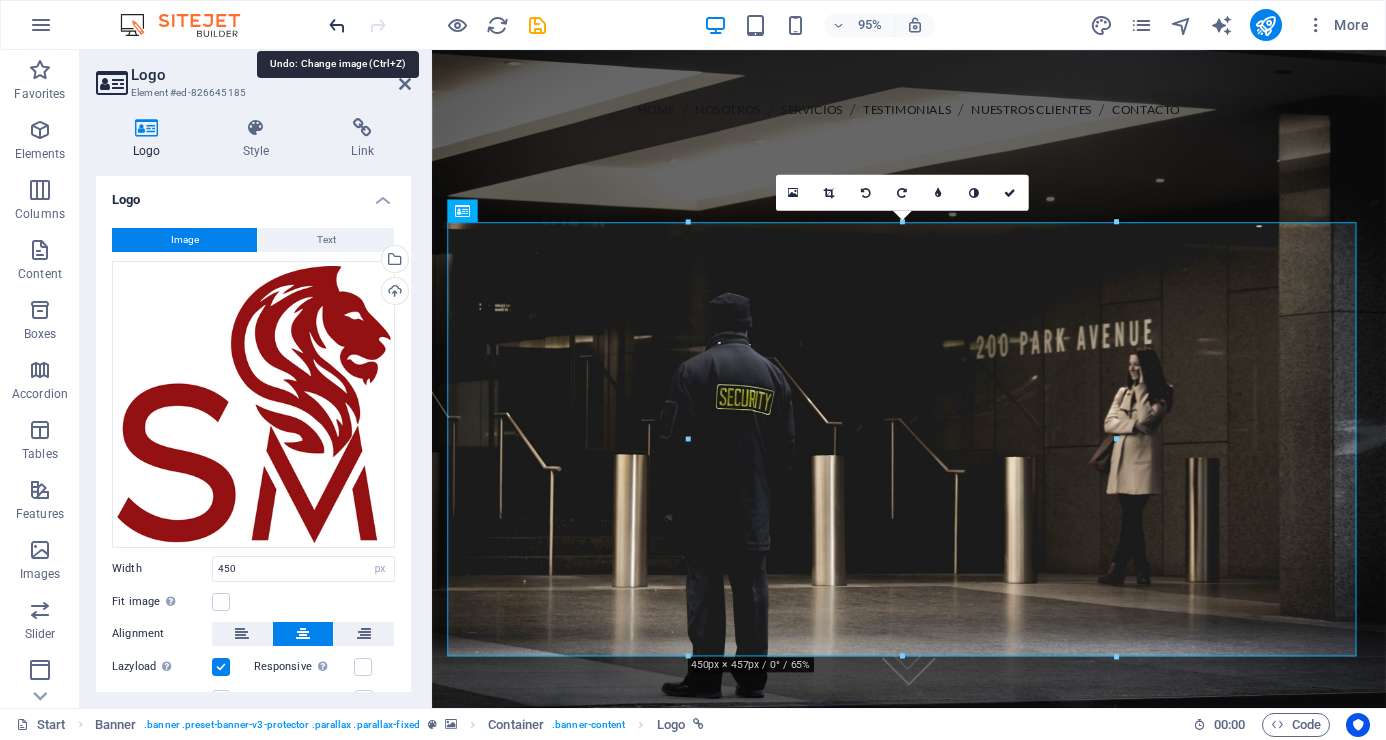 click at bounding box center [337, 25] 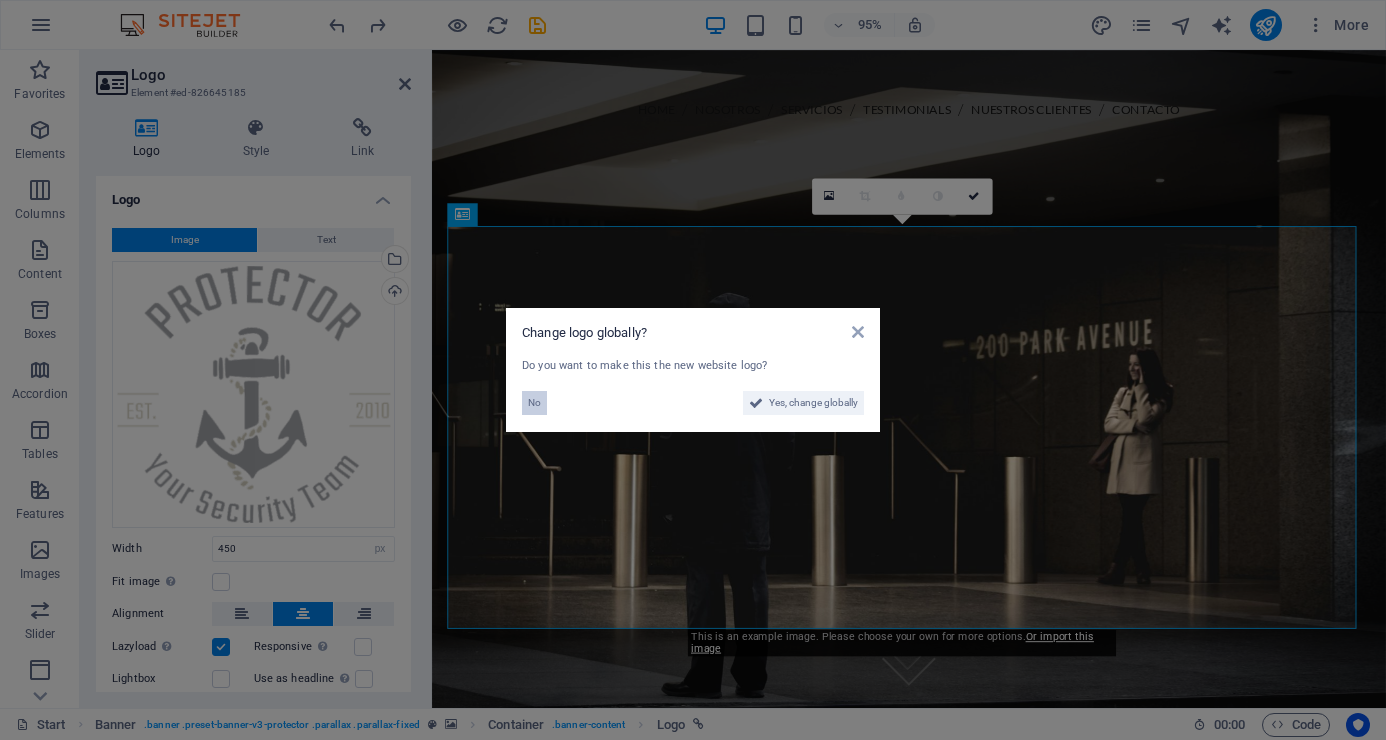 click on "No" at bounding box center [534, 403] 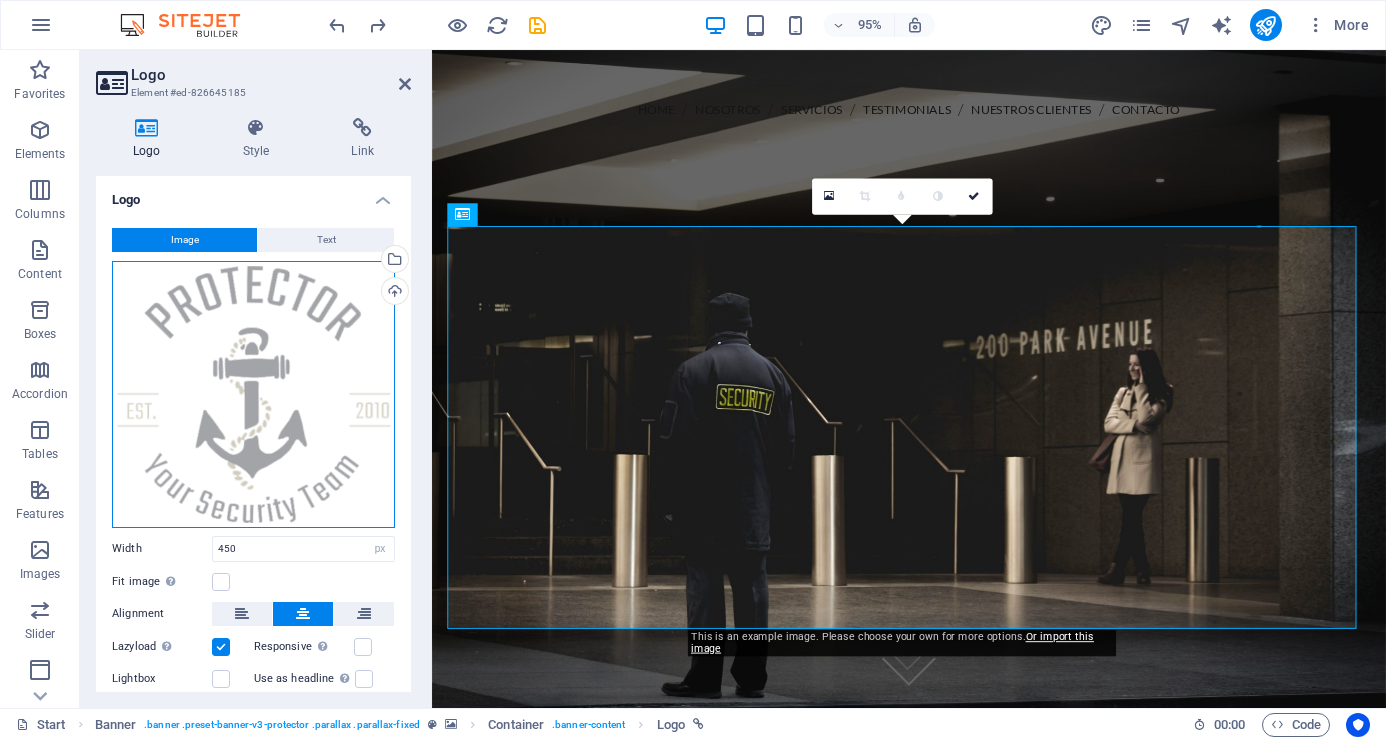 click on "Drag files here, click to choose files or select files from Files or our free stock photos & videos" at bounding box center (253, 394) 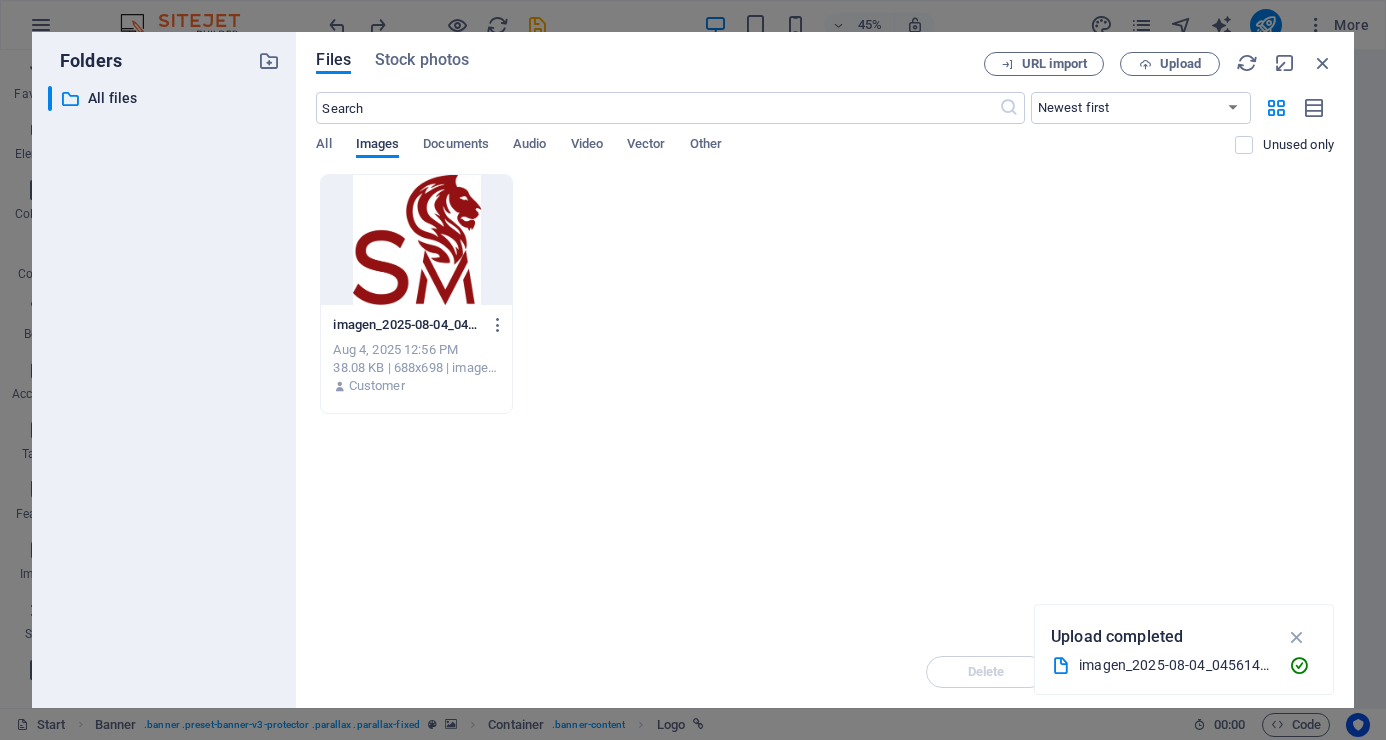 click on "Images" at bounding box center (378, 146) 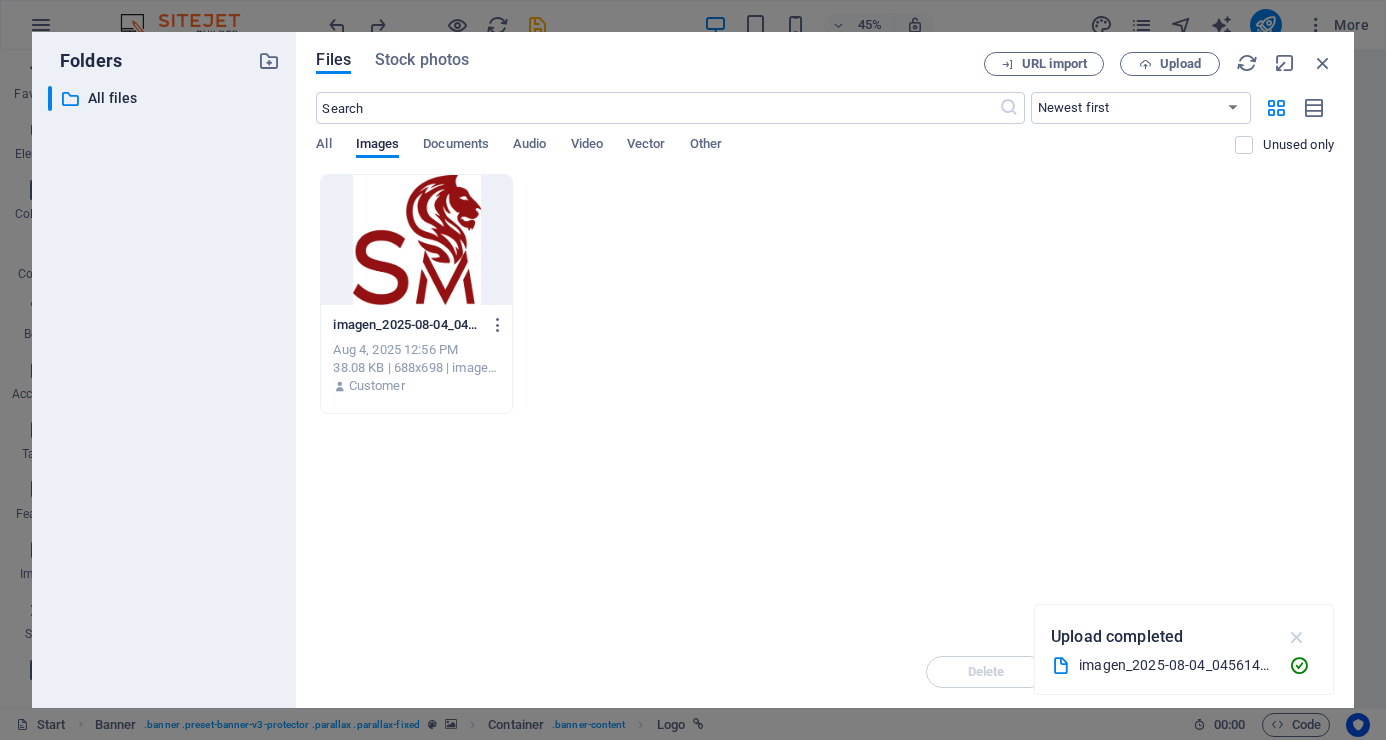 click at bounding box center (1297, 637) 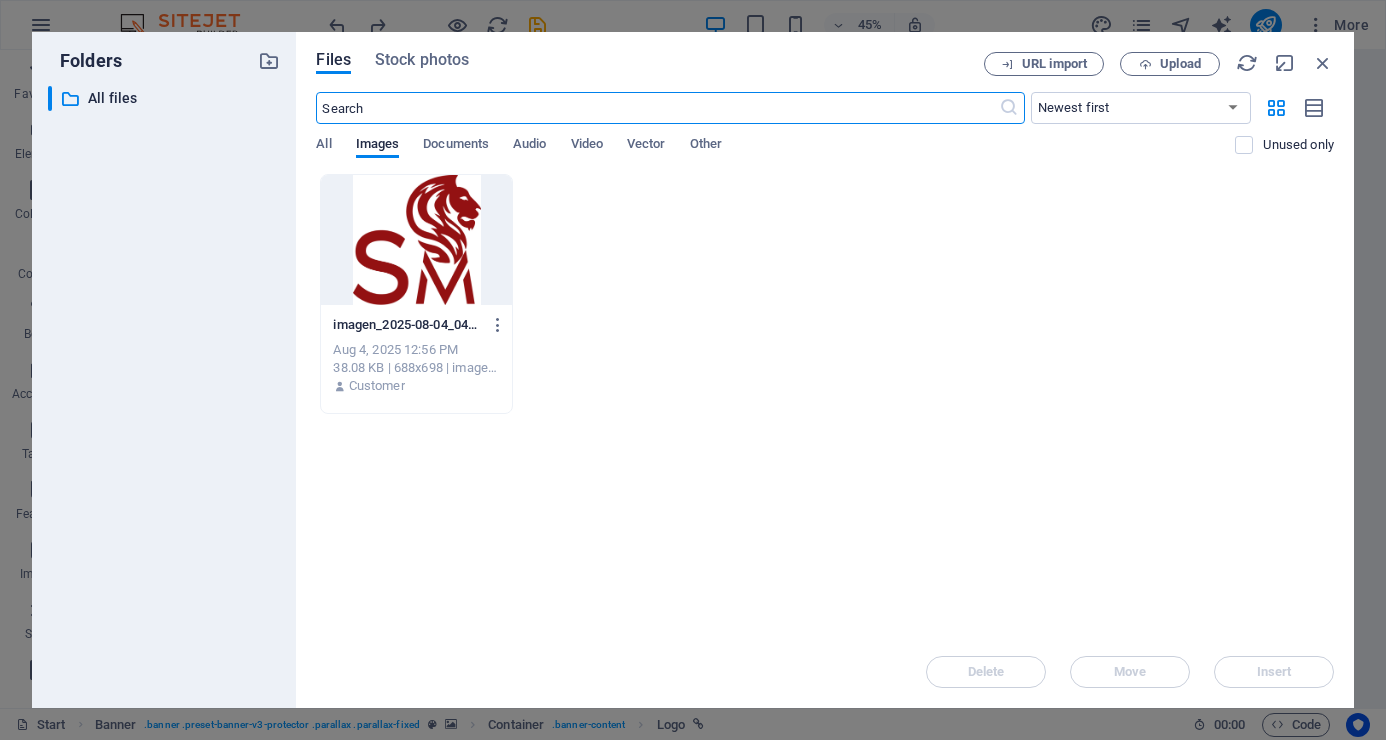 click at bounding box center [657, 108] 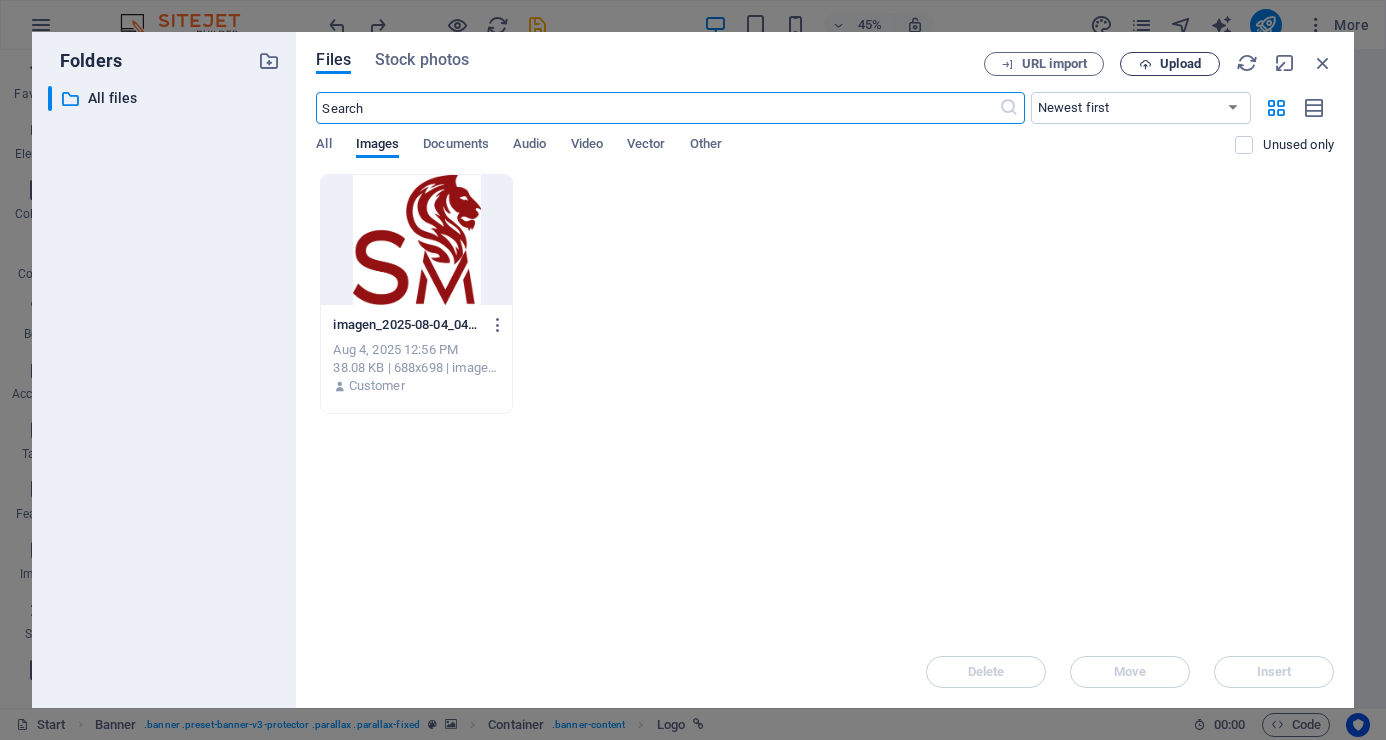 click on "Upload" at bounding box center [1180, 64] 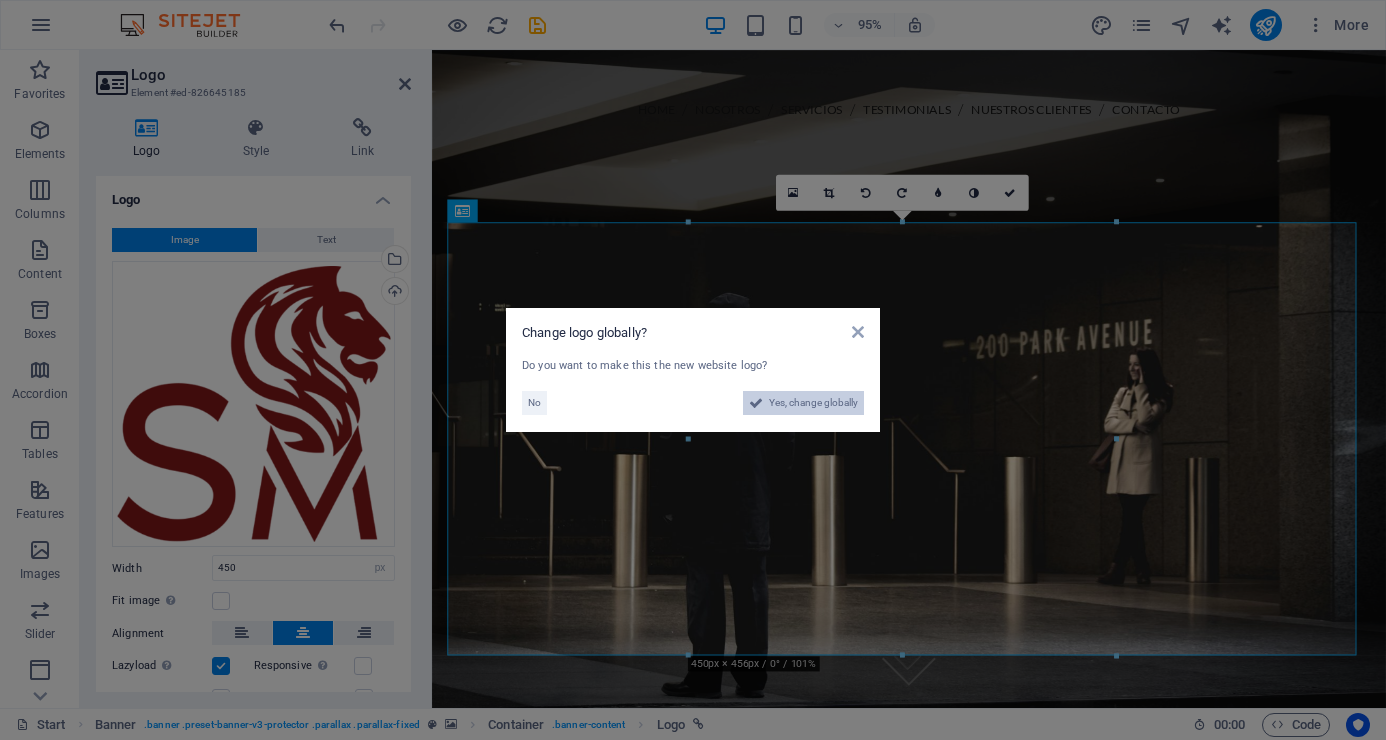click on "Yes, change globally" at bounding box center [813, 403] 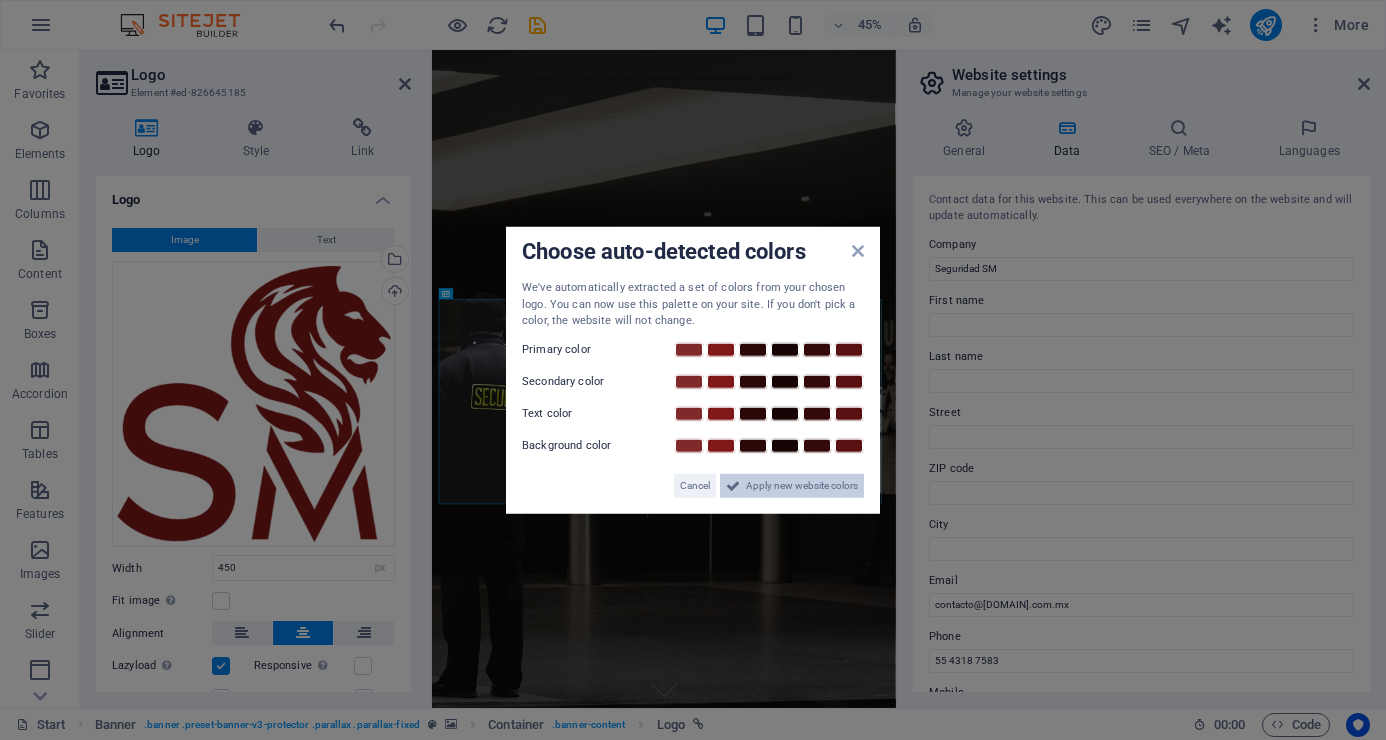 click on "Apply new website colors" at bounding box center [802, 485] 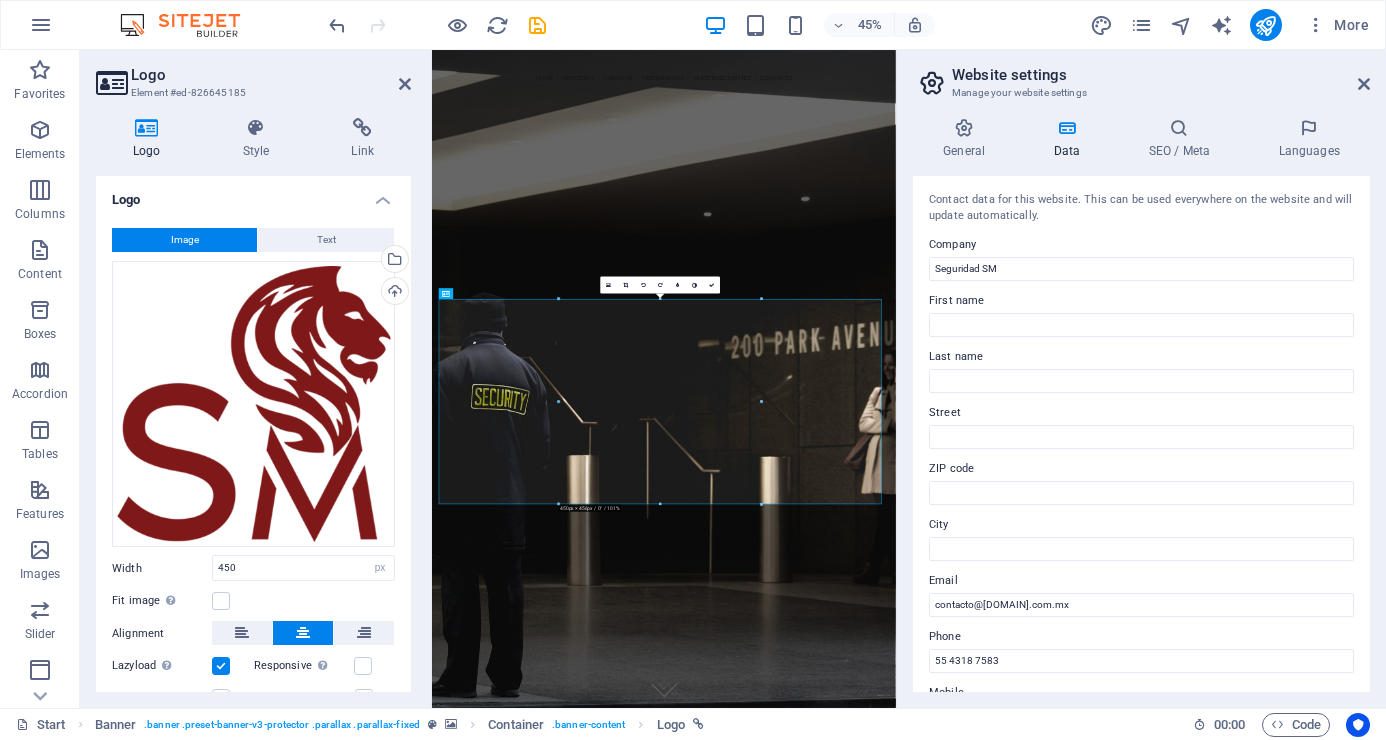 scroll, scrollTop: 110, scrollLeft: 0, axis: vertical 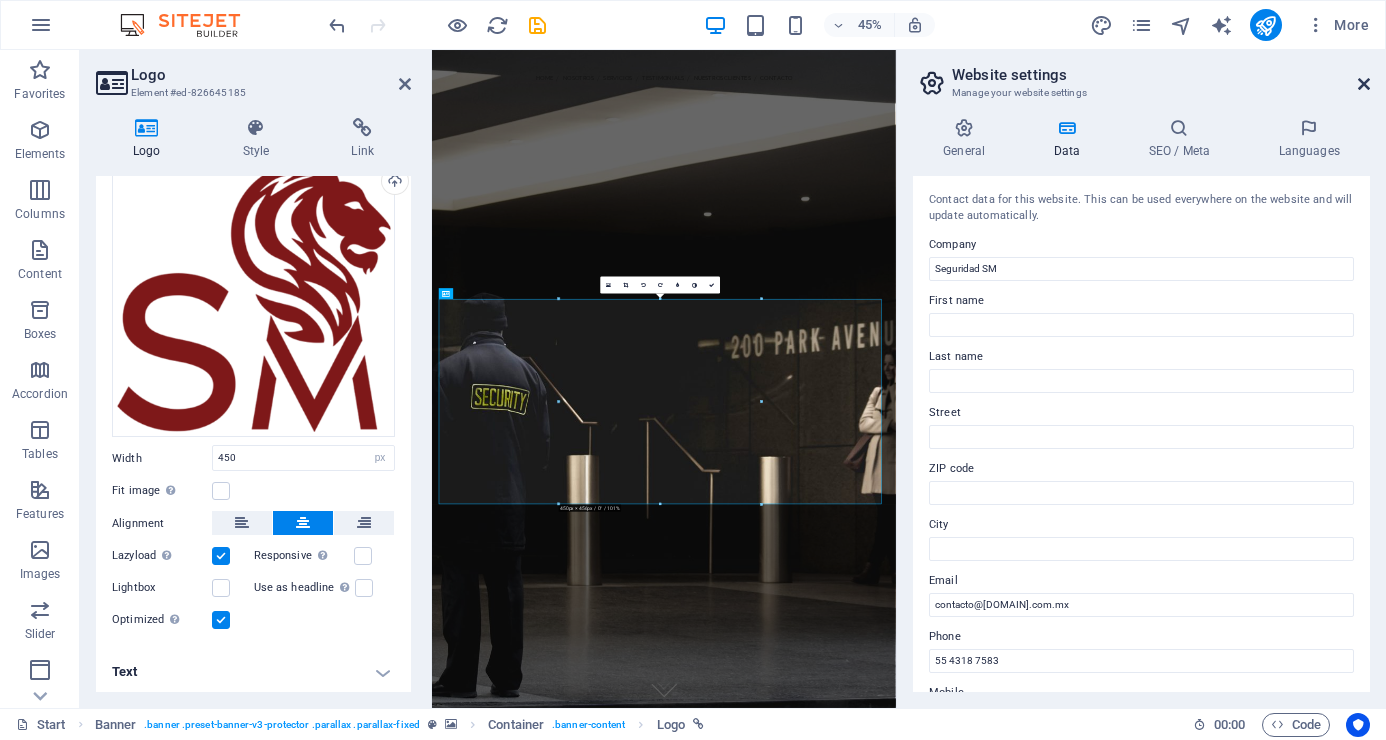 click at bounding box center (1364, 84) 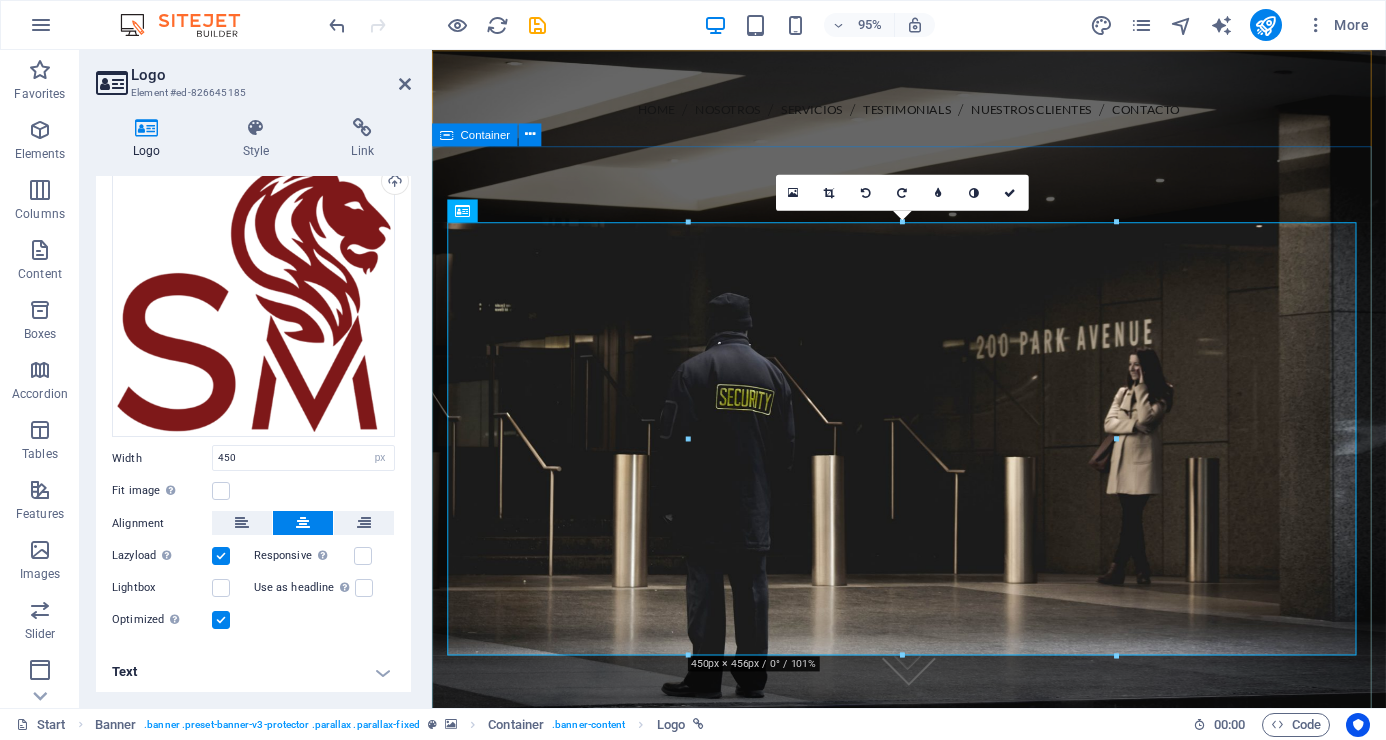 click at bounding box center (934, 597) 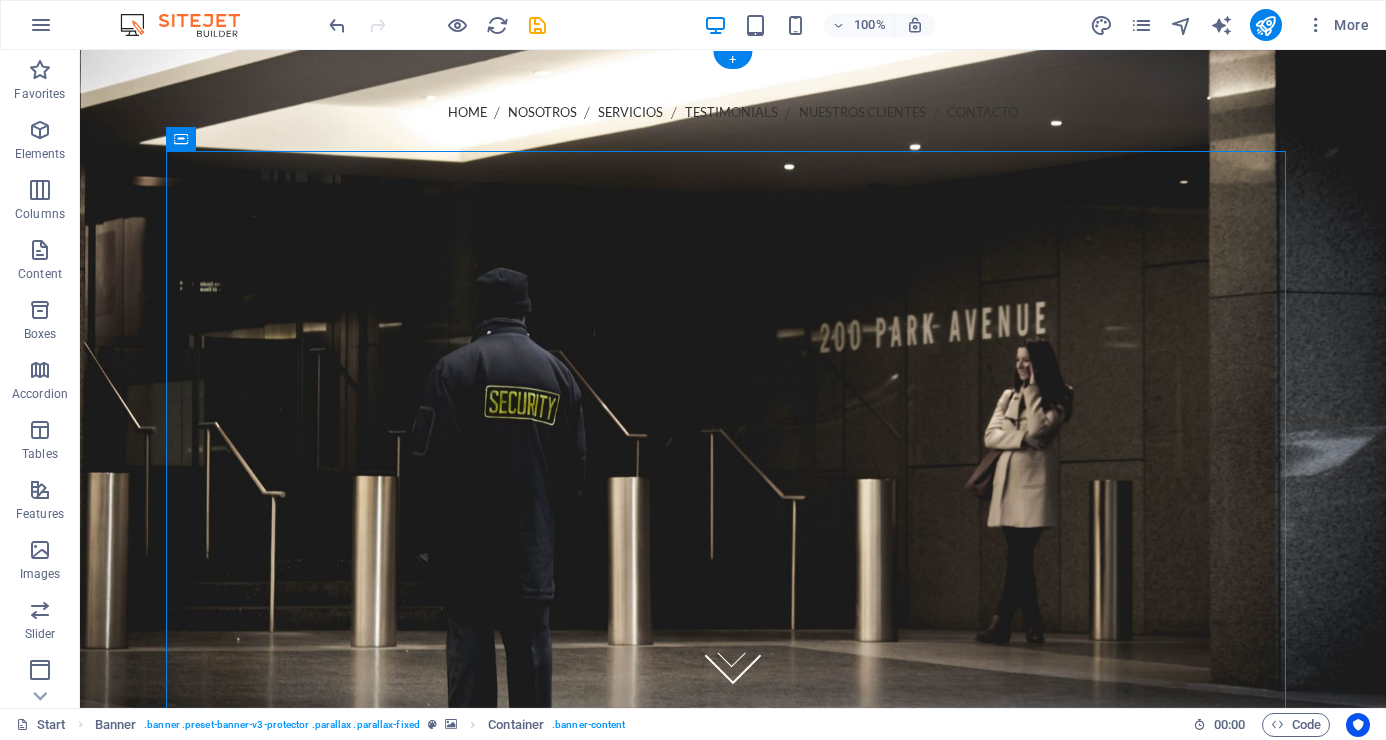 click at bounding box center (733, 379) 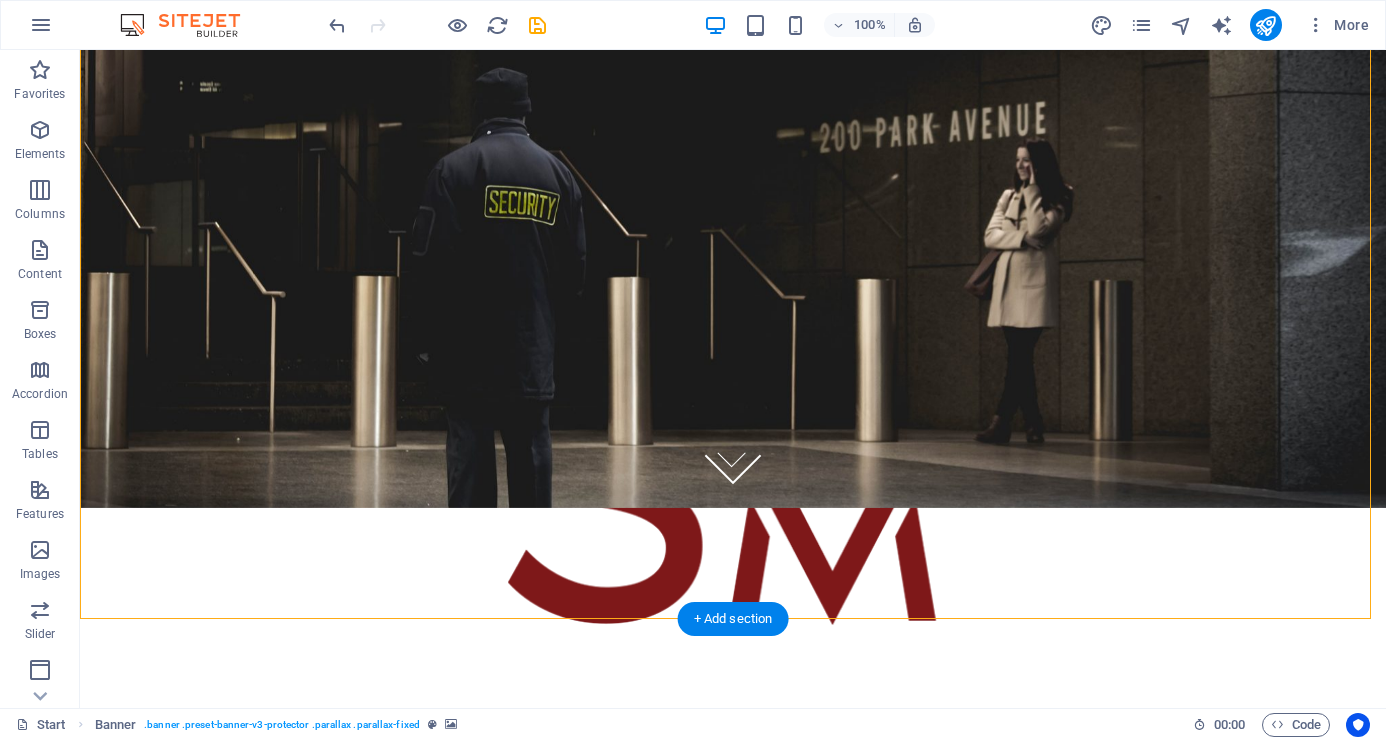 scroll, scrollTop: 0, scrollLeft: 0, axis: both 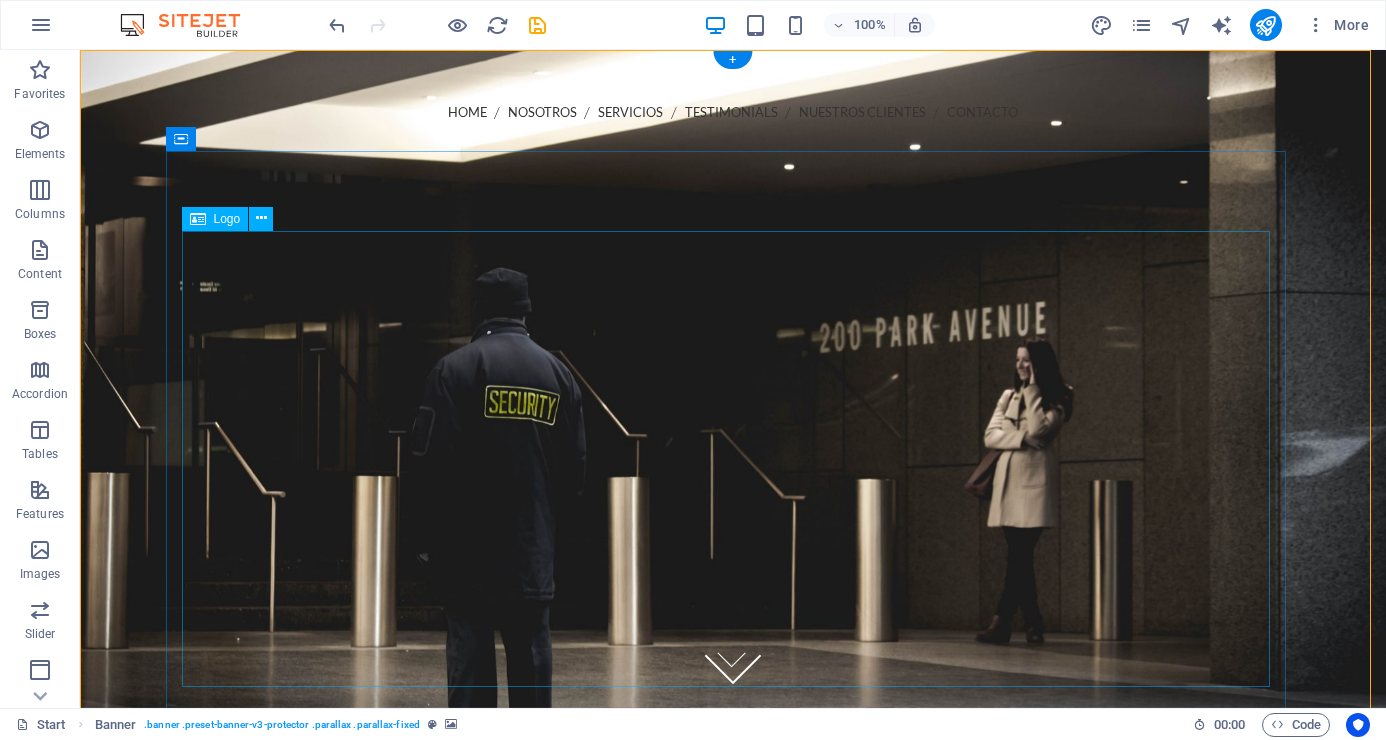 click at bounding box center [733, 597] 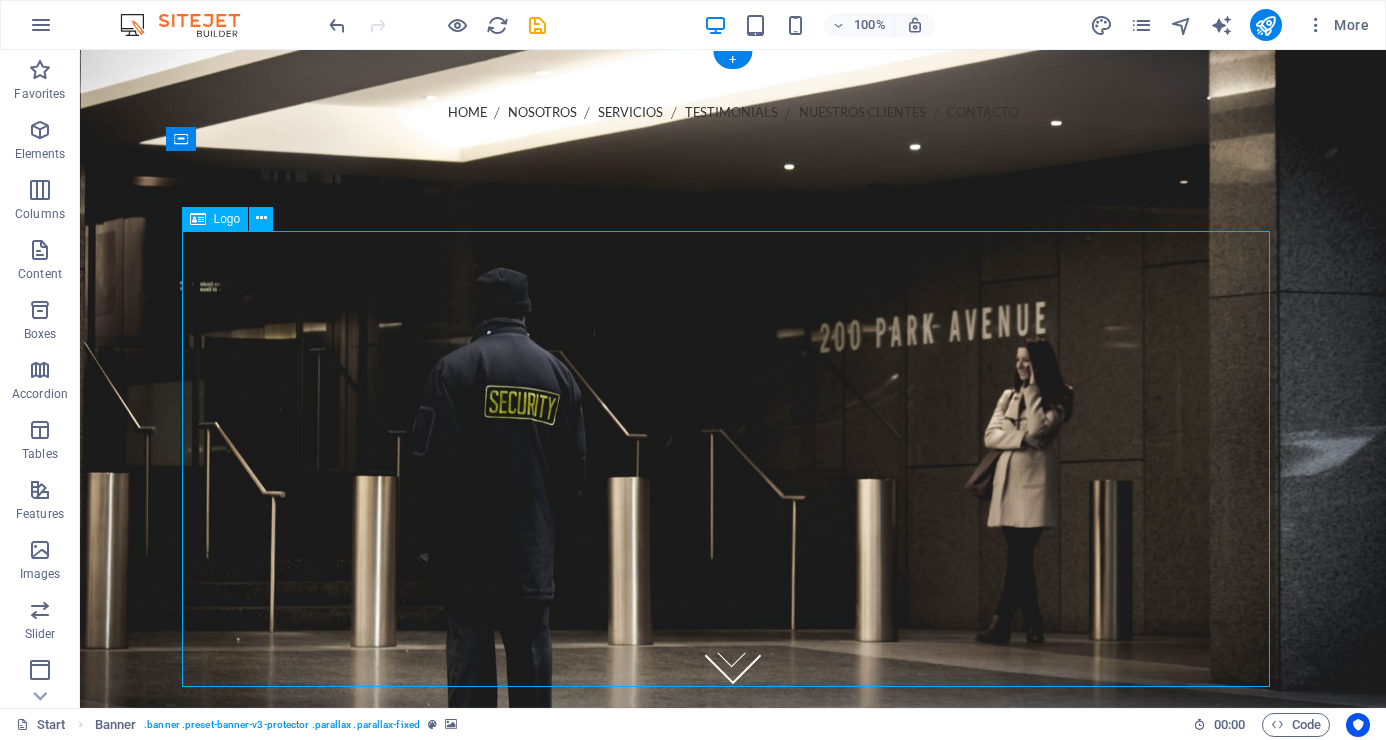 click at bounding box center (733, 597) 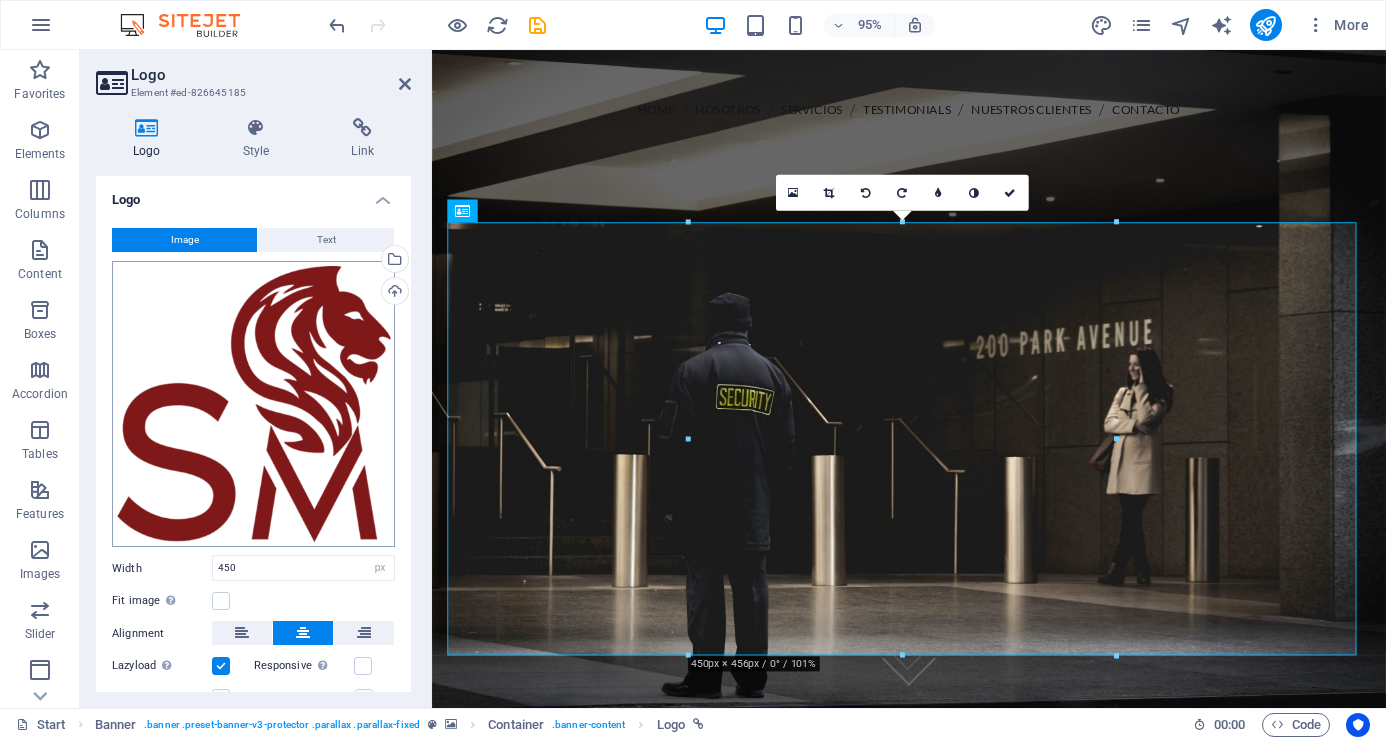 scroll, scrollTop: 110, scrollLeft: 0, axis: vertical 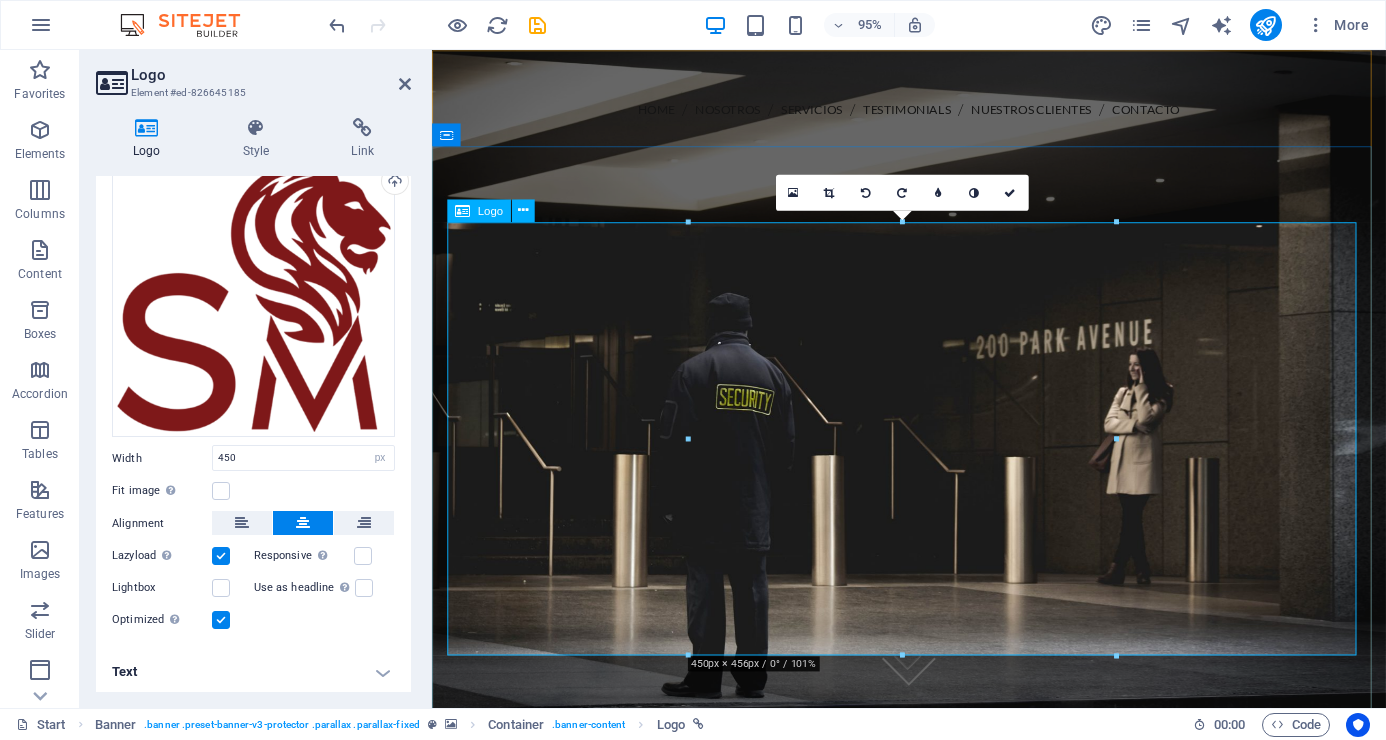 click at bounding box center [934, 597] 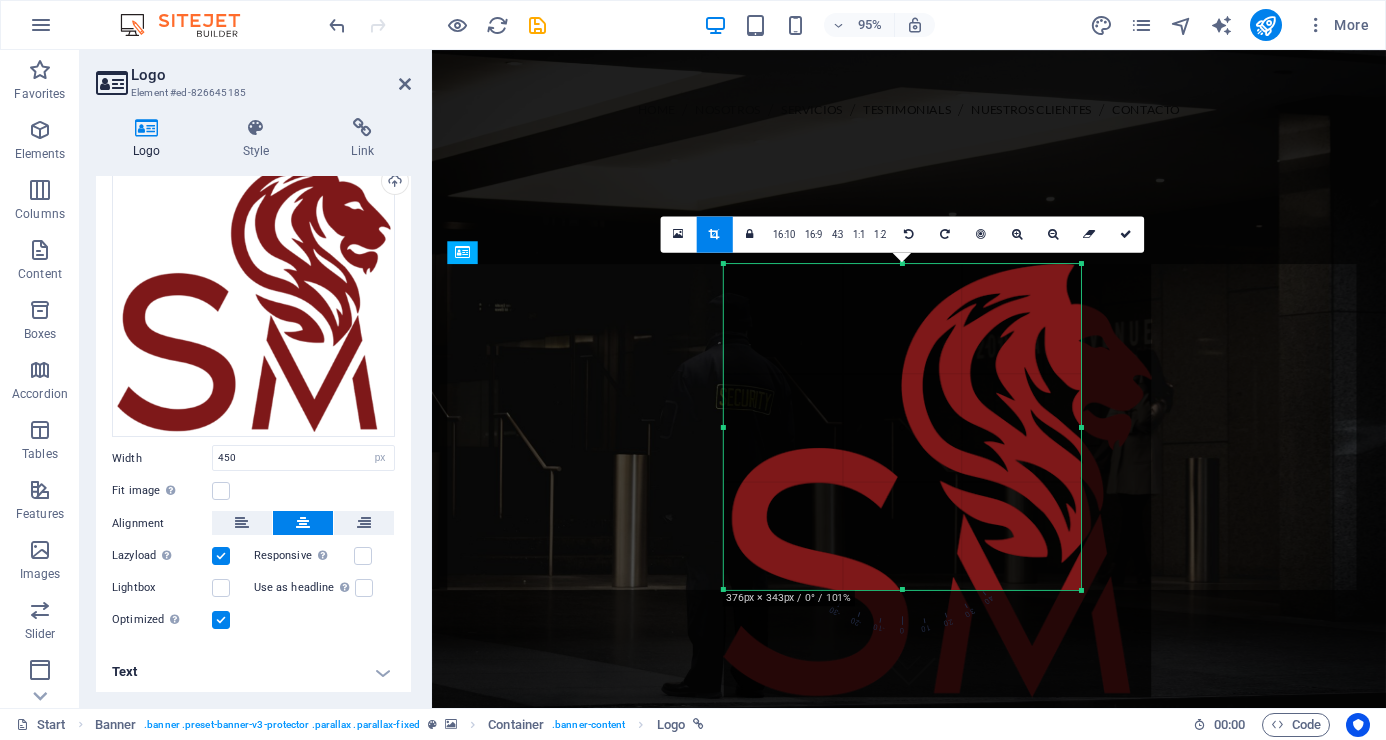 drag, startPoint x: 1118, startPoint y: 654, endPoint x: 1044, endPoint y: 541, distance: 135.07405 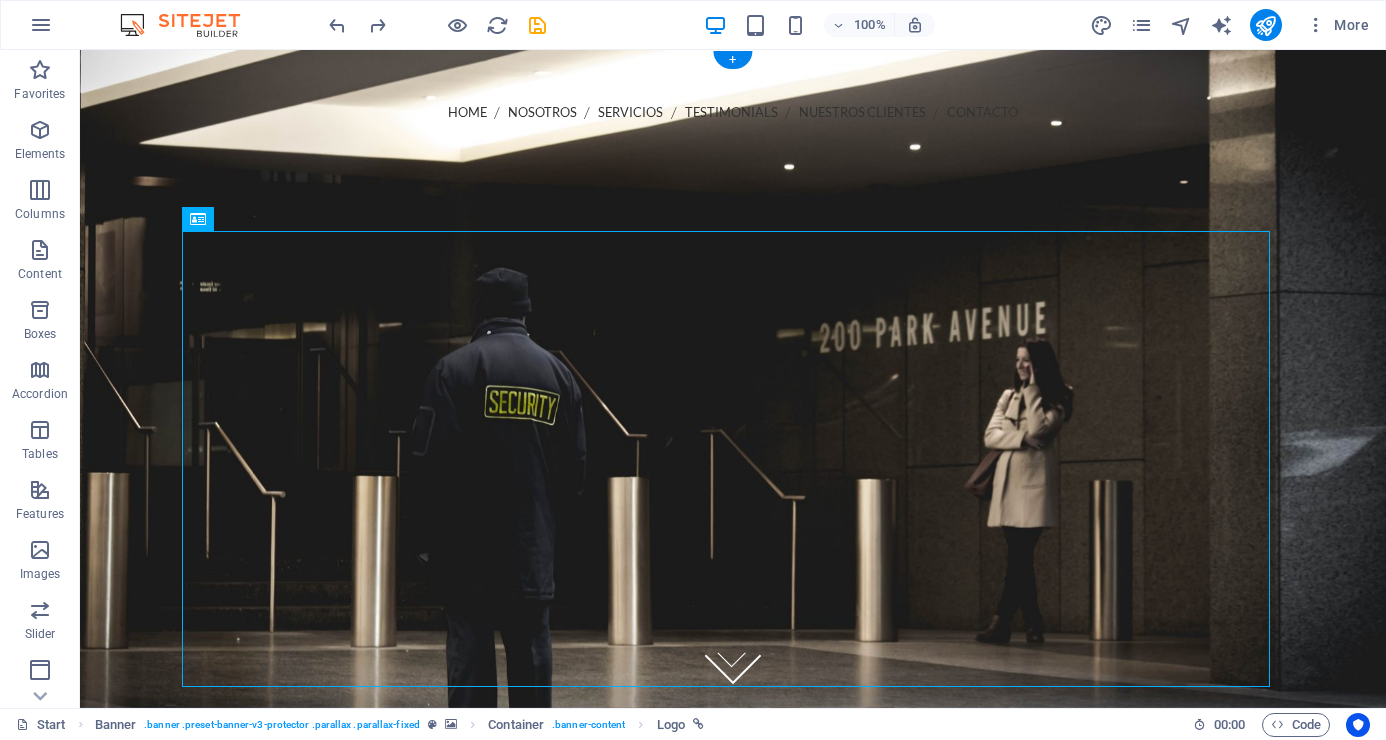 click at bounding box center [733, 379] 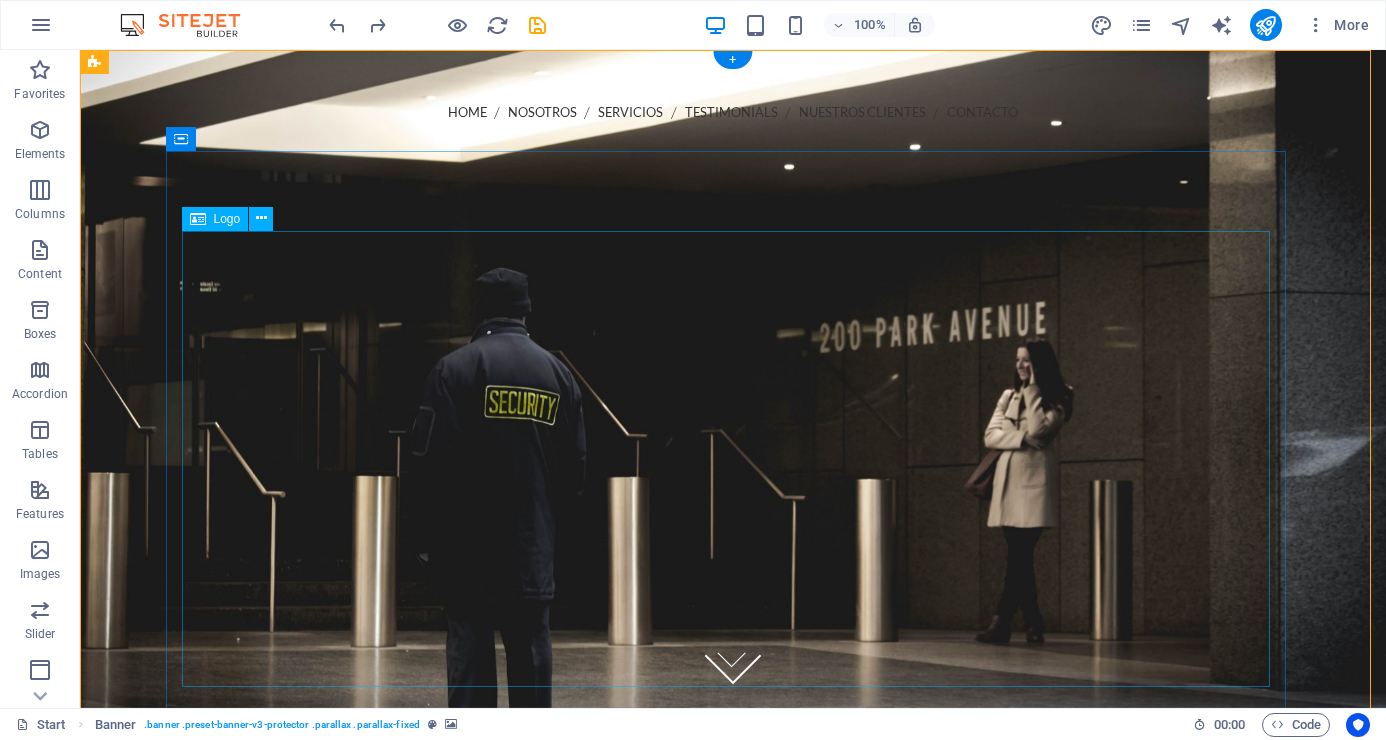 click at bounding box center [733, 597] 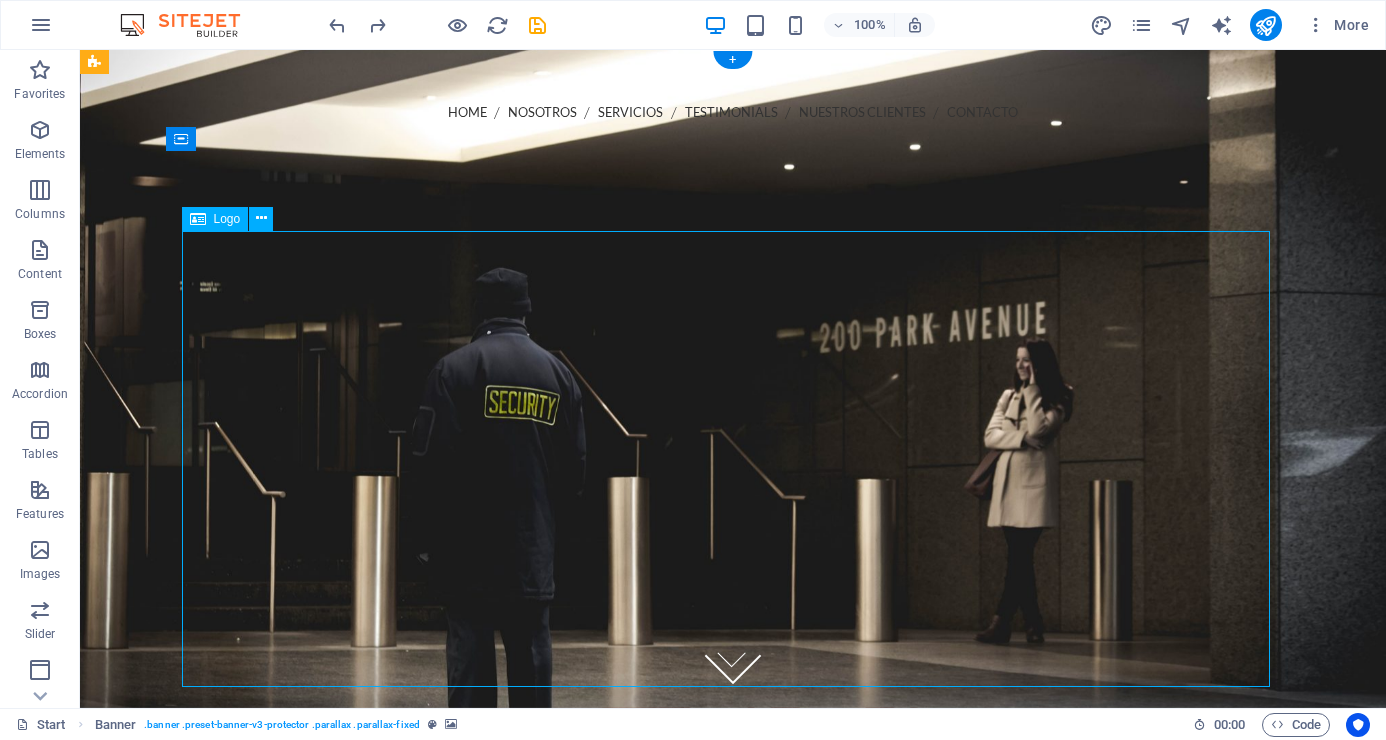 click at bounding box center (733, 597) 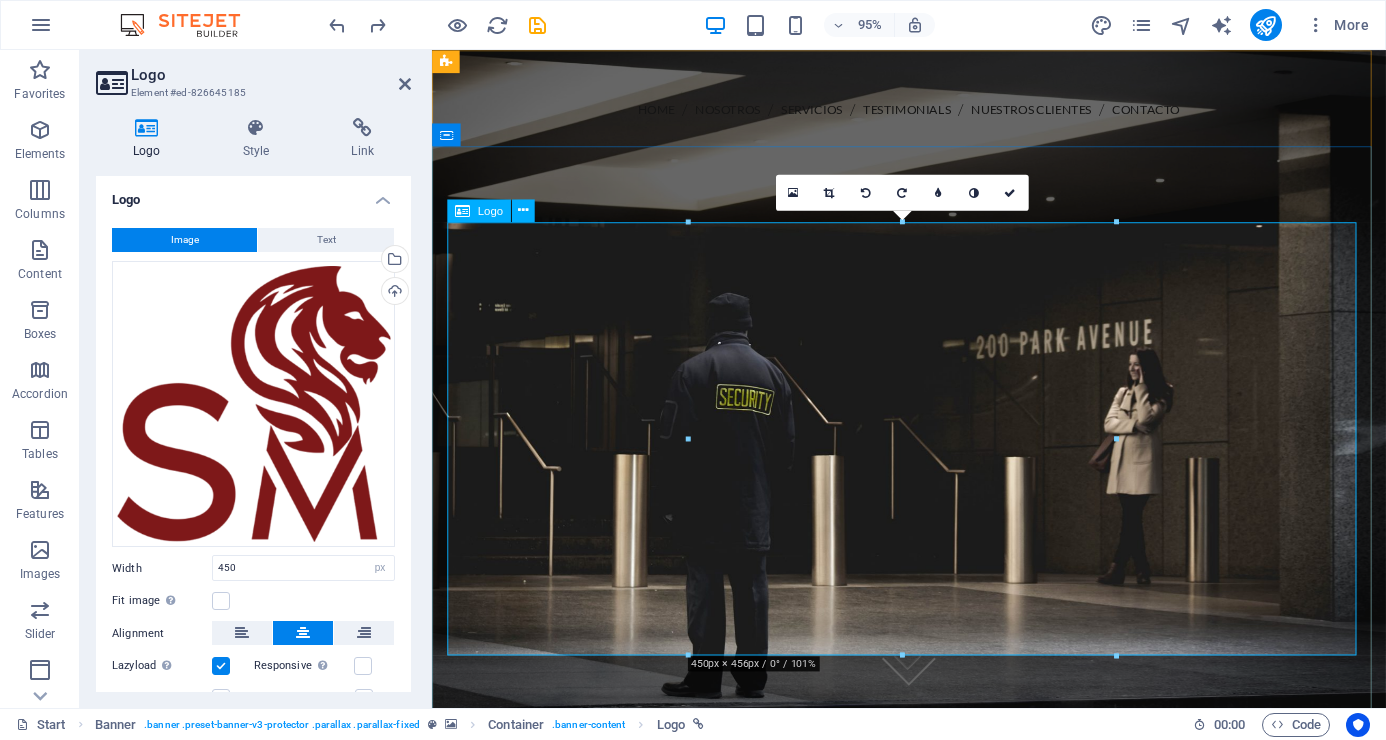 click at bounding box center [934, 597] 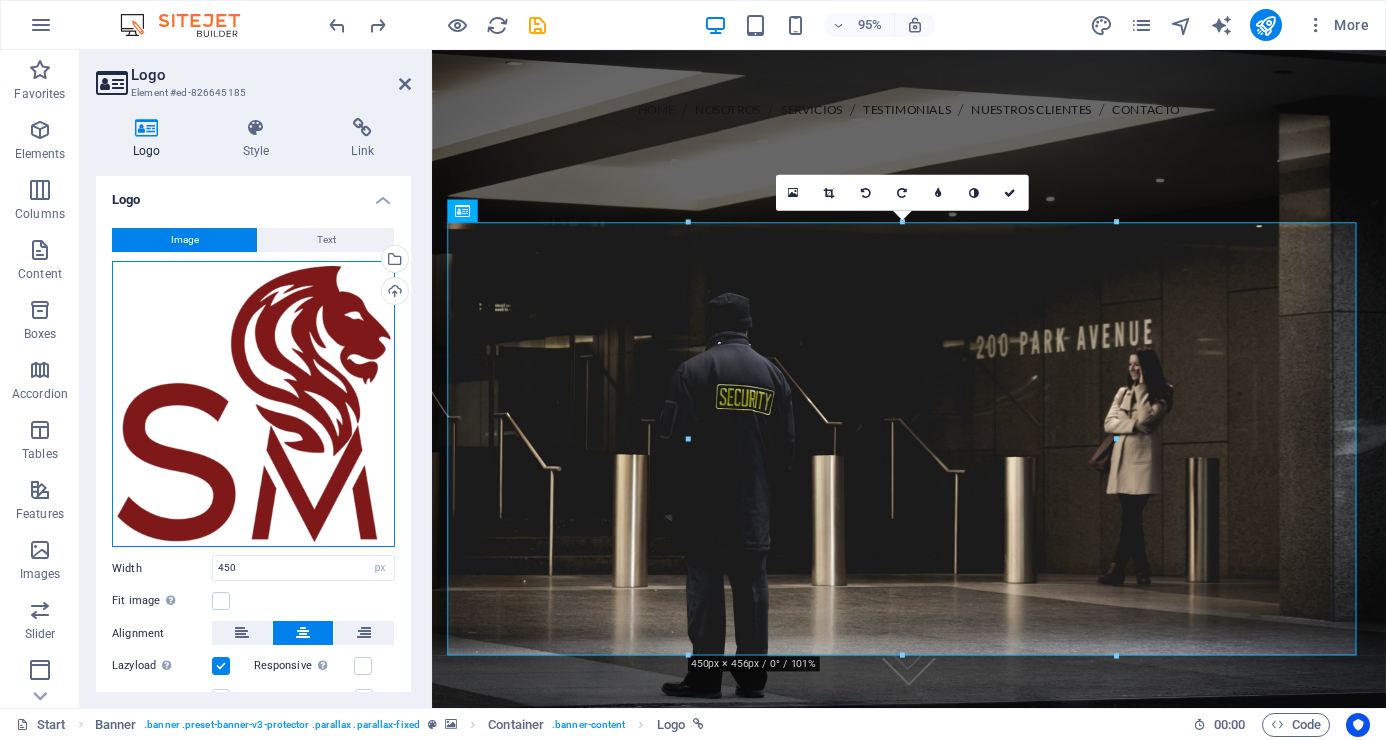 click on "Drag files here, click to choose files or select files from Files or our free stock photos & videos" at bounding box center [253, 404] 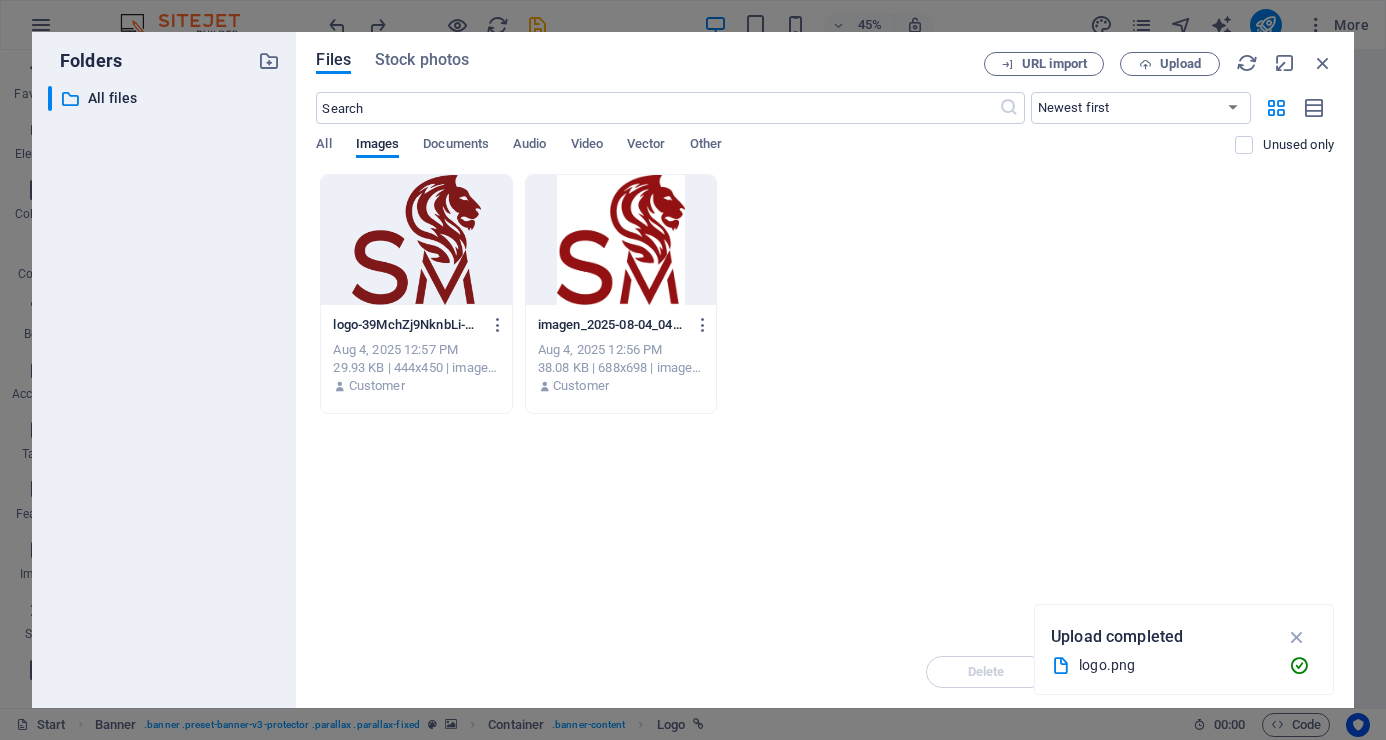 drag, startPoint x: 1078, startPoint y: 65, endPoint x: 1112, endPoint y: 46, distance: 38.948685 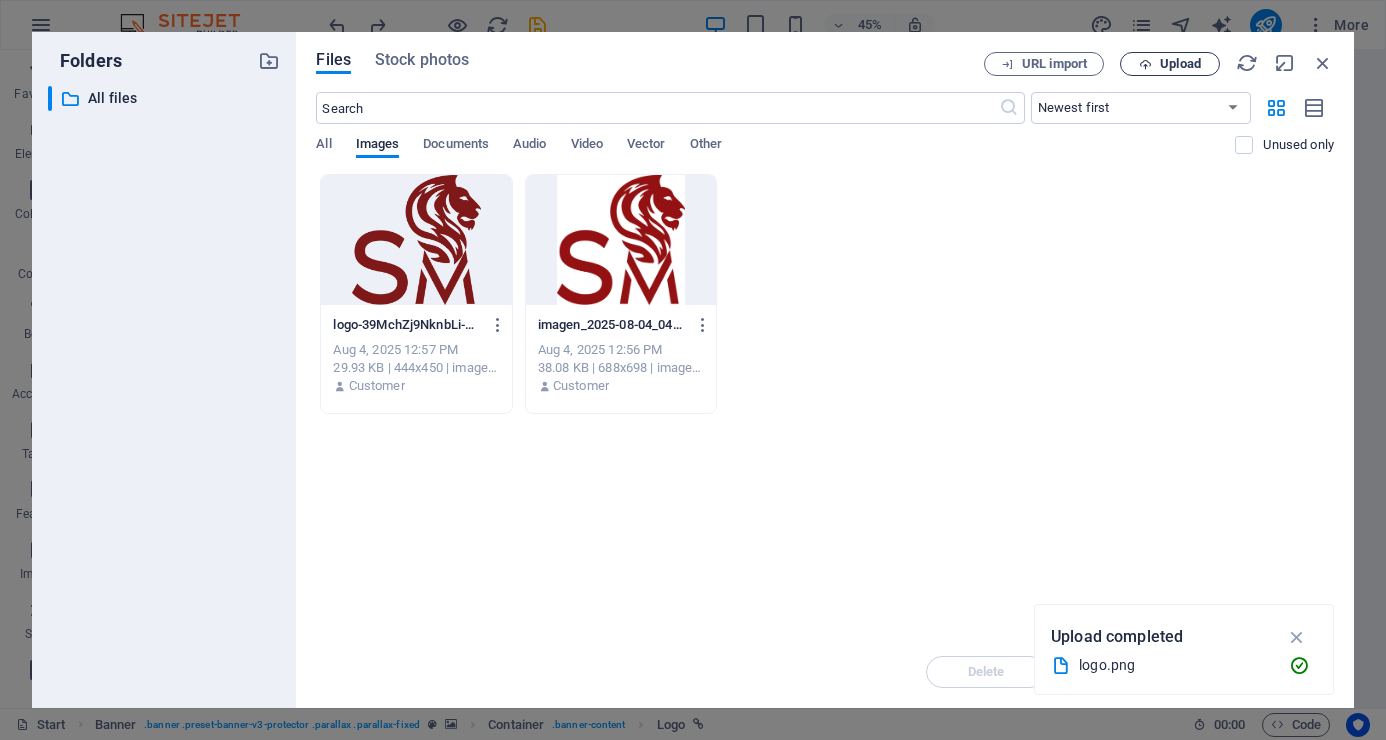 click on "Upload" at bounding box center [1180, 64] 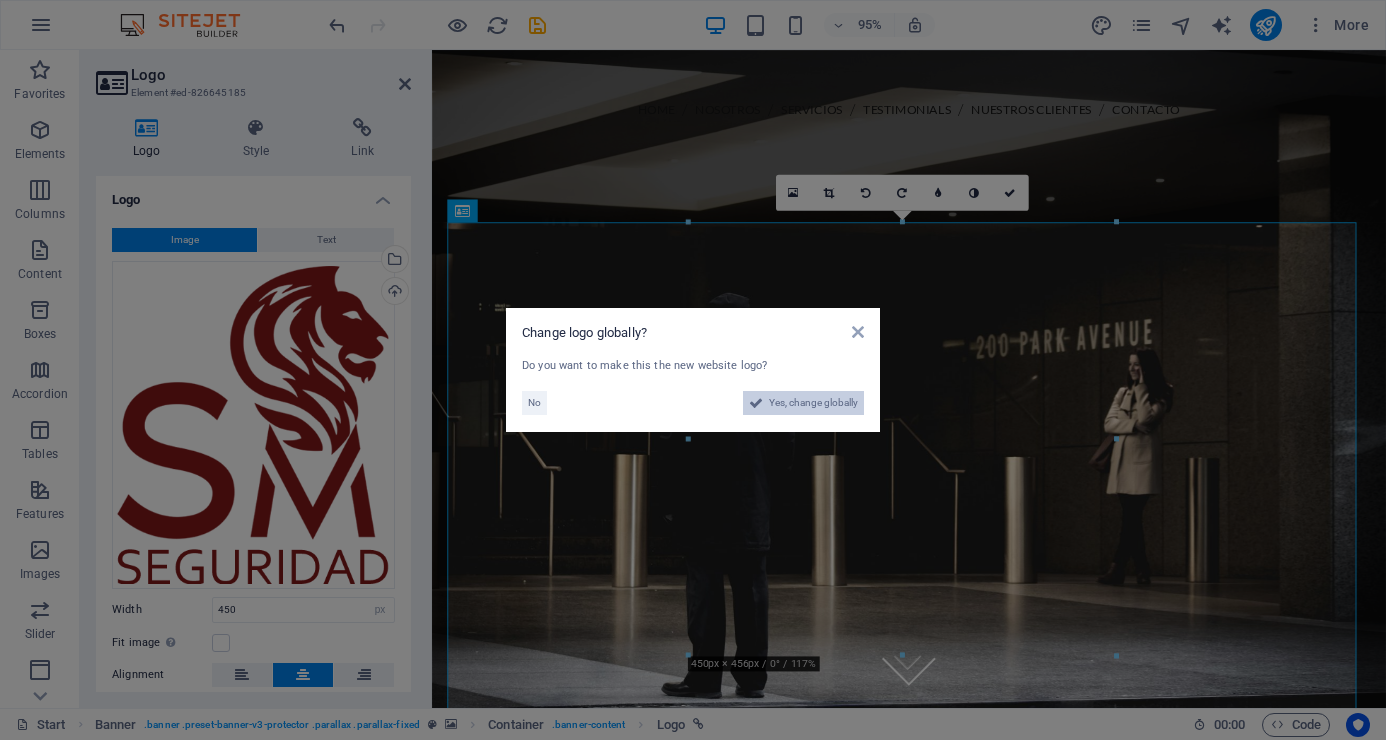 click on "Yes, change globally" at bounding box center (813, 403) 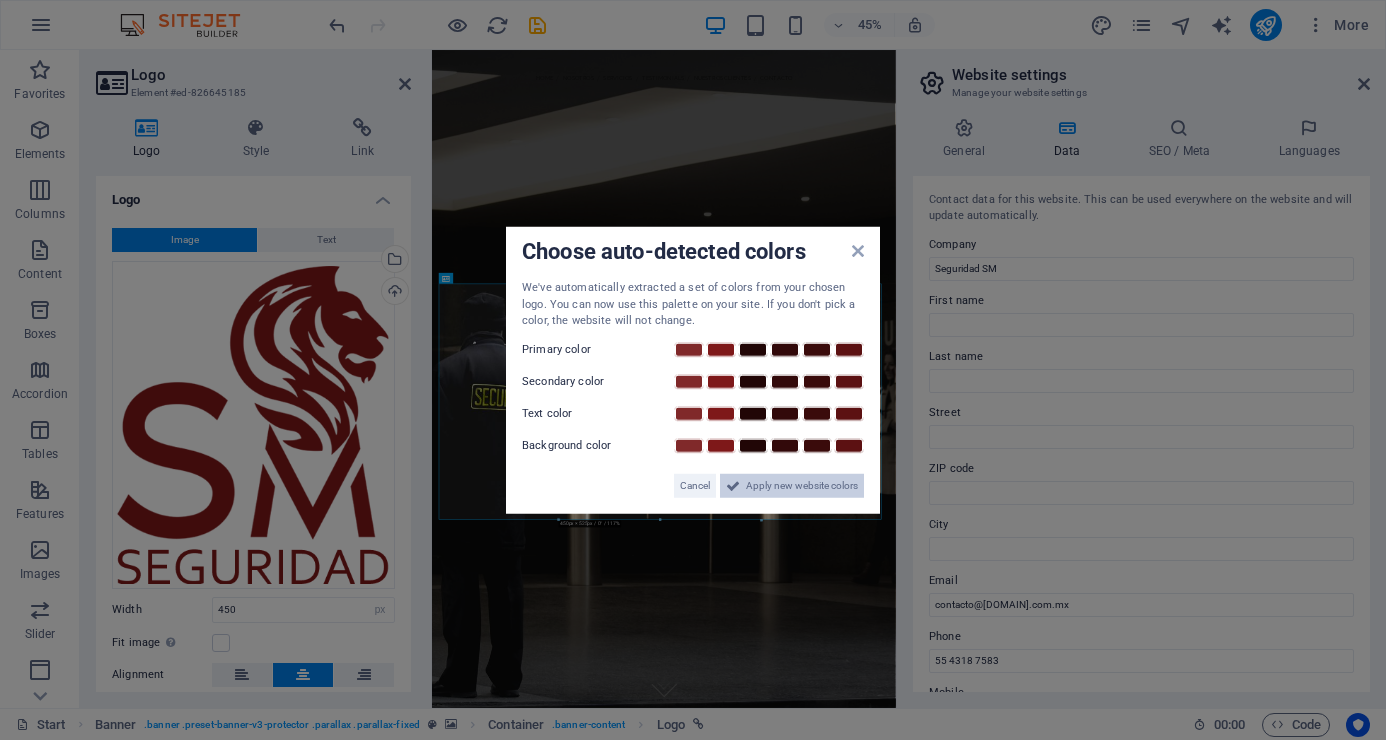 click on "Apply new website colors" at bounding box center [802, 485] 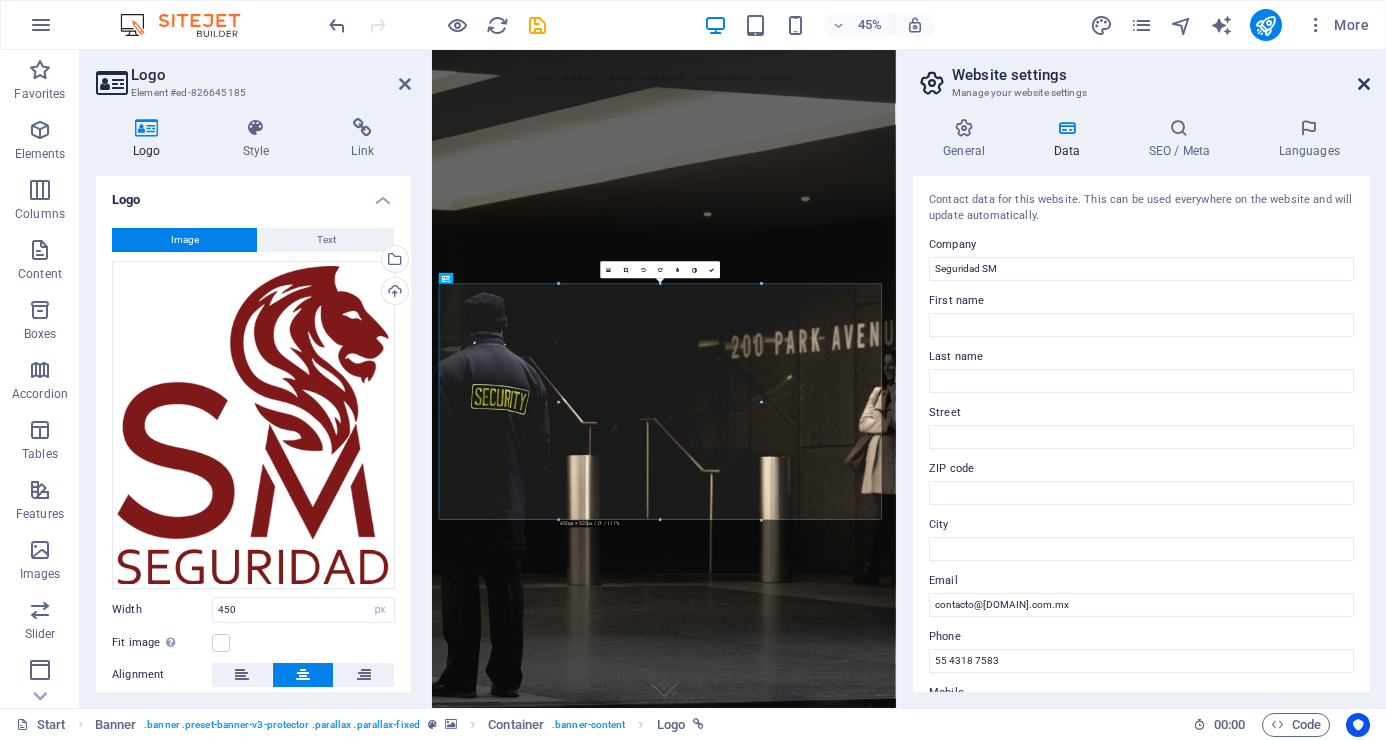 click at bounding box center (1364, 84) 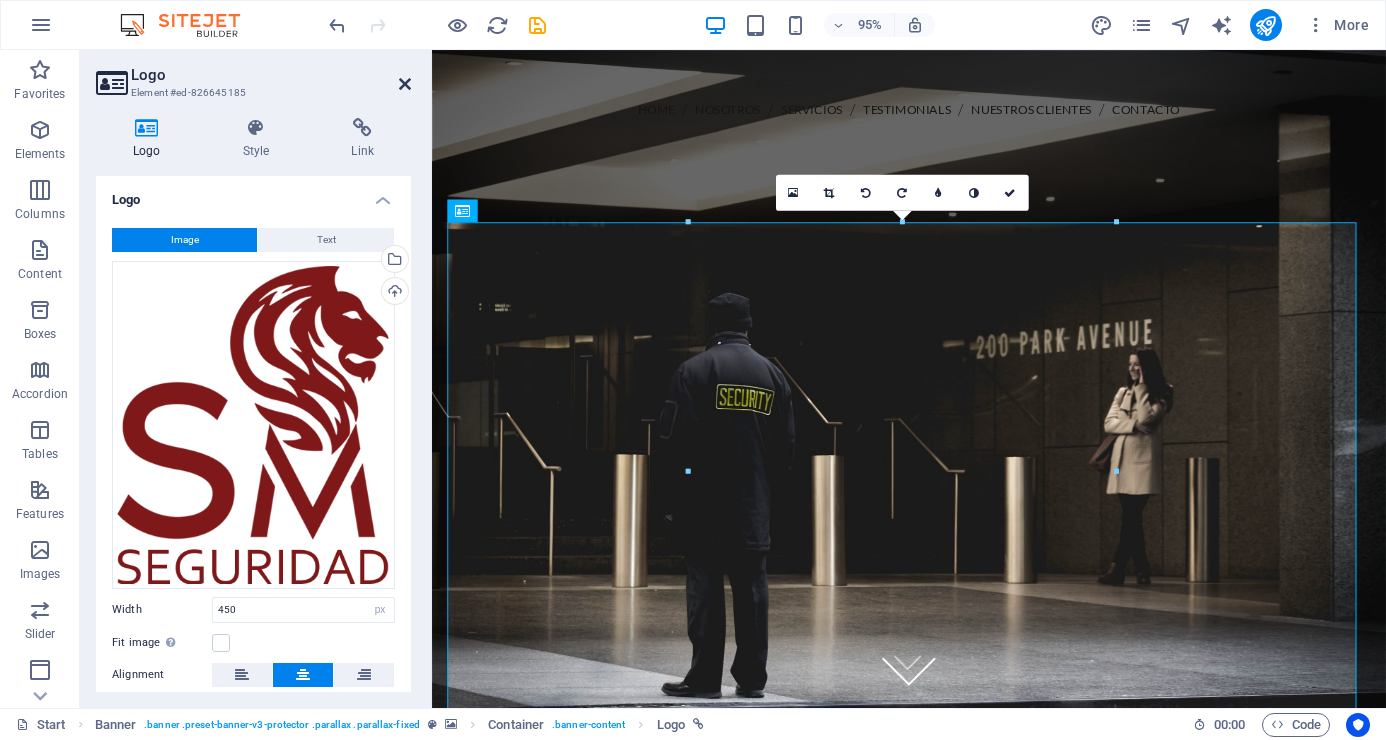 click at bounding box center (405, 84) 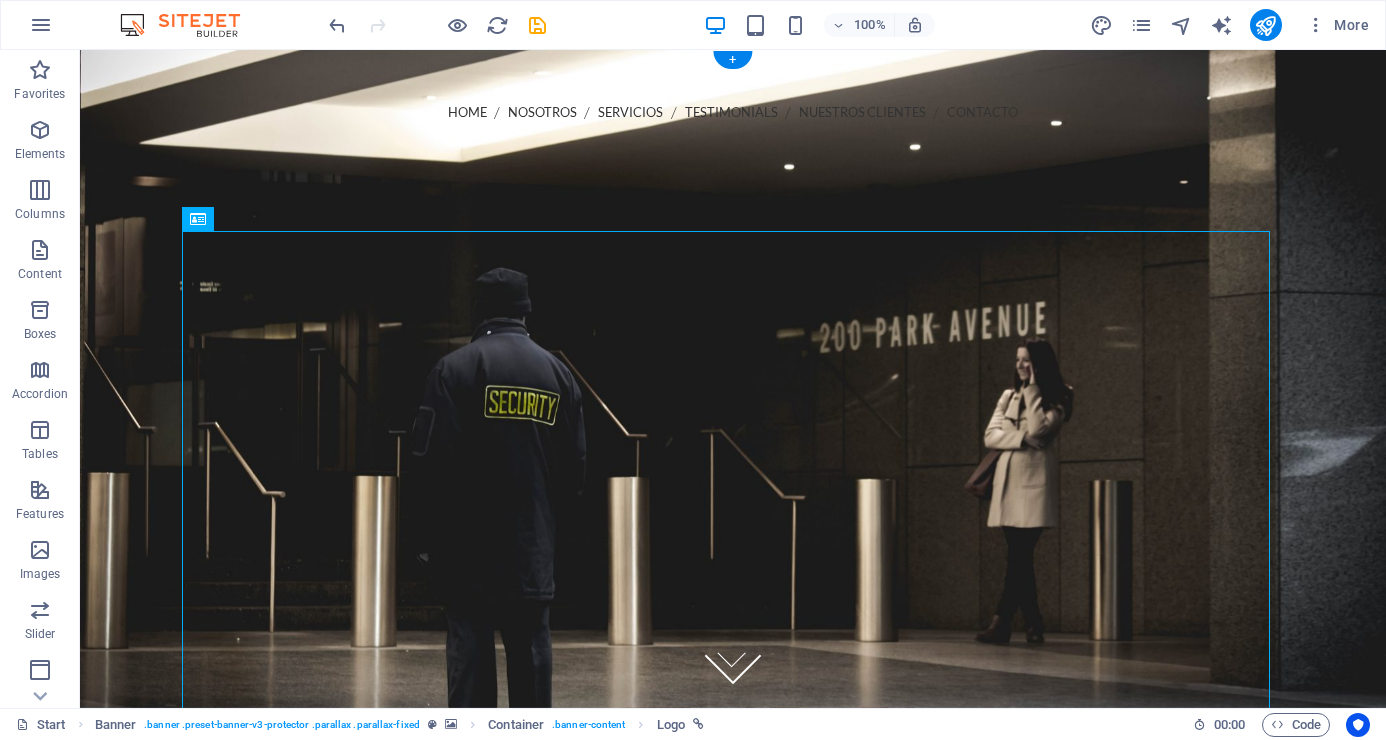 click at bounding box center [733, 379] 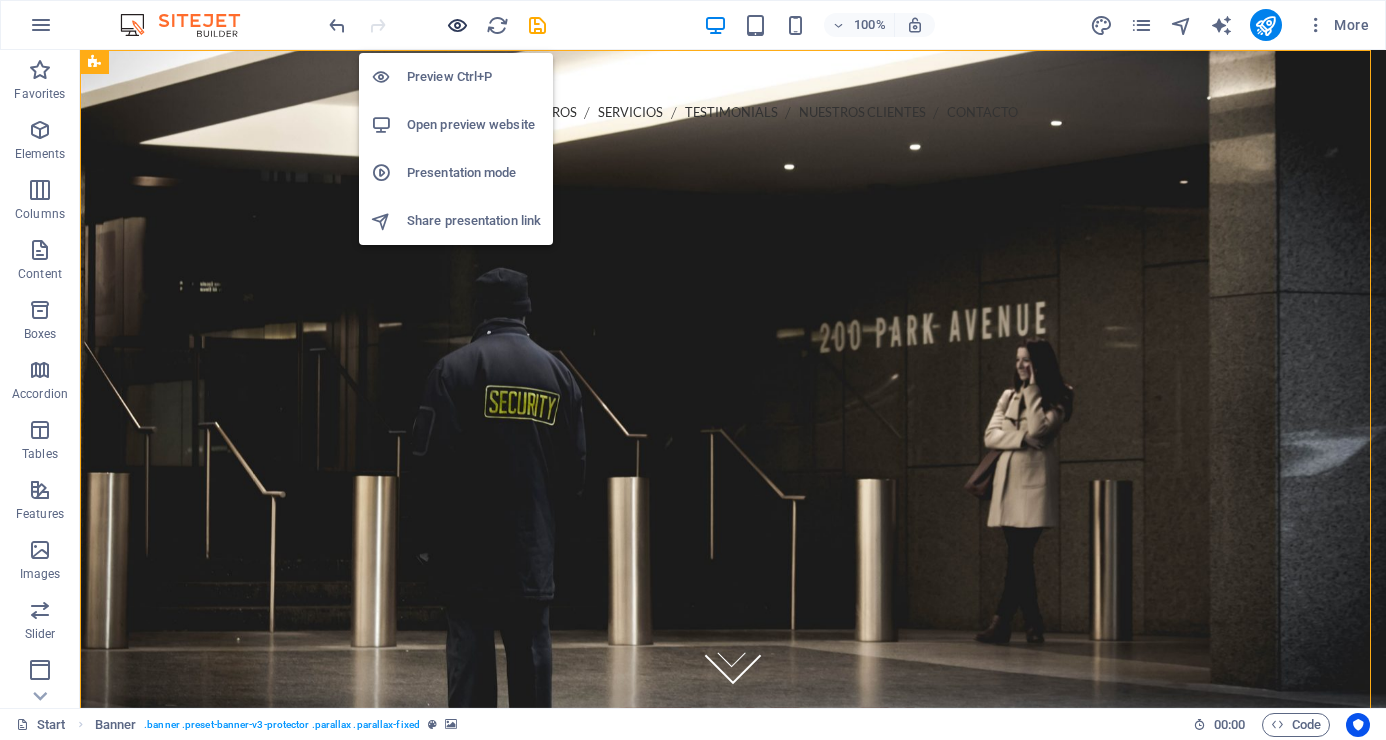click at bounding box center [457, 25] 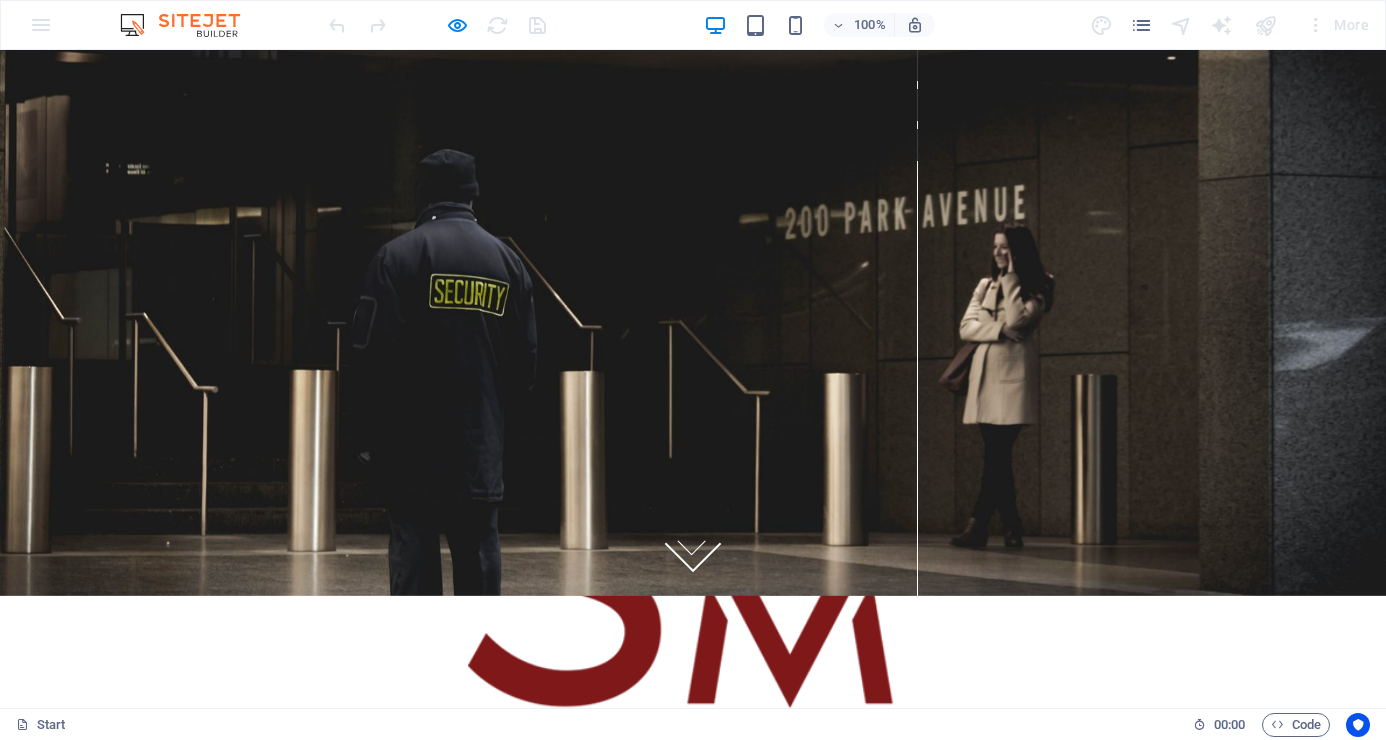 scroll, scrollTop: 0, scrollLeft: 0, axis: both 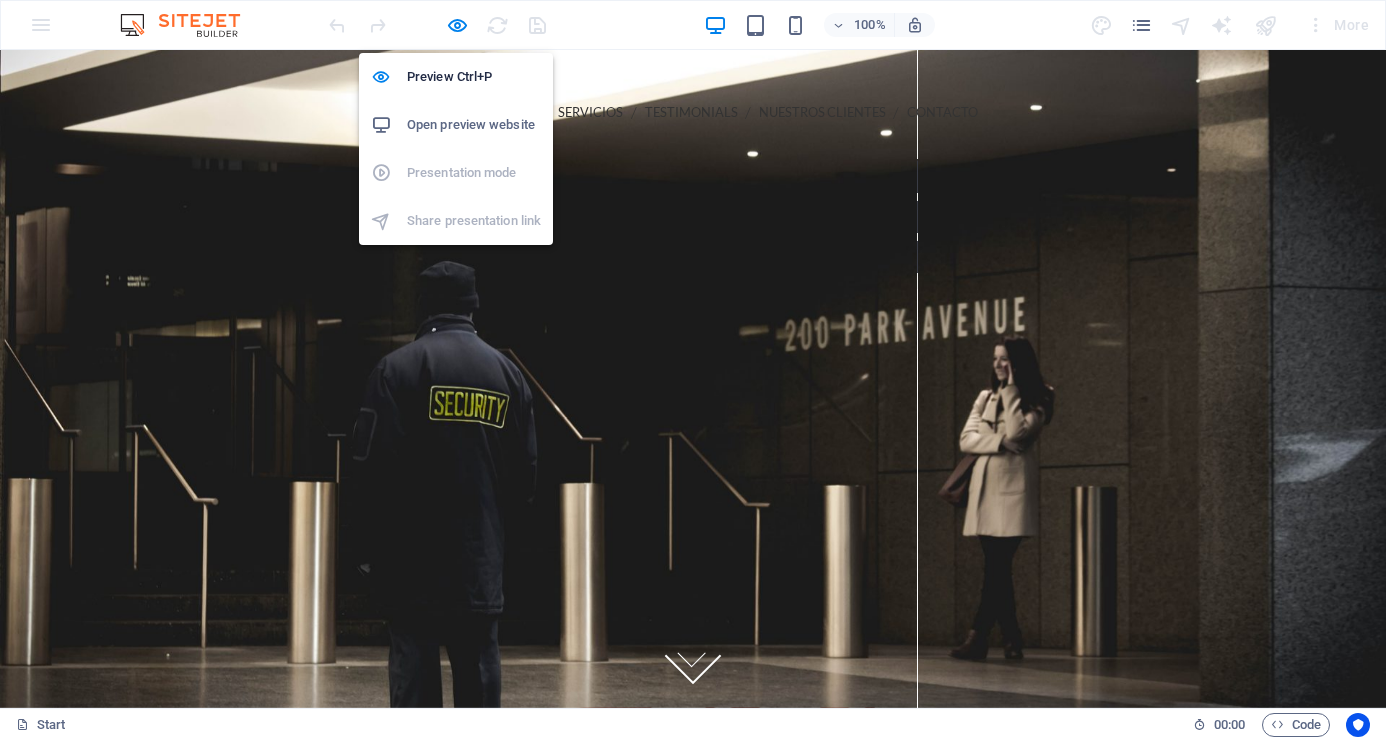 click on "Open preview website" at bounding box center (474, 125) 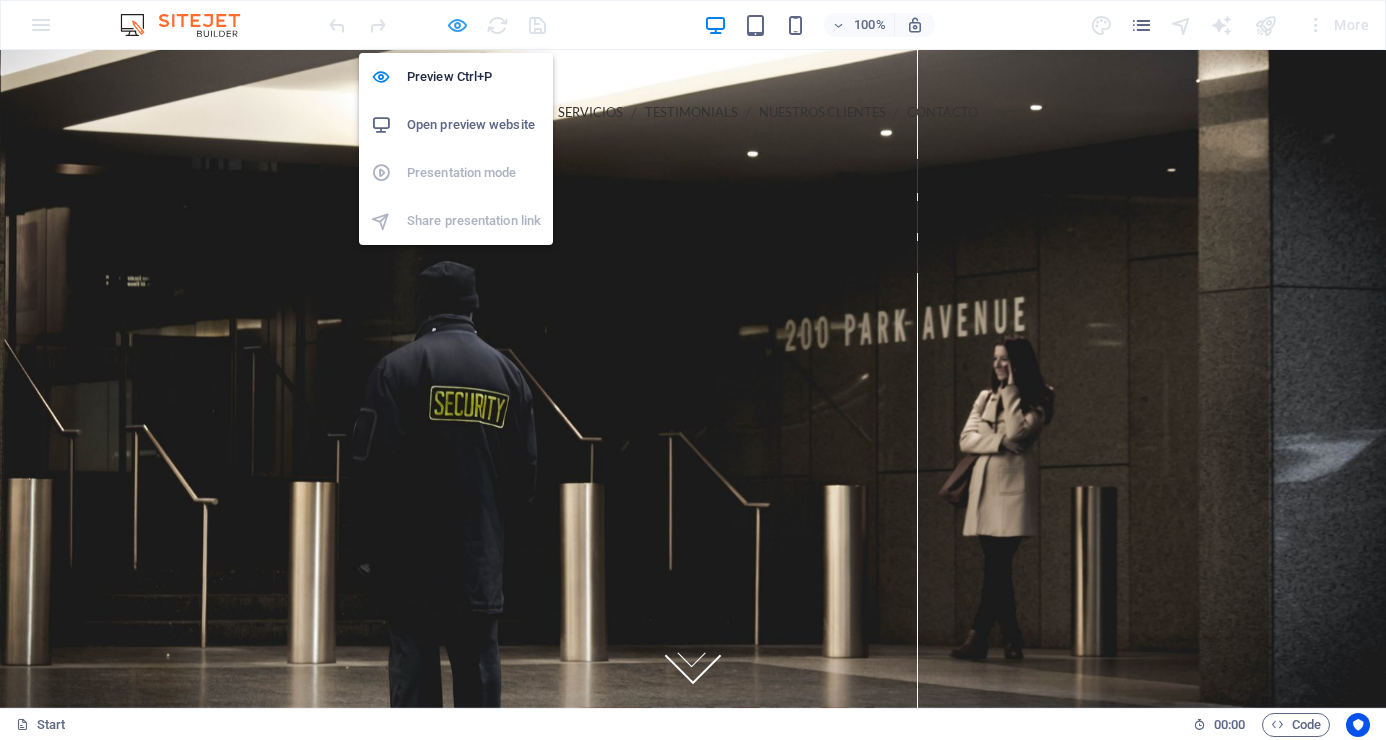 click at bounding box center [457, 25] 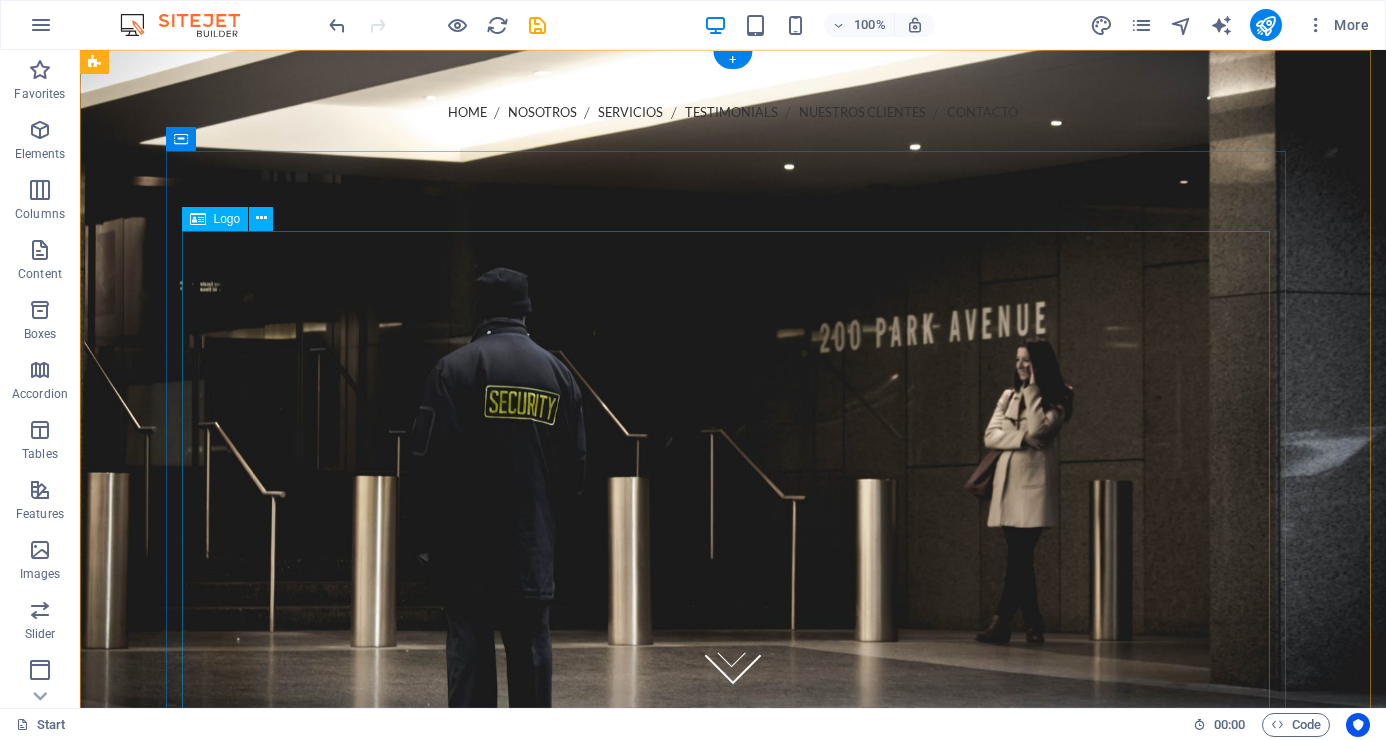 click at bounding box center (733, 631) 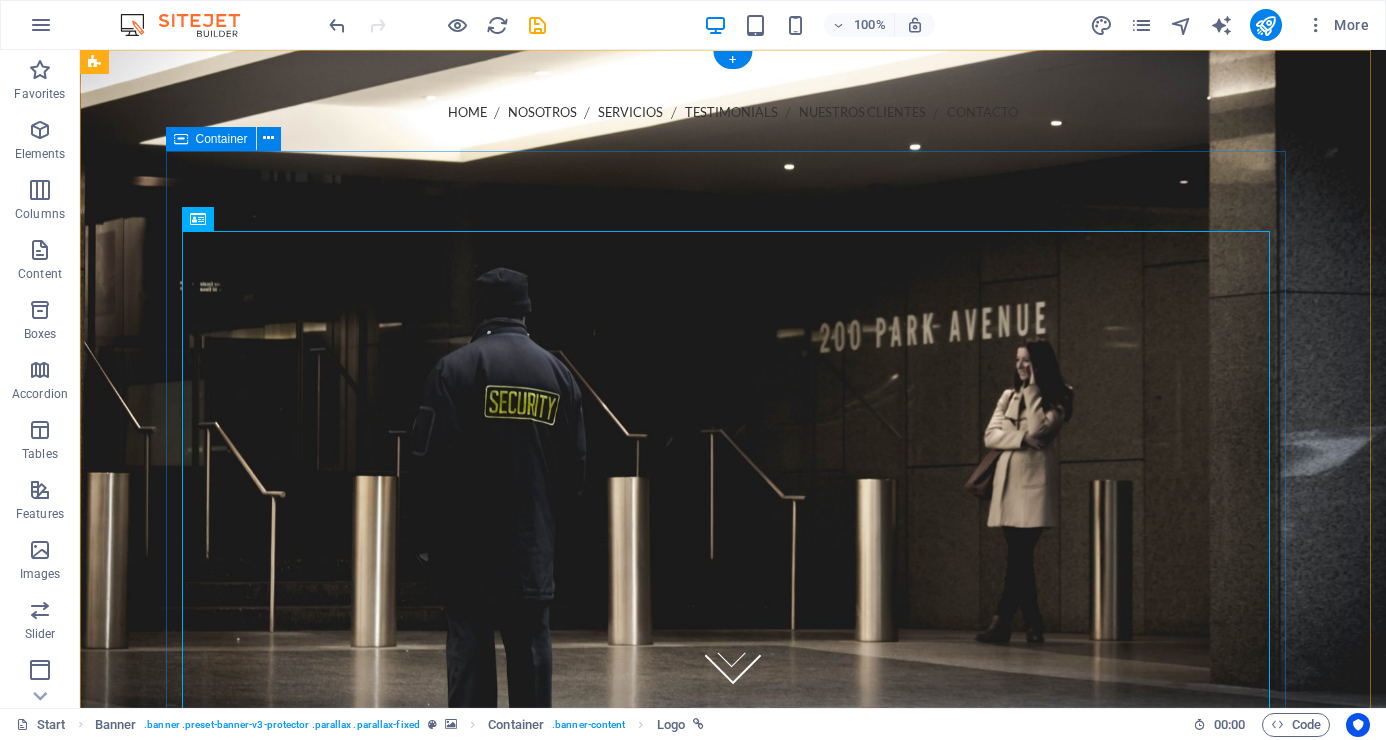 click at bounding box center [733, 631] 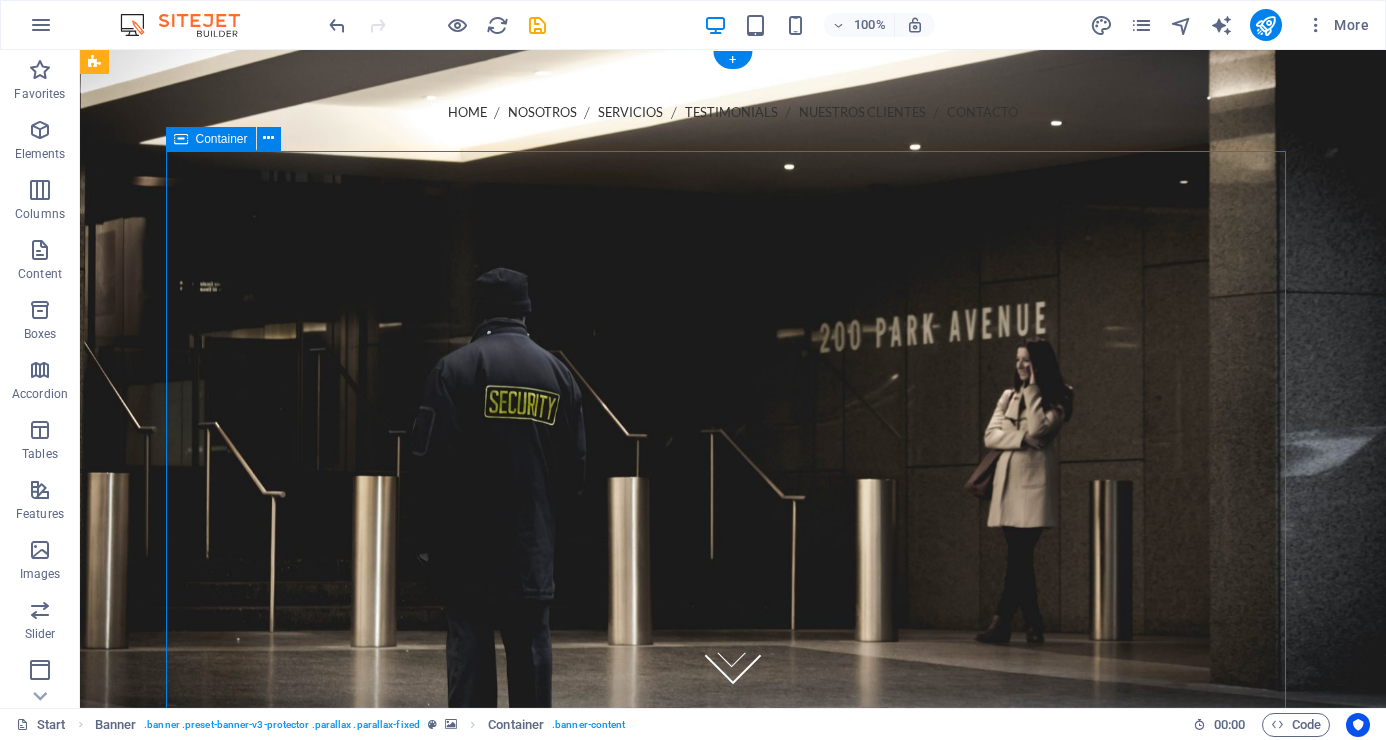 click at bounding box center (733, 631) 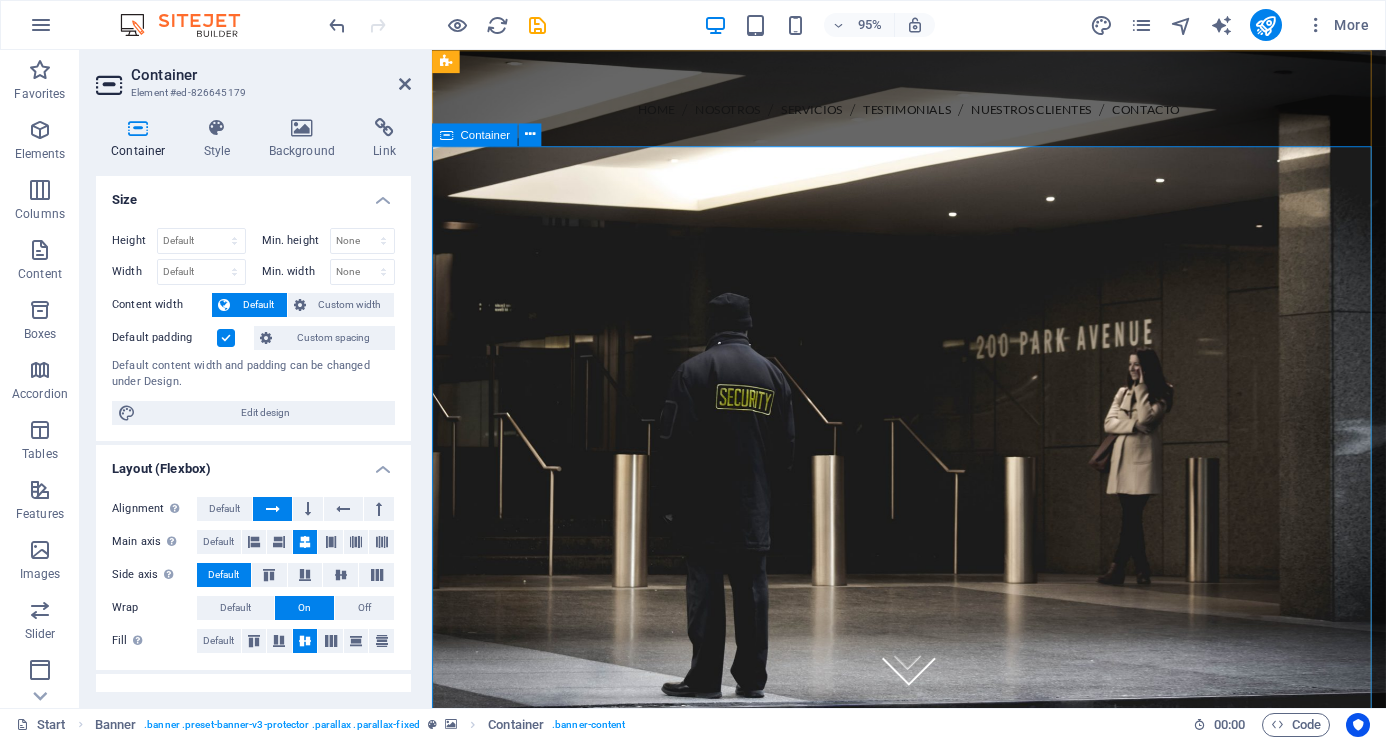 click at bounding box center (934, 631) 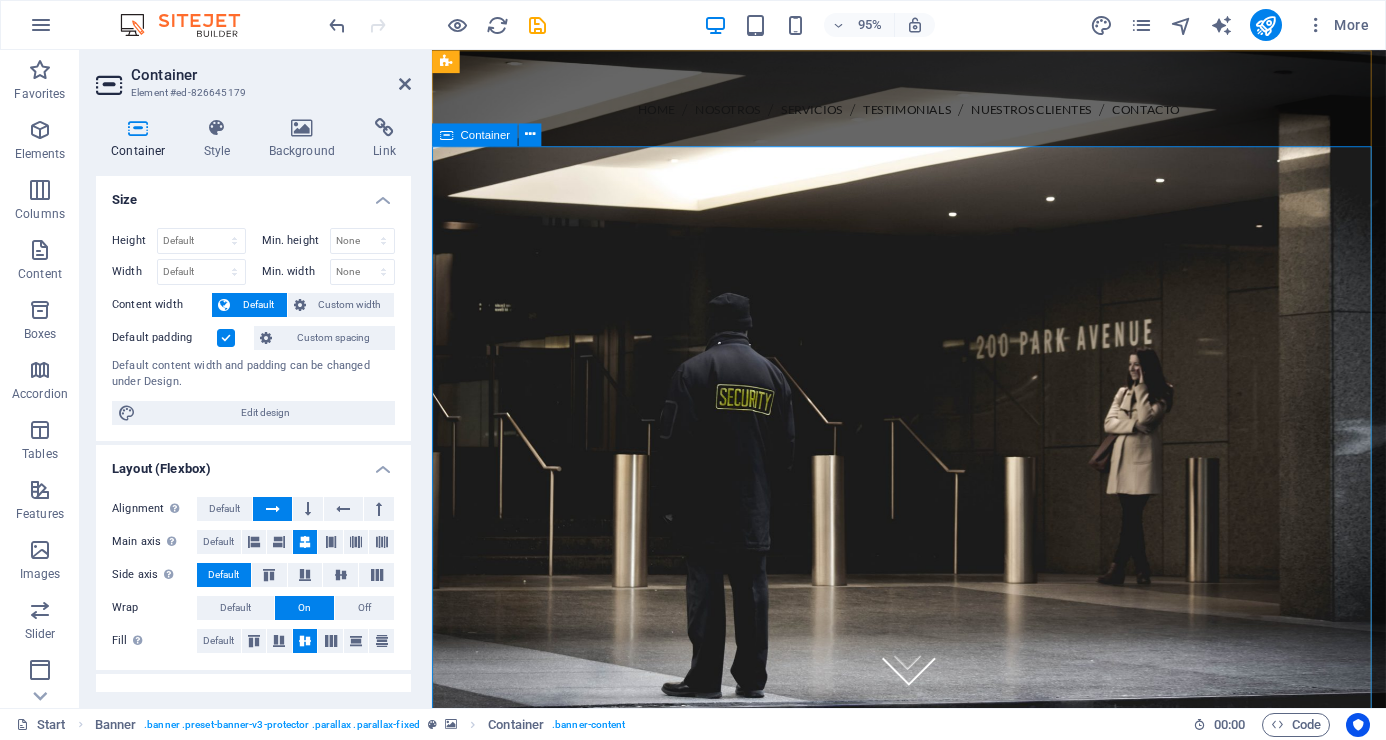 click at bounding box center (934, 631) 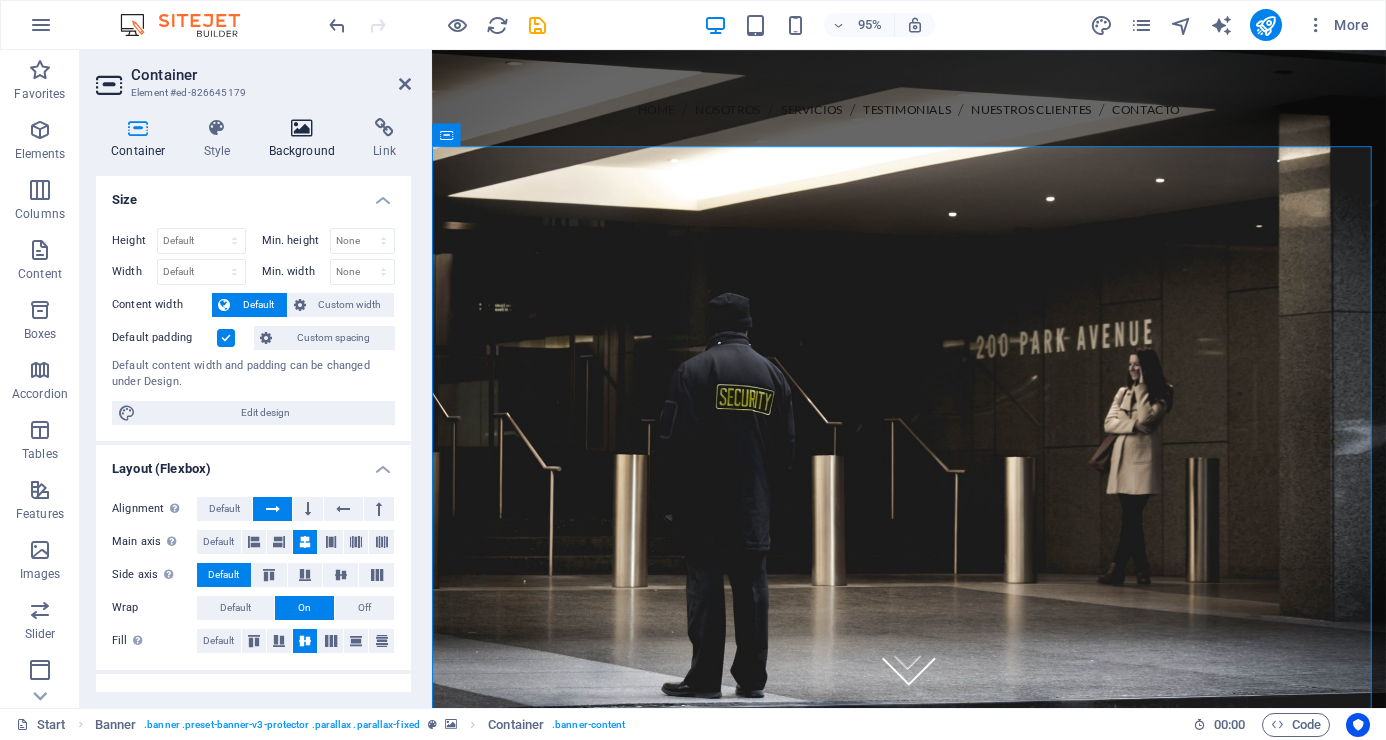 click at bounding box center [302, 128] 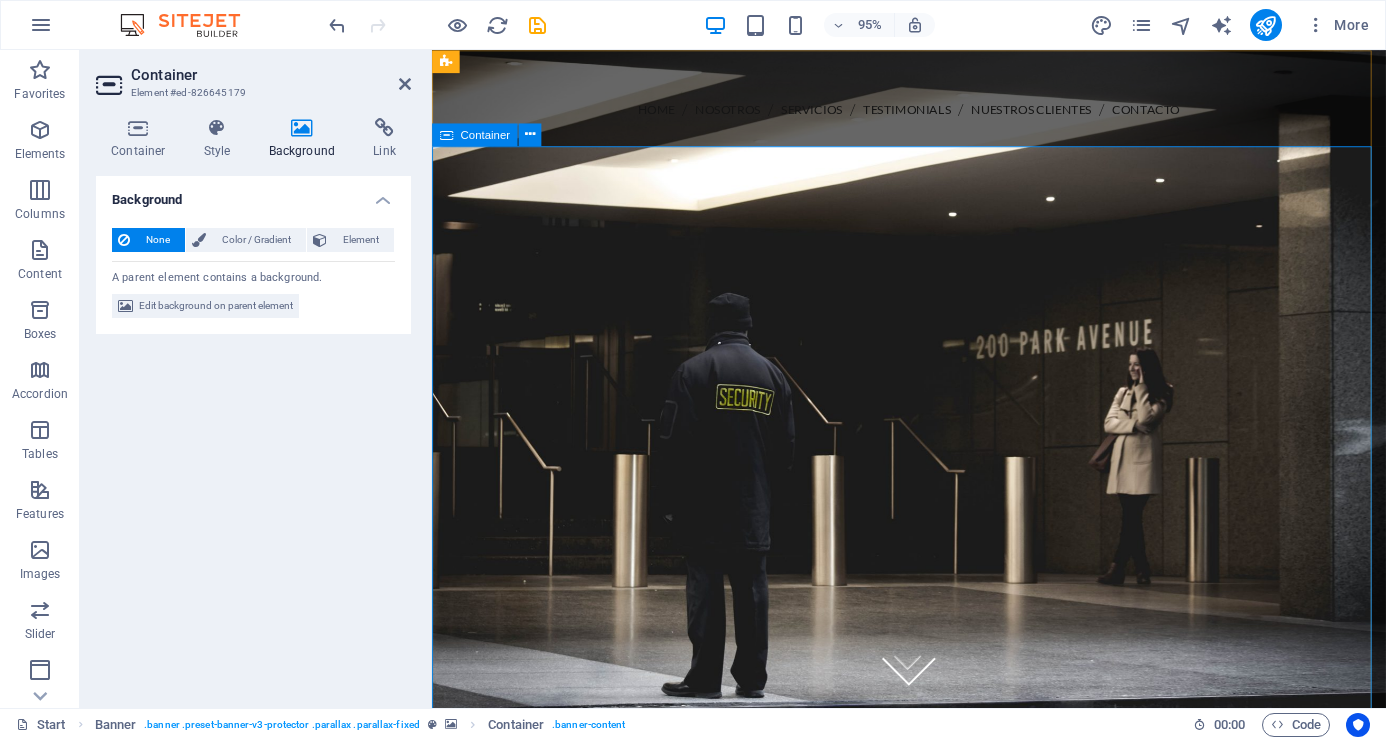 click at bounding box center (934, 631) 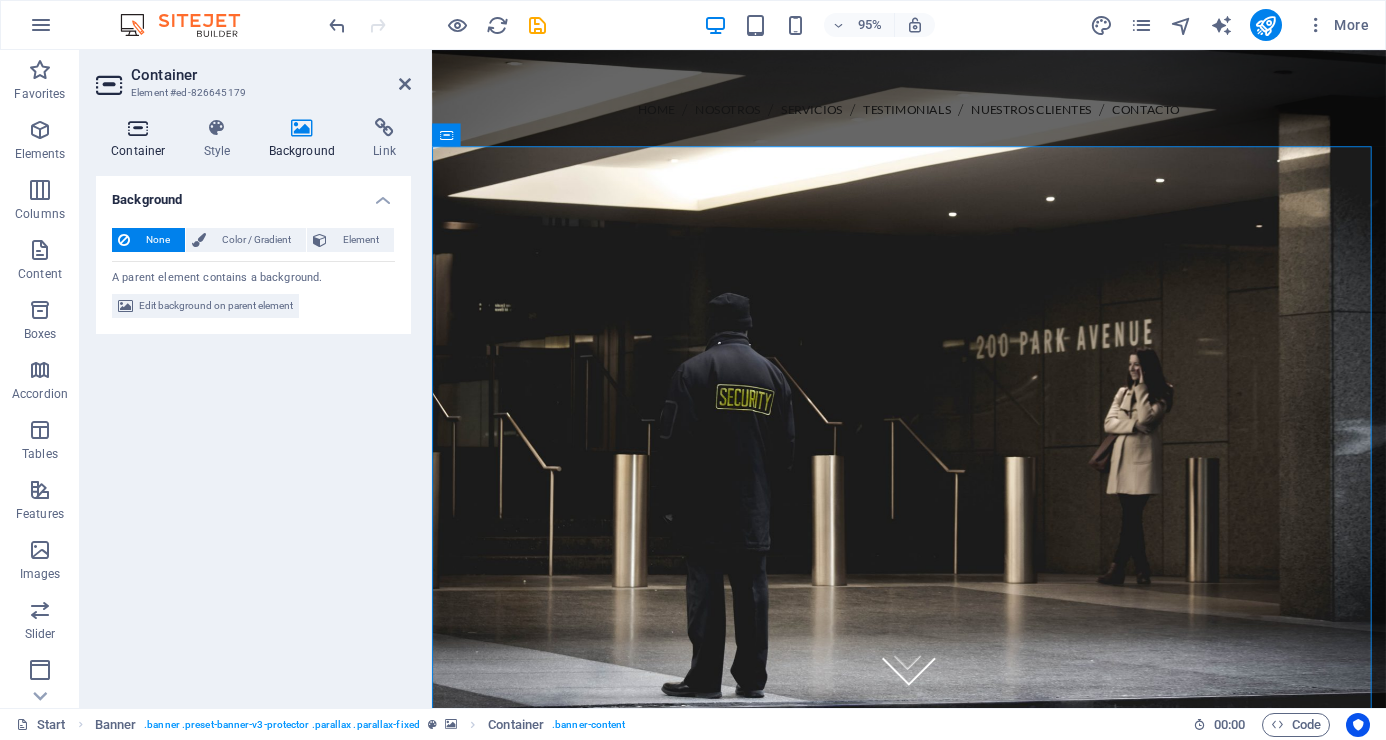 click at bounding box center (138, 128) 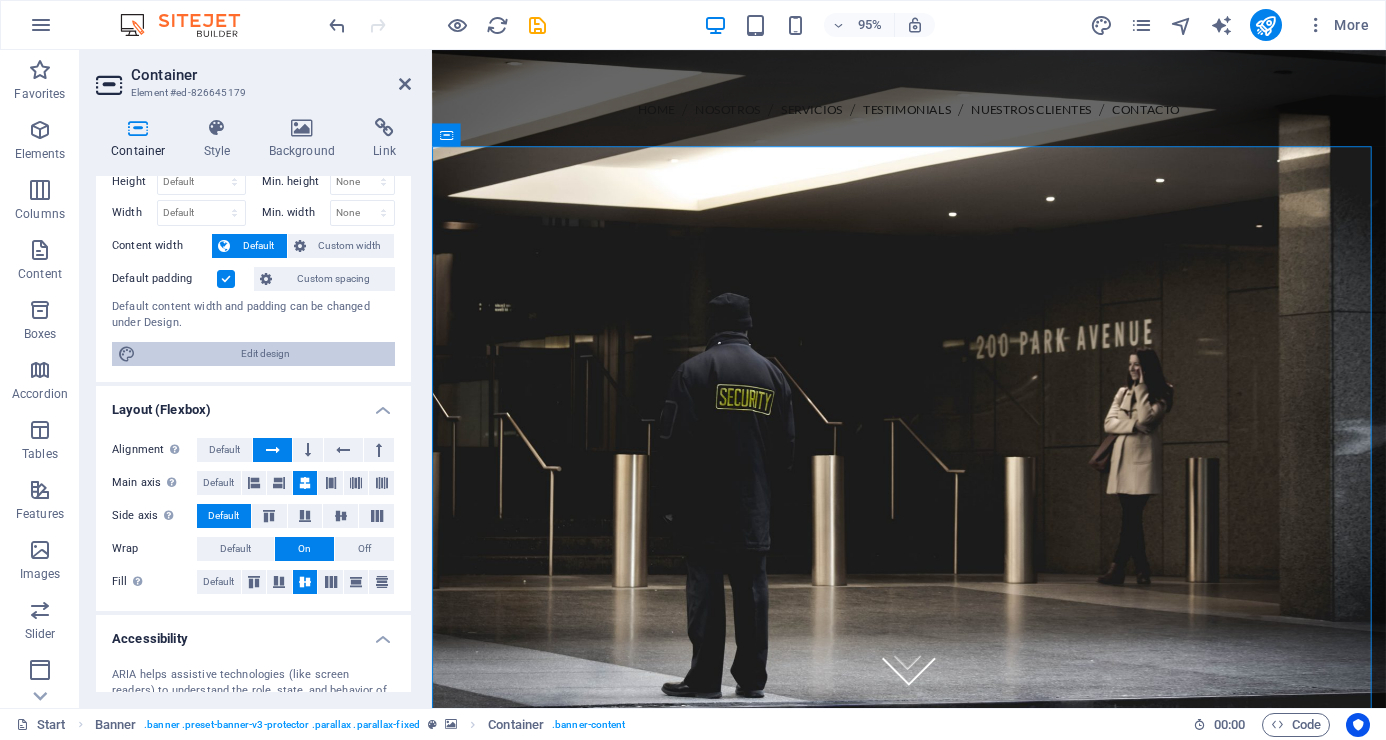 scroll, scrollTop: 0, scrollLeft: 0, axis: both 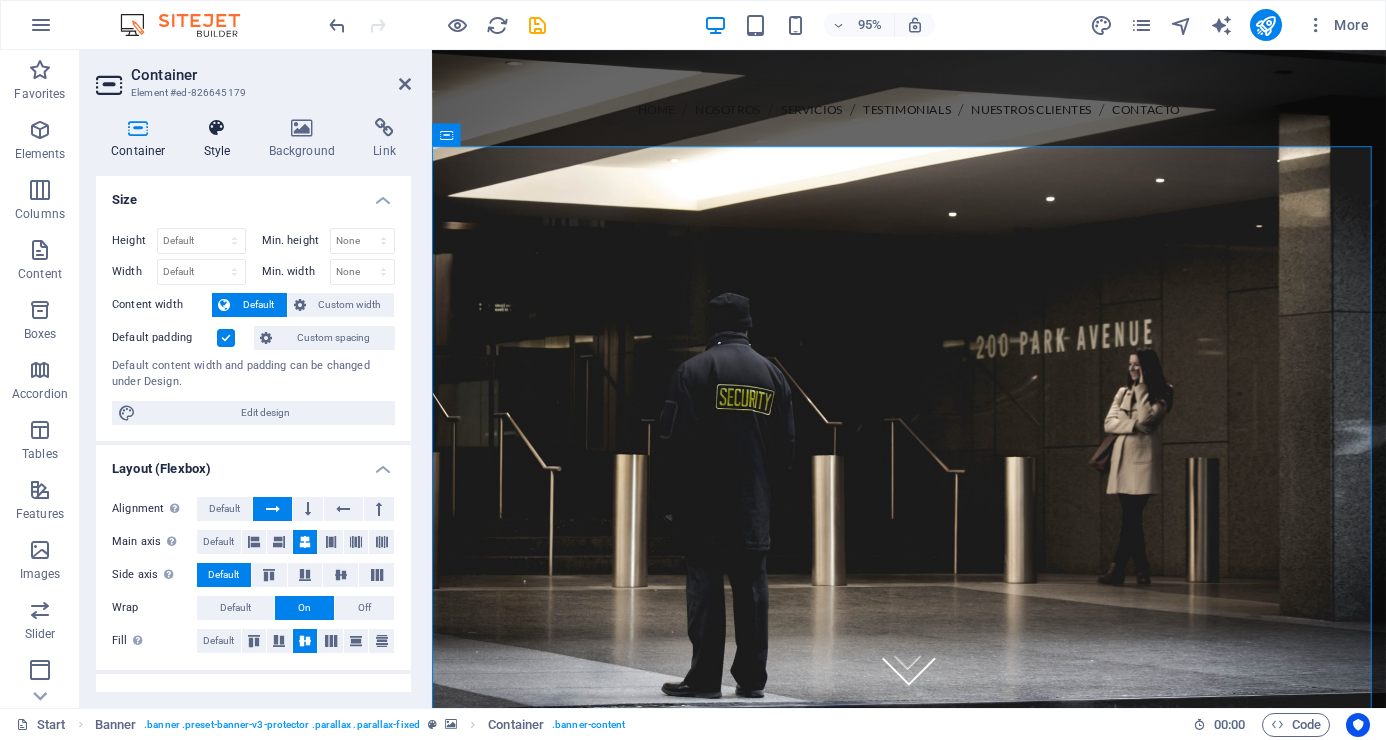 click at bounding box center [217, 128] 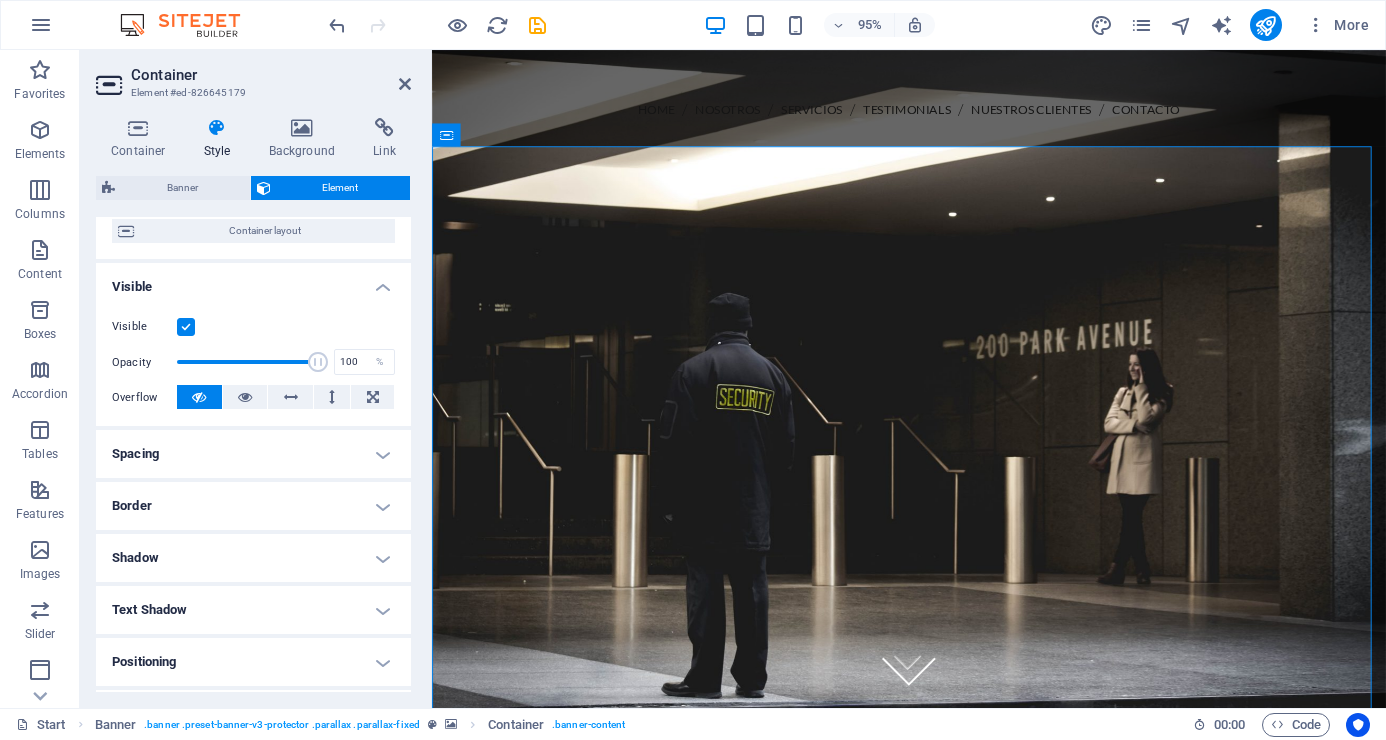 scroll, scrollTop: 0, scrollLeft: 0, axis: both 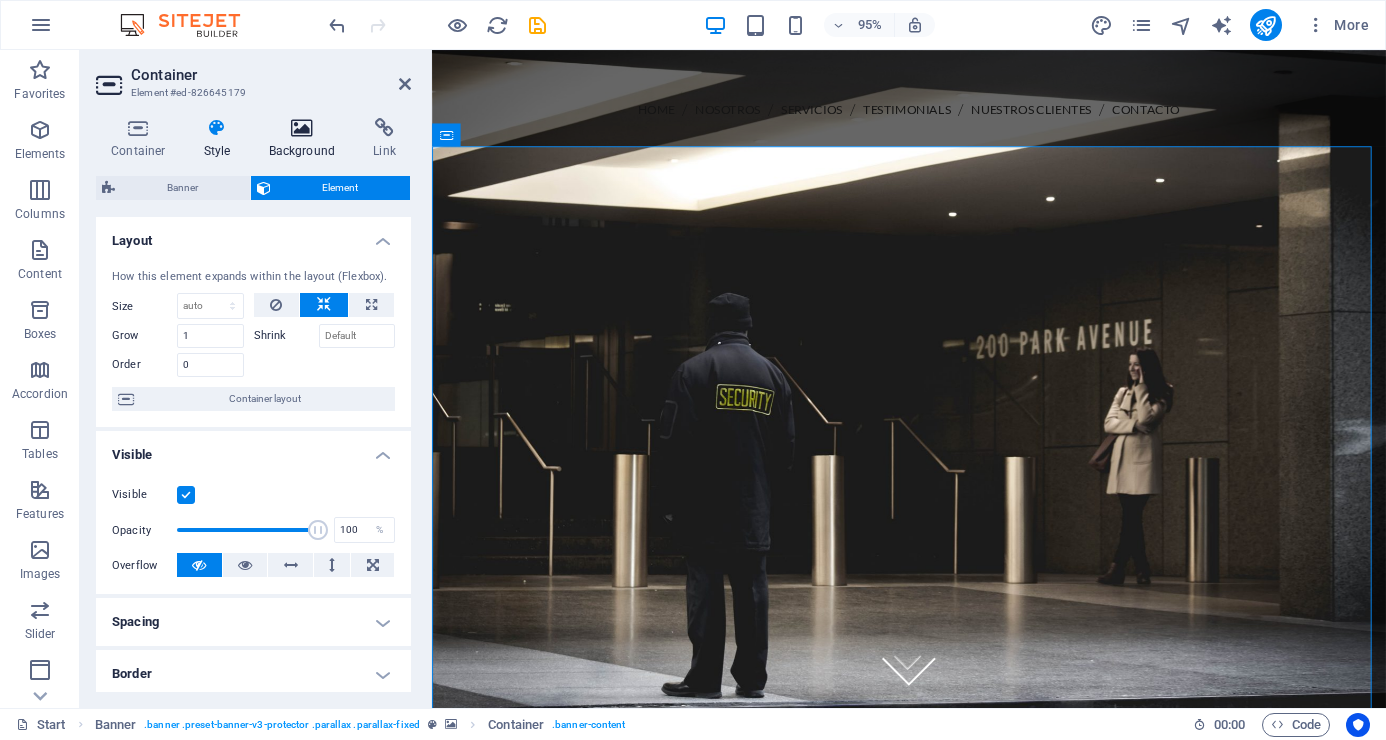 click at bounding box center (302, 128) 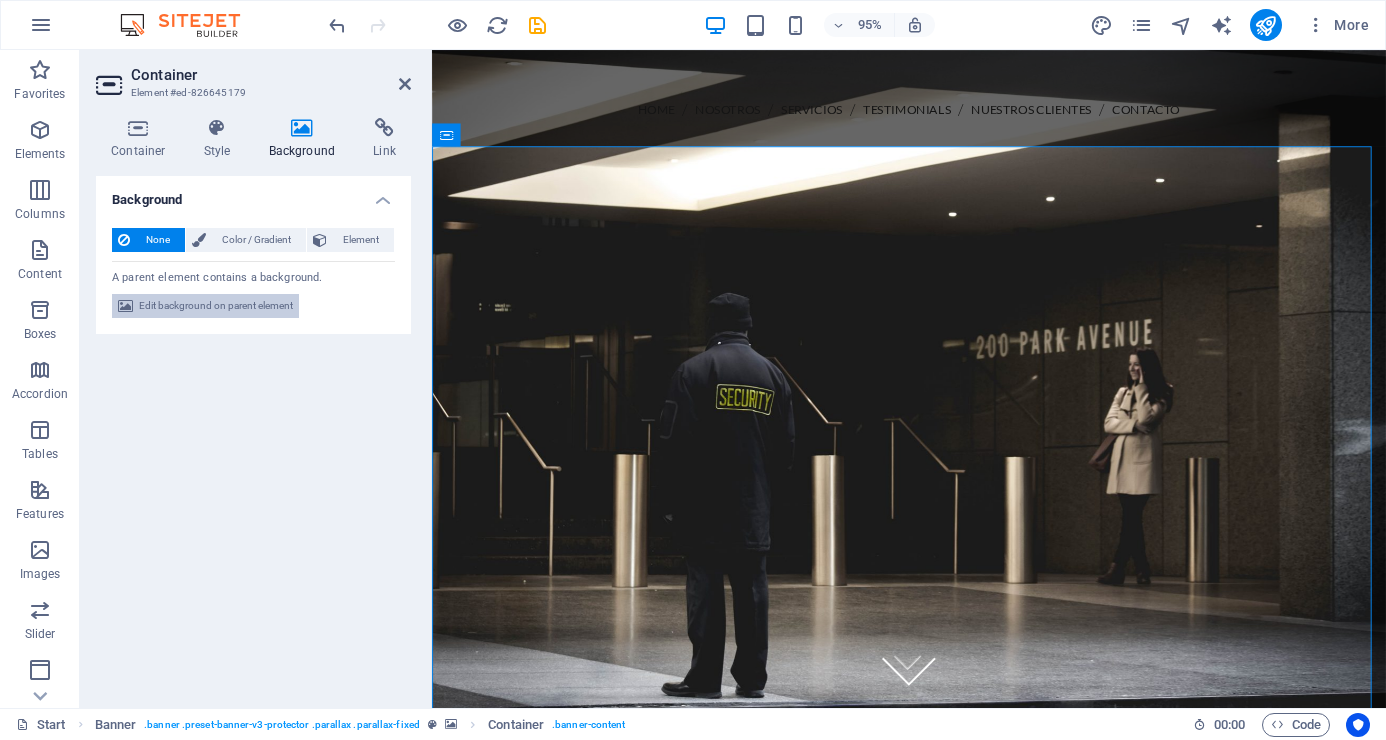 click on "Edit background on parent element" at bounding box center [216, 306] 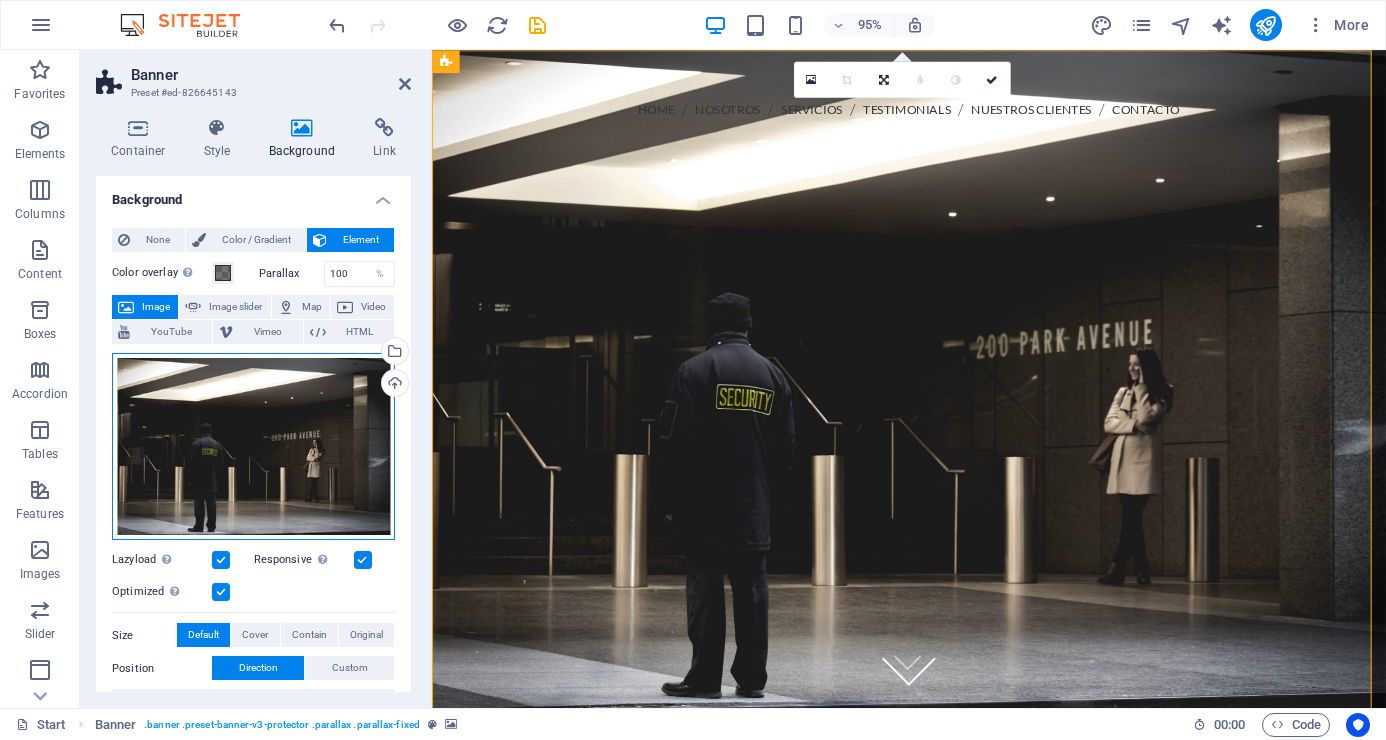 click on "Drag files here, click to choose files or select files from Files or our free stock photos & videos" at bounding box center [253, 446] 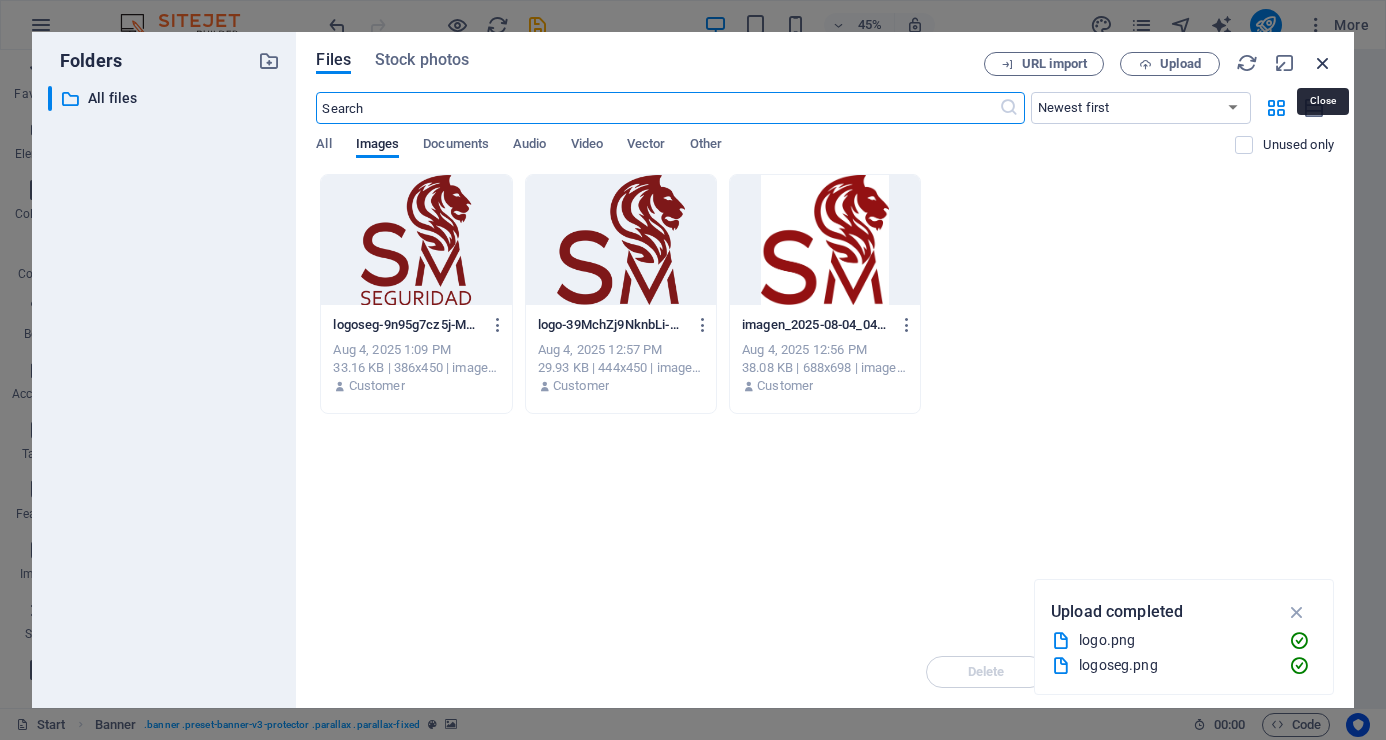 click at bounding box center (1323, 63) 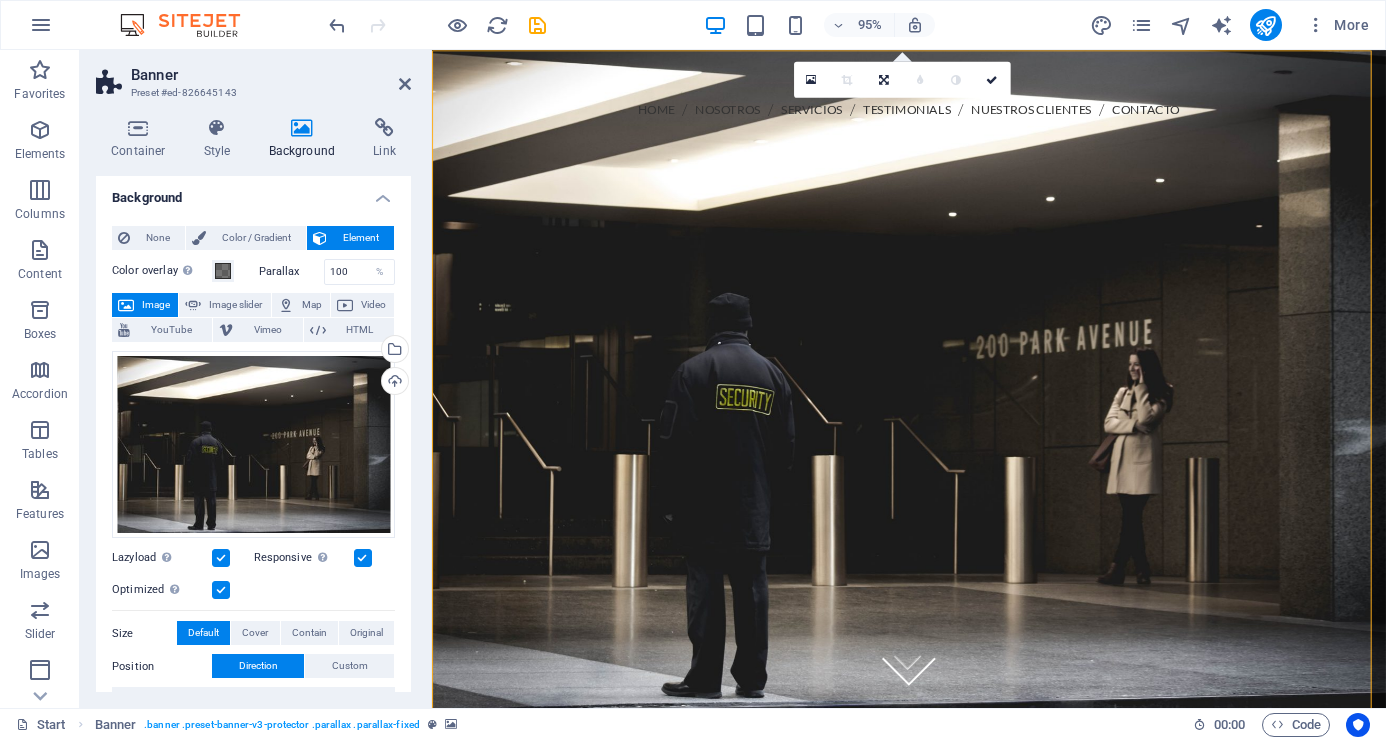 scroll, scrollTop: 0, scrollLeft: 0, axis: both 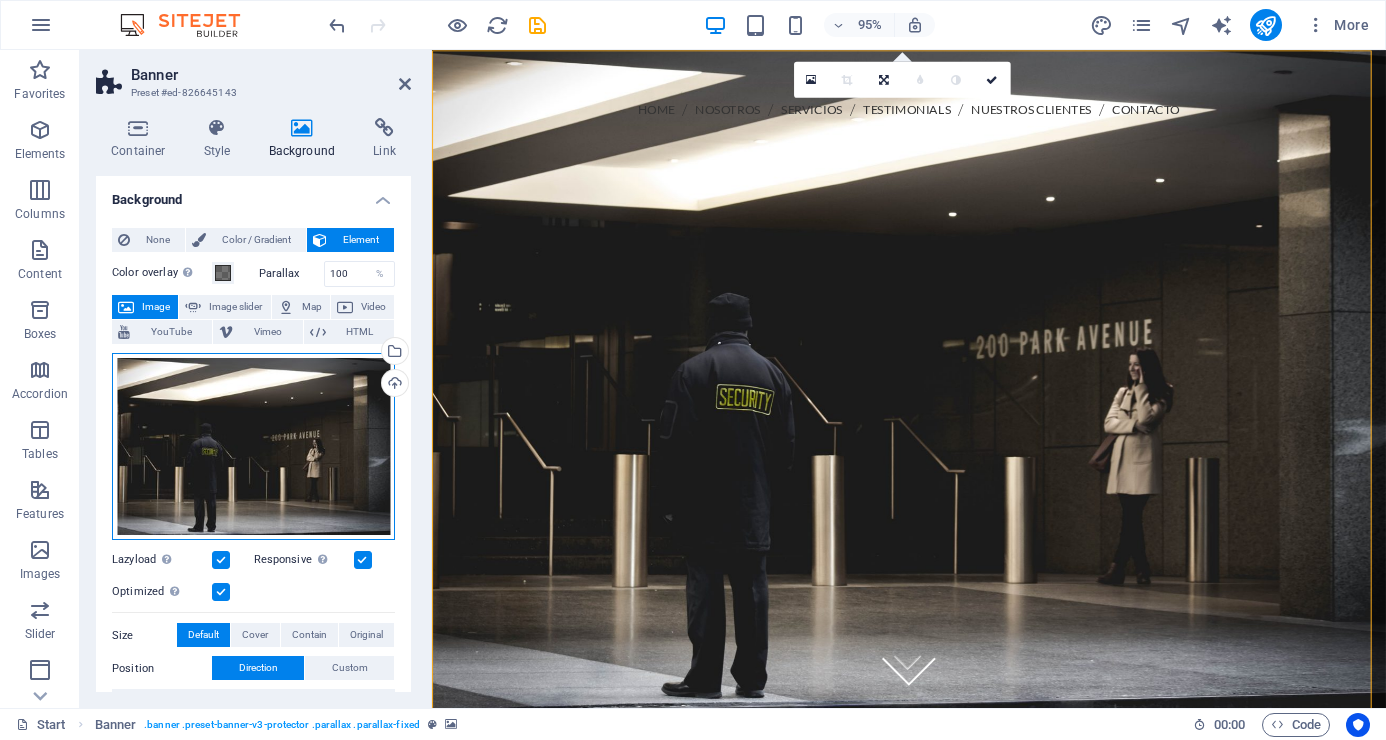 drag, startPoint x: 190, startPoint y: 419, endPoint x: 197, endPoint y: 474, distance: 55.443665 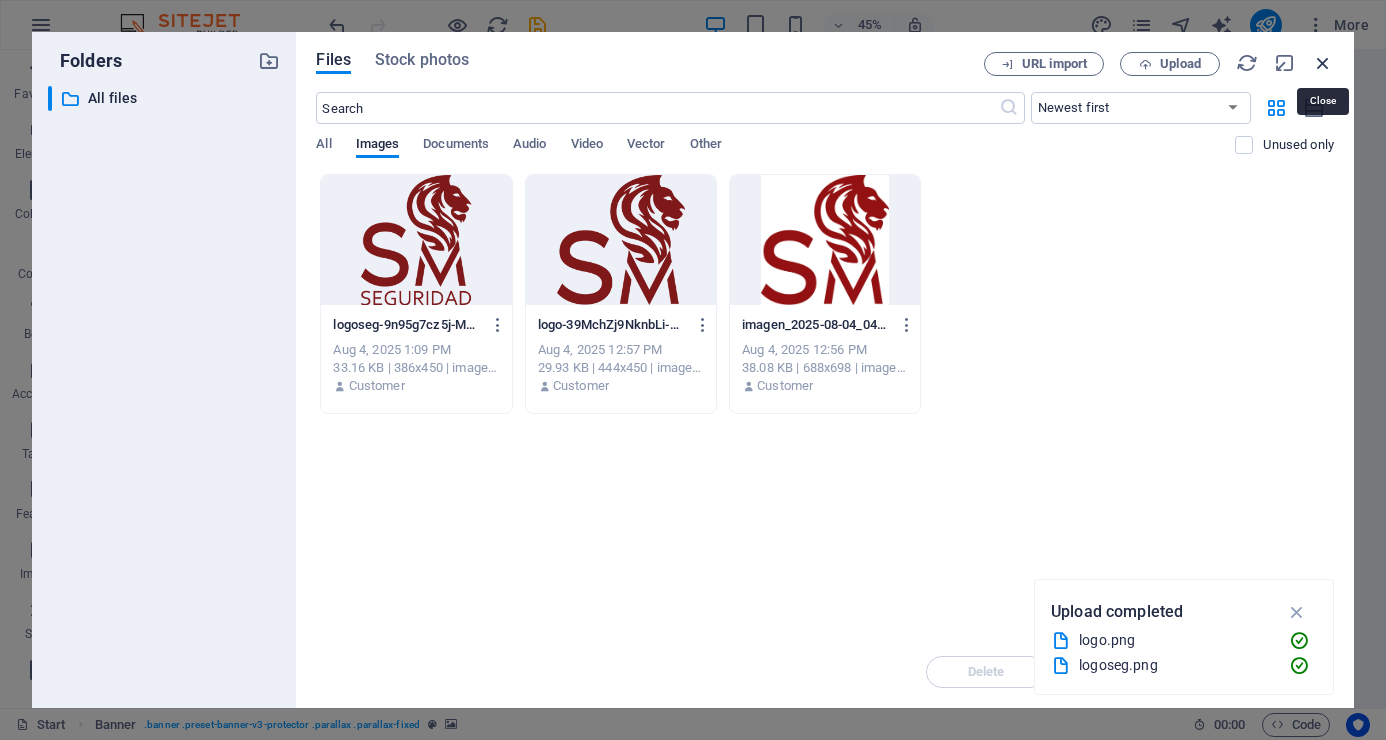 click at bounding box center [1323, 63] 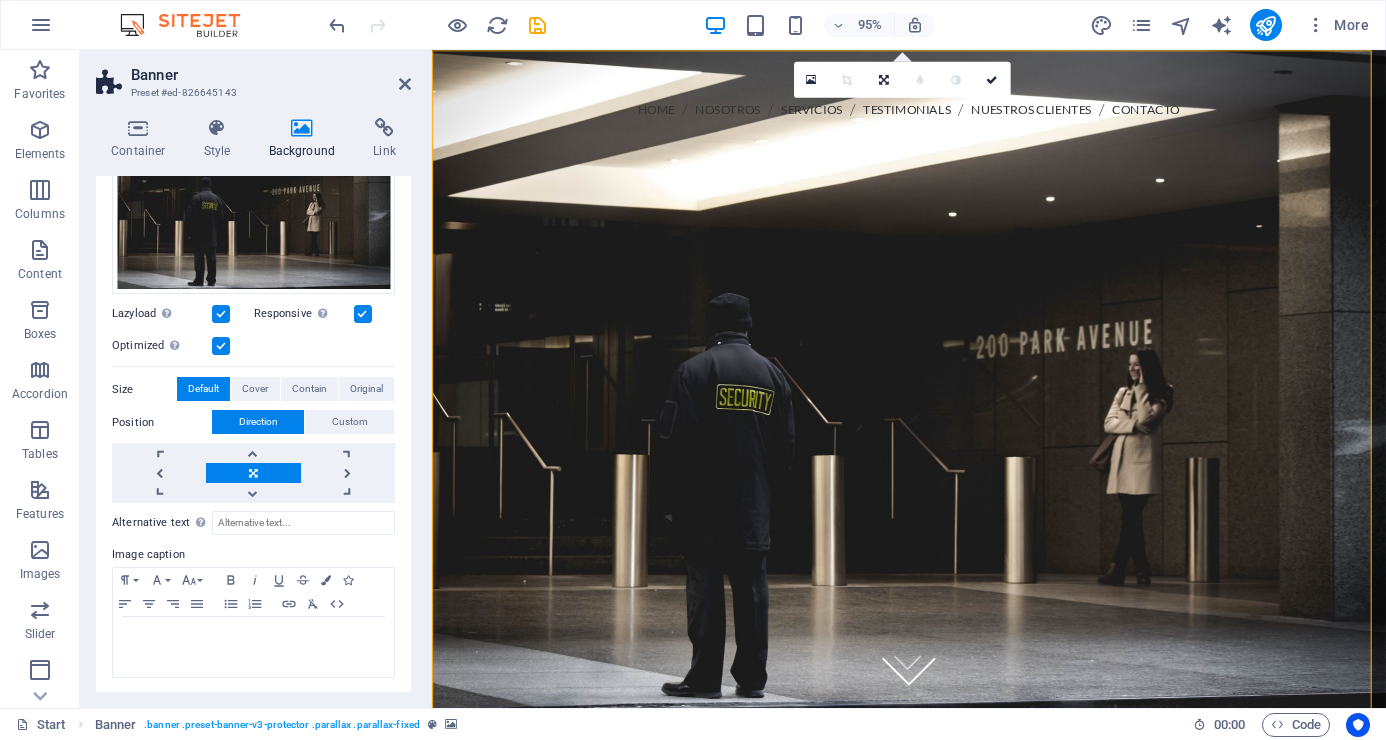 scroll, scrollTop: 0, scrollLeft: 0, axis: both 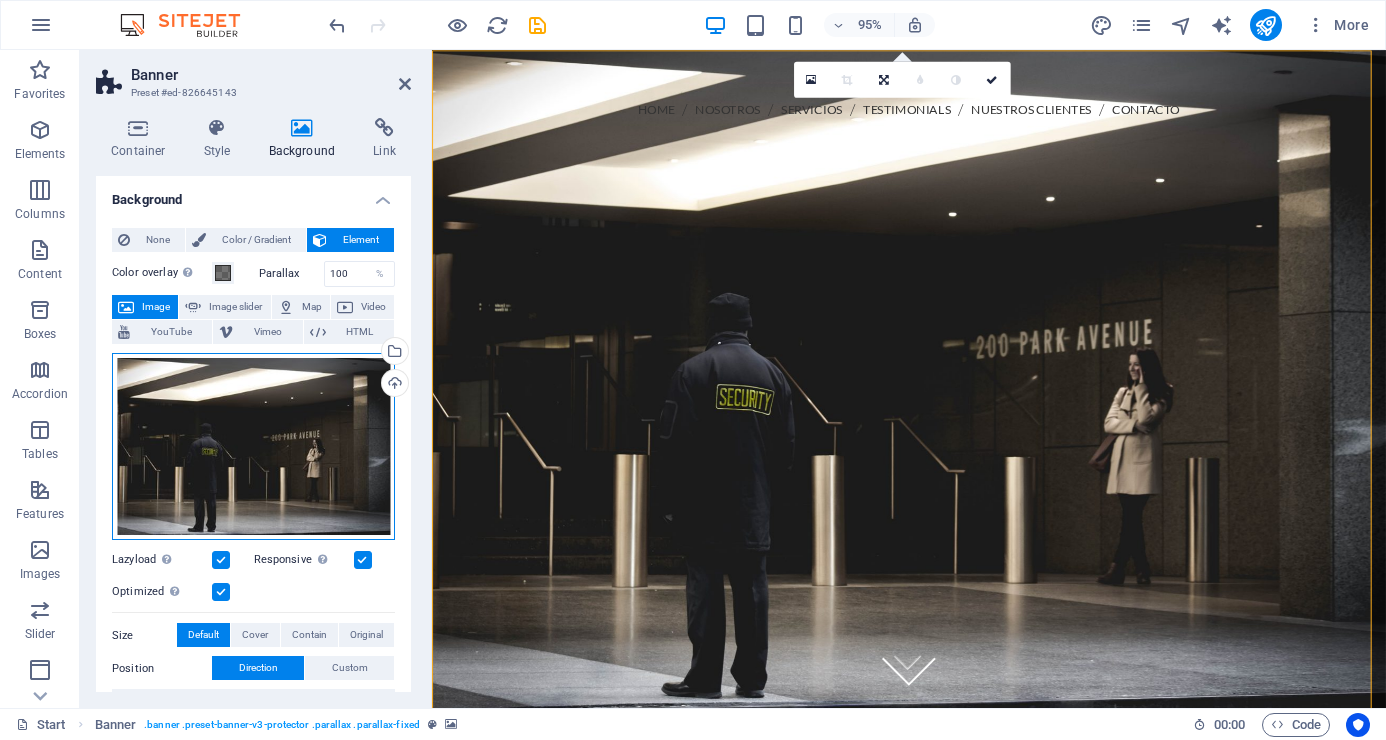 drag, startPoint x: 237, startPoint y: 421, endPoint x: 245, endPoint y: 492, distance: 71.44928 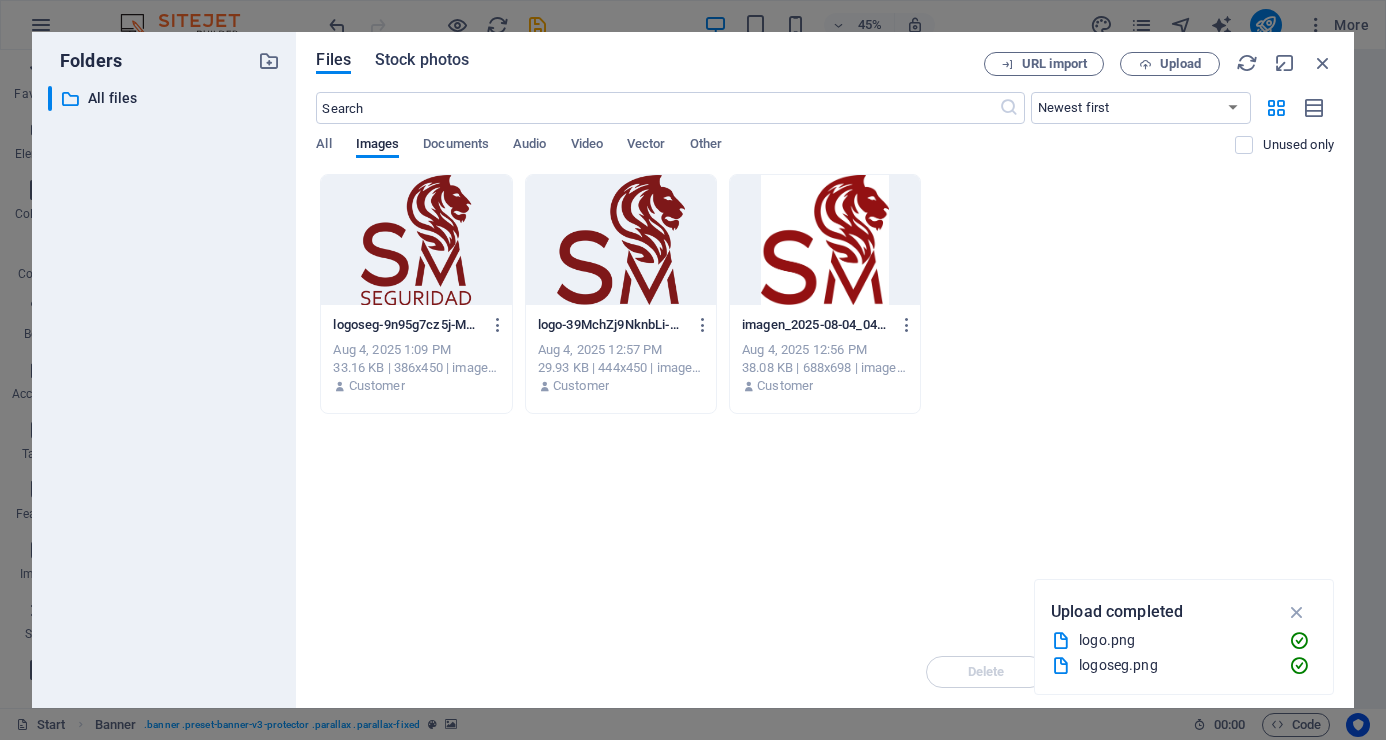 click on "Stock photos" at bounding box center [422, 60] 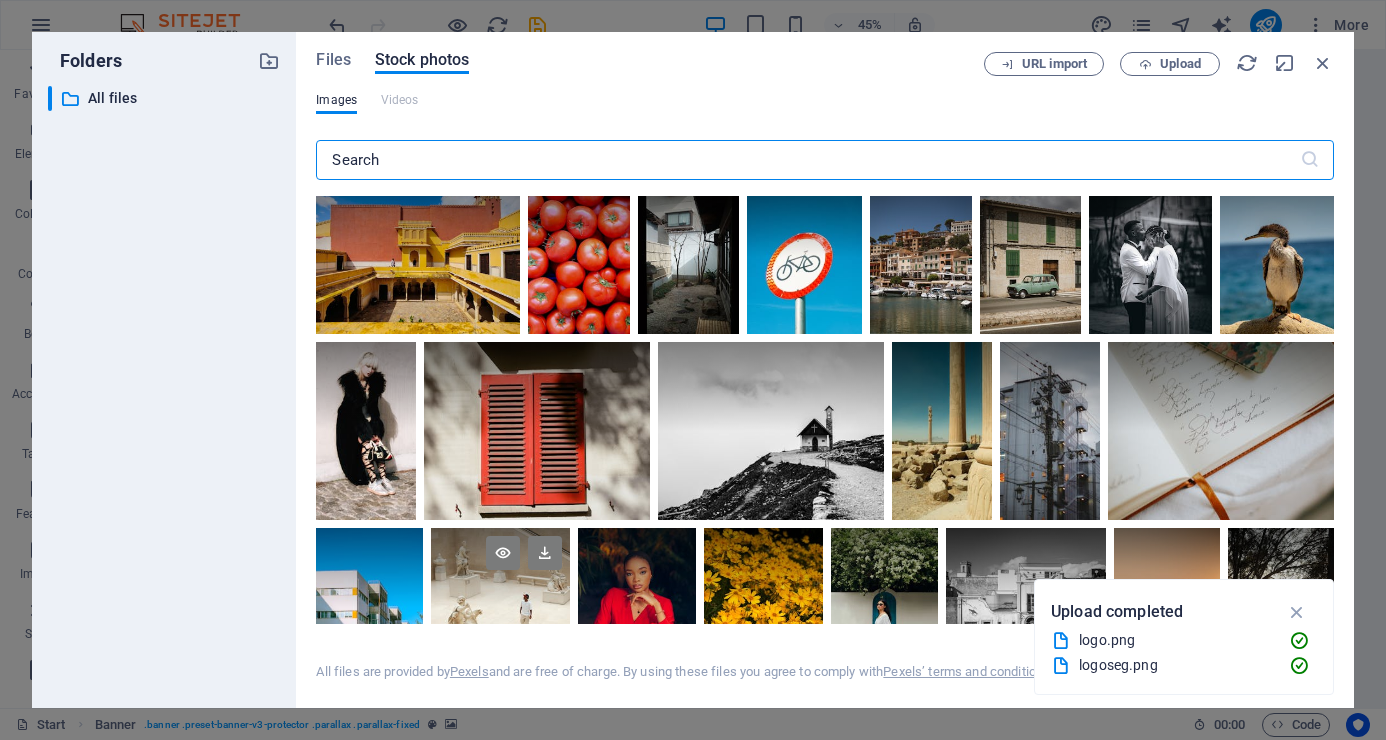 scroll, scrollTop: 0, scrollLeft: 0, axis: both 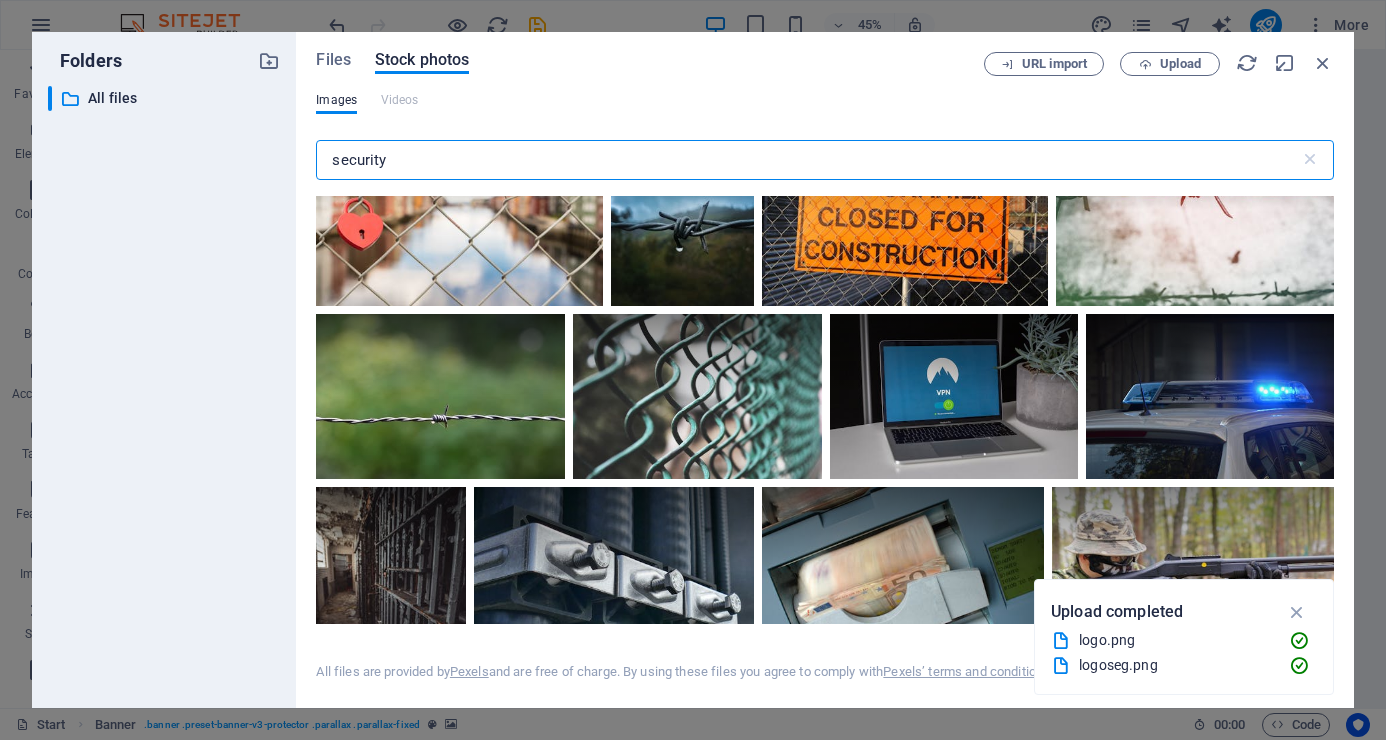 drag, startPoint x: 415, startPoint y: 154, endPoint x: 329, endPoint y: 154, distance: 86 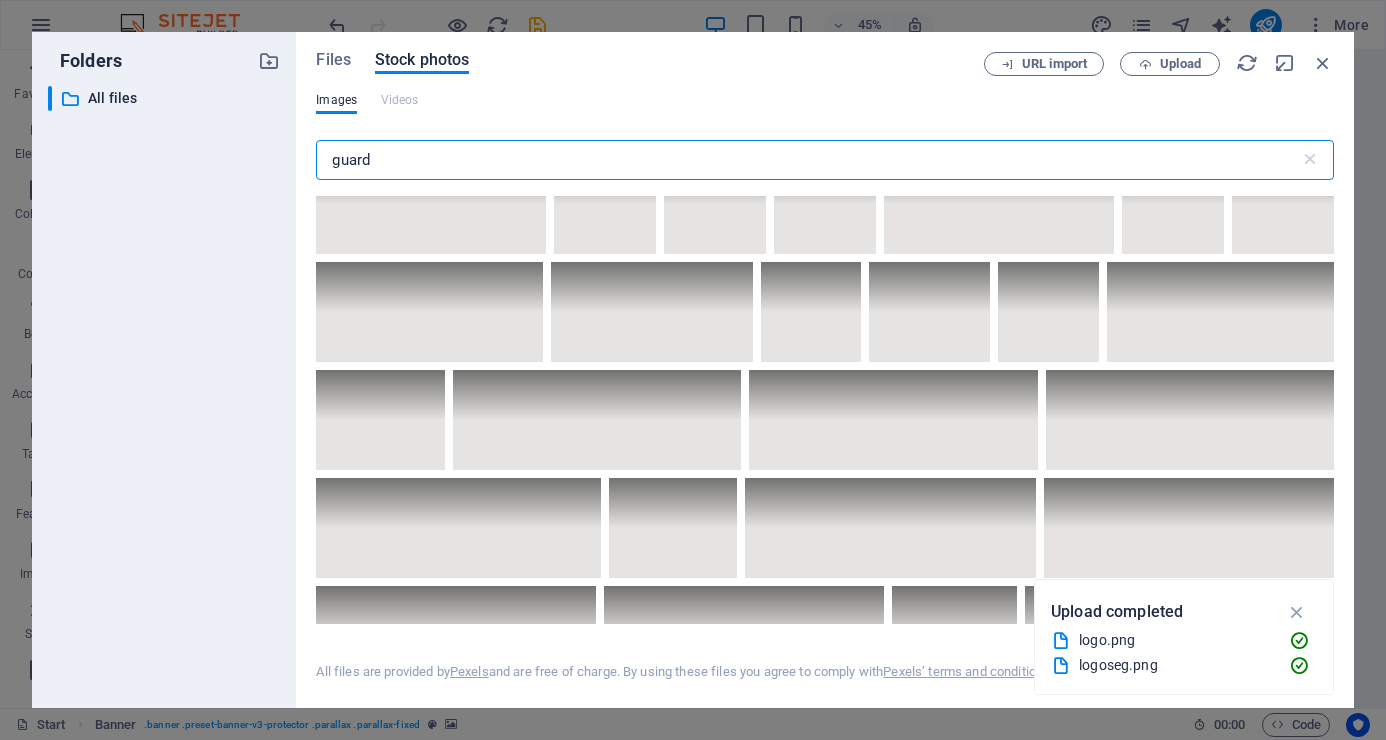 scroll, scrollTop: 5200, scrollLeft: 0, axis: vertical 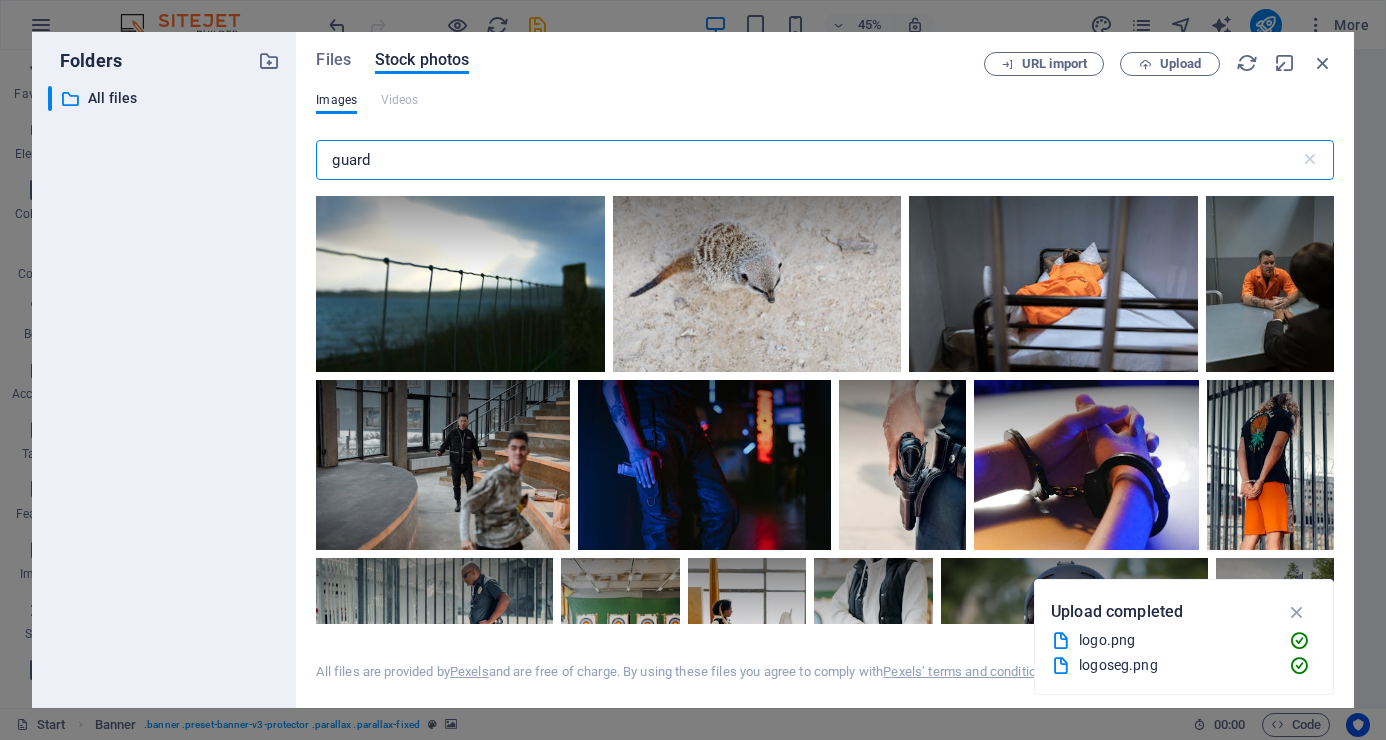 drag, startPoint x: 355, startPoint y: 162, endPoint x: 335, endPoint y: 164, distance: 20.09975 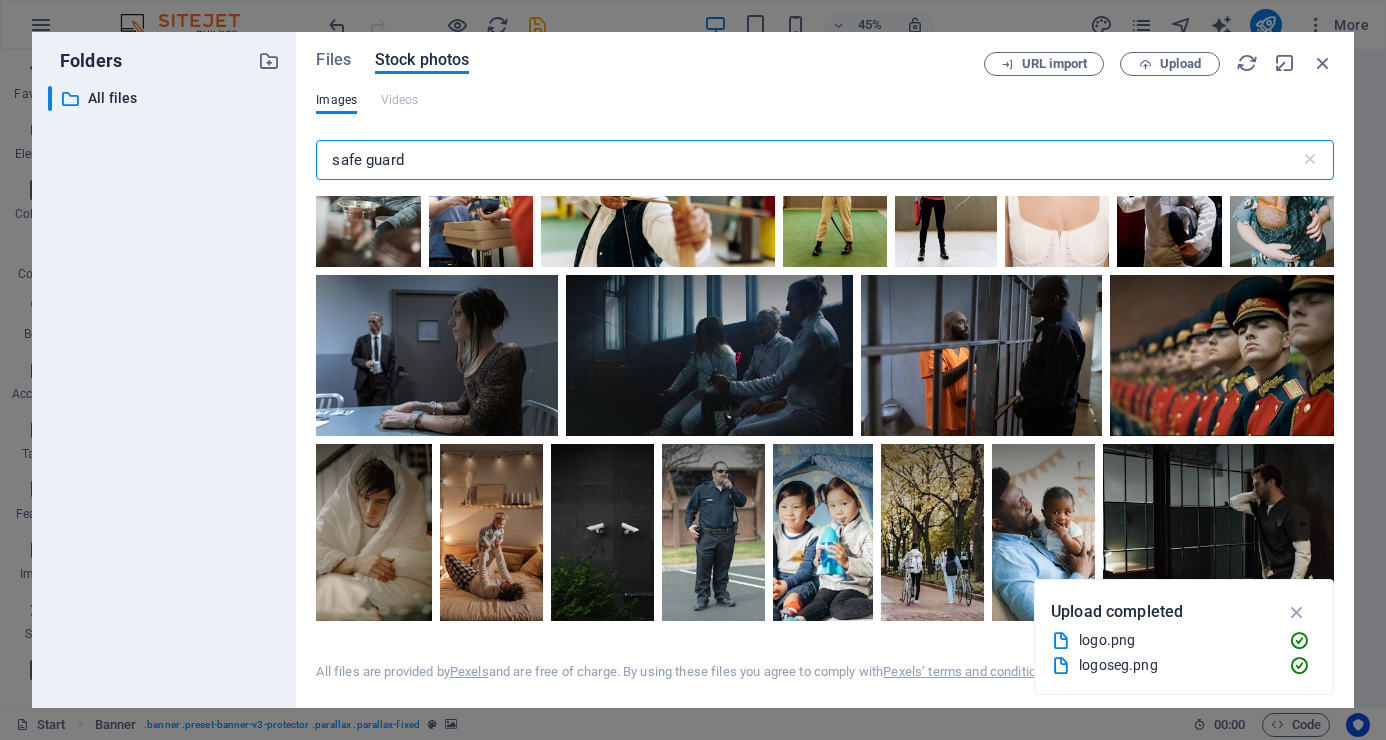 scroll, scrollTop: 5700, scrollLeft: 0, axis: vertical 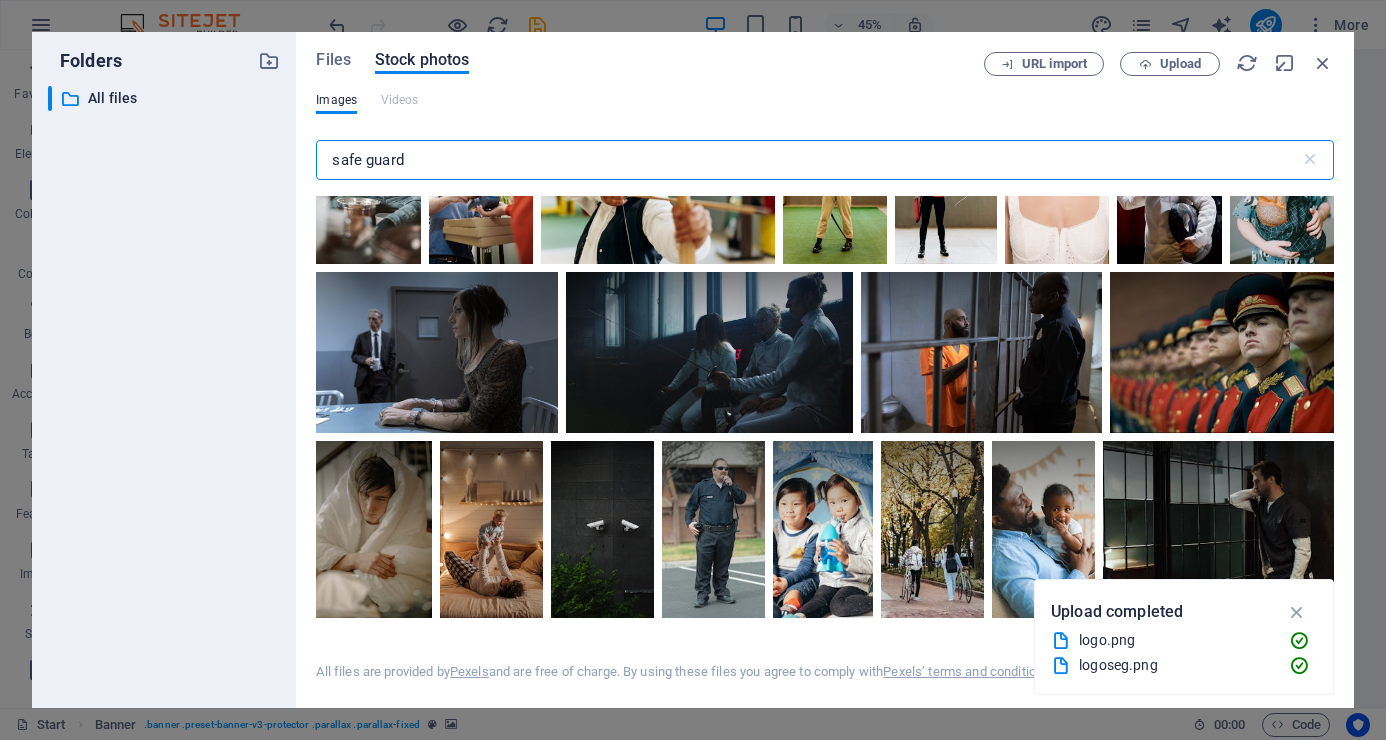 drag, startPoint x: 421, startPoint y: 158, endPoint x: 584, endPoint y: 156, distance: 163.01227 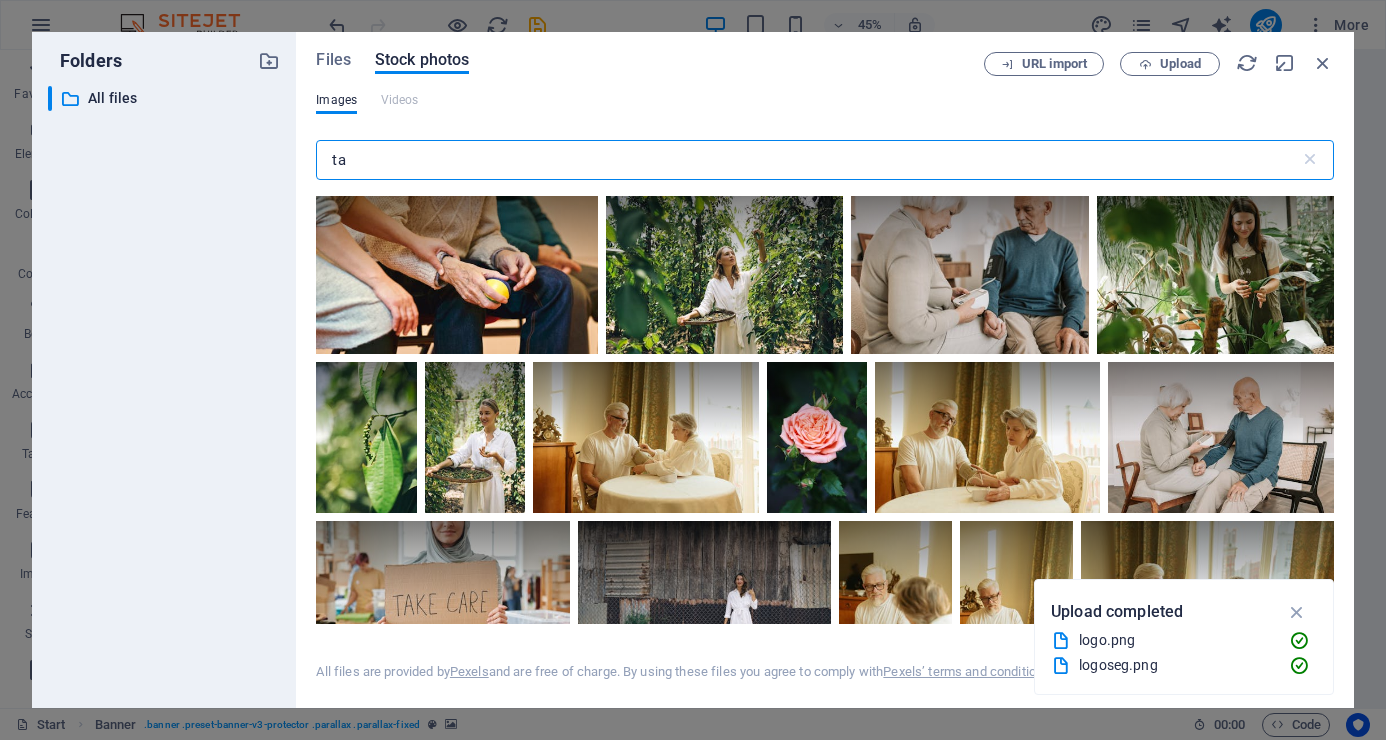 type on "t" 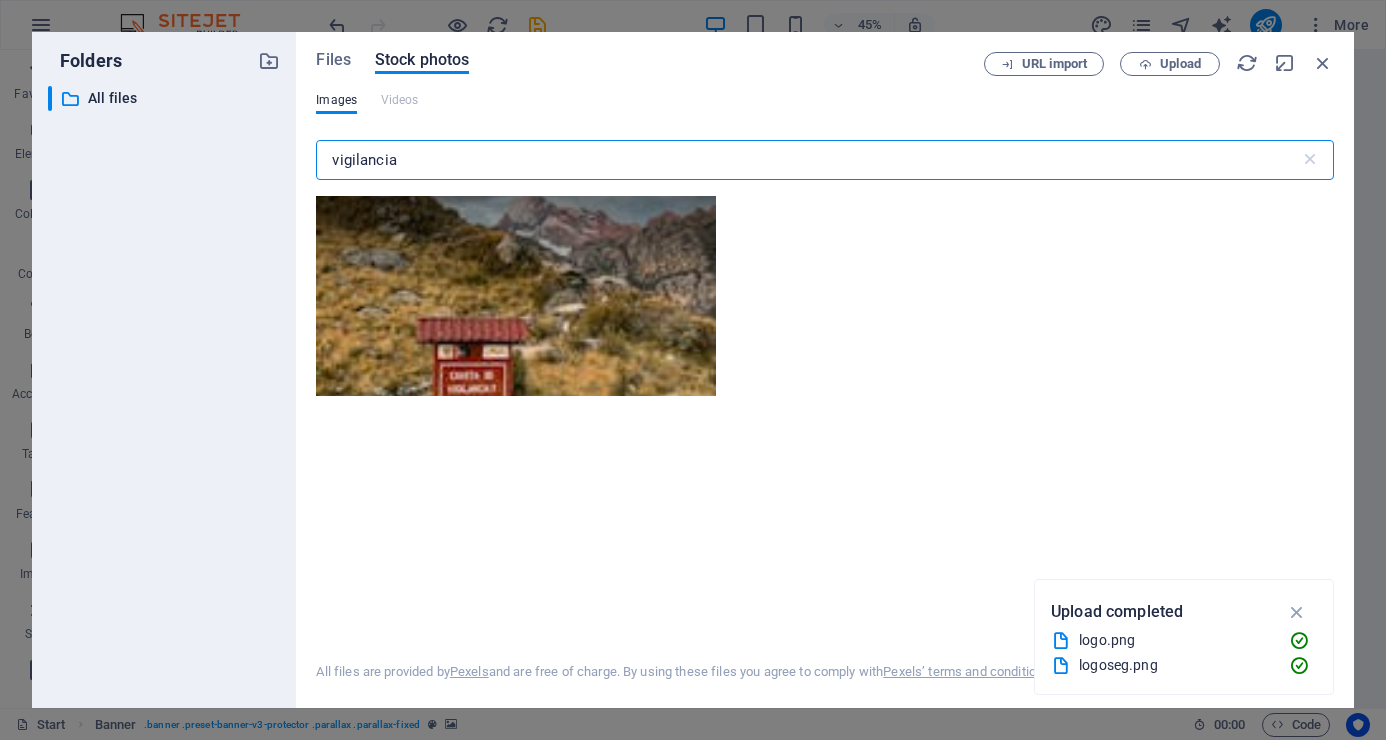 drag, startPoint x: 419, startPoint y: 152, endPoint x: 274, endPoint y: 138, distance: 145.6743 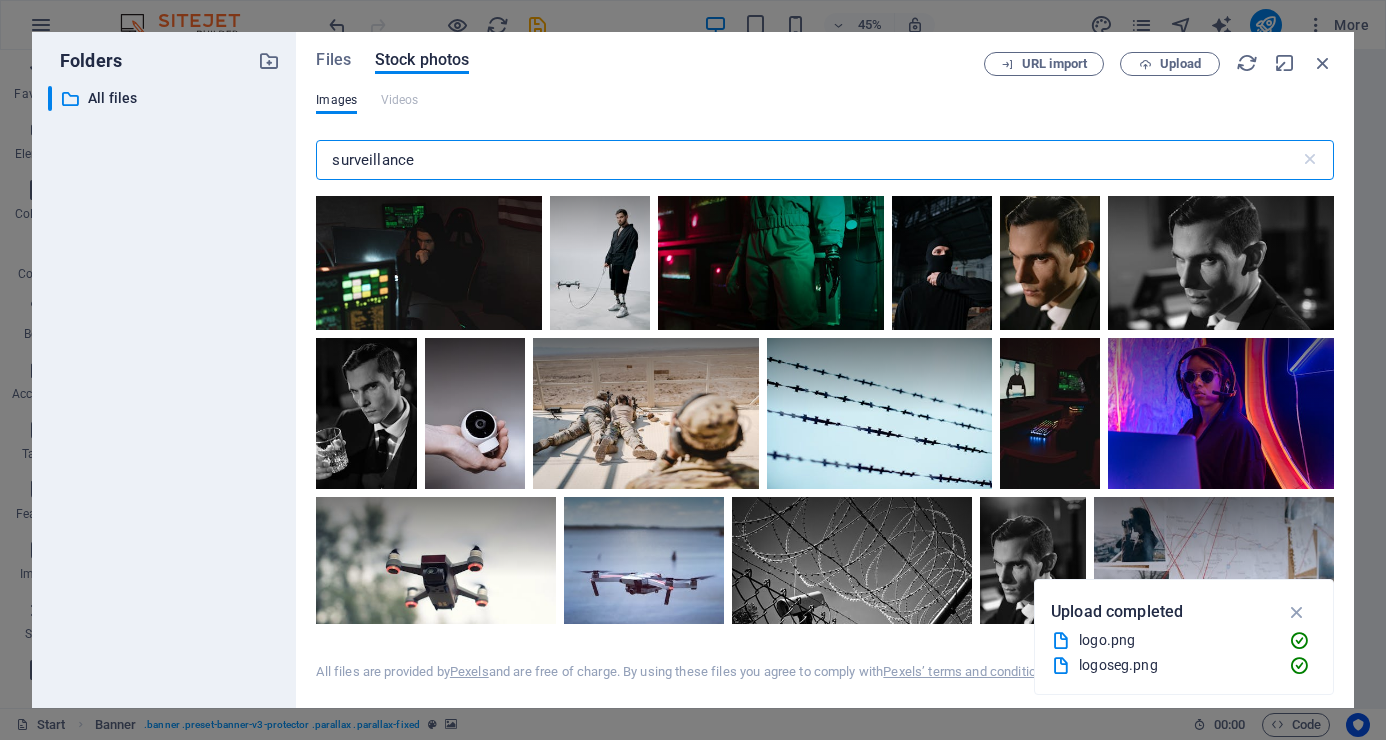 scroll, scrollTop: 3400, scrollLeft: 0, axis: vertical 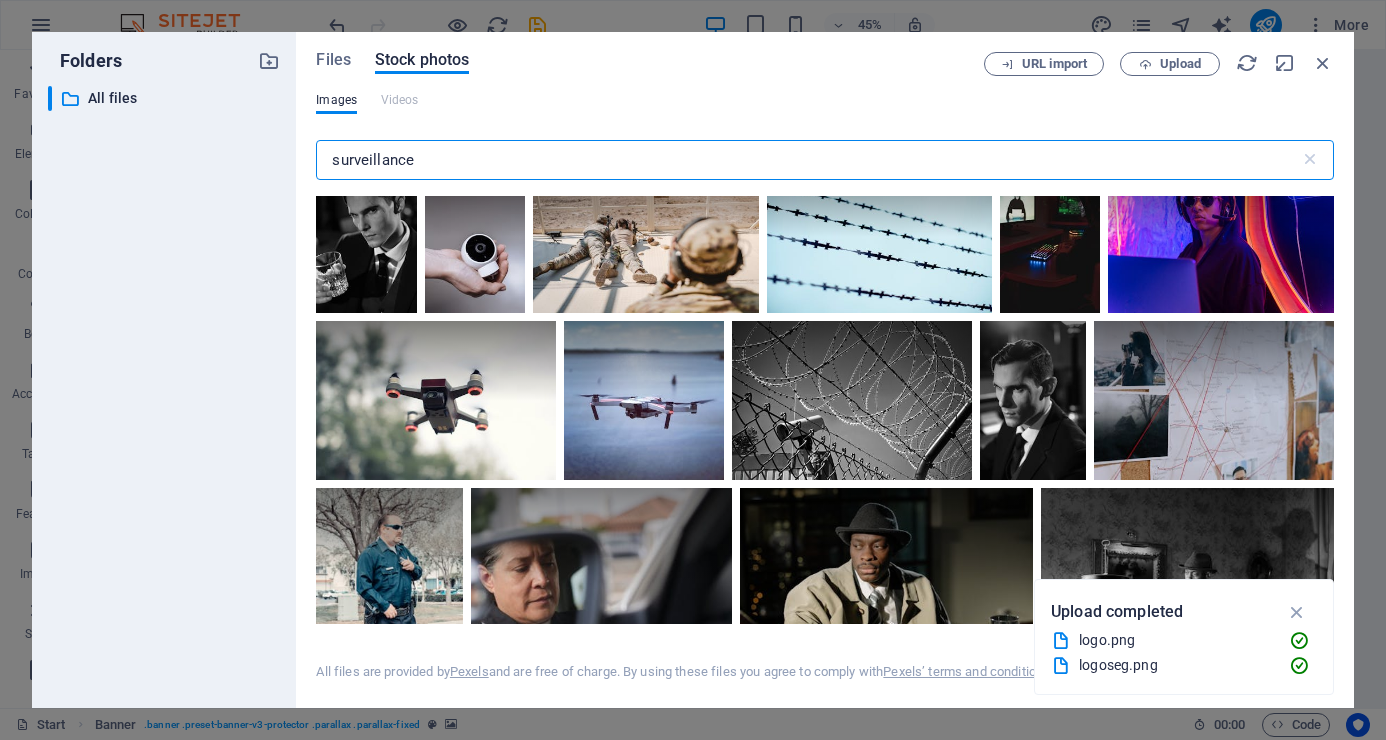 drag, startPoint x: 470, startPoint y: 163, endPoint x: 275, endPoint y: 163, distance: 195 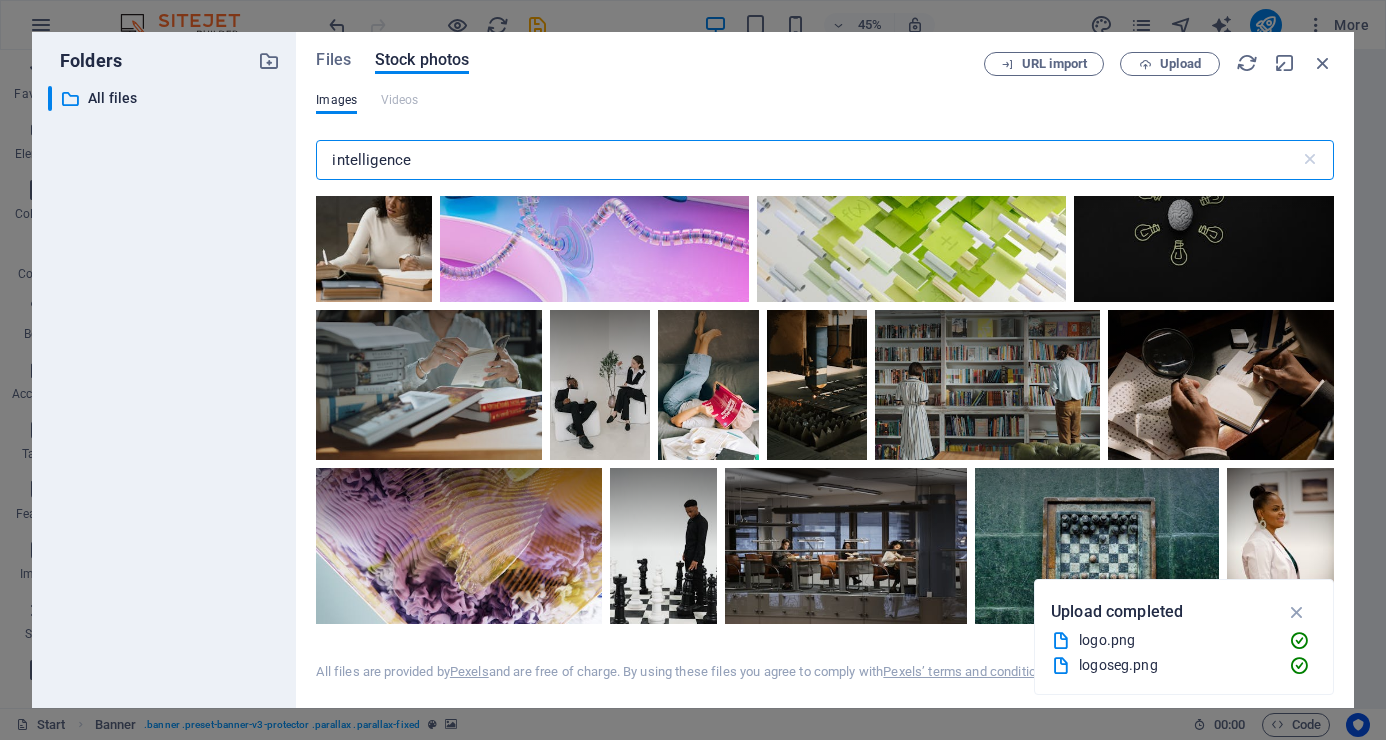 scroll, scrollTop: 1900, scrollLeft: 0, axis: vertical 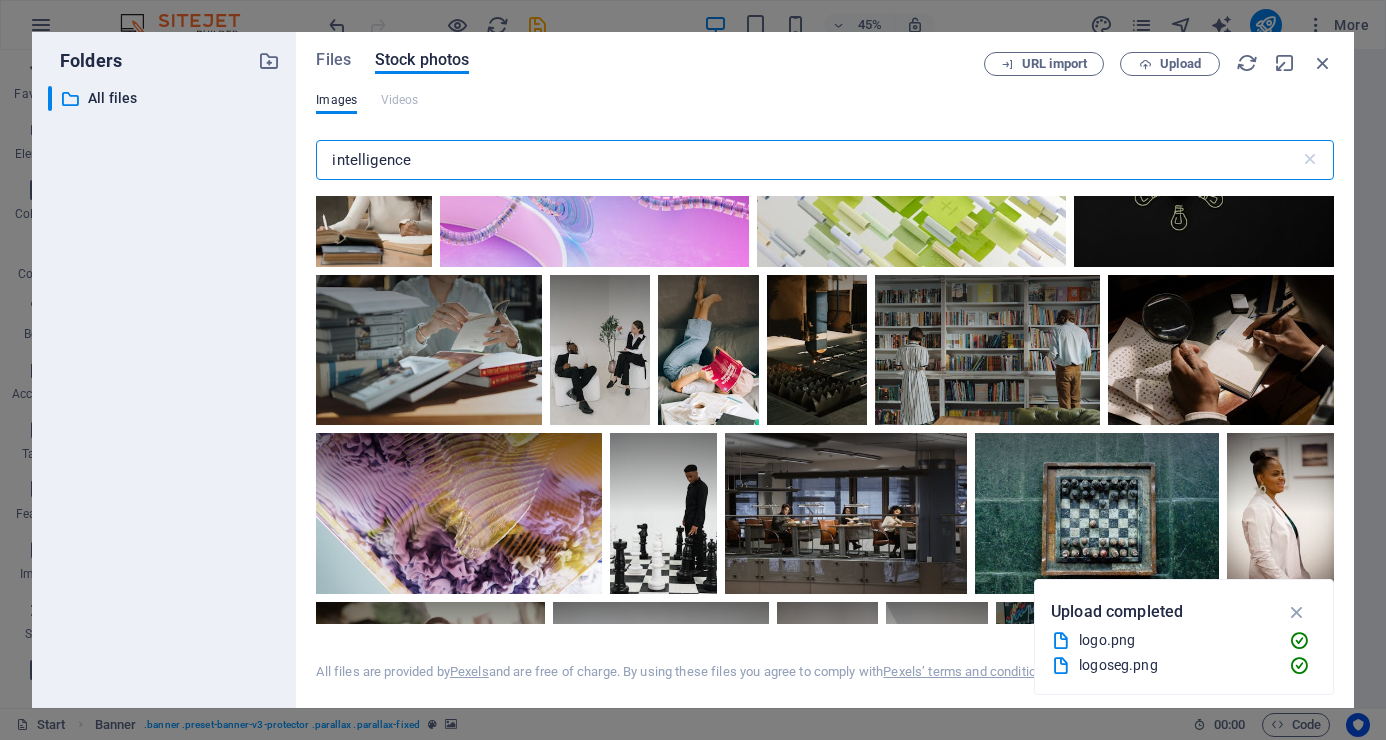drag, startPoint x: 467, startPoint y: 162, endPoint x: 291, endPoint y: 158, distance: 176.04546 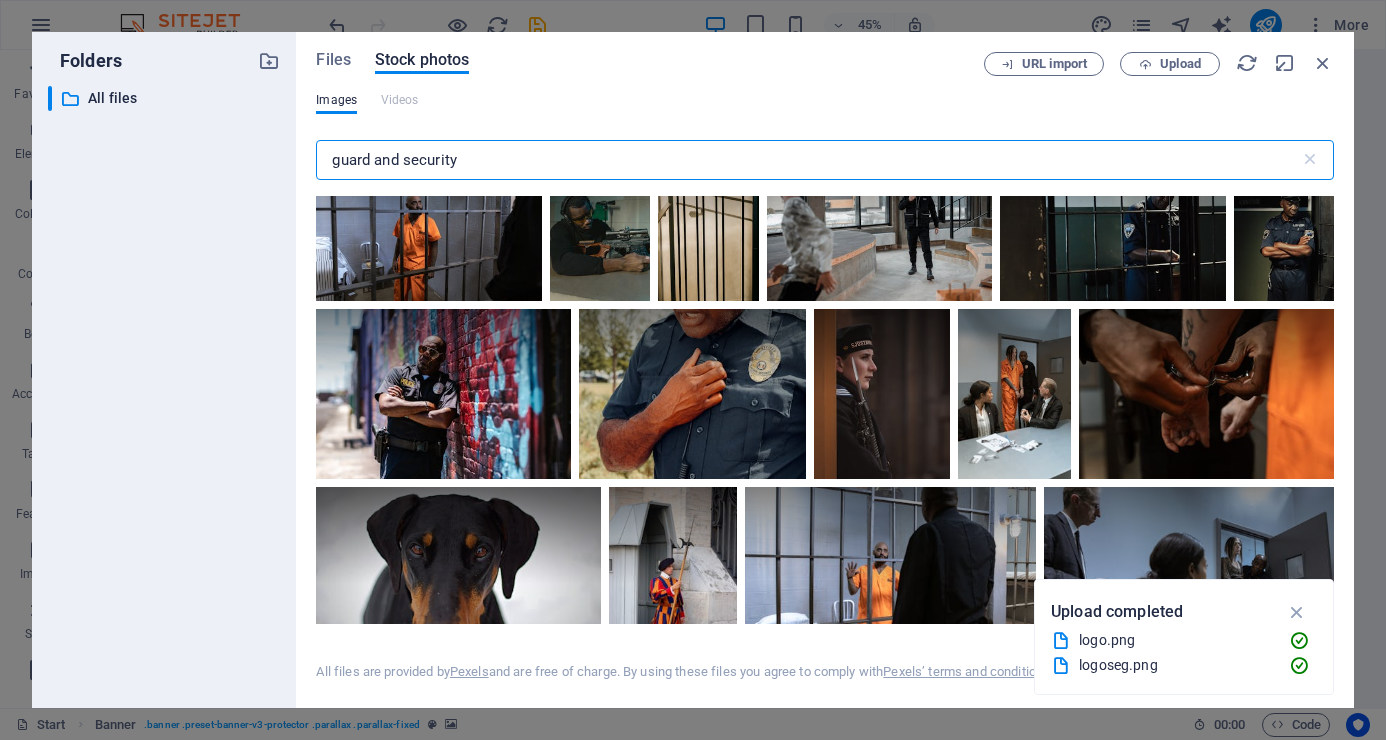scroll, scrollTop: 4496, scrollLeft: 0, axis: vertical 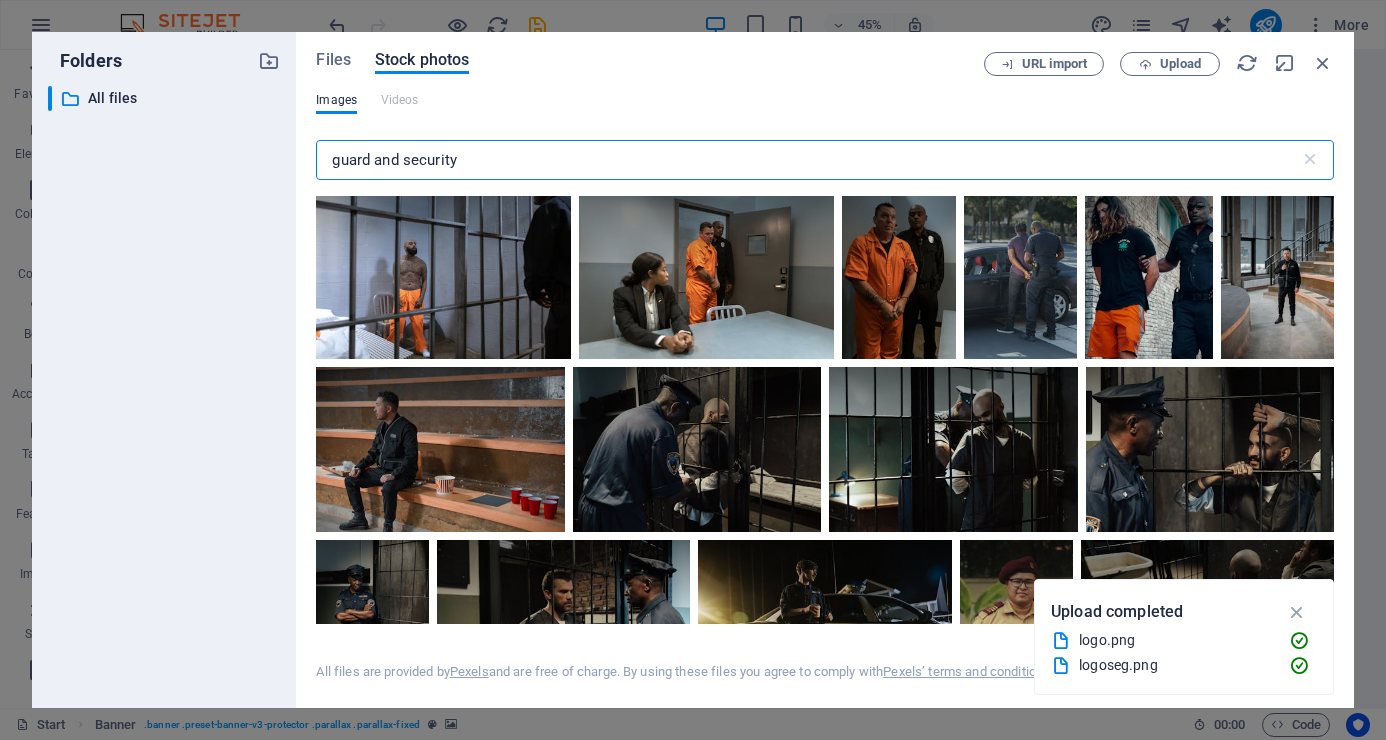 type on "guard and security" 